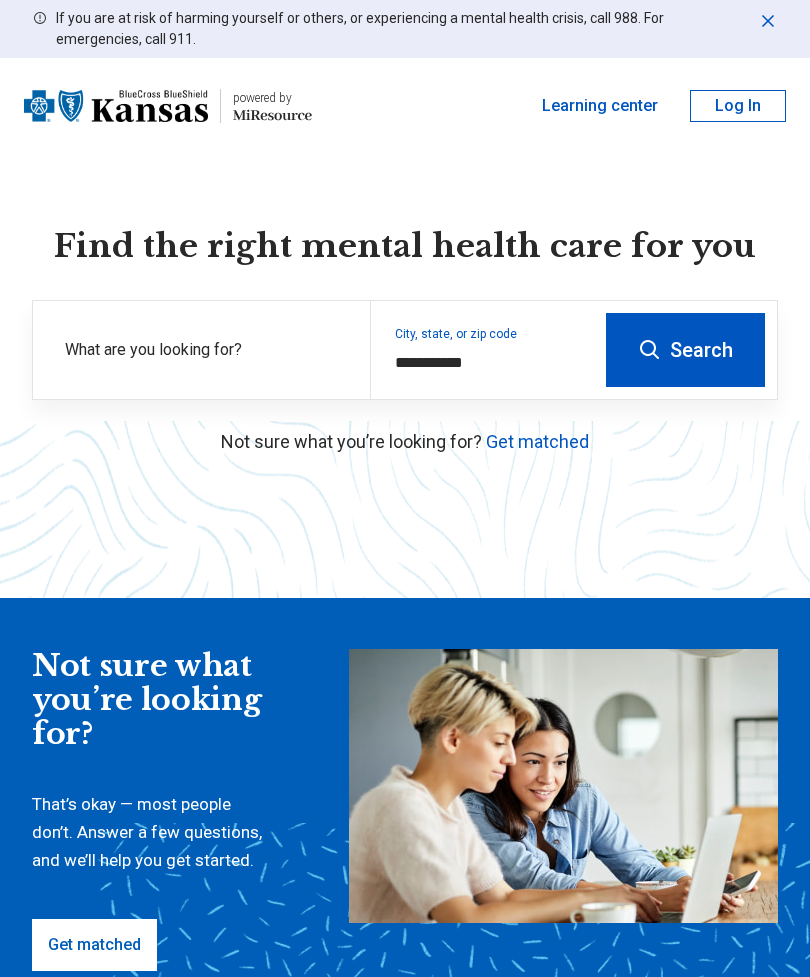 scroll, scrollTop: 0, scrollLeft: 0, axis: both 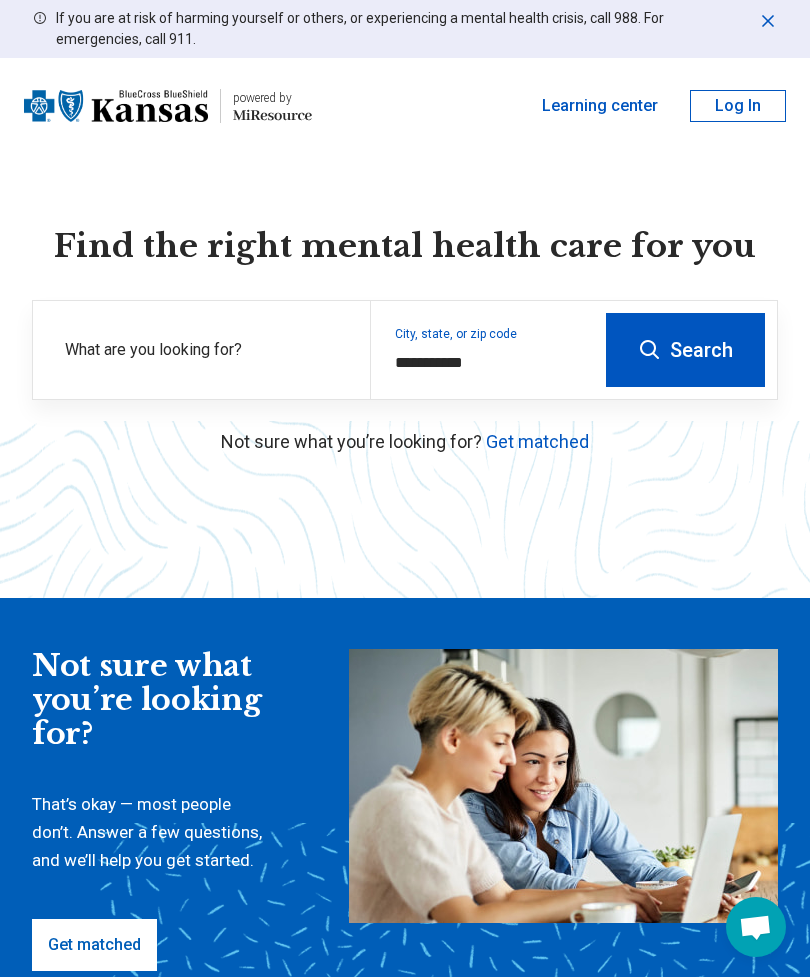 click on "Get matched" at bounding box center (537, 441) 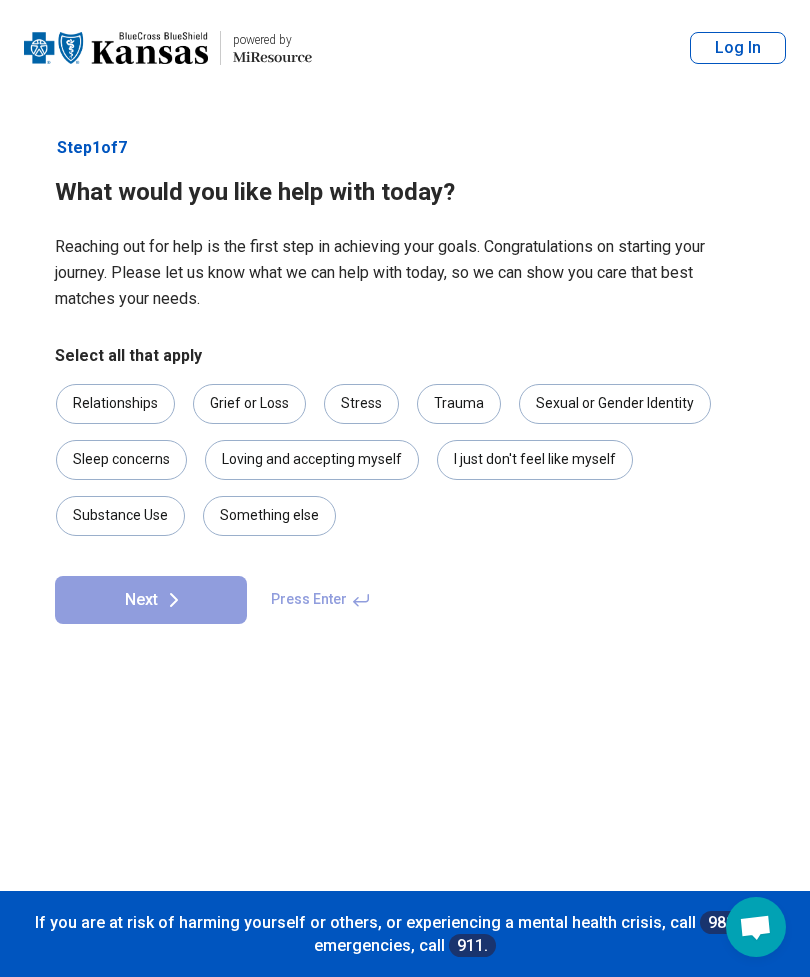click on "Relationships" at bounding box center (115, 404) 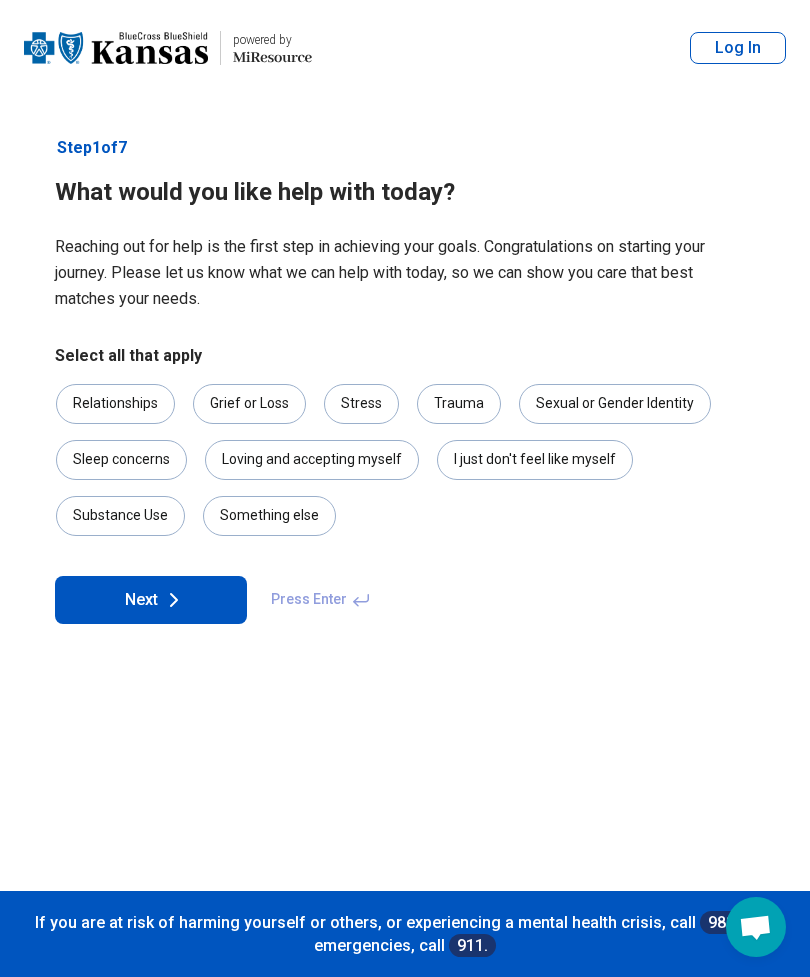 click on "Stress" at bounding box center [361, 404] 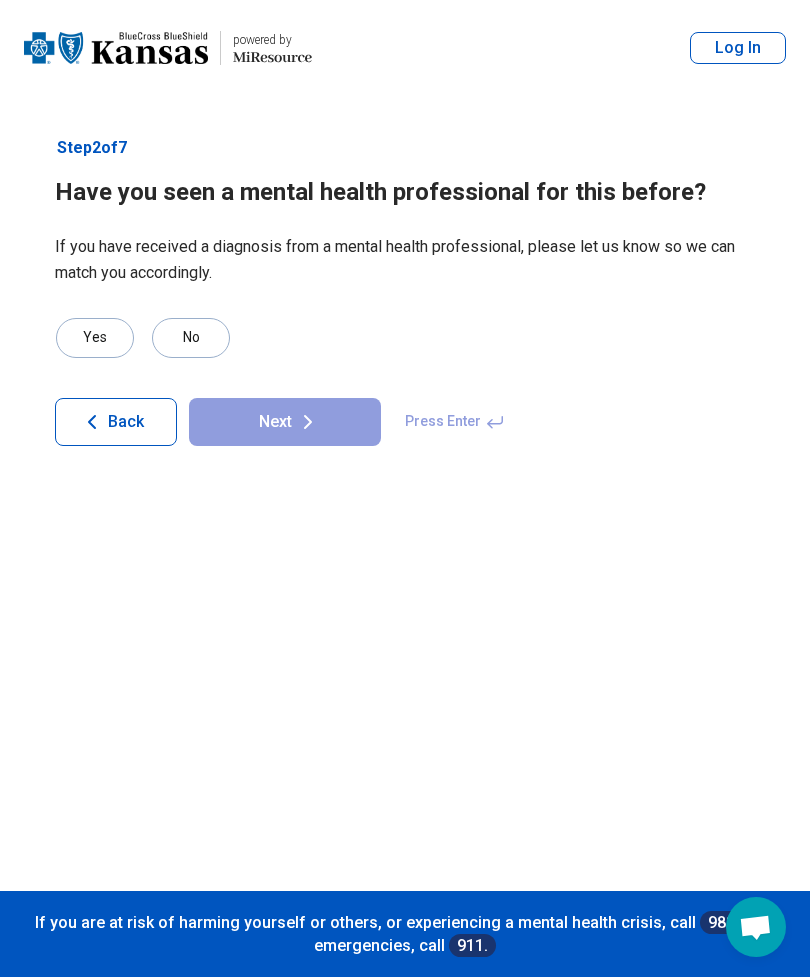 click on "No" at bounding box center [191, 338] 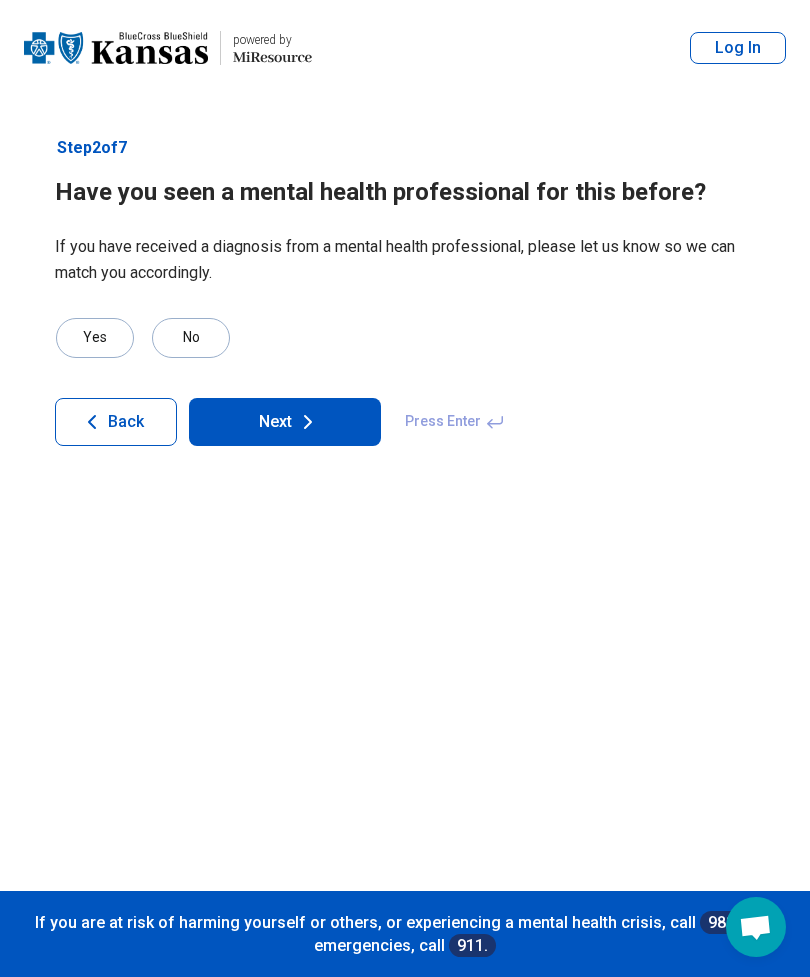 click 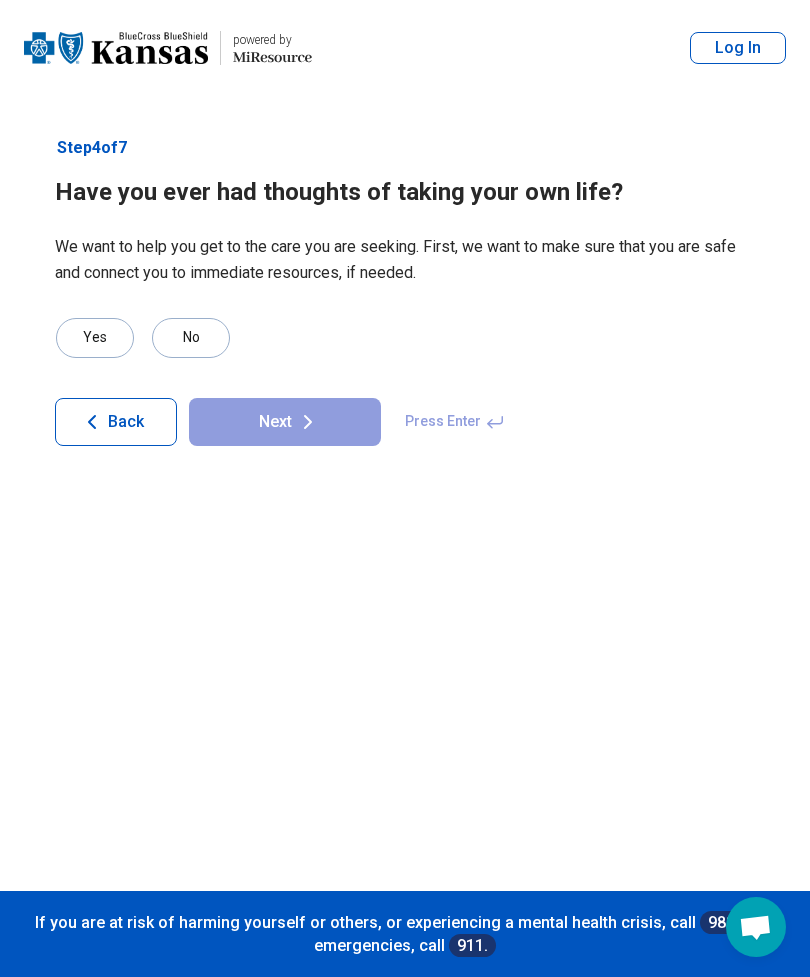 click on "No" at bounding box center (191, 338) 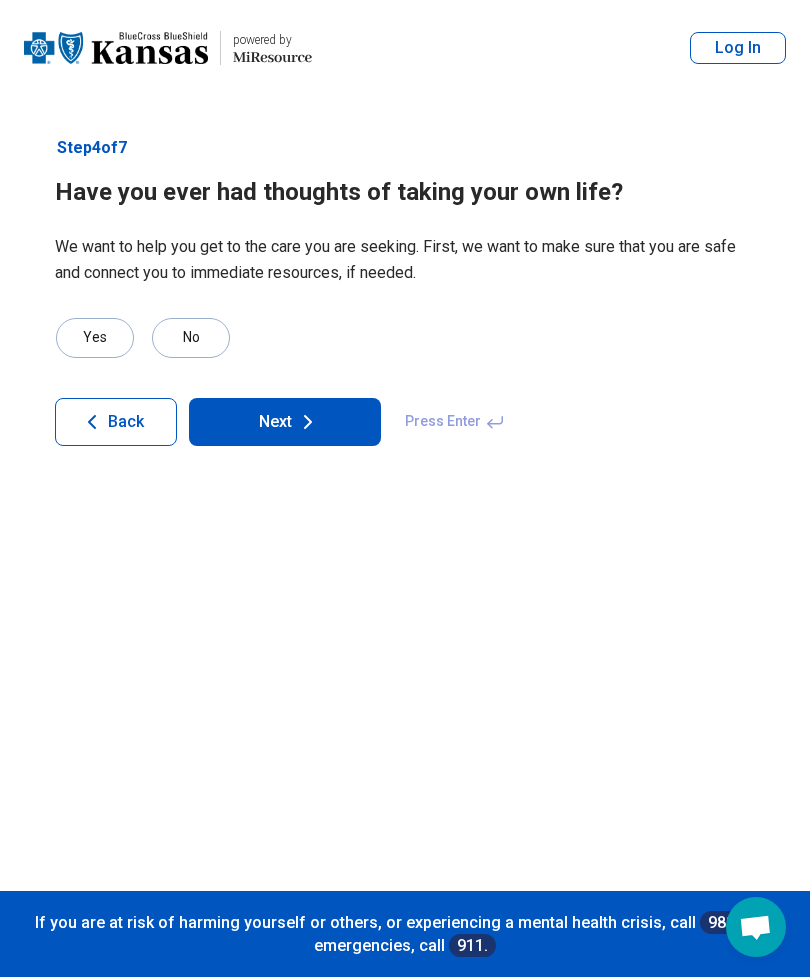 click 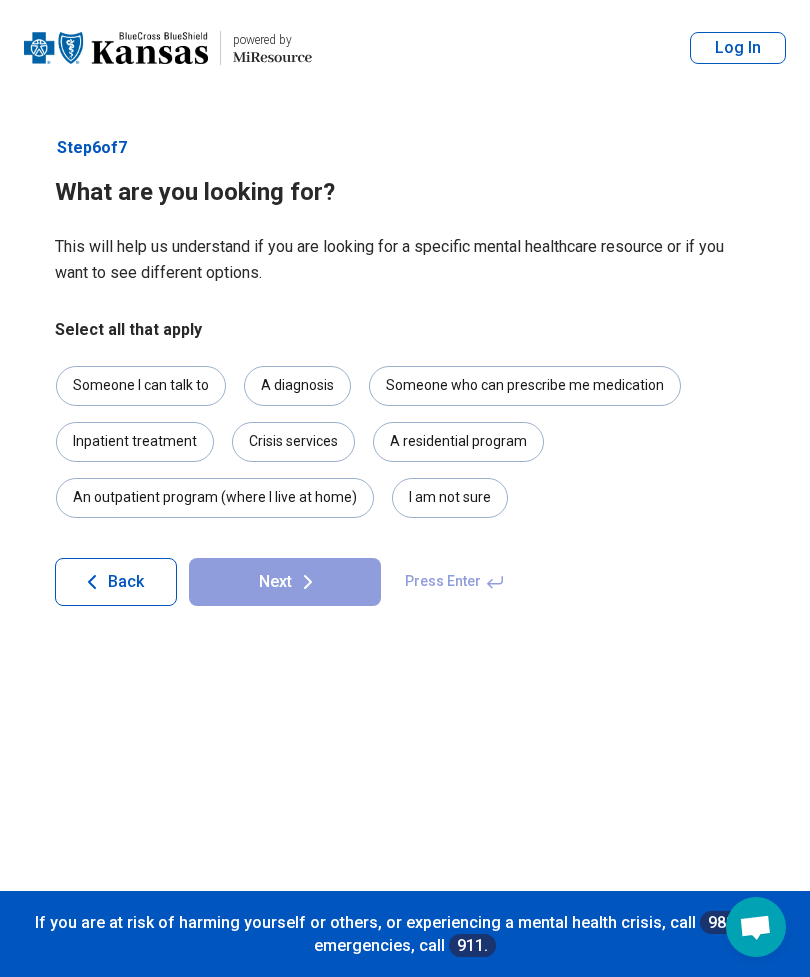 click on "Someone I can talk to" at bounding box center (141, 386) 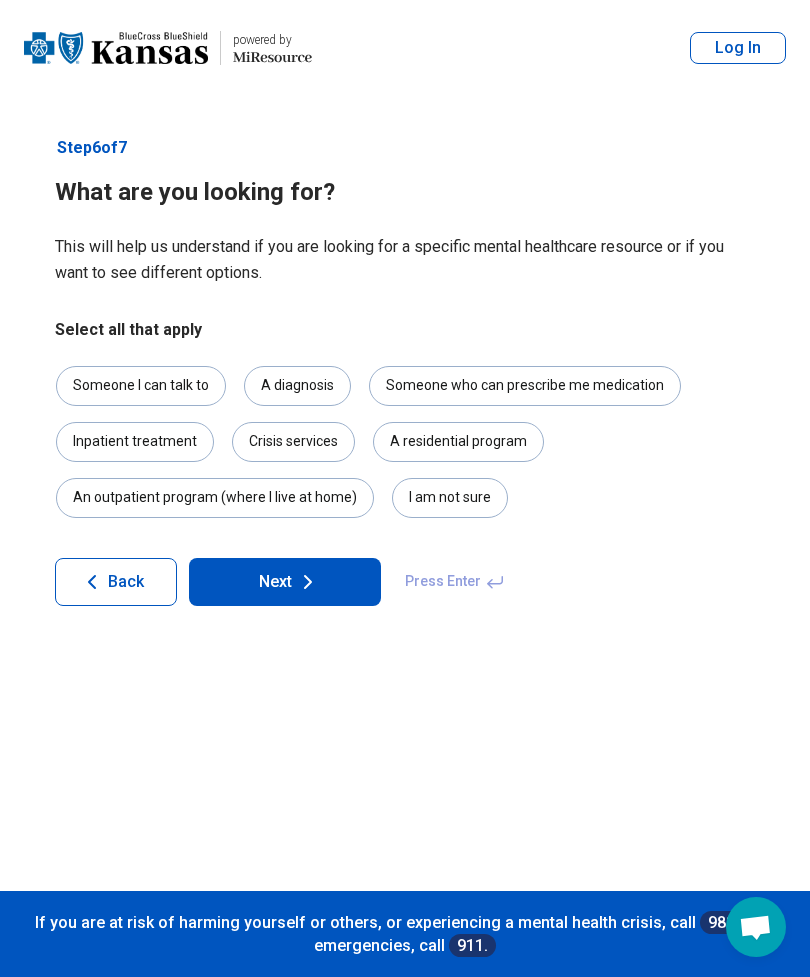 click on "Next" at bounding box center [285, 582] 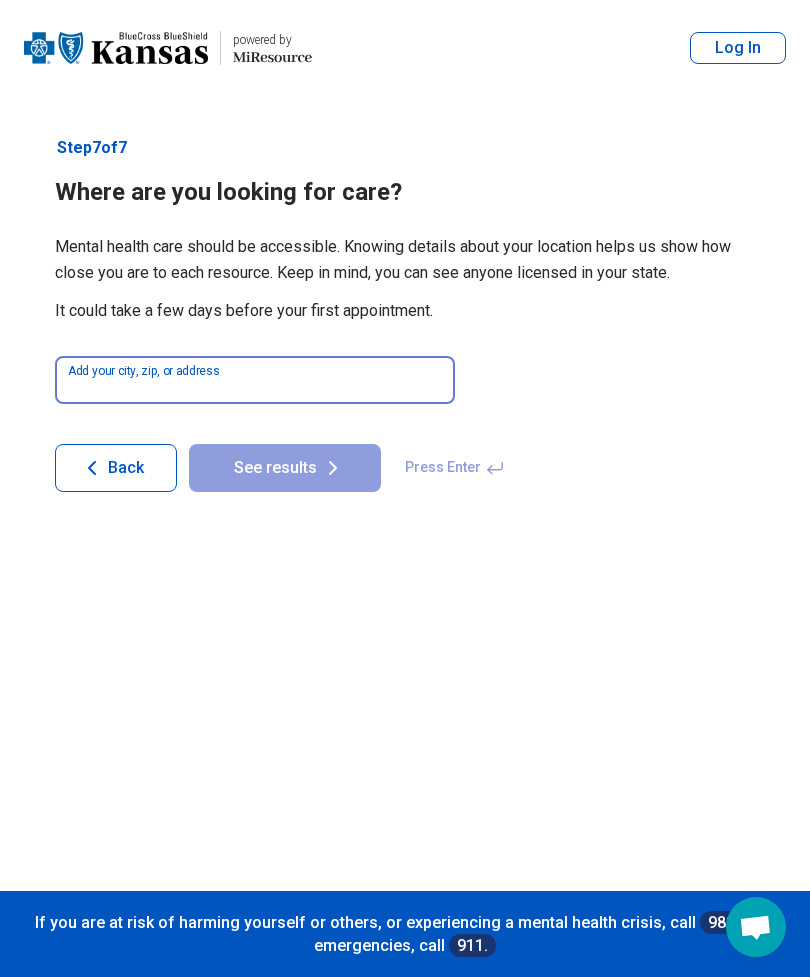 click at bounding box center [255, 380] 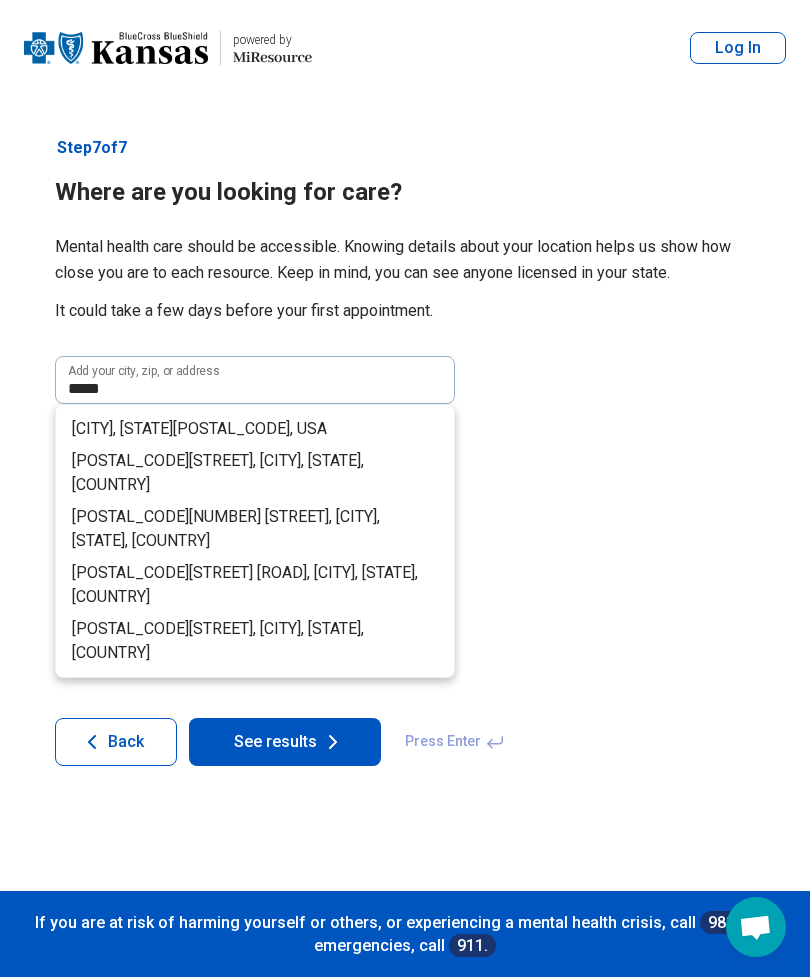 click on "Parsons, KS  67357 , USA" at bounding box center [255, 429] 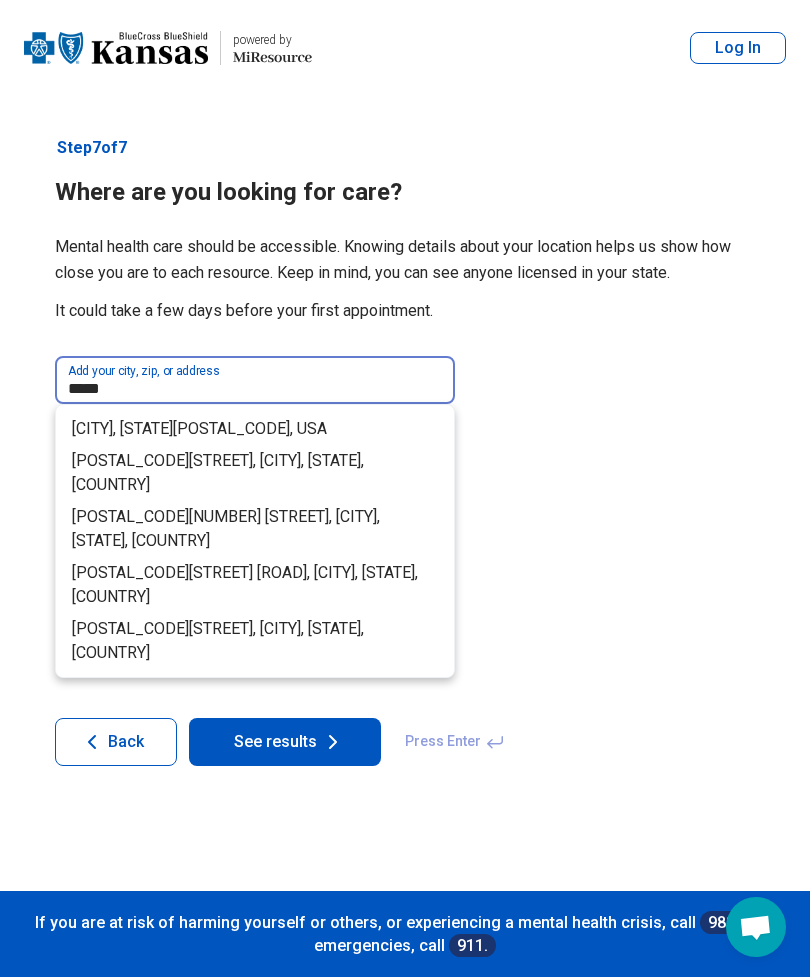 type on "**********" 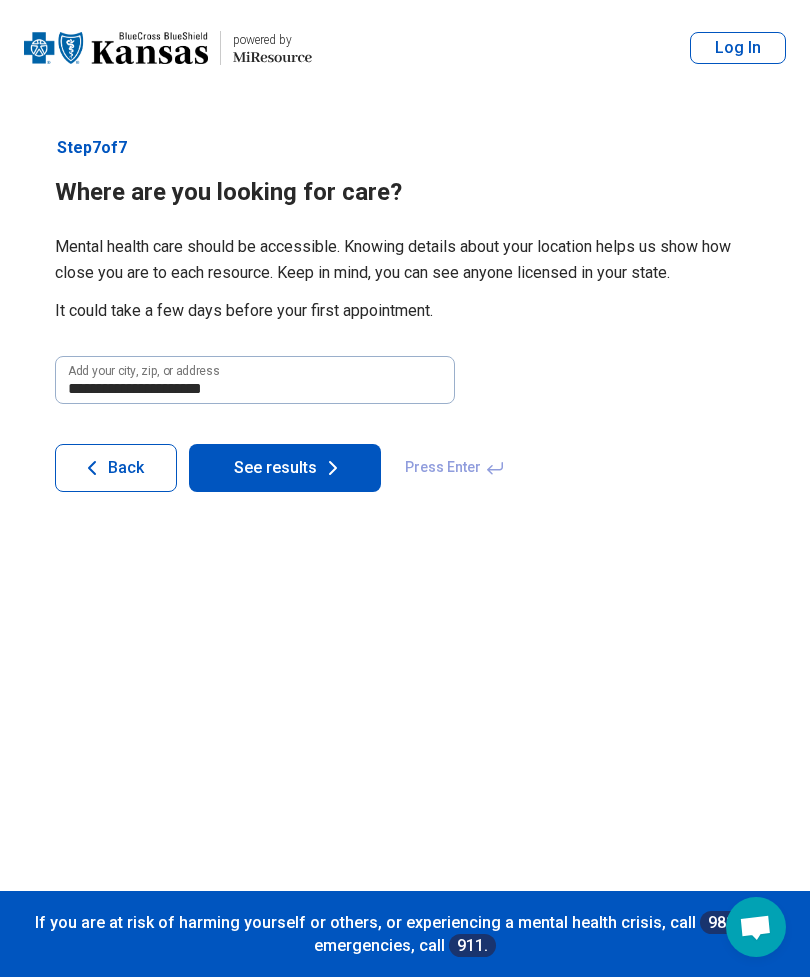 click on "See results" at bounding box center [285, 468] 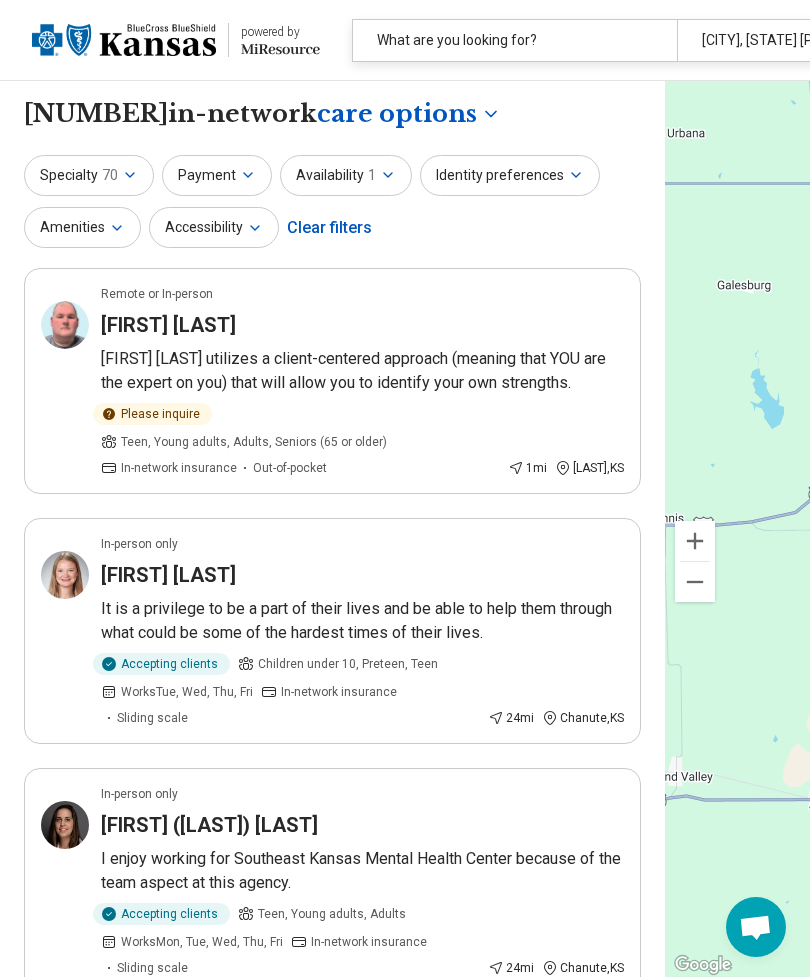click 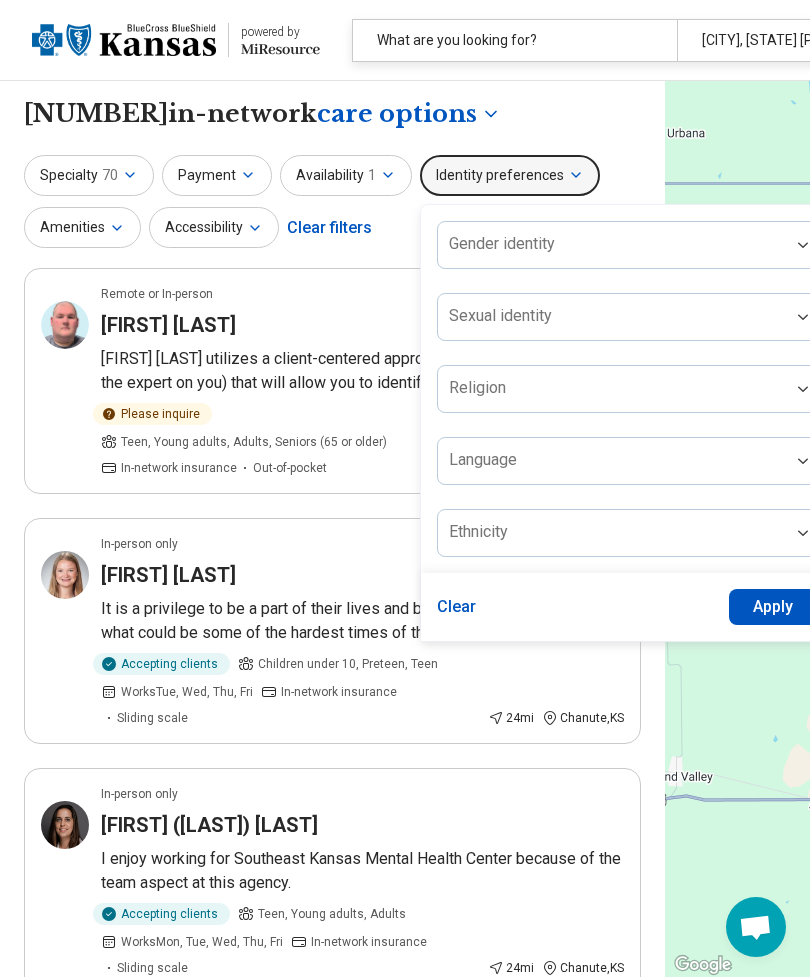 click on "Amenities" at bounding box center (82, 227) 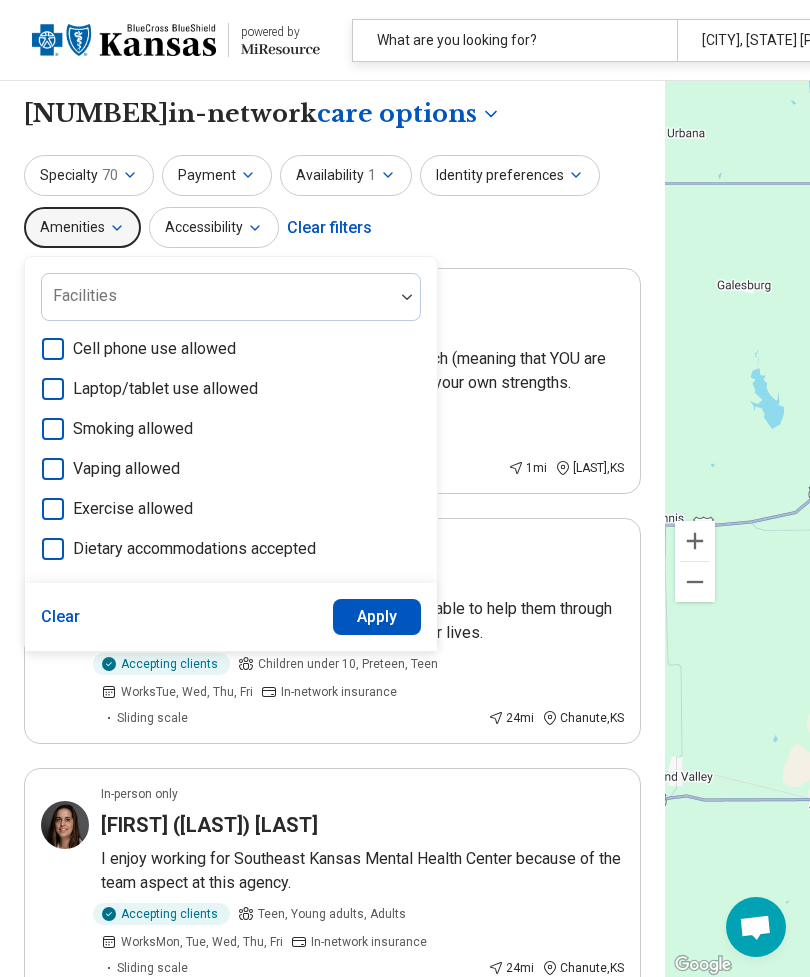 click on "Accessibility" at bounding box center [214, 227] 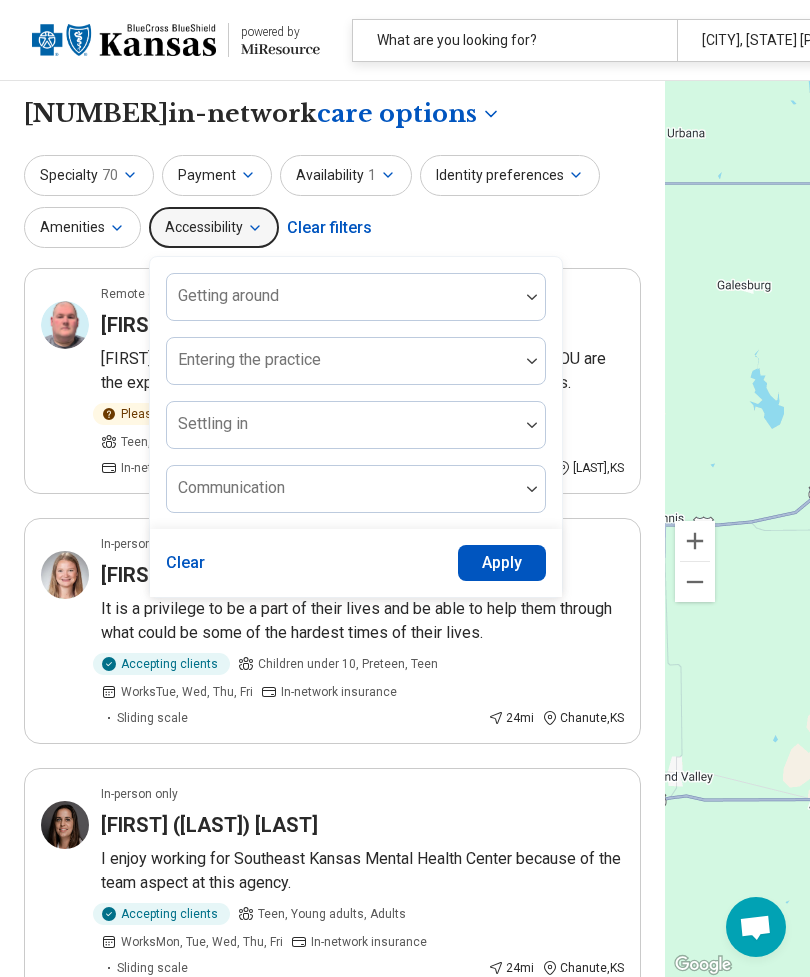 click on "**********" at bounding box center [332, 114] 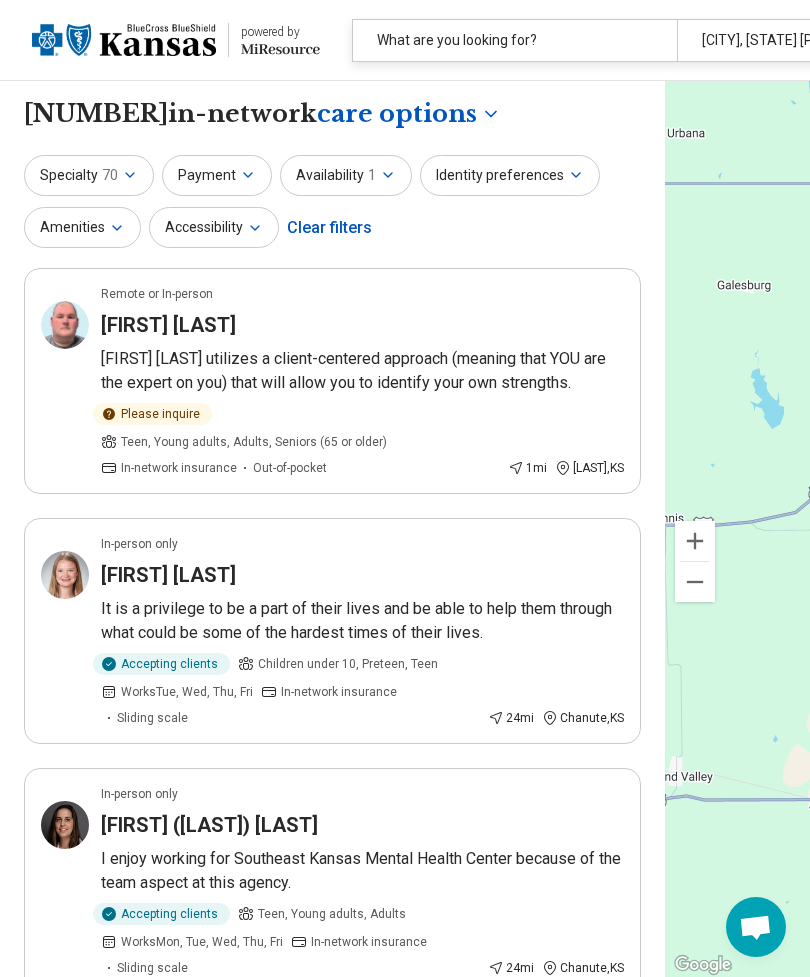 click on "Payment" at bounding box center (217, 175) 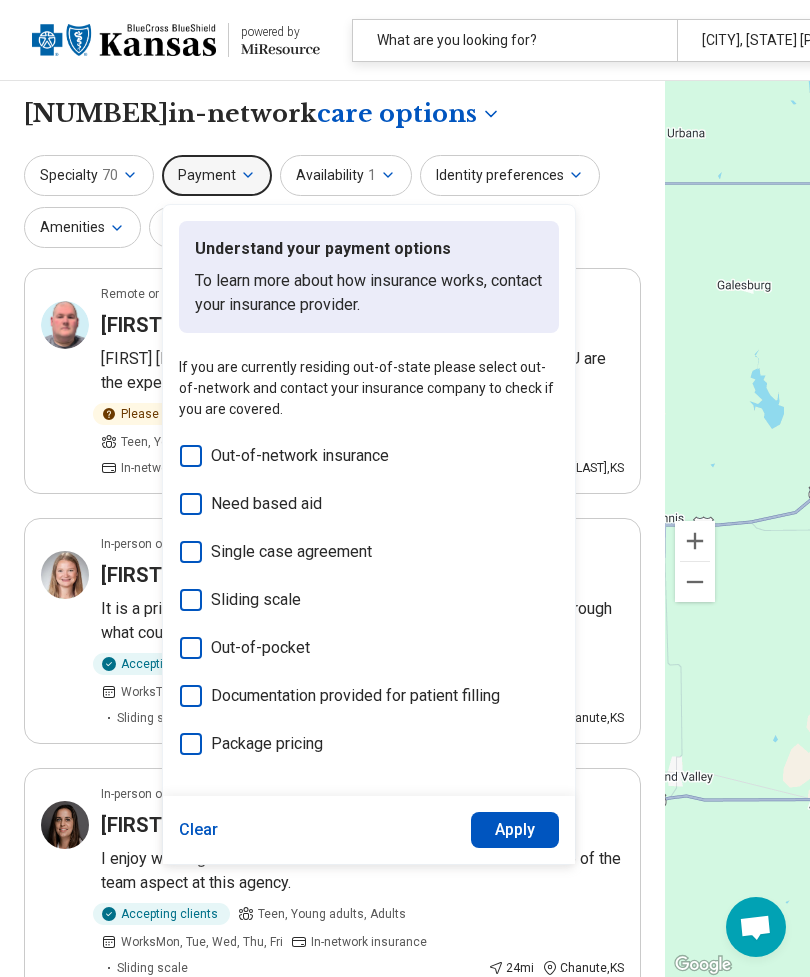 click on "**********" at bounding box center (332, 114) 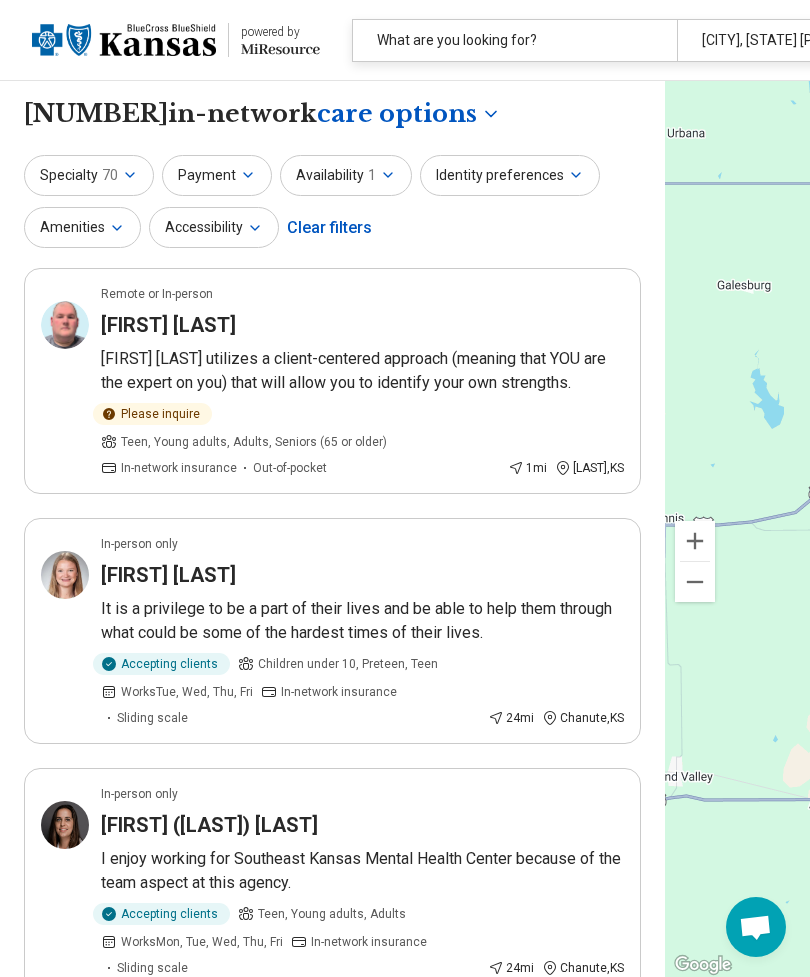 click 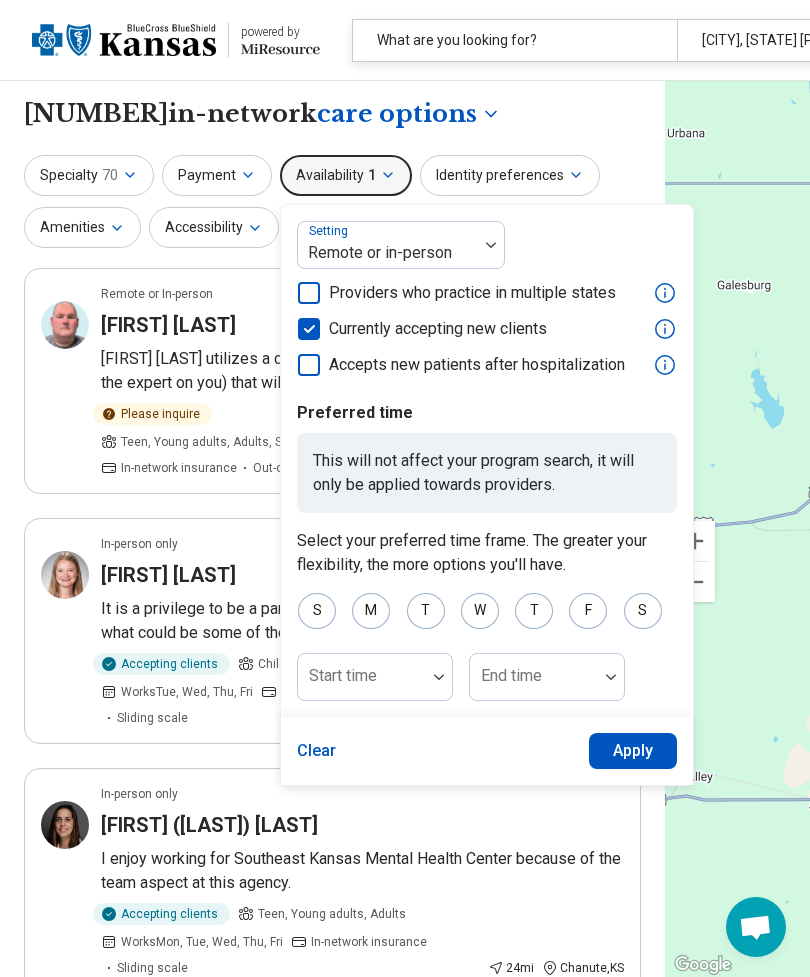 click on "**********" at bounding box center [332, 114] 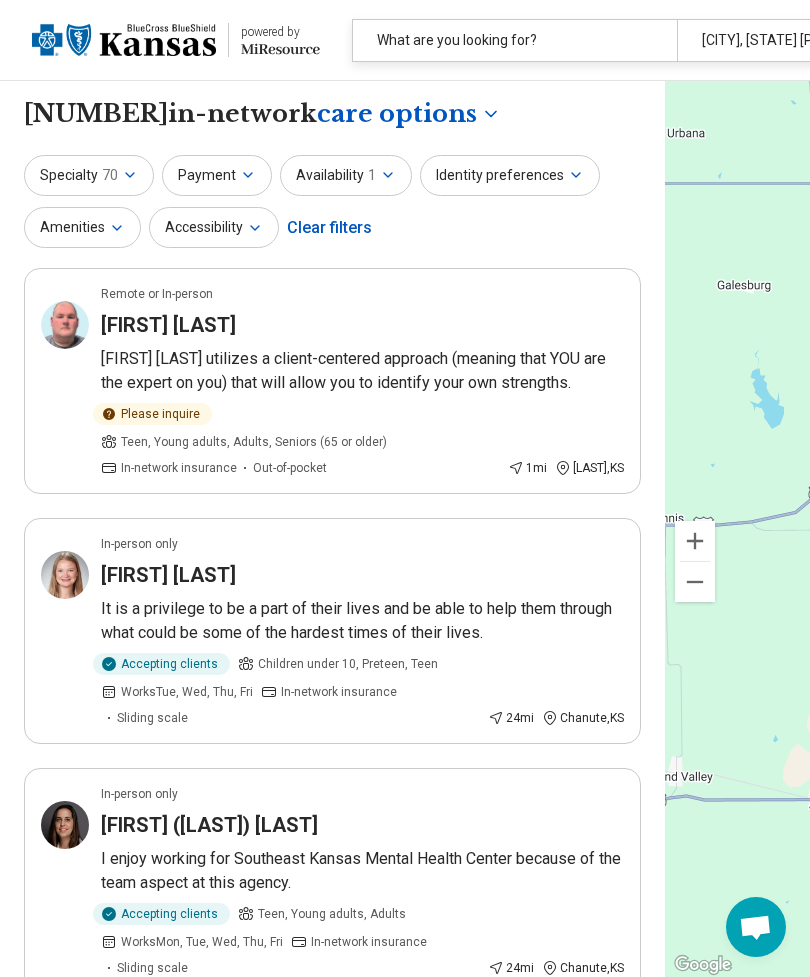 click 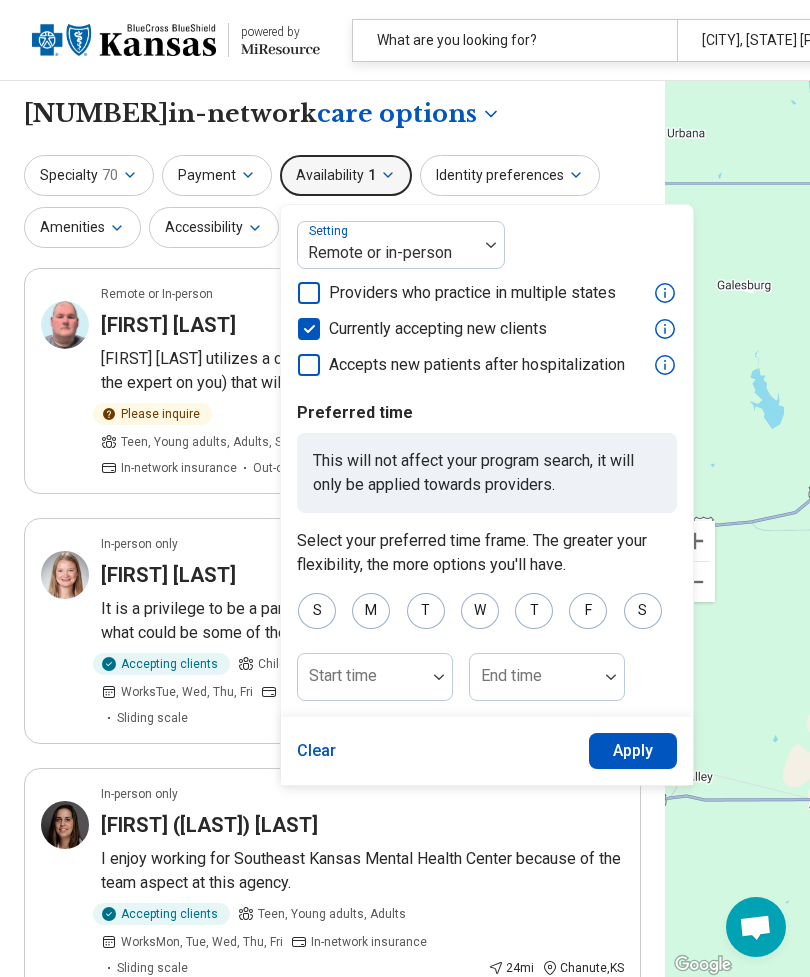 click on "Apply" at bounding box center [633, 751] 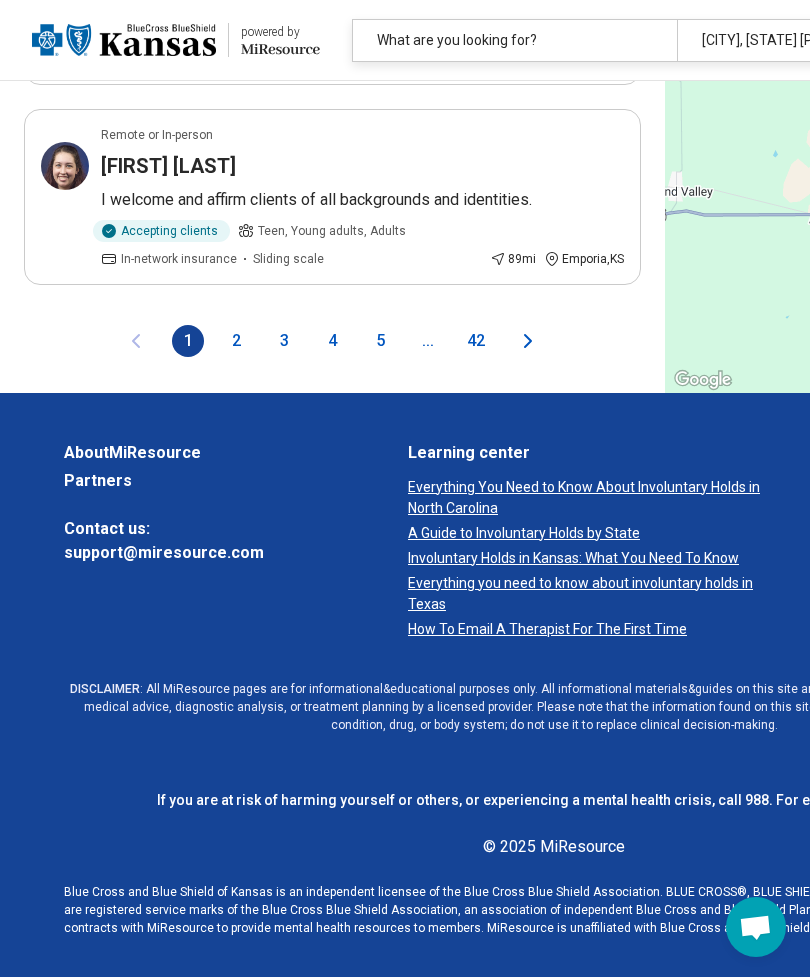scroll, scrollTop: 5285, scrollLeft: 0, axis: vertical 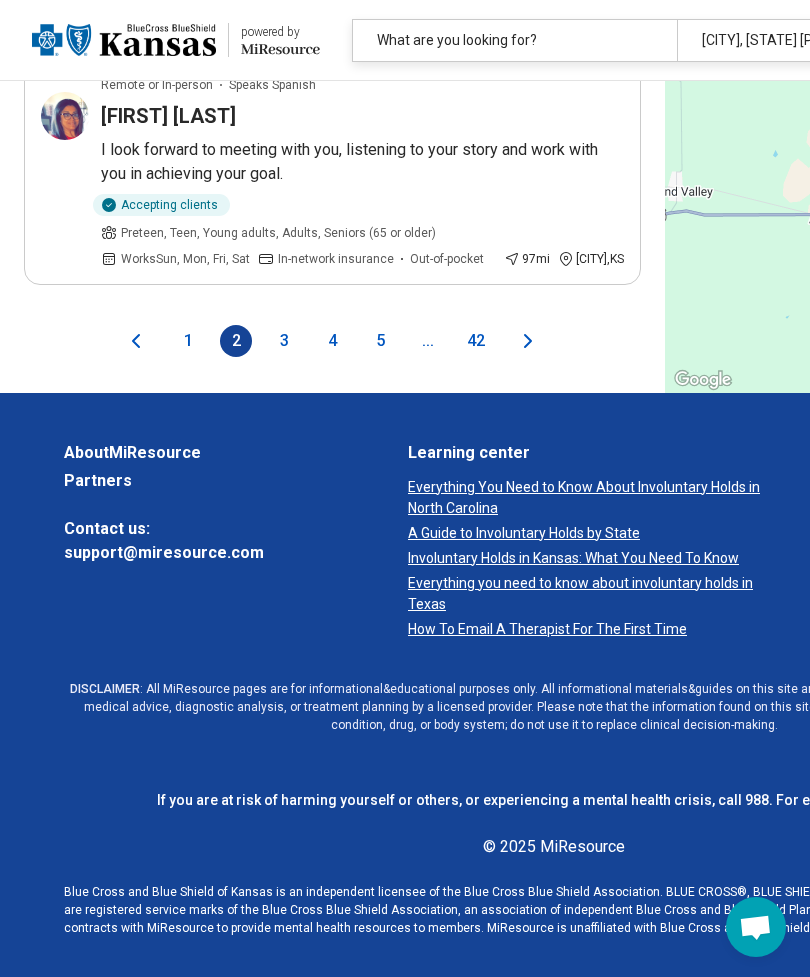 click on "3" at bounding box center [284, 341] 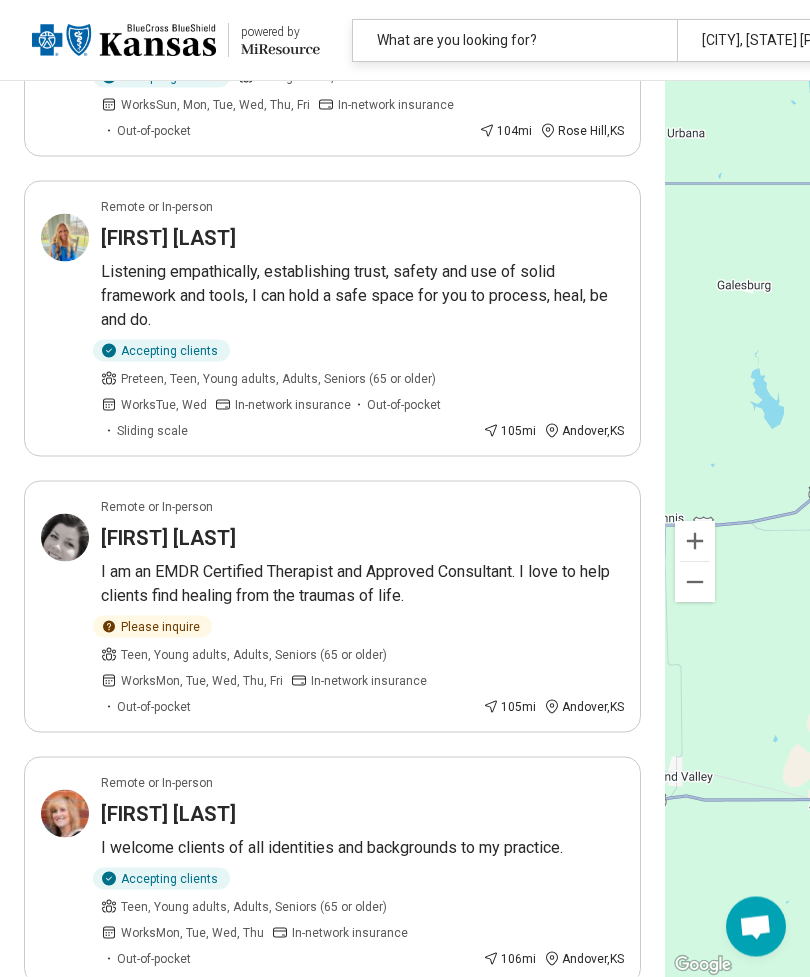 scroll, scrollTop: 1736, scrollLeft: 0, axis: vertical 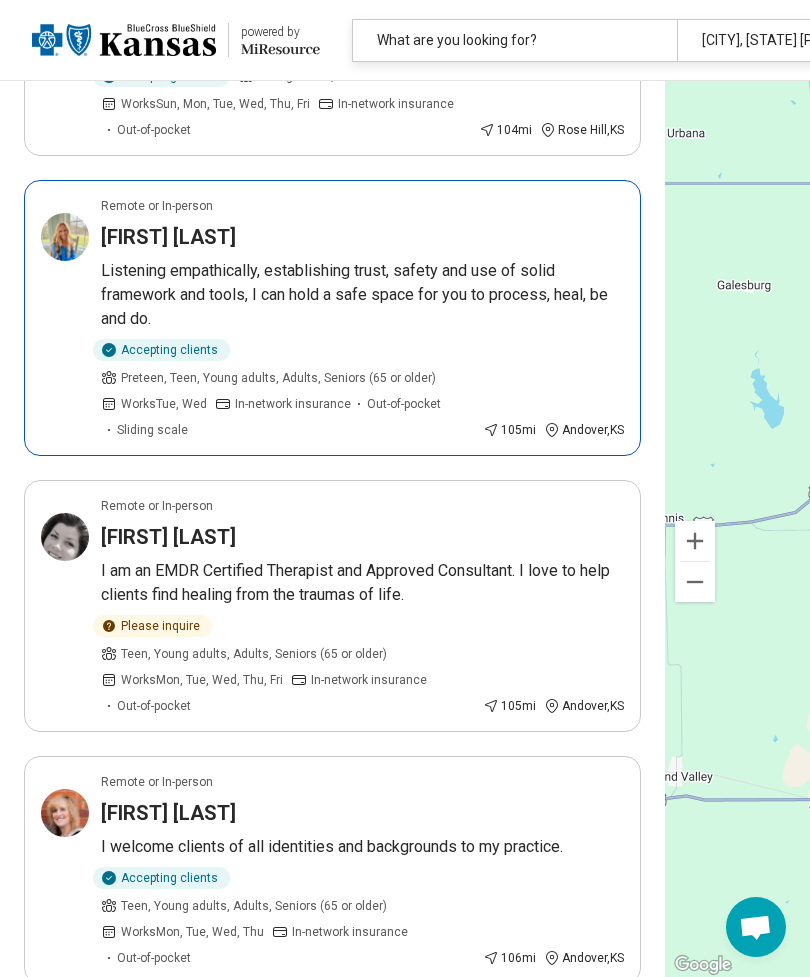 click on "Listening empathically, establishing trust, safety and use of solid framework and tools, I can hold a safe space for you to process, heal, be and do." at bounding box center [362, 295] 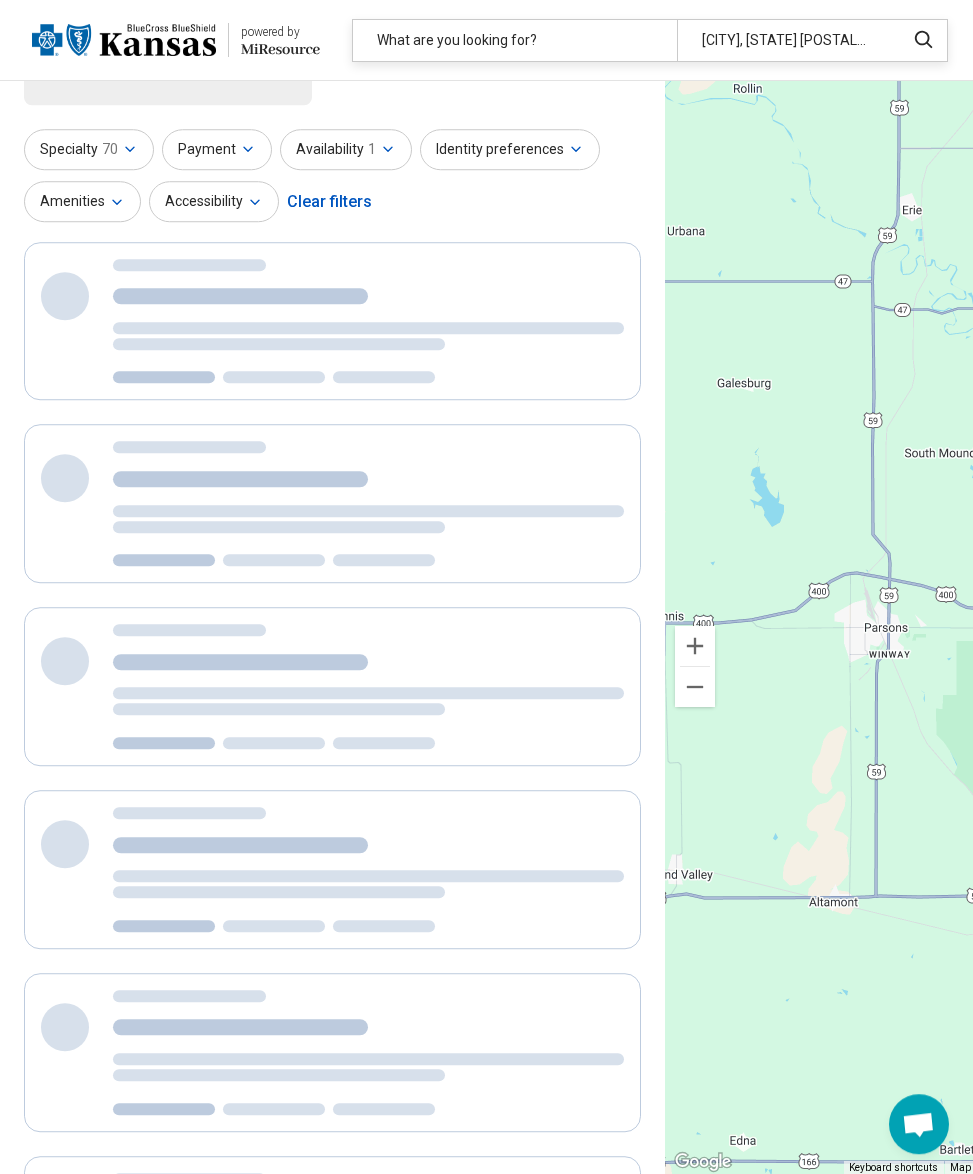 scroll, scrollTop: 1, scrollLeft: 0, axis: vertical 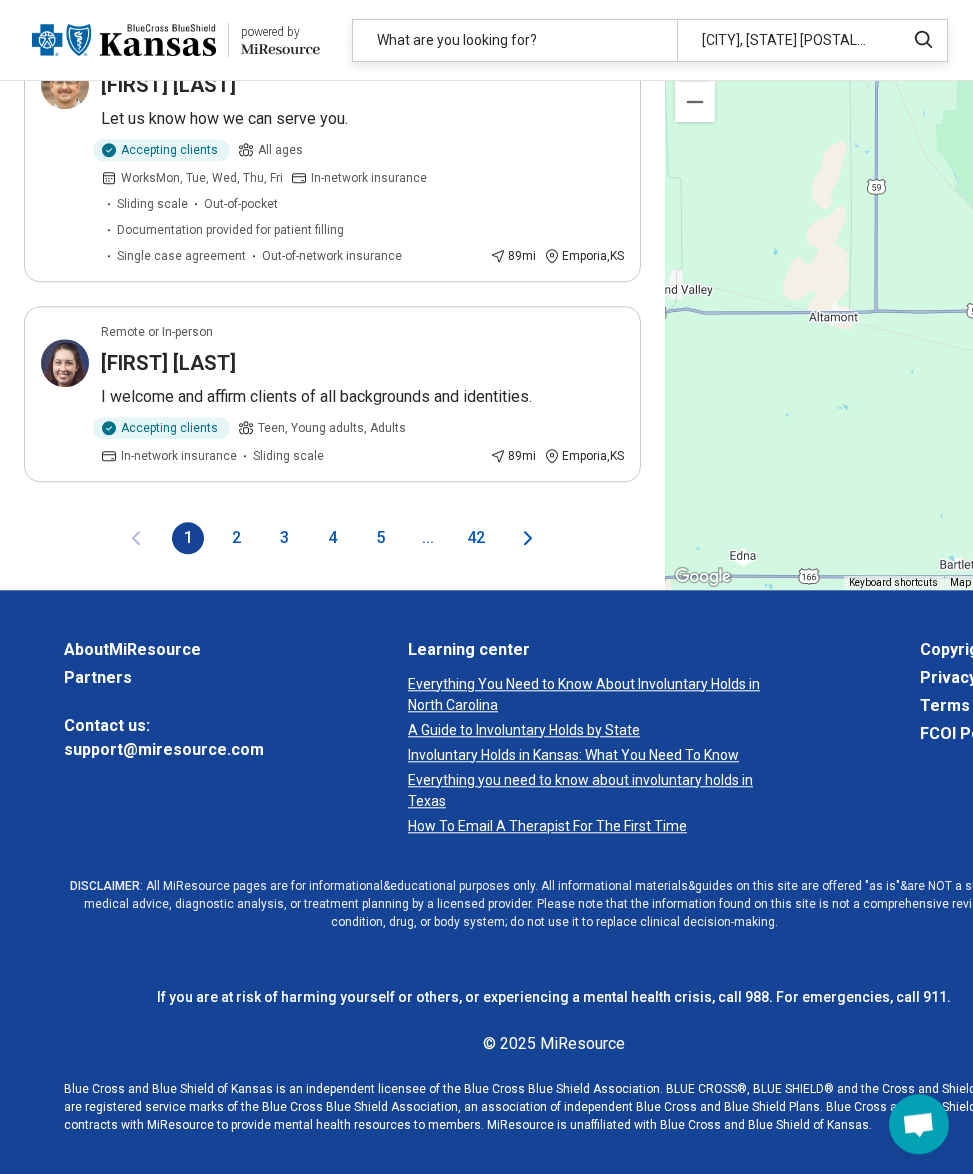 click on "2" at bounding box center (236, 538) 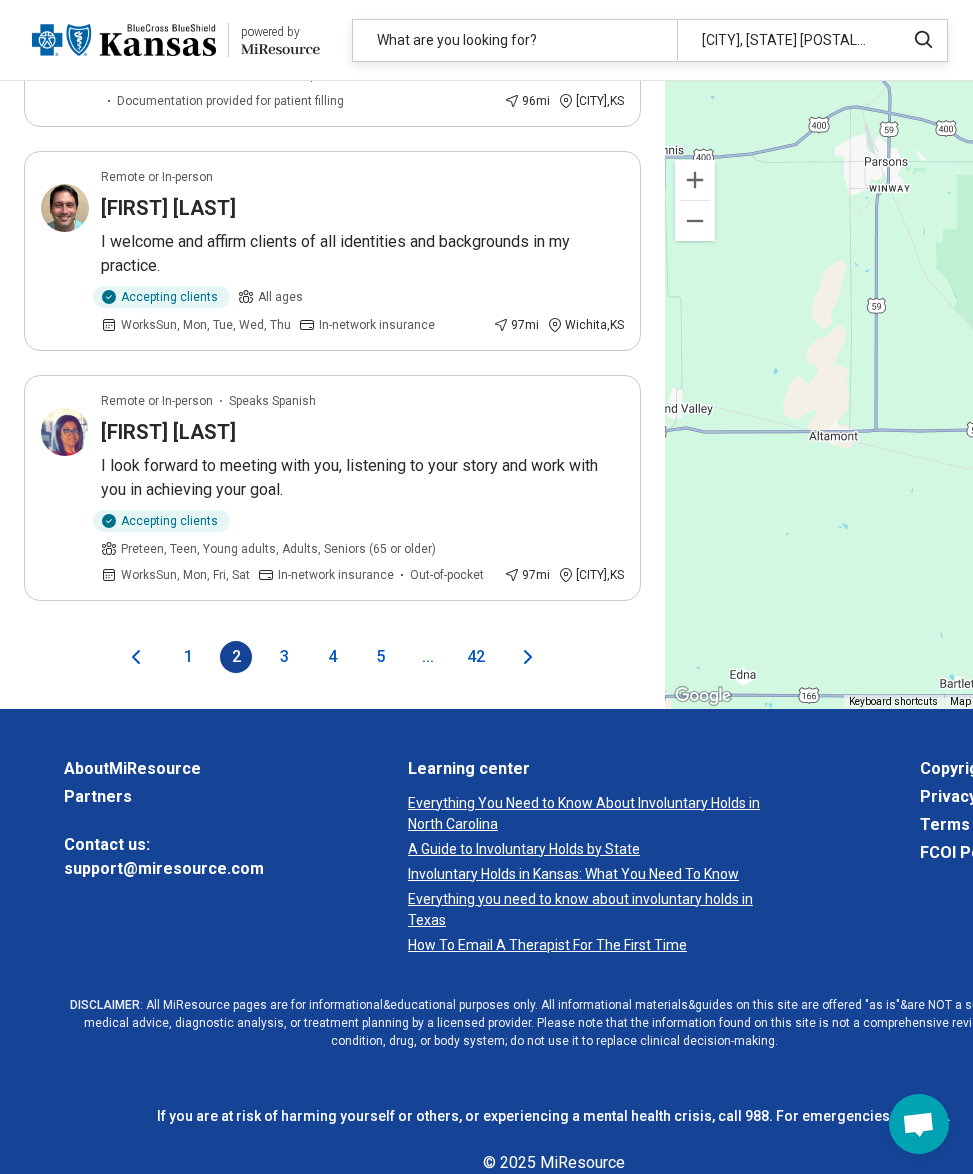 scroll, scrollTop: 4312, scrollLeft: 0, axis: vertical 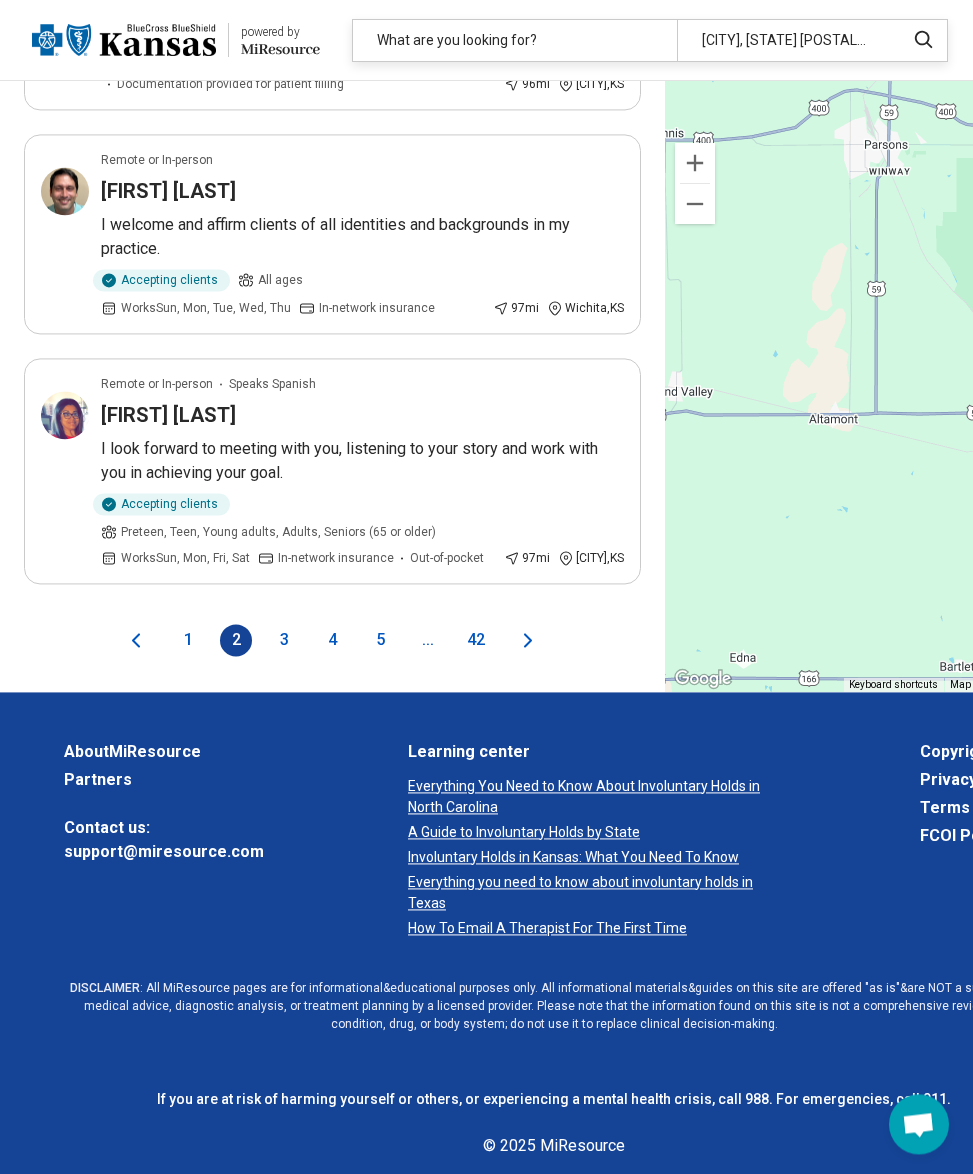 click on "3" at bounding box center (284, 640) 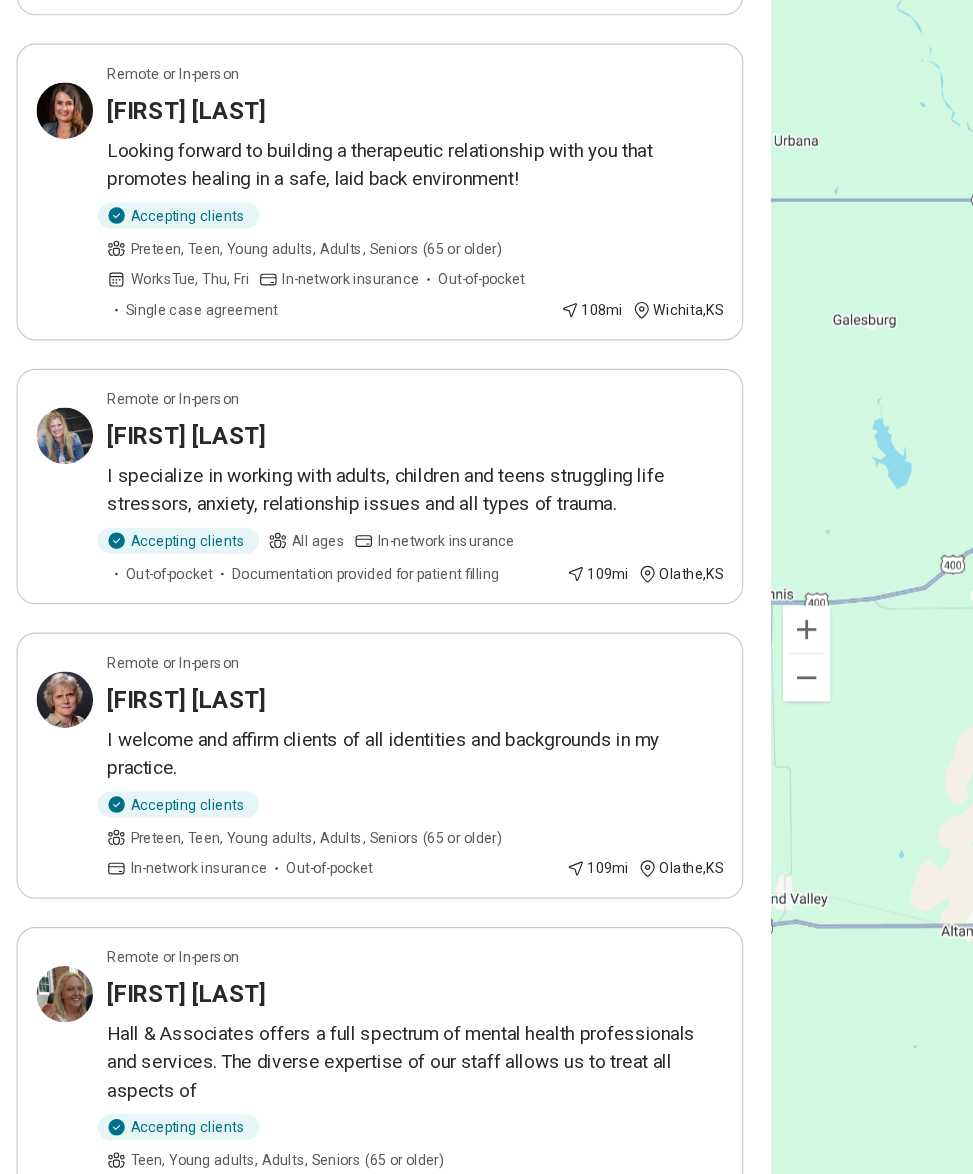 scroll, scrollTop: 3946, scrollLeft: 0, axis: vertical 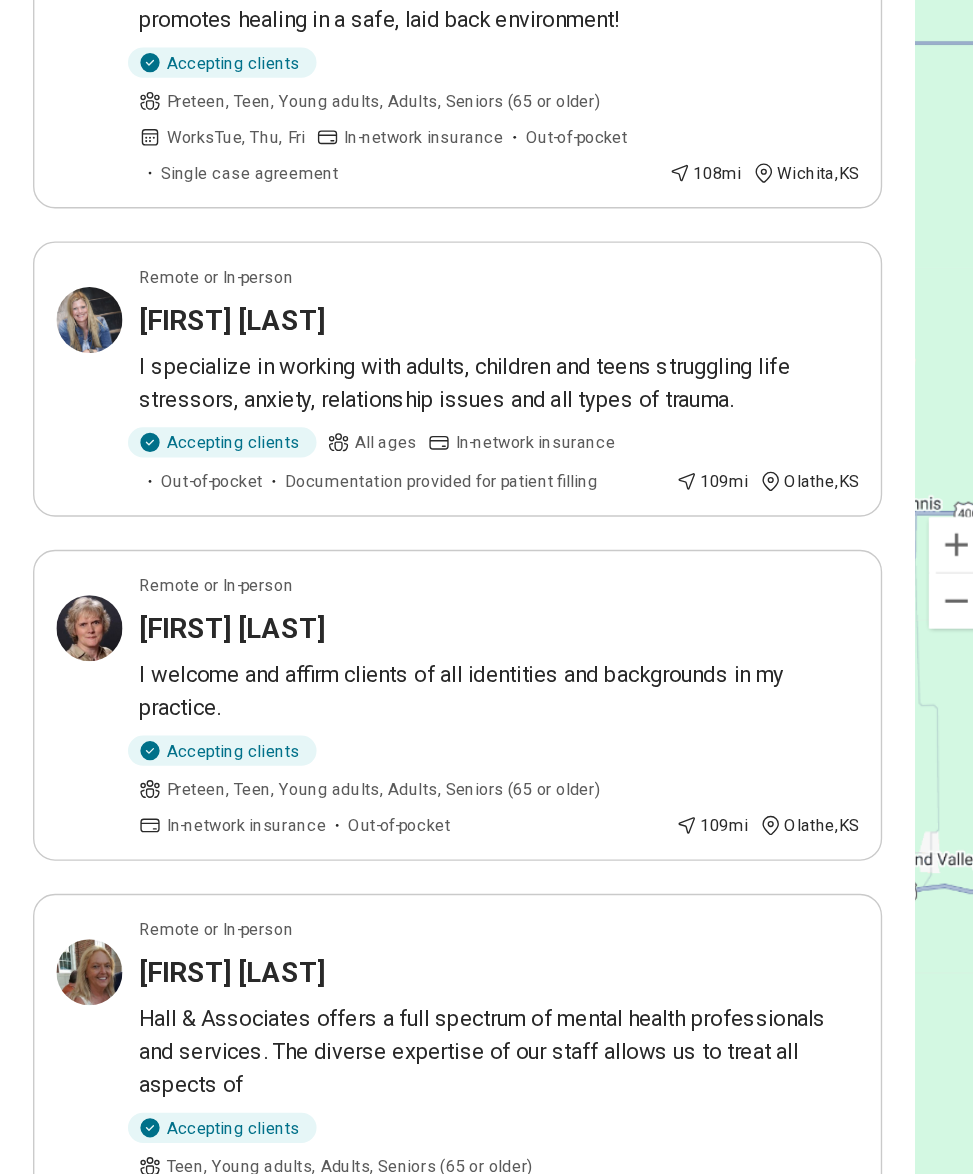click on "LEAH MATHESON" at bounding box center (168, 483) 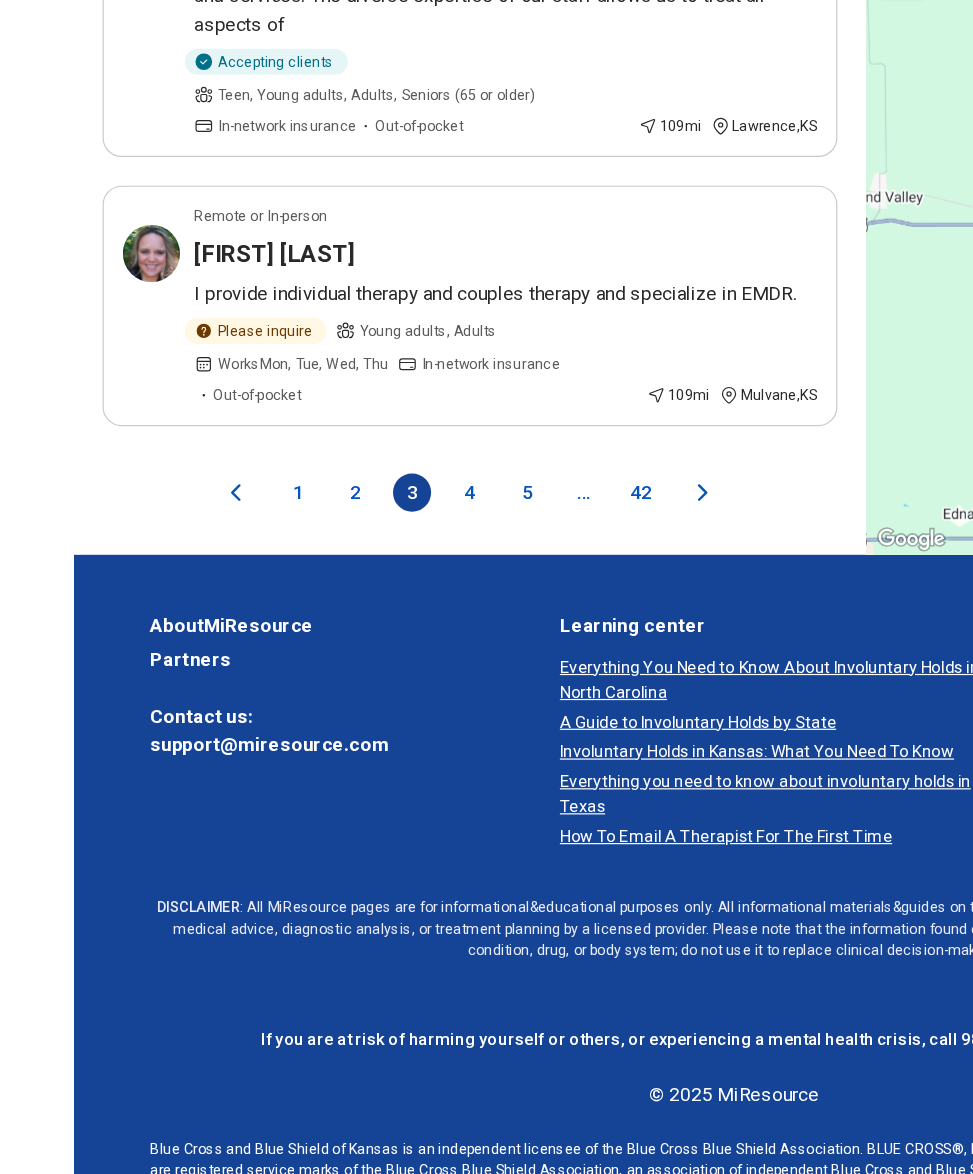 scroll, scrollTop: 4846, scrollLeft: 0, axis: vertical 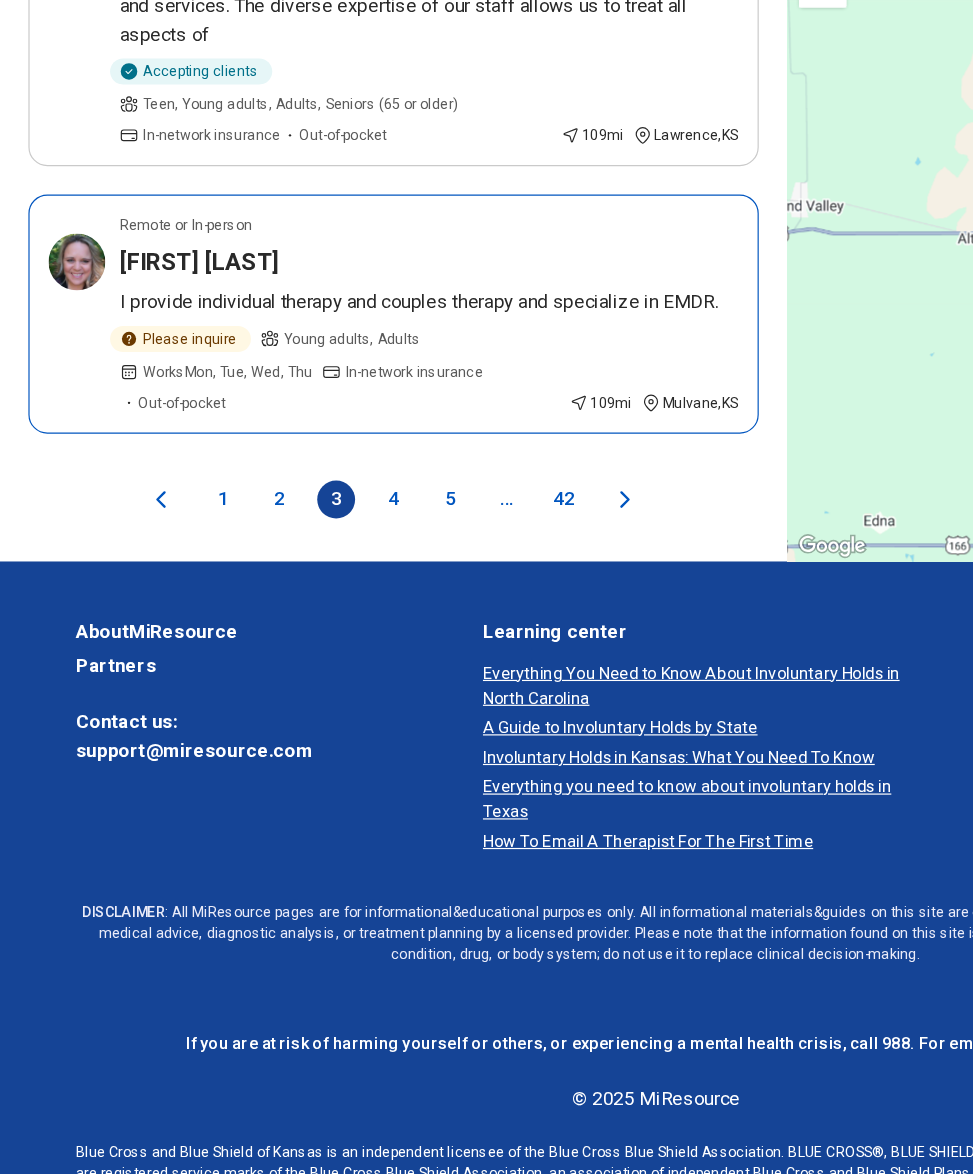 click on "Susan Dutcher" at bounding box center (168, 337) 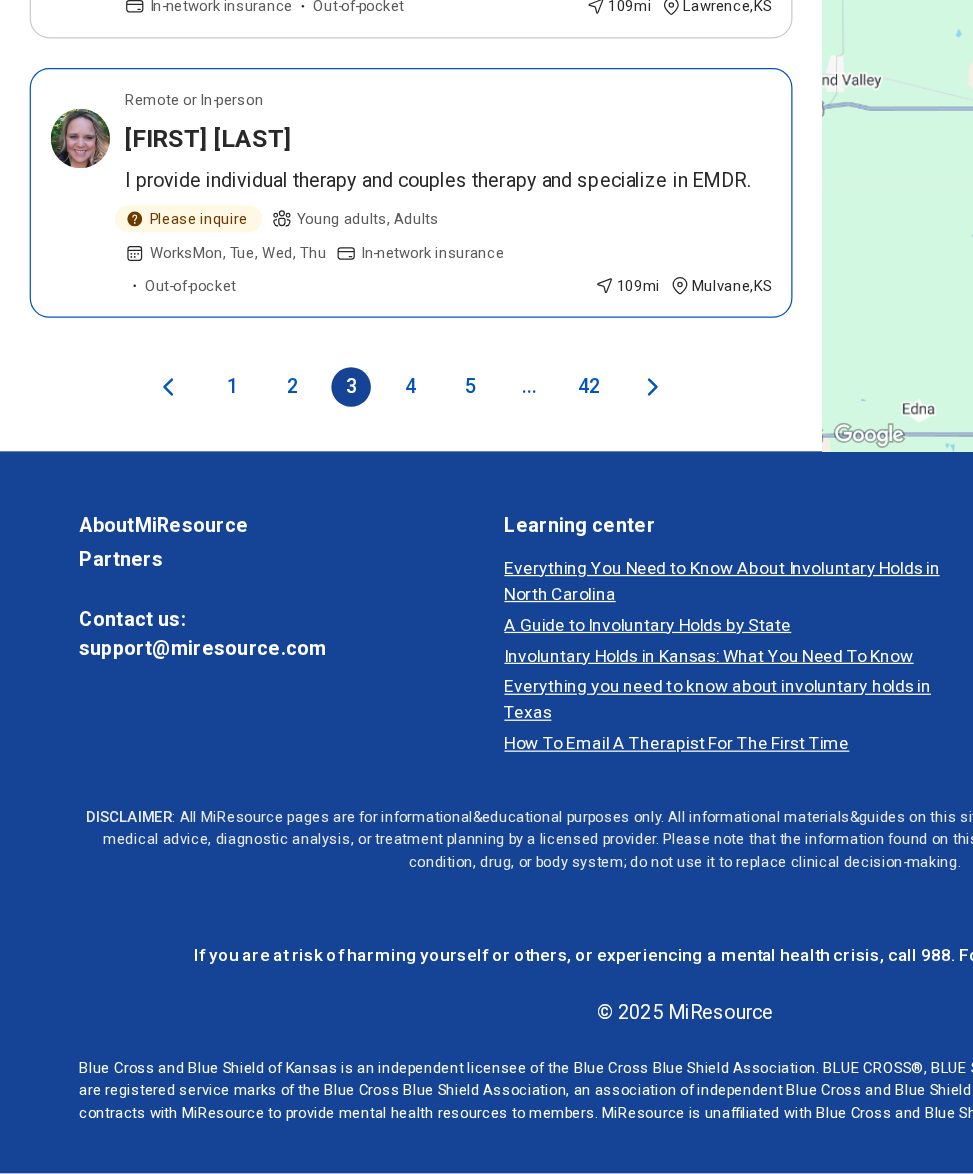 click on "4" at bounding box center [332, 538] 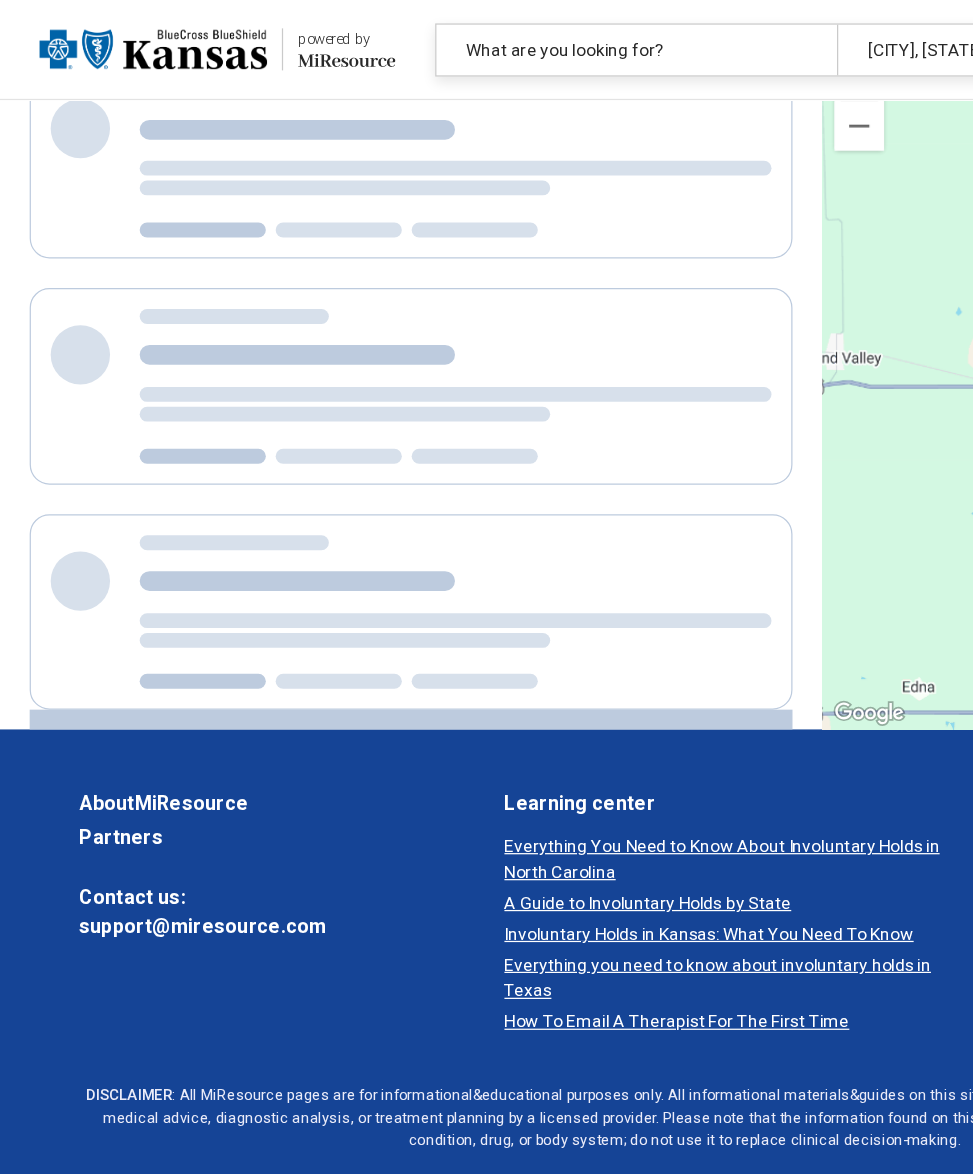 scroll, scrollTop: 0, scrollLeft: 0, axis: both 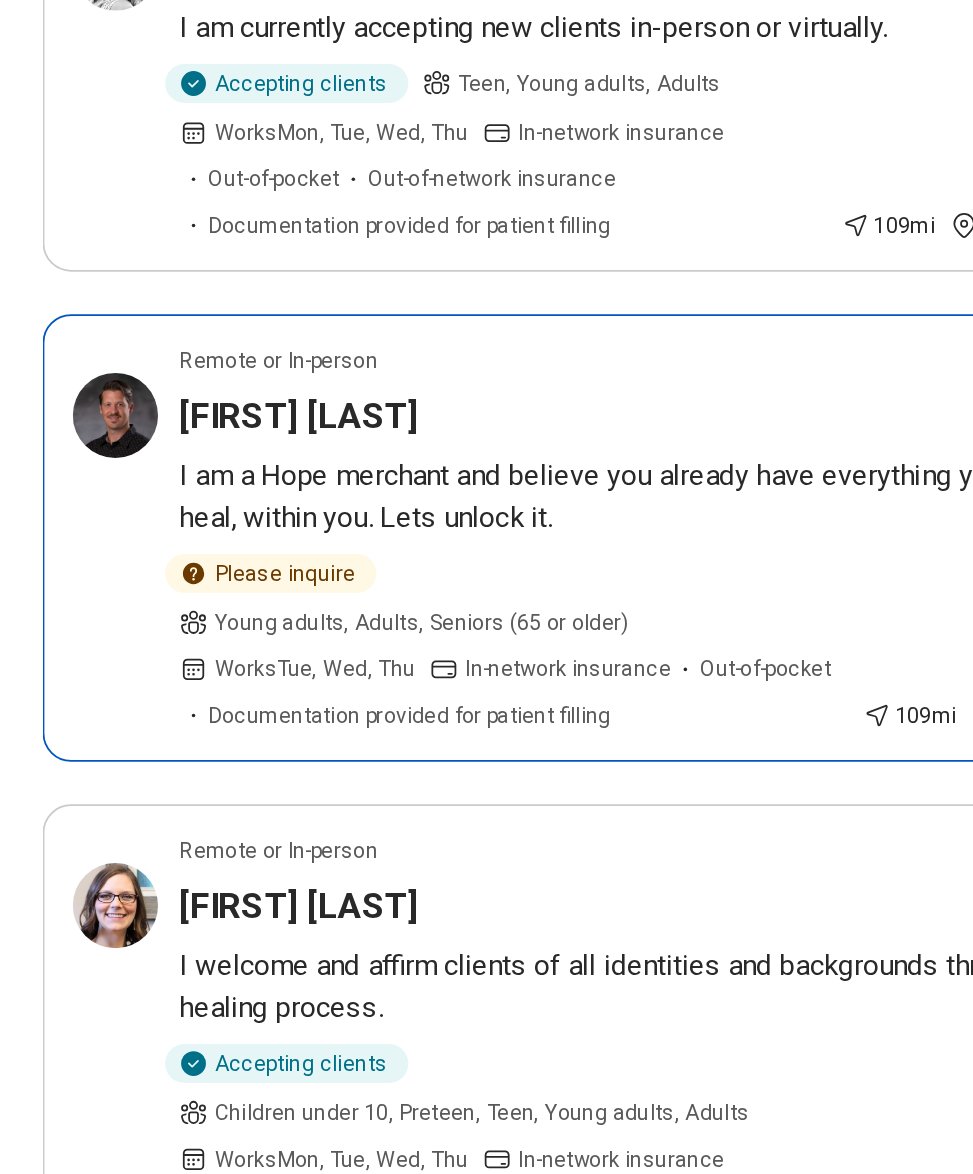 click on "I am a Hope merchant and believe you already have everything you need to heal, within you. Lets unlock it." at bounding box center [362, 623] 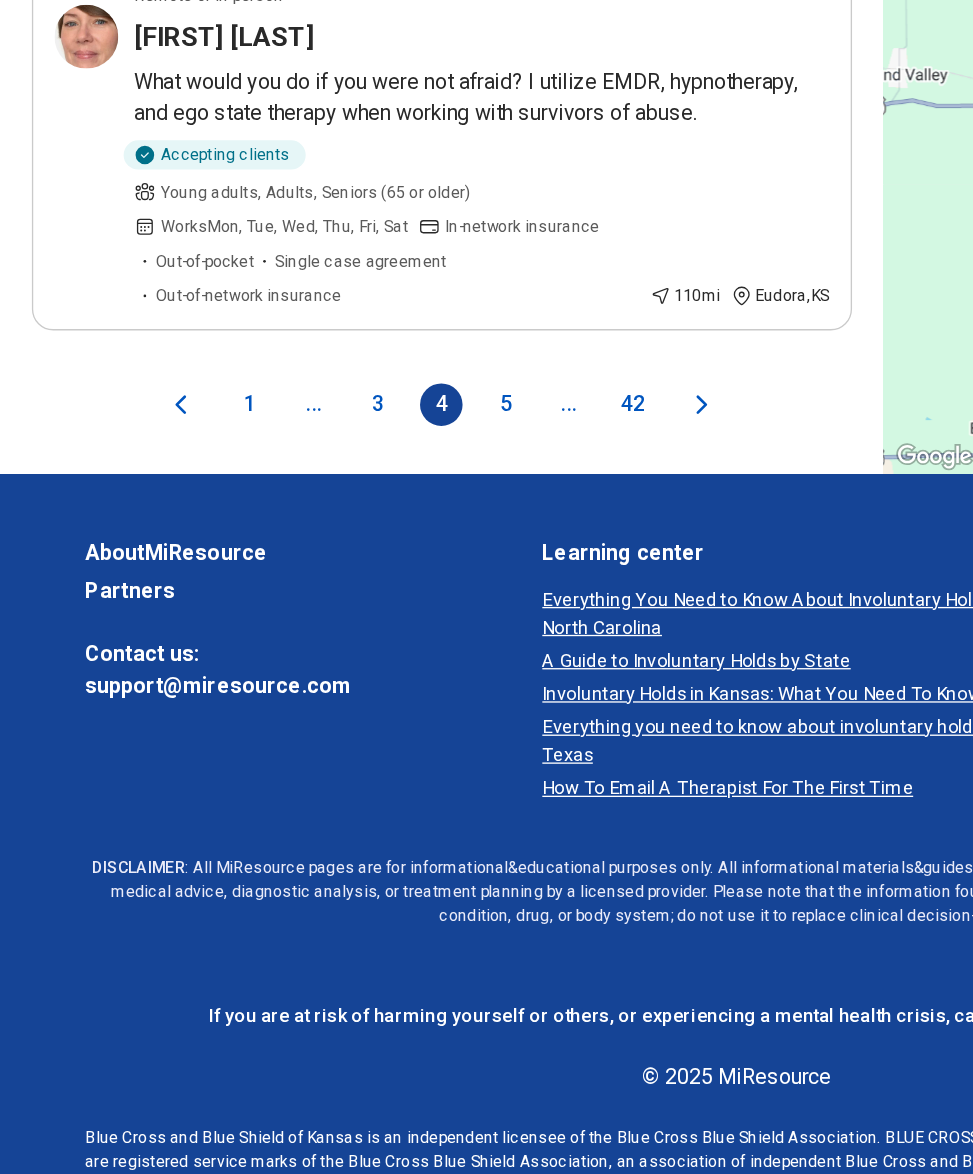 scroll, scrollTop: 5024, scrollLeft: 0, axis: vertical 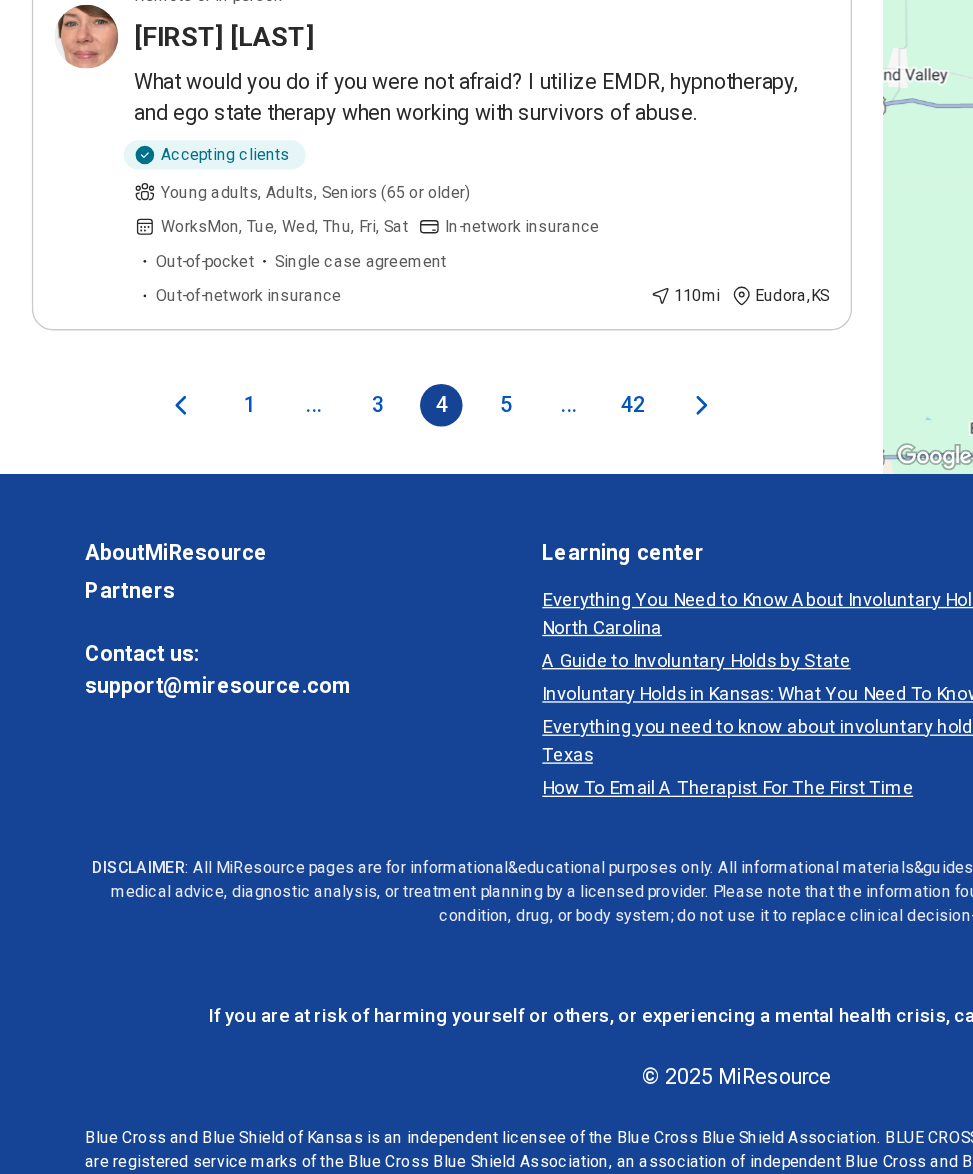 click on "5" at bounding box center [380, 538] 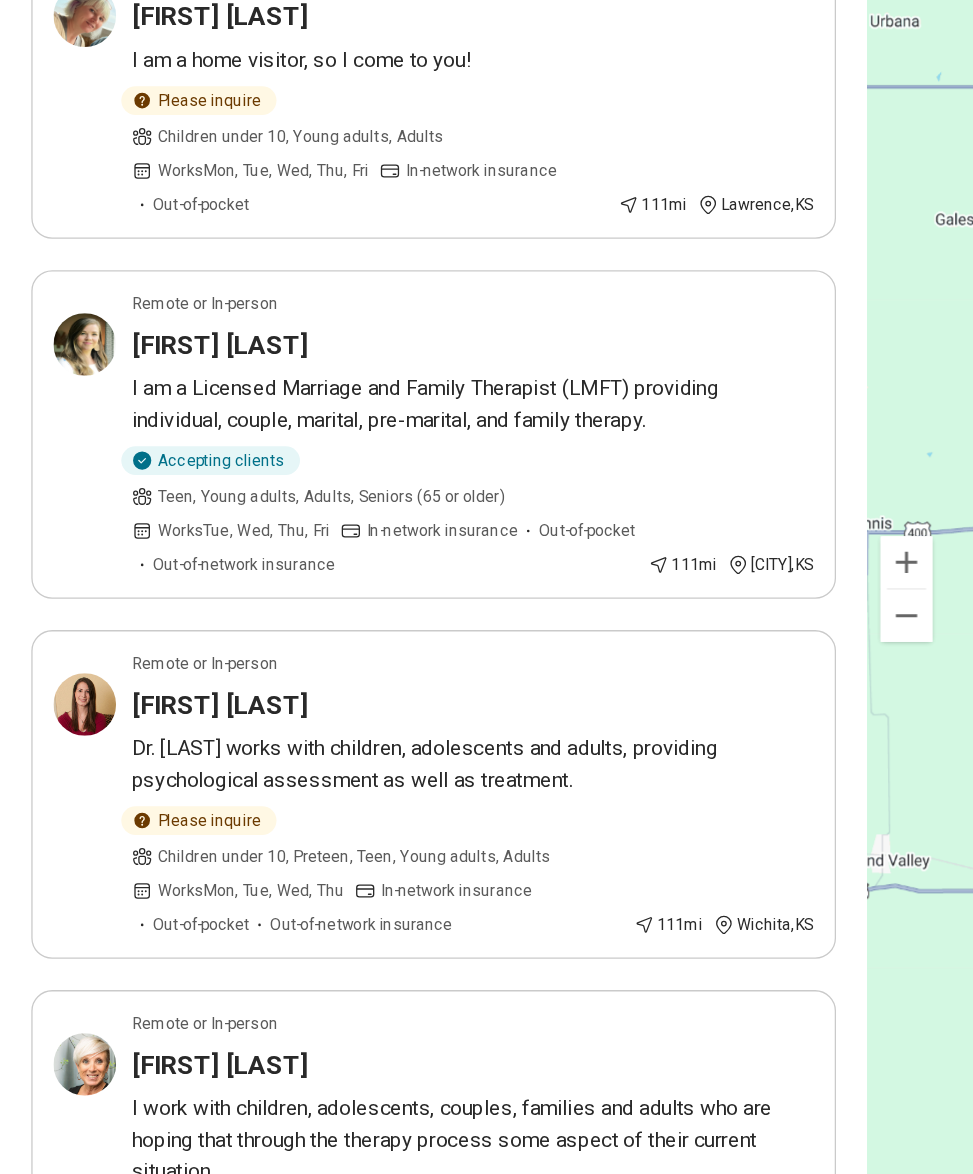 scroll, scrollTop: 1101, scrollLeft: 0, axis: vertical 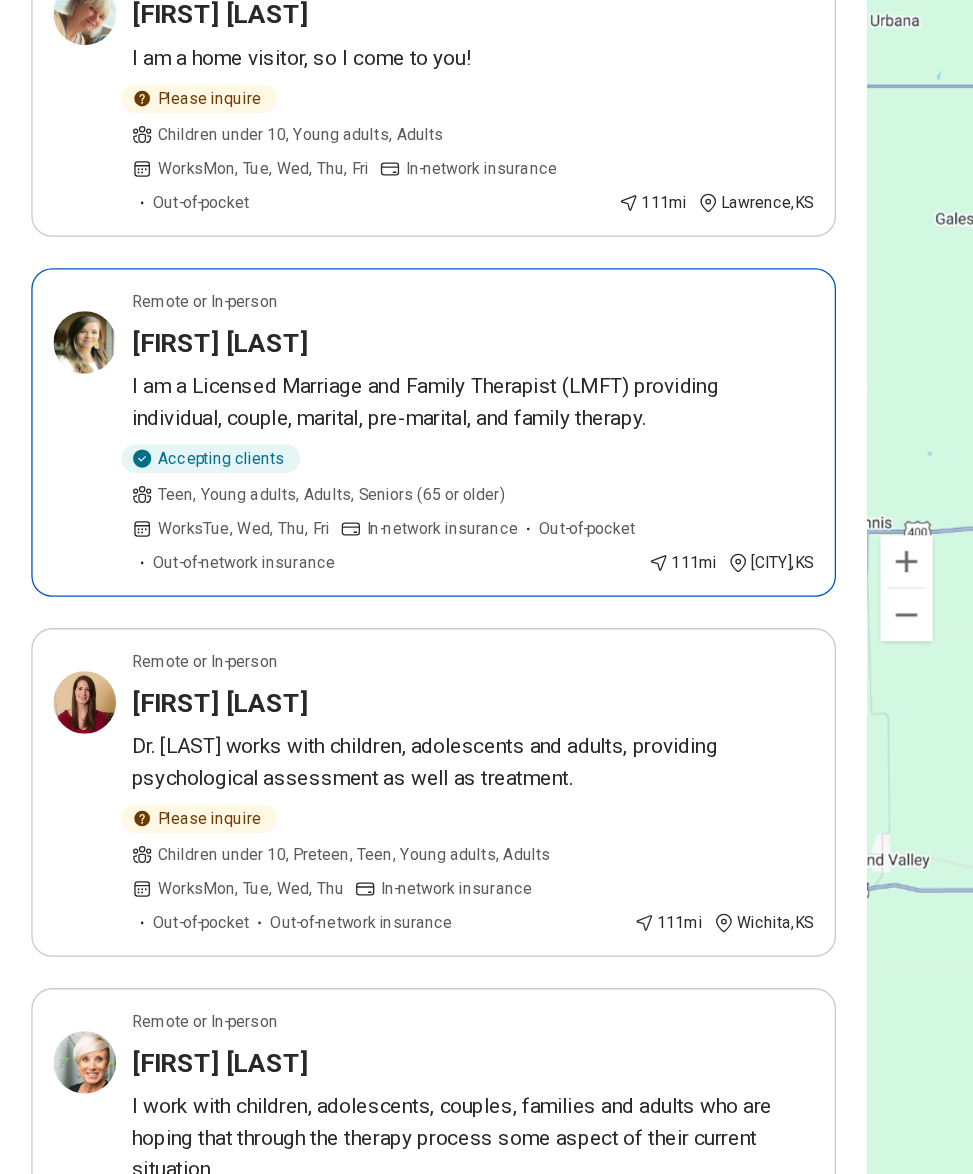 click on "Shelby Williams" at bounding box center [168, 478] 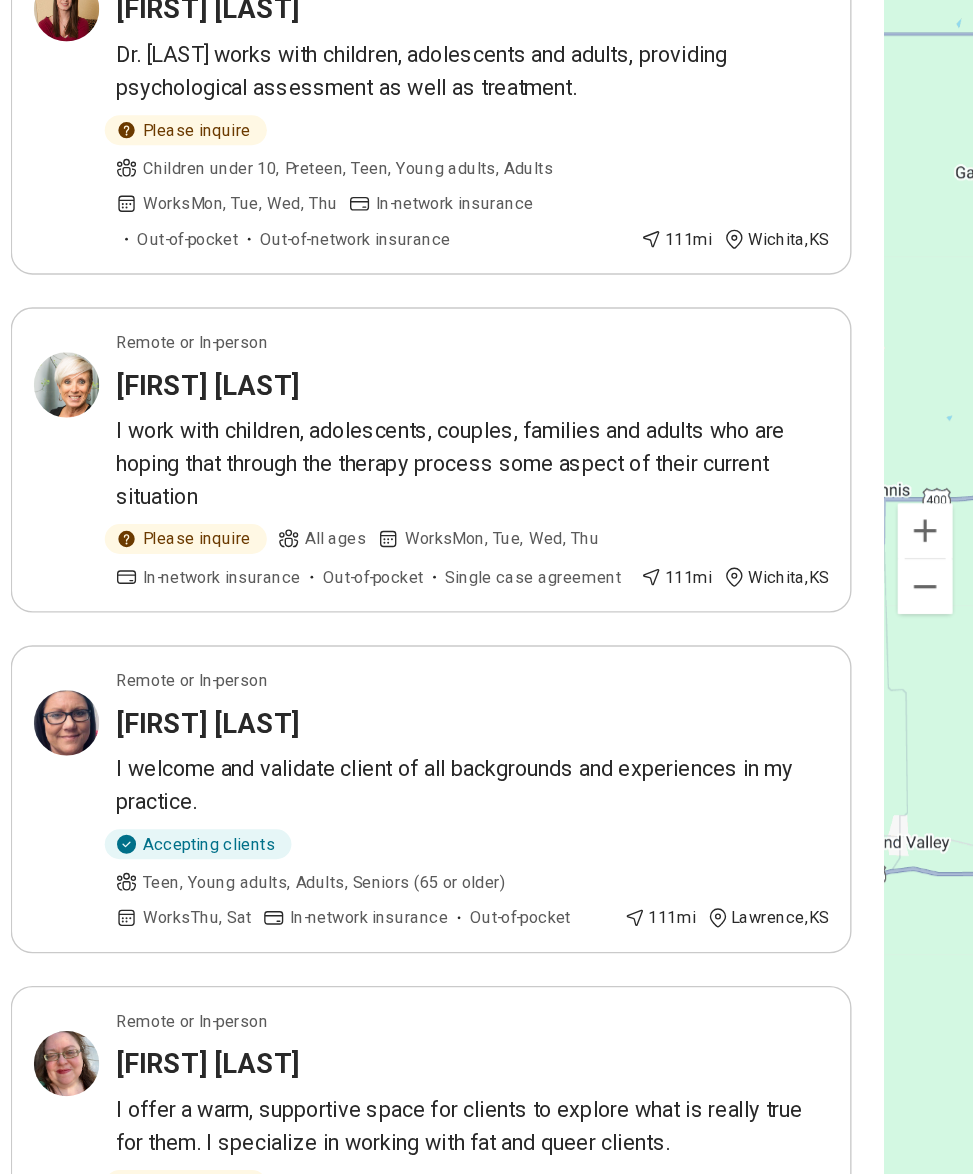 scroll, scrollTop: 1593, scrollLeft: 0, axis: vertical 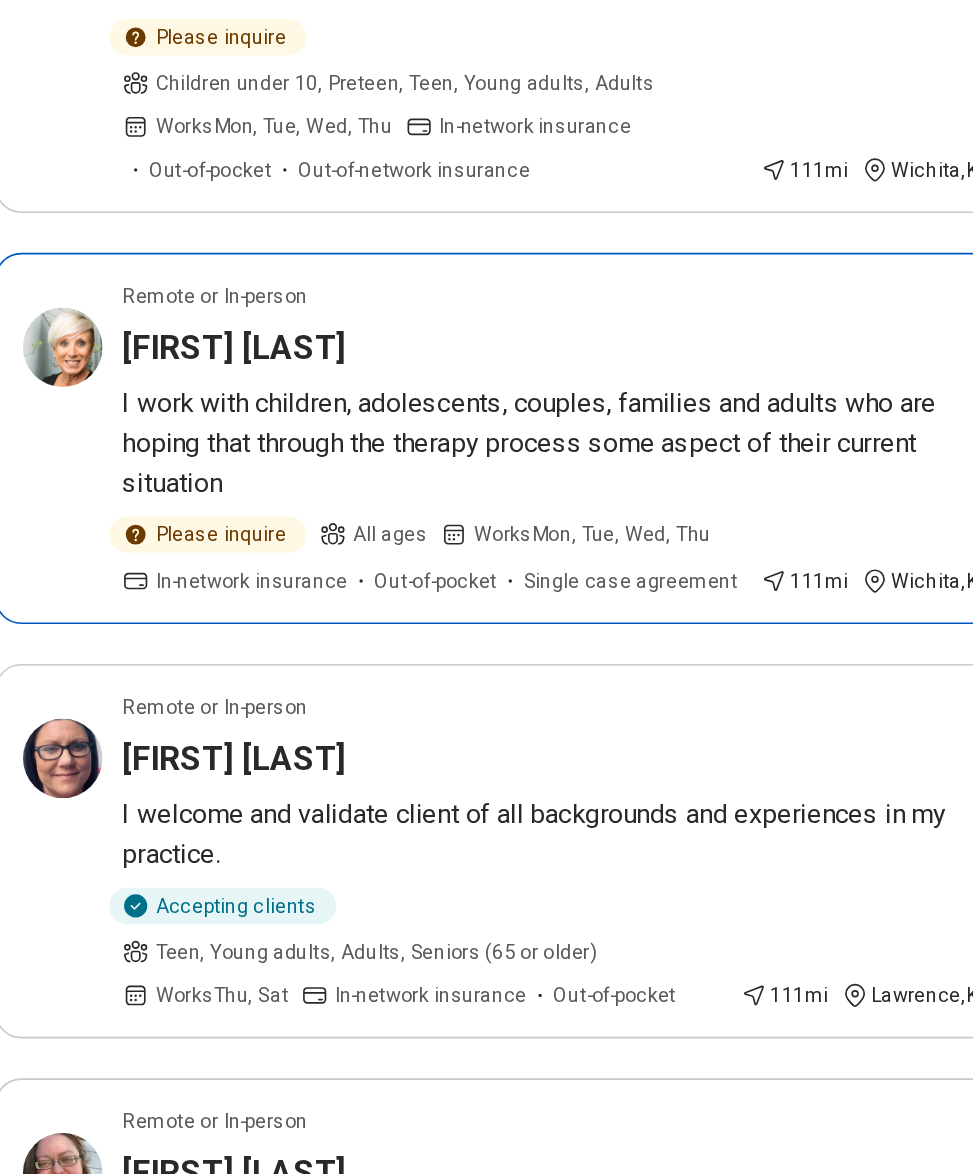 click on "Tisha Darland" at bounding box center [168, 538] 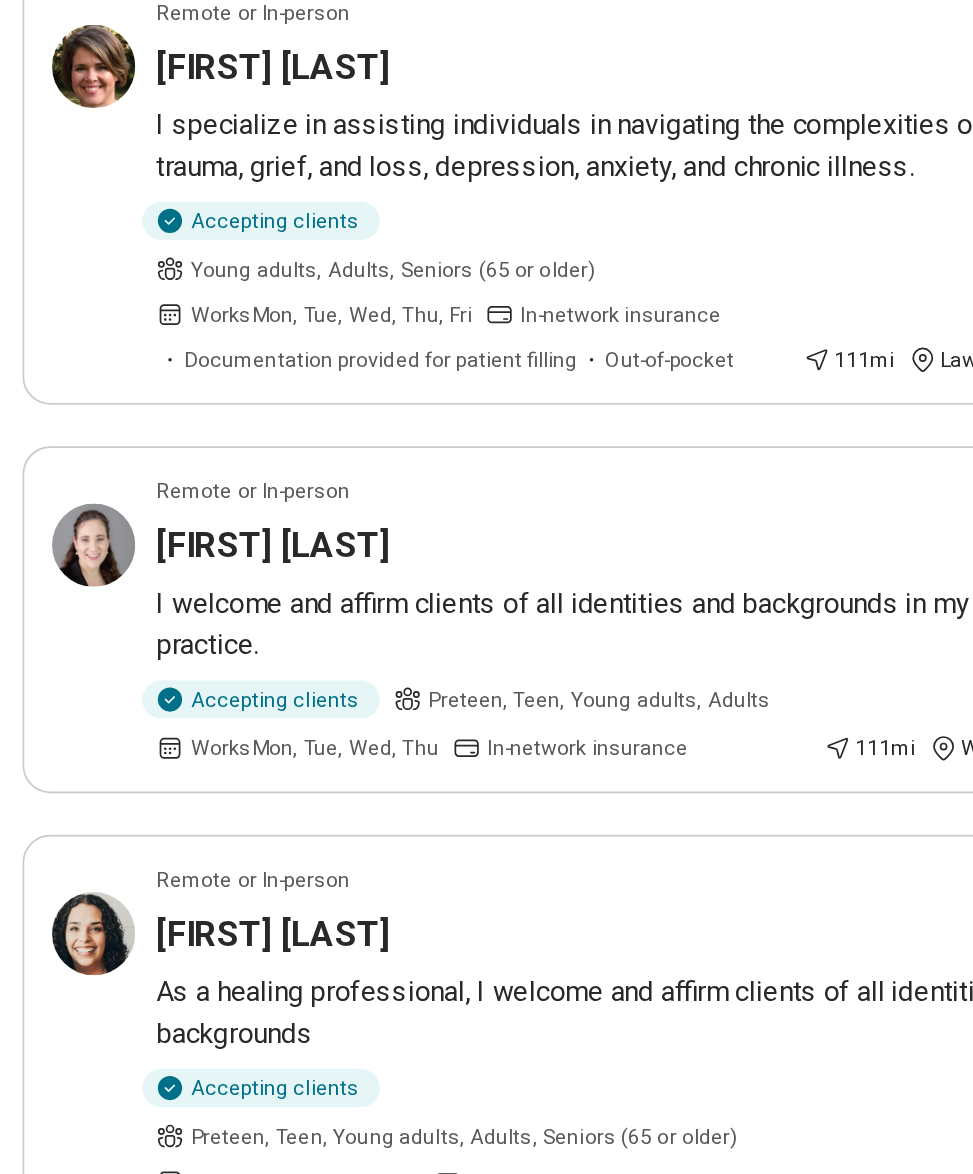 scroll, scrollTop: 3043, scrollLeft: 0, axis: vertical 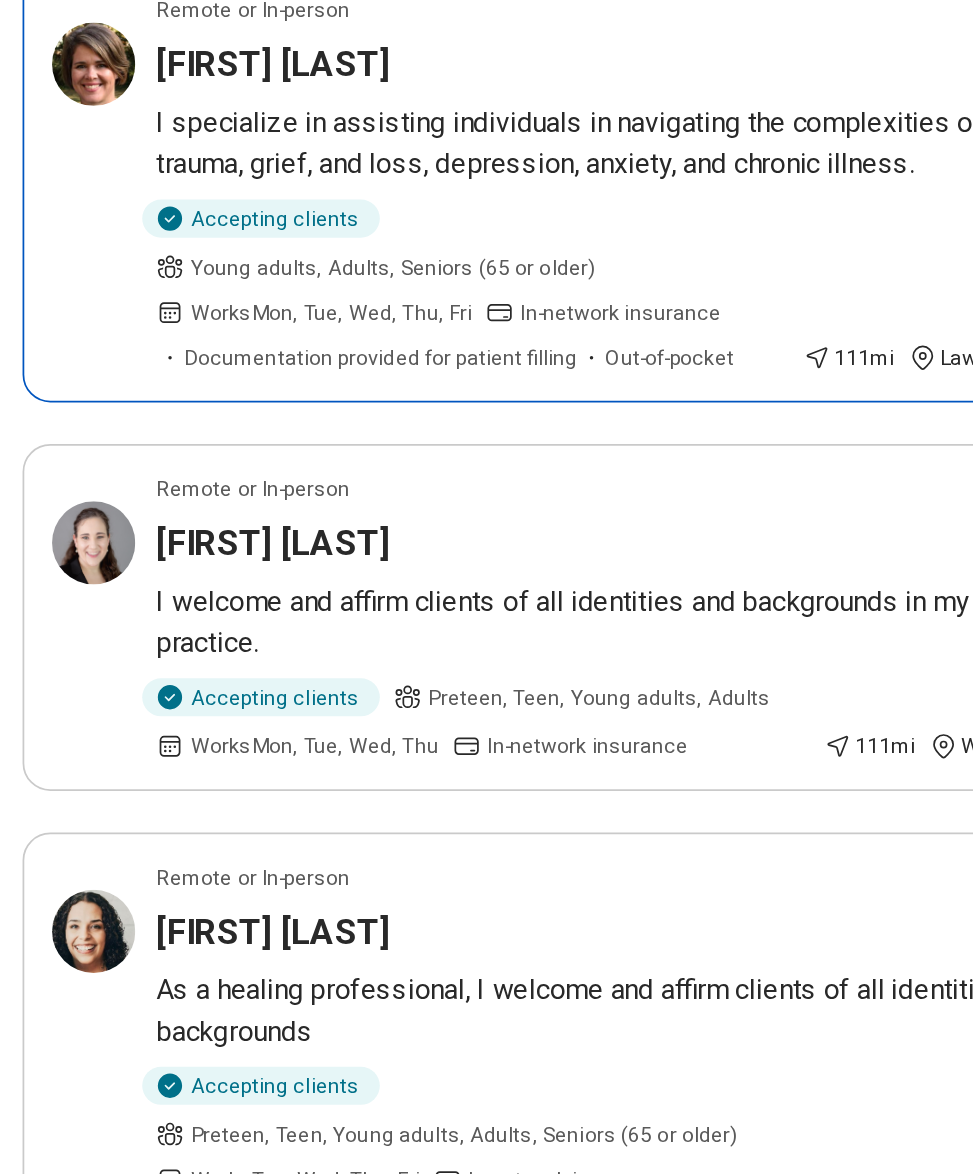 click on "Samantha Brummell" at bounding box center (168, 490) 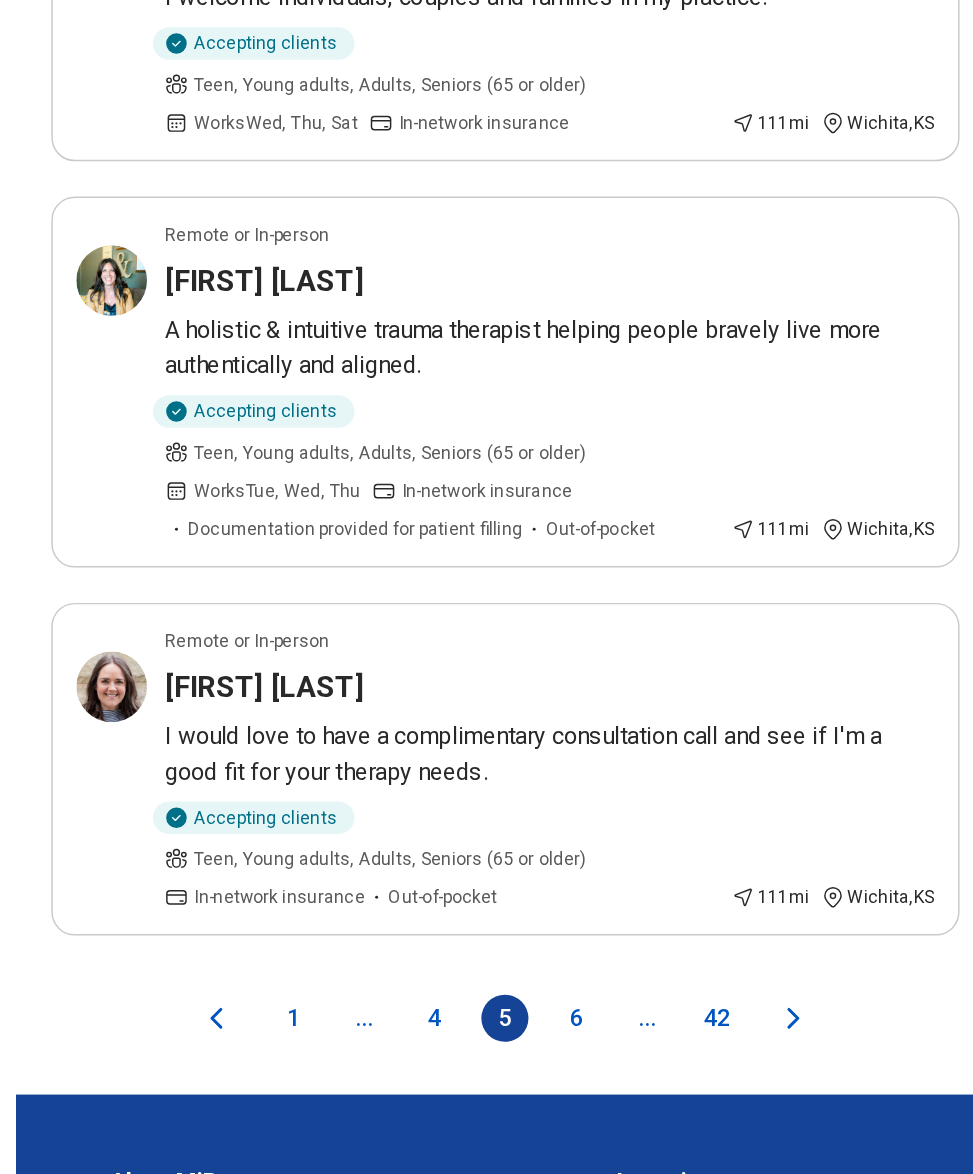 scroll, scrollTop: 4524, scrollLeft: 0, axis: vertical 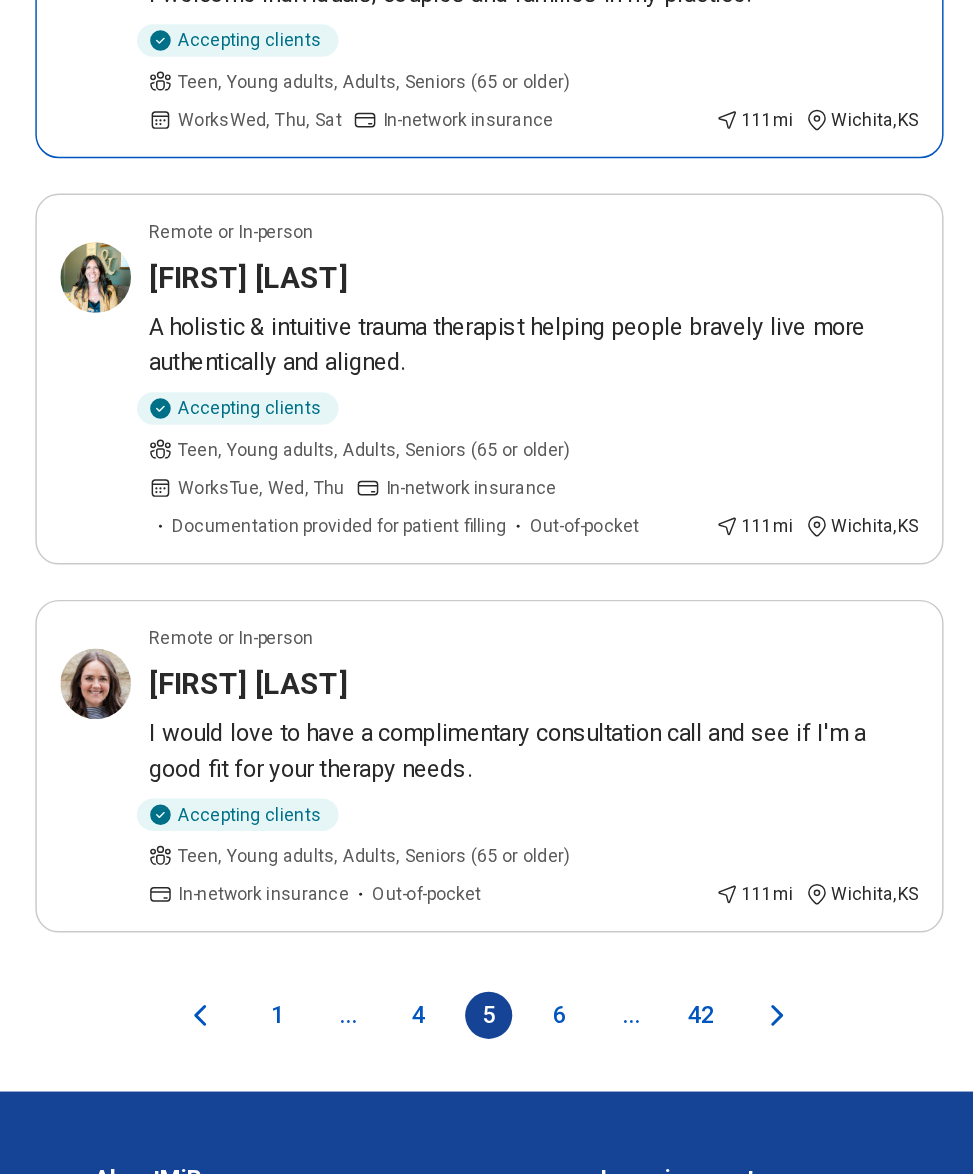 click on "Alisha Bond" at bounding box center [168, 287] 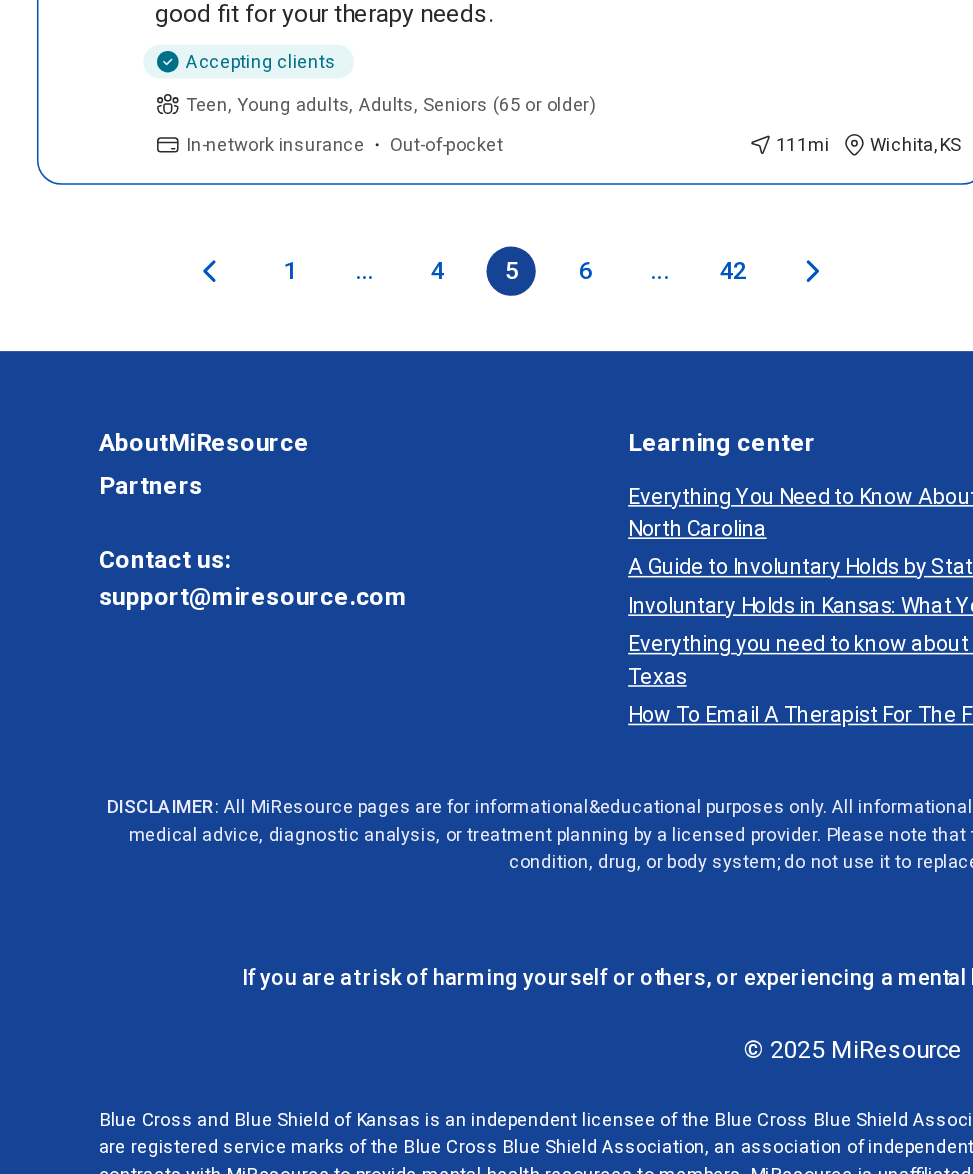 scroll, scrollTop: 5016, scrollLeft: 0, axis: vertical 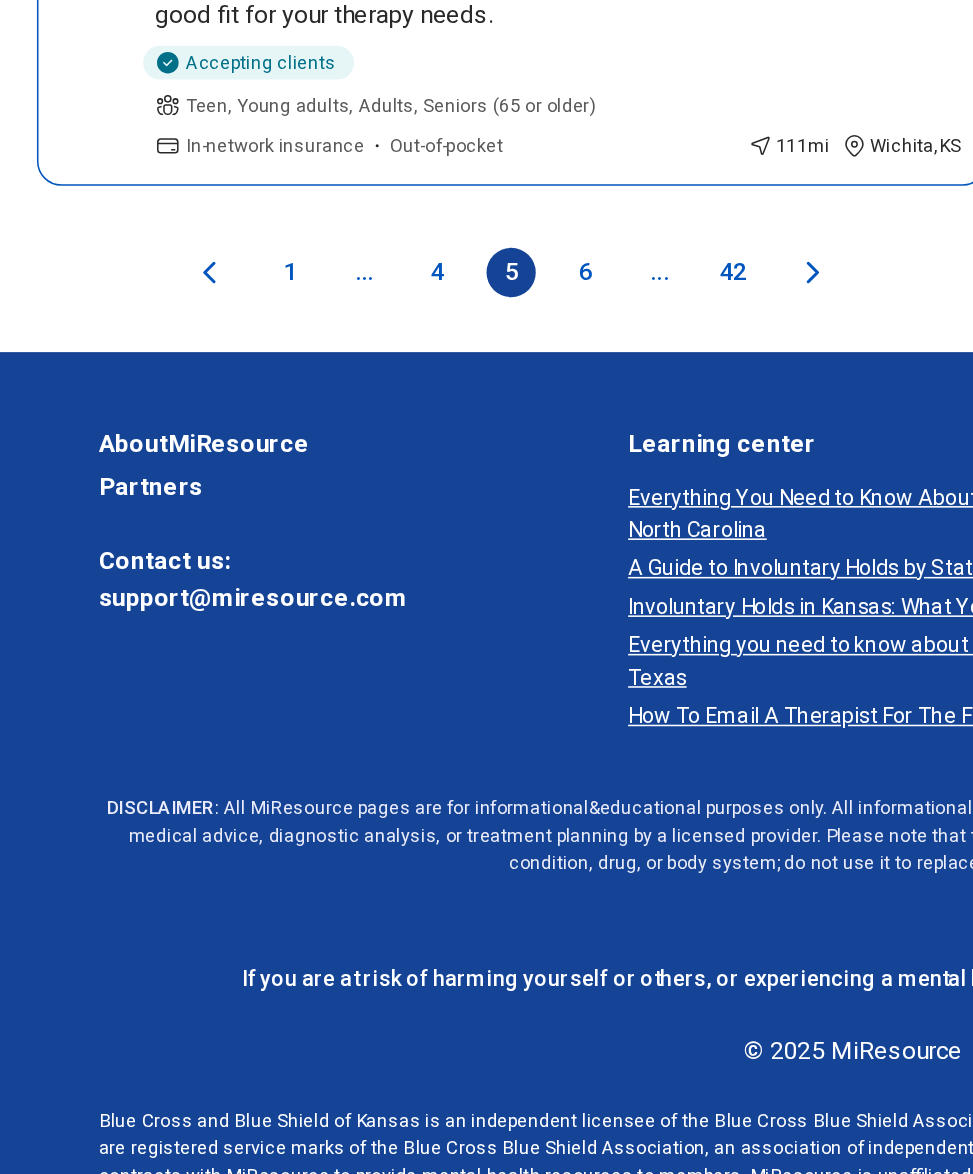 click on "6" at bounding box center [380, 538] 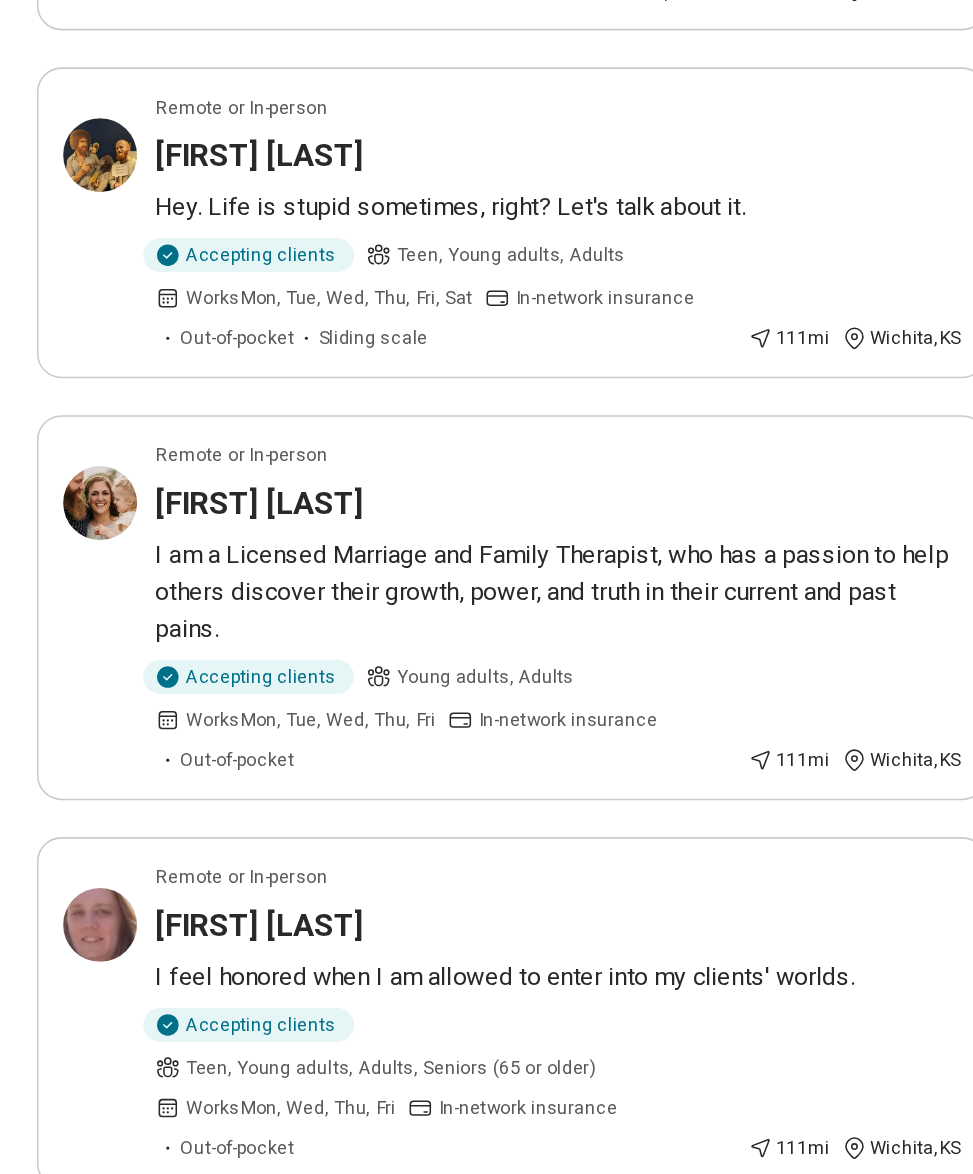 scroll, scrollTop: 556, scrollLeft: 0, axis: vertical 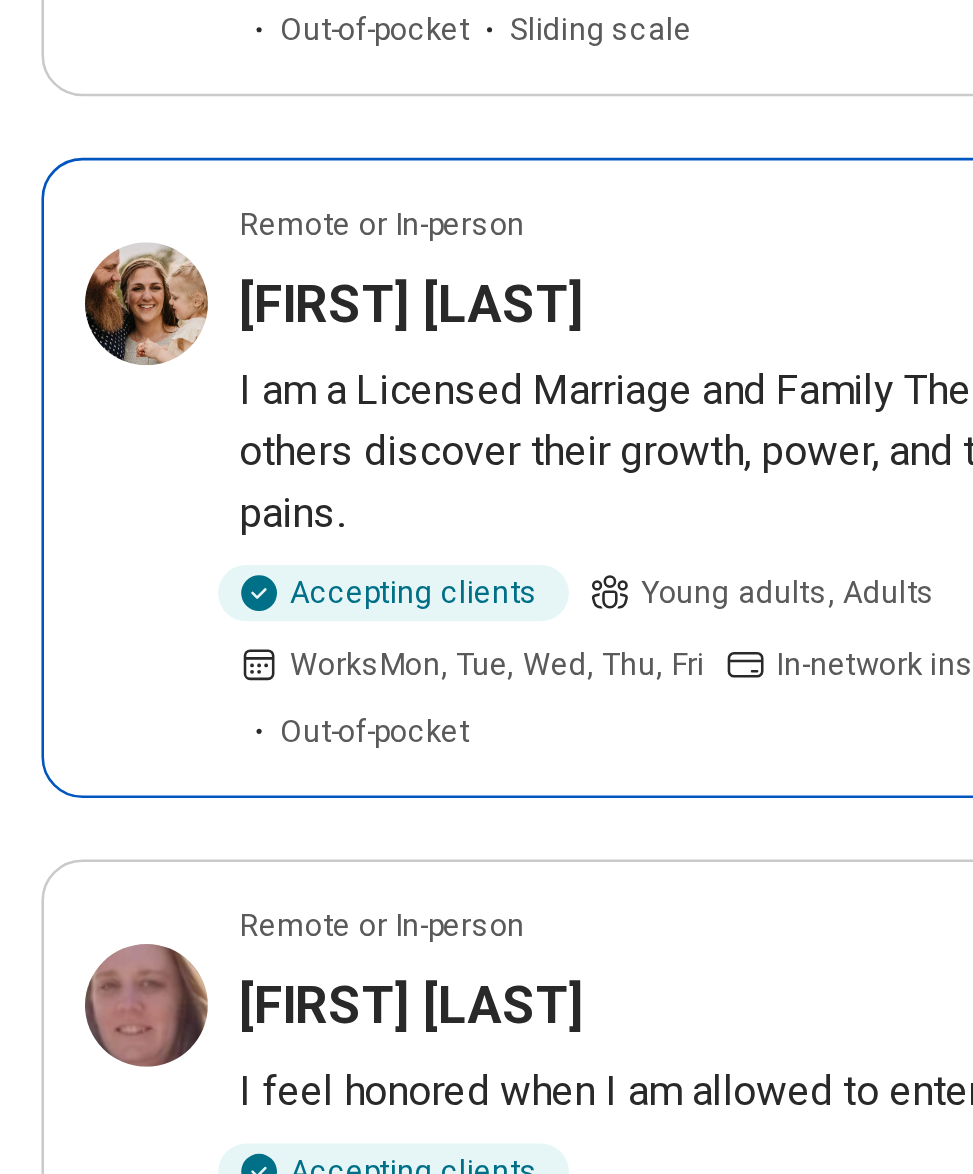 click on "Rebecca Ramm" at bounding box center [168, 671] 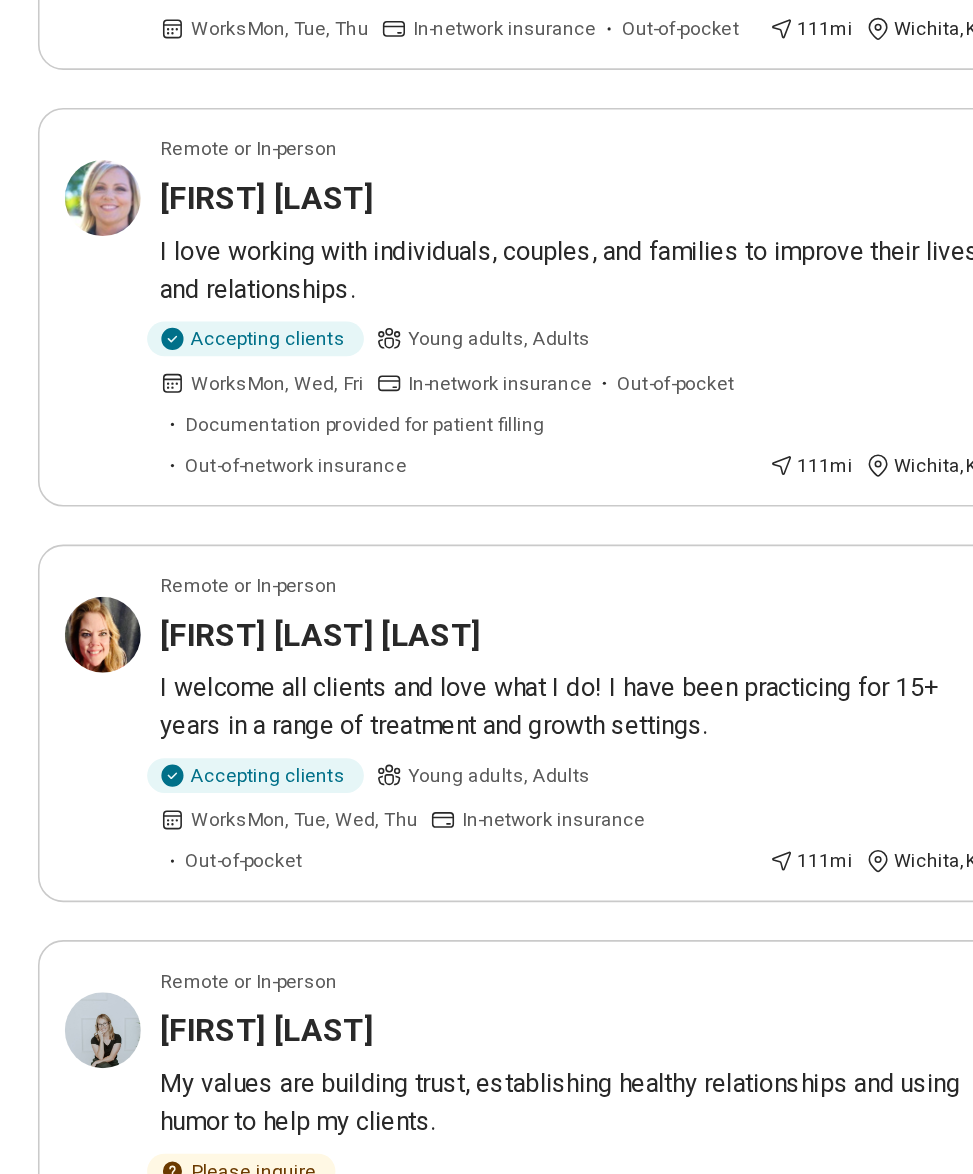 scroll, scrollTop: 4055, scrollLeft: 0, axis: vertical 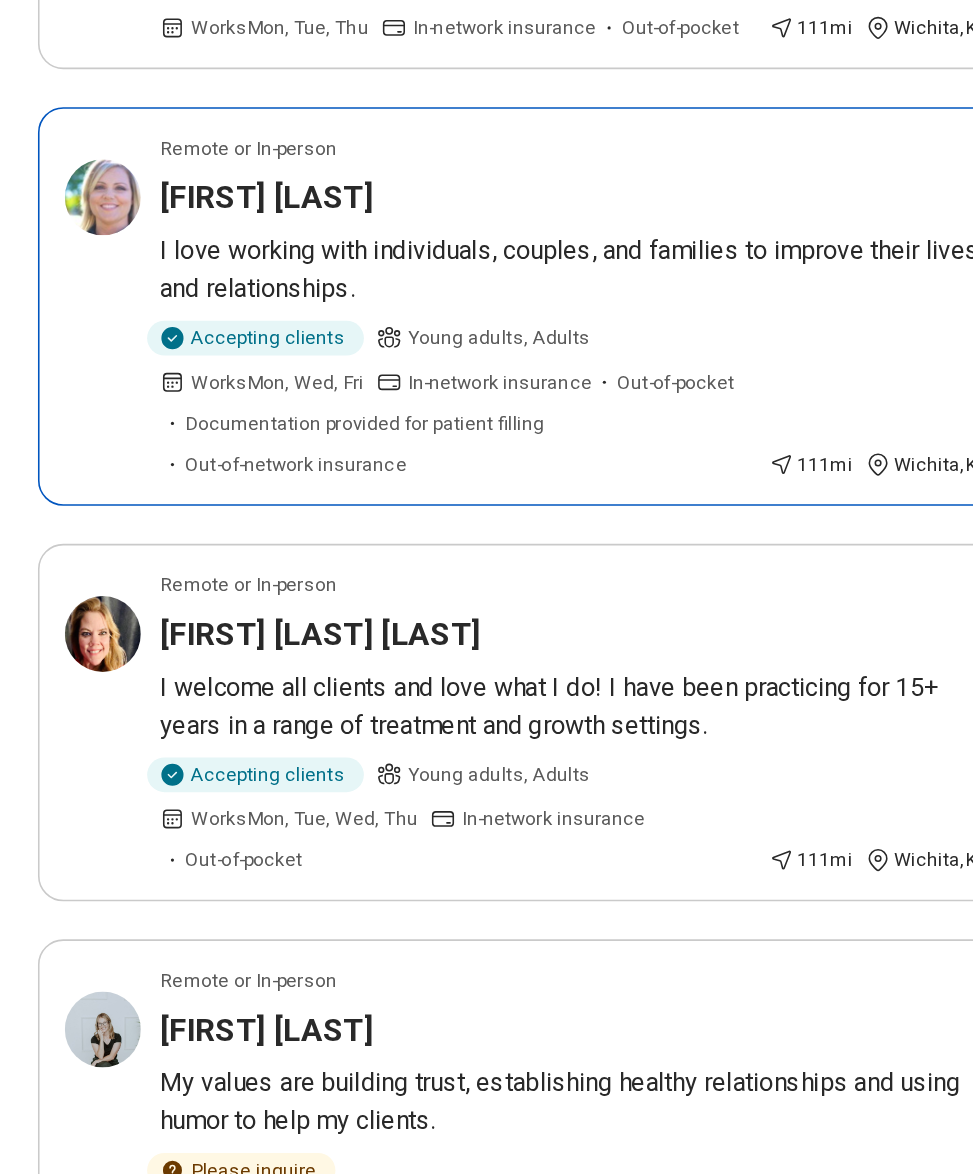 click on "Daina Schatzman" at bounding box center (168, 508) 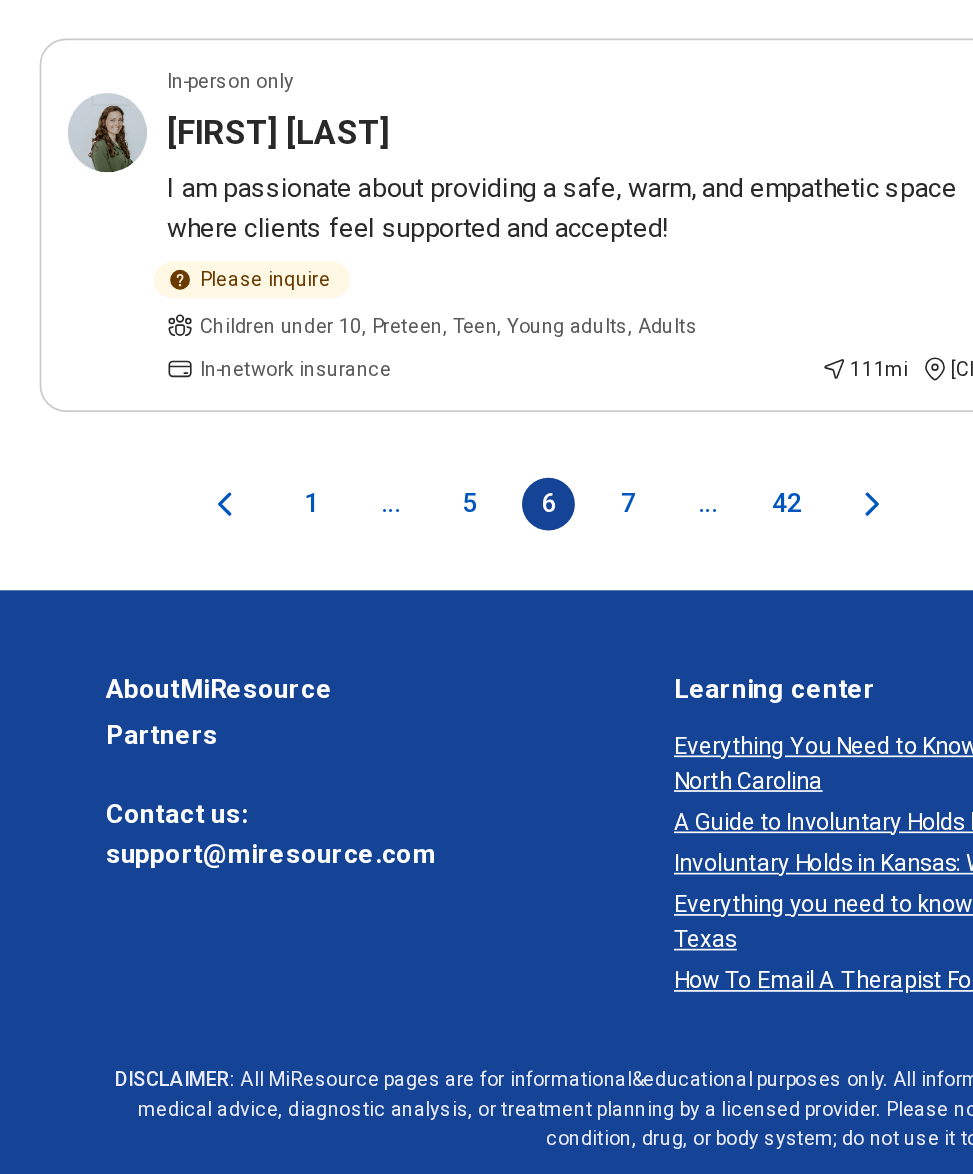 scroll, scrollTop: 4867, scrollLeft: 0, axis: vertical 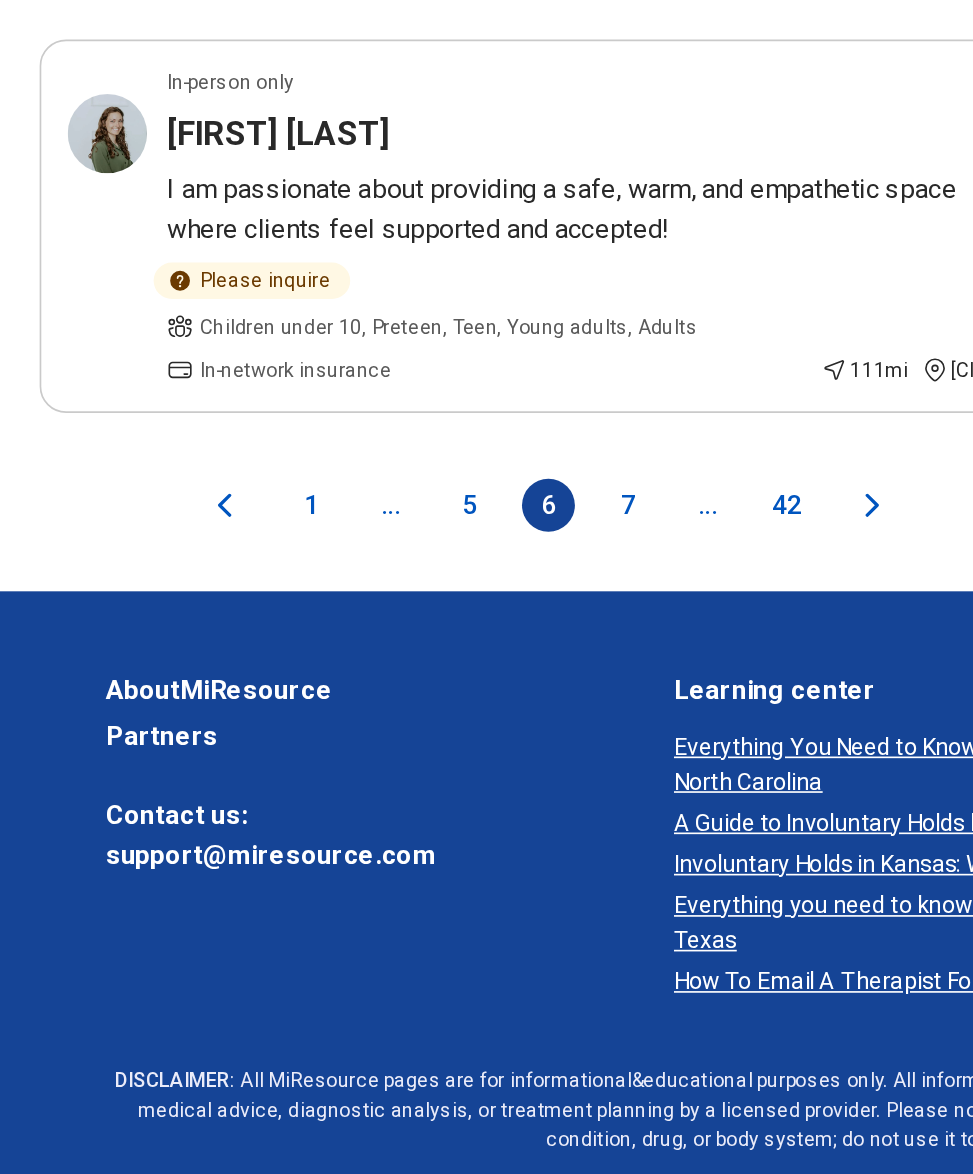 click on "7" at bounding box center [380, 723] 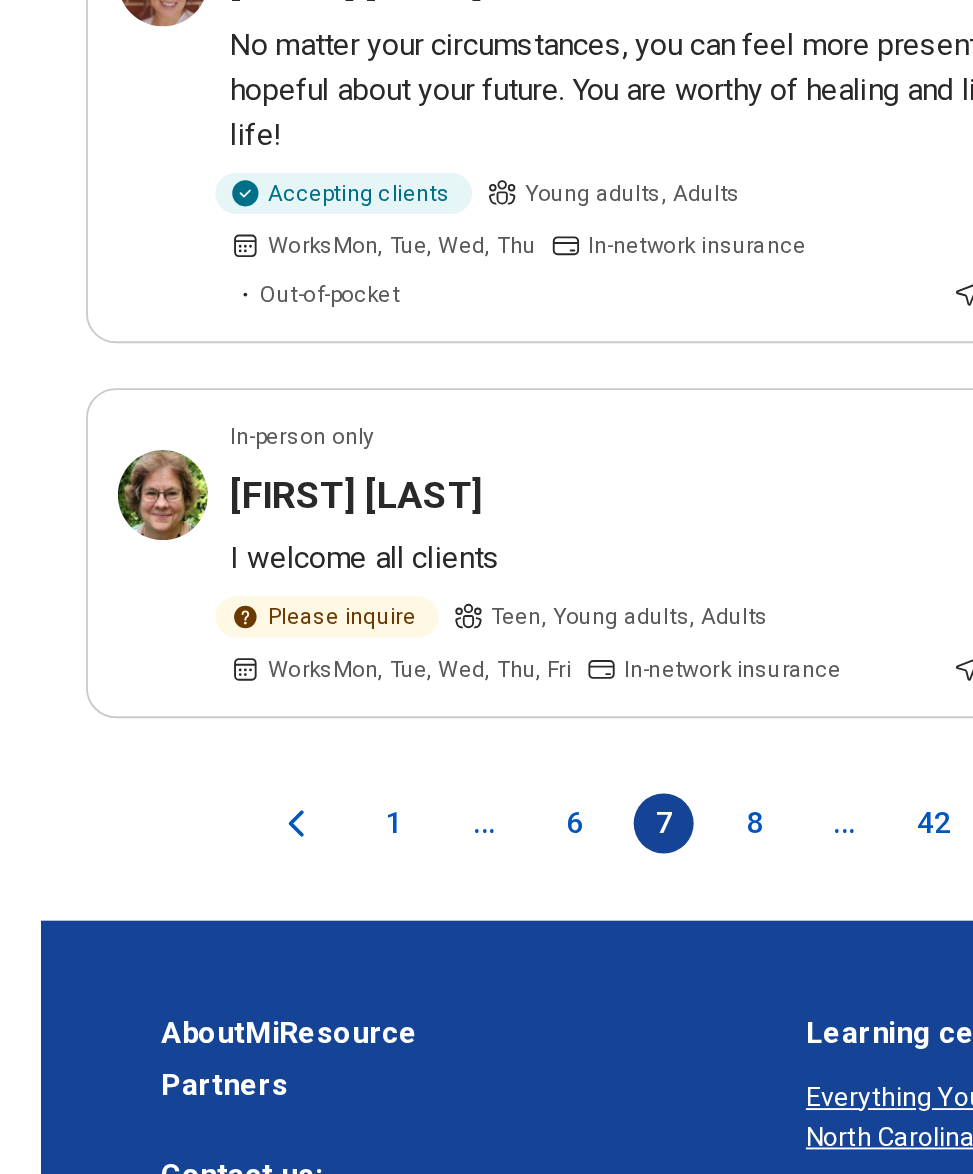 scroll, scrollTop: 4527, scrollLeft: 0, axis: vertical 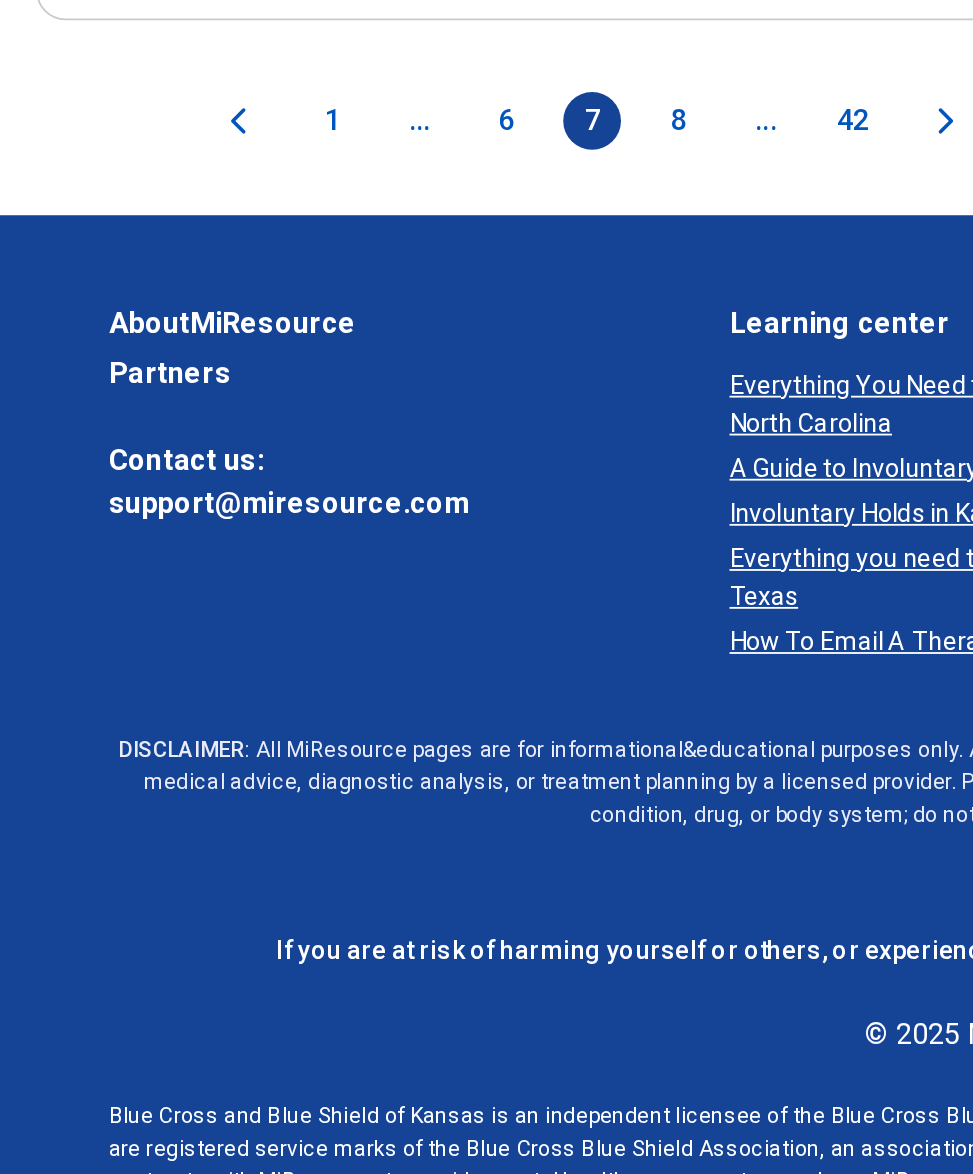 click on "8" at bounding box center (380, 548) 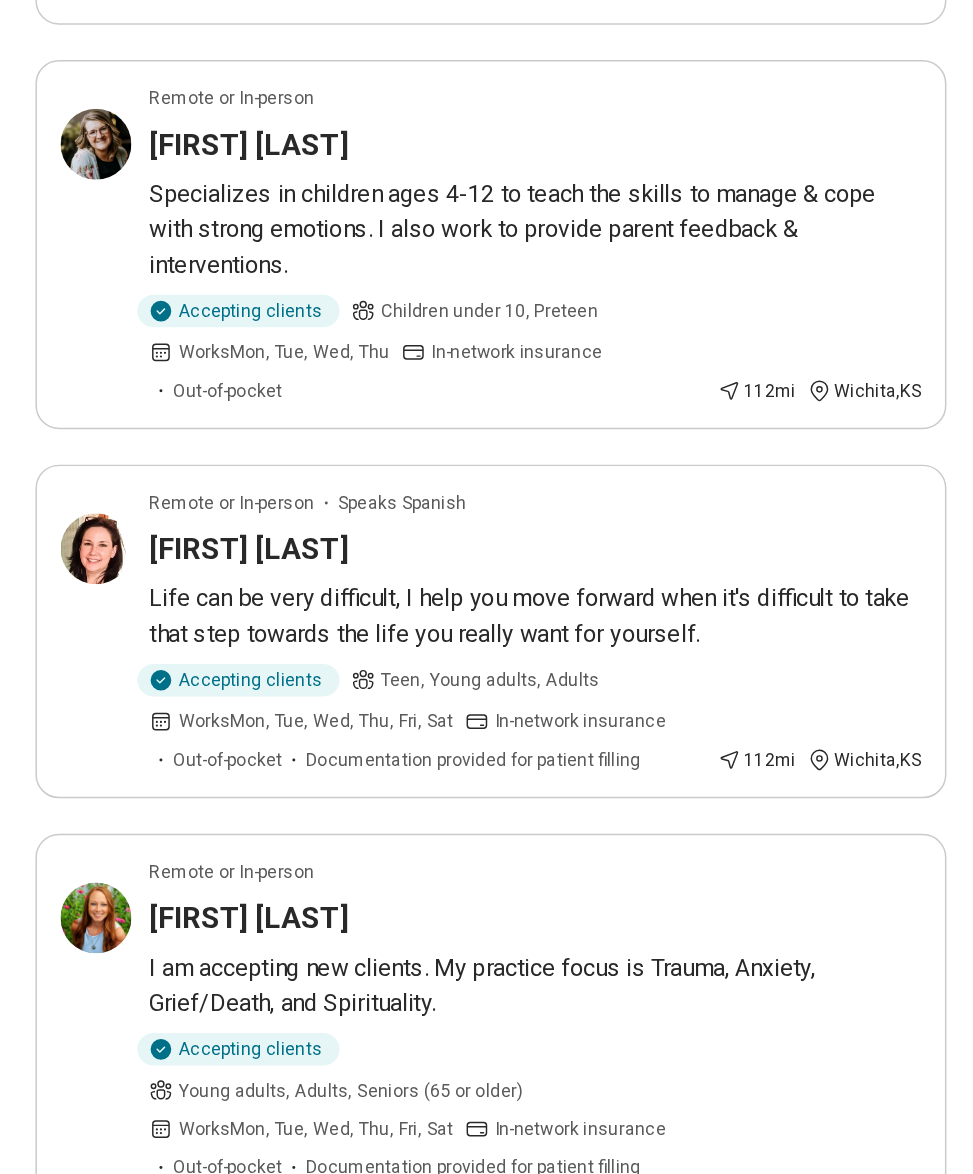 scroll, scrollTop: 1758, scrollLeft: 0, axis: vertical 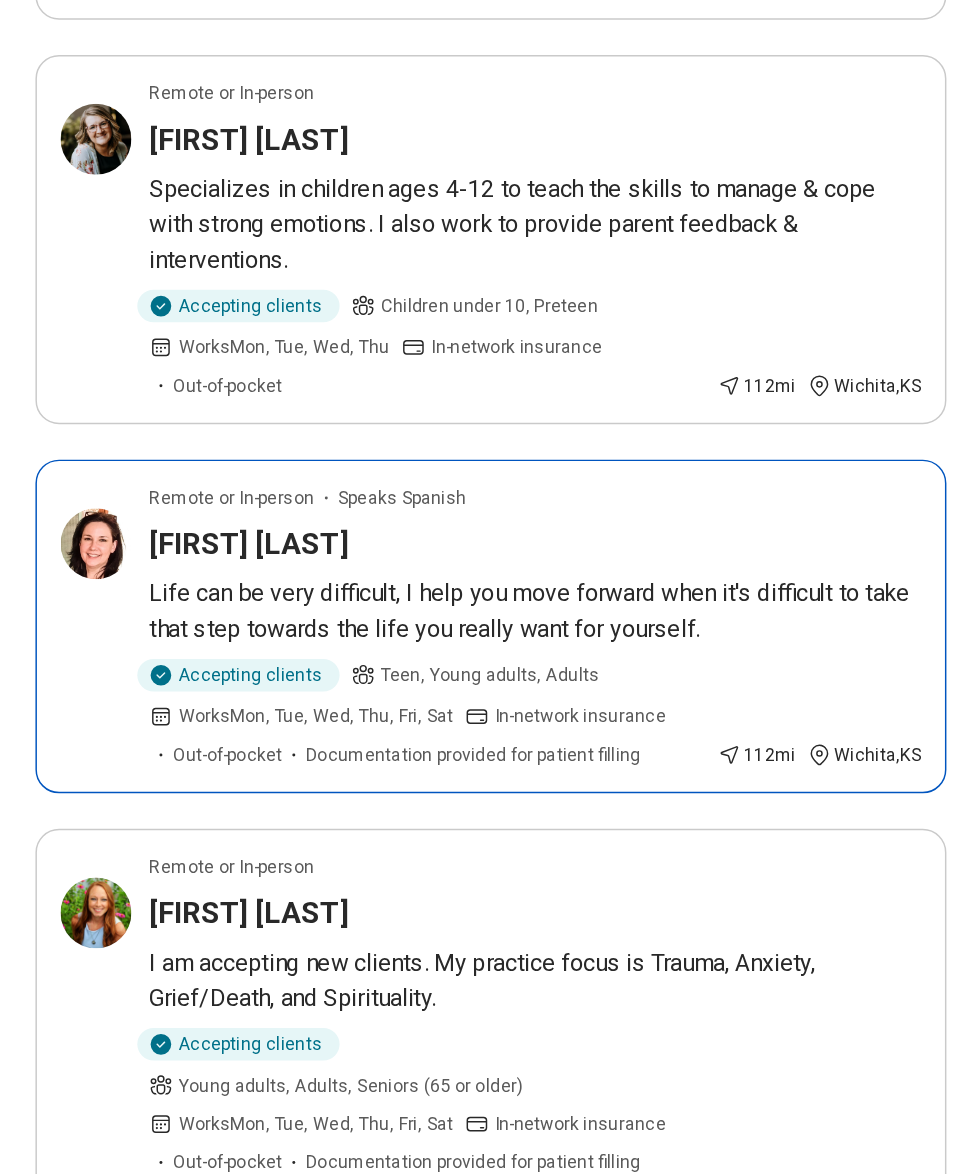 click on "Christina Salomon" at bounding box center [168, 695] 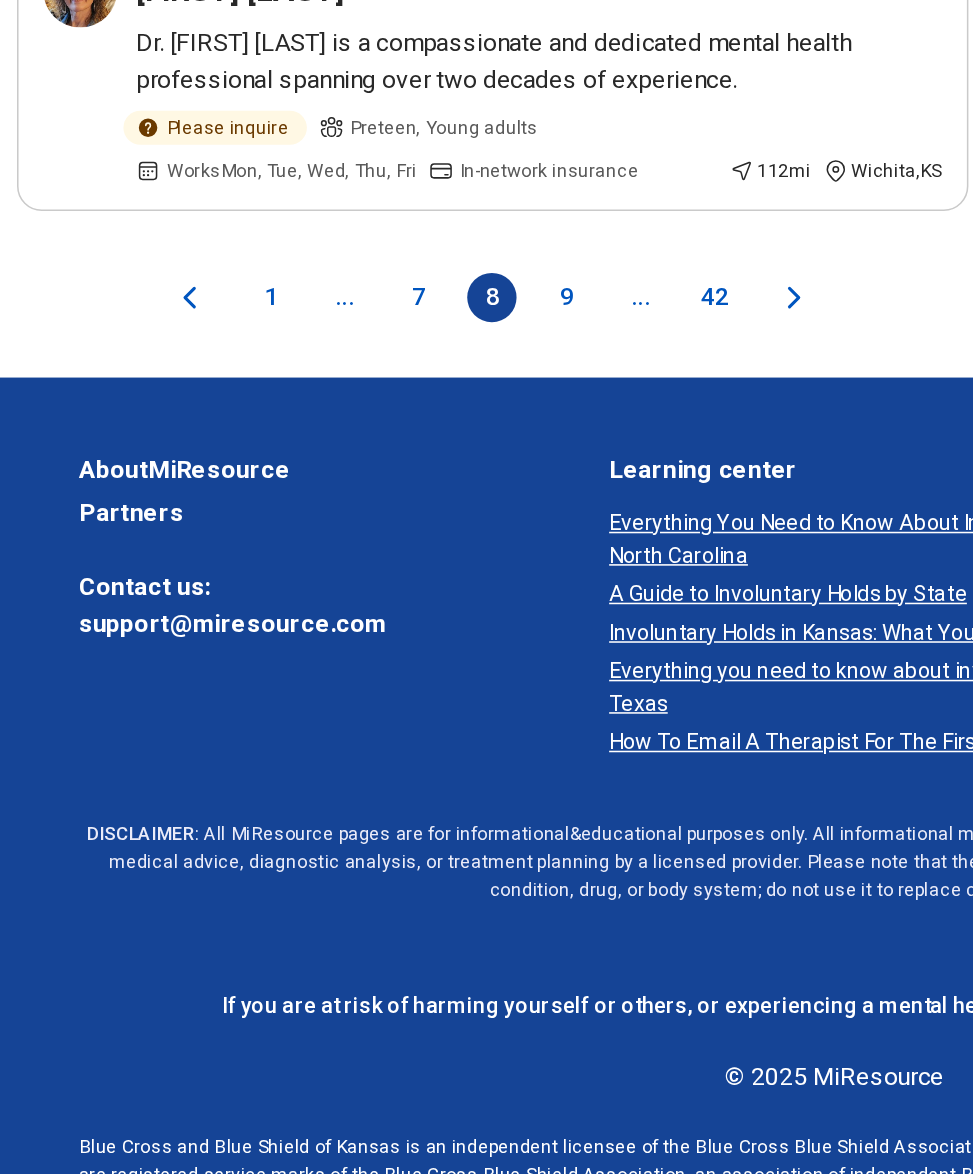 scroll, scrollTop: 4620, scrollLeft: 0, axis: vertical 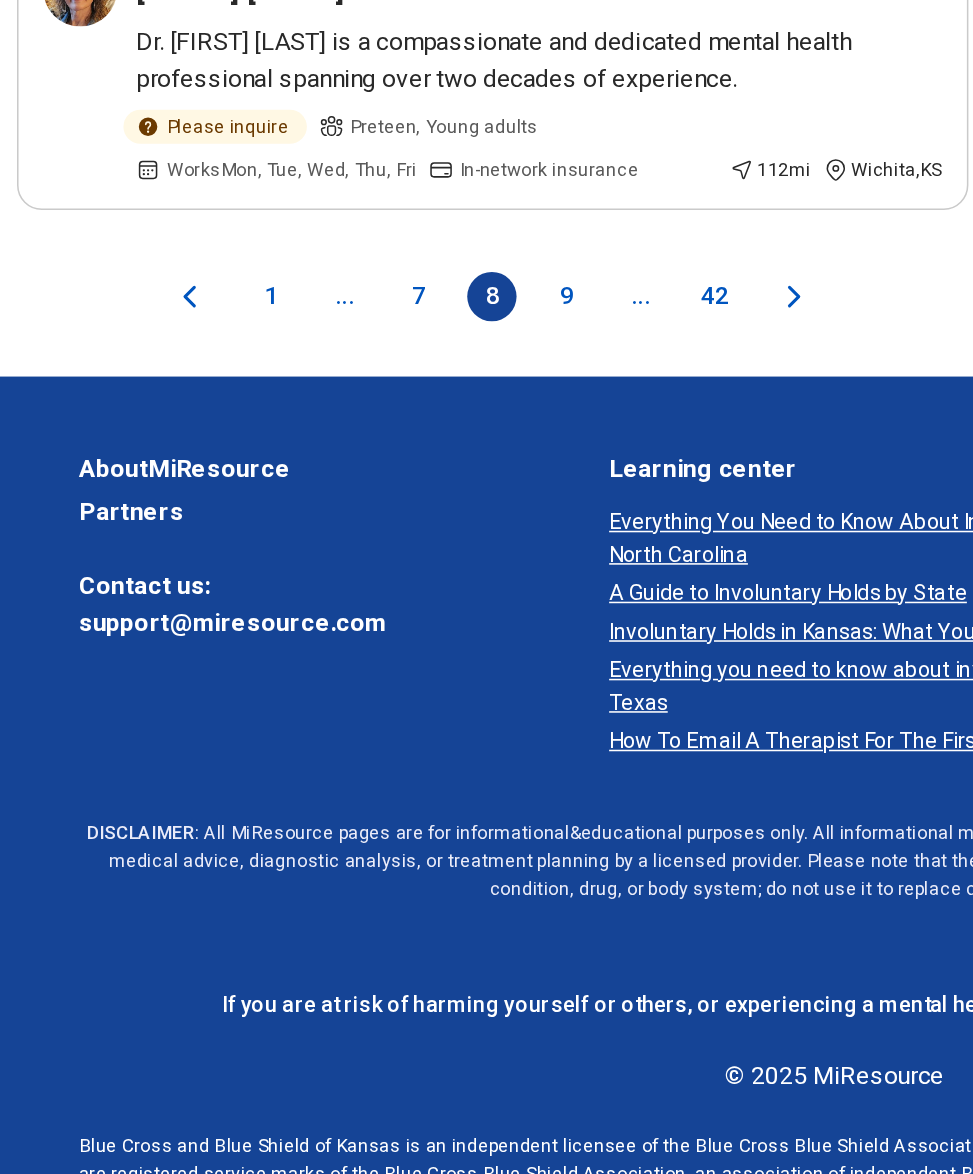 click on "9" at bounding box center [380, 556] 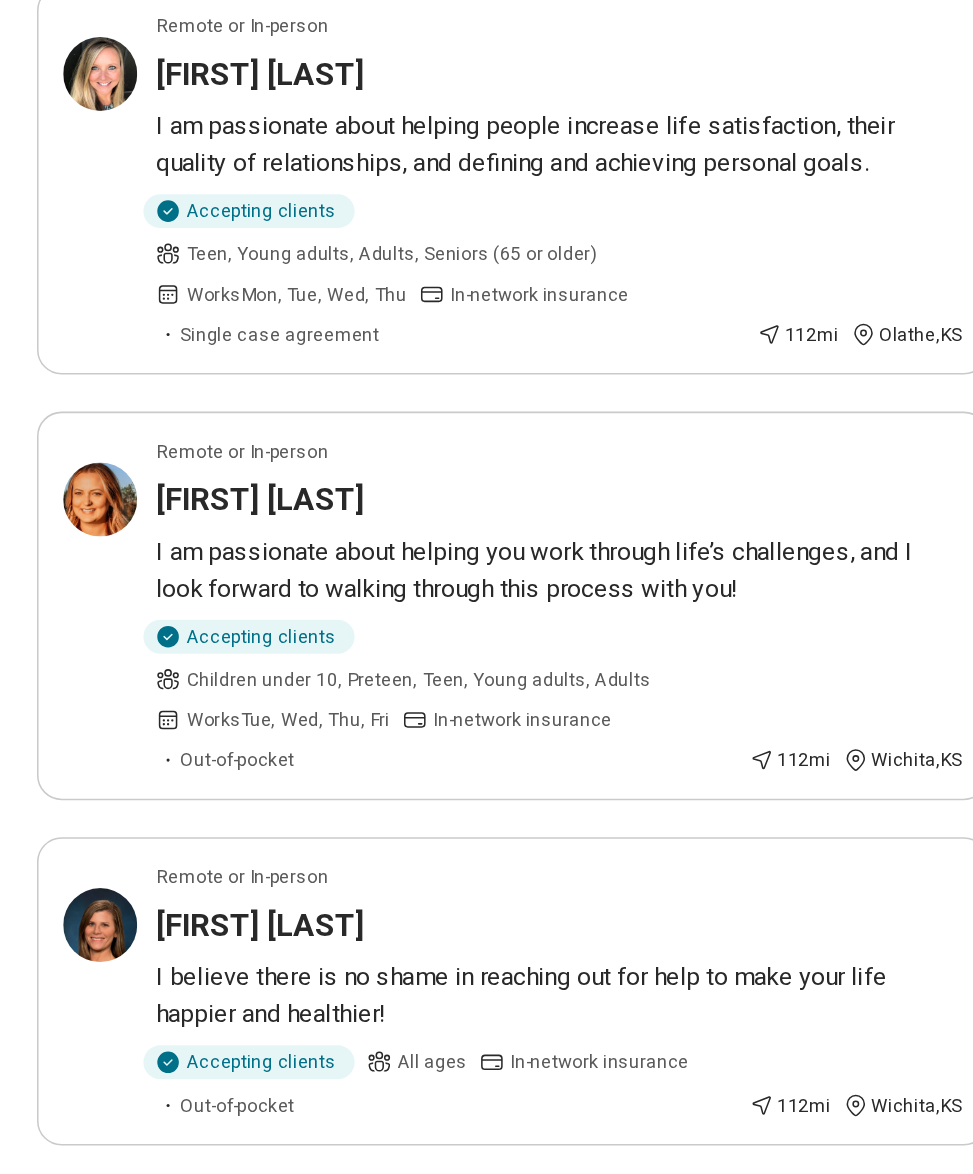 scroll, scrollTop: 2218, scrollLeft: 0, axis: vertical 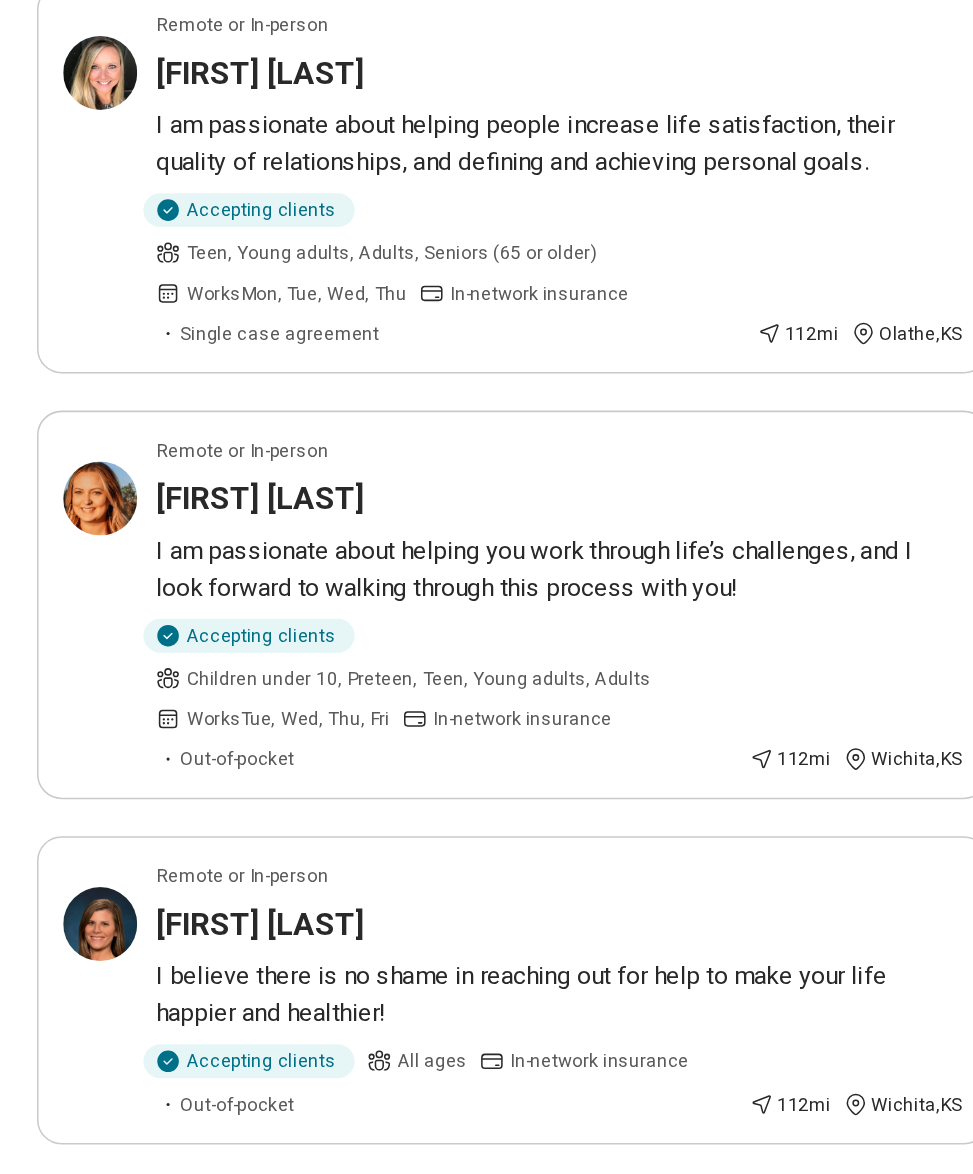 click on "I am passionate about helping people increase life satisfaction, their quality of relationships, and defining and achieving personal goals." at bounding box center [362, 457] 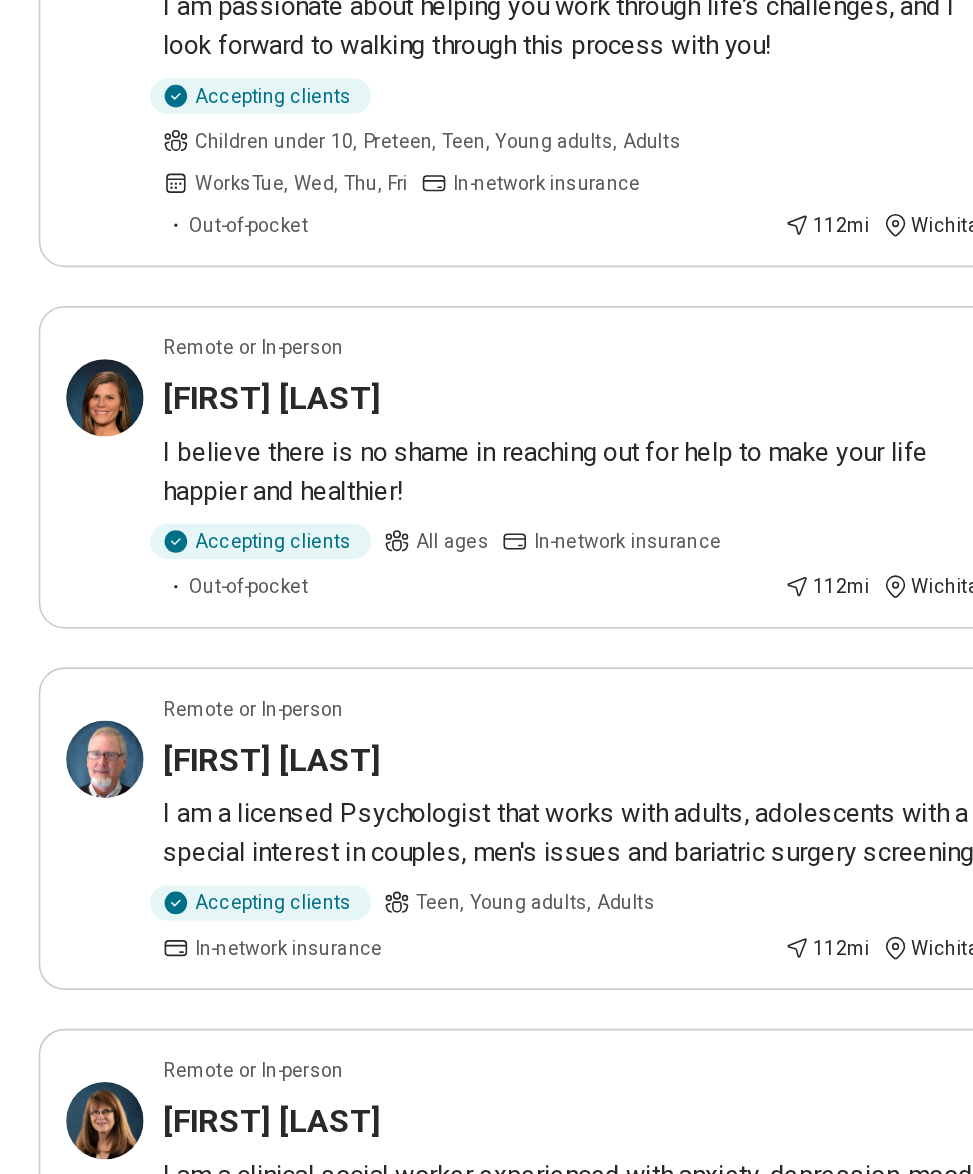 scroll, scrollTop: 2536, scrollLeft: 0, axis: vertical 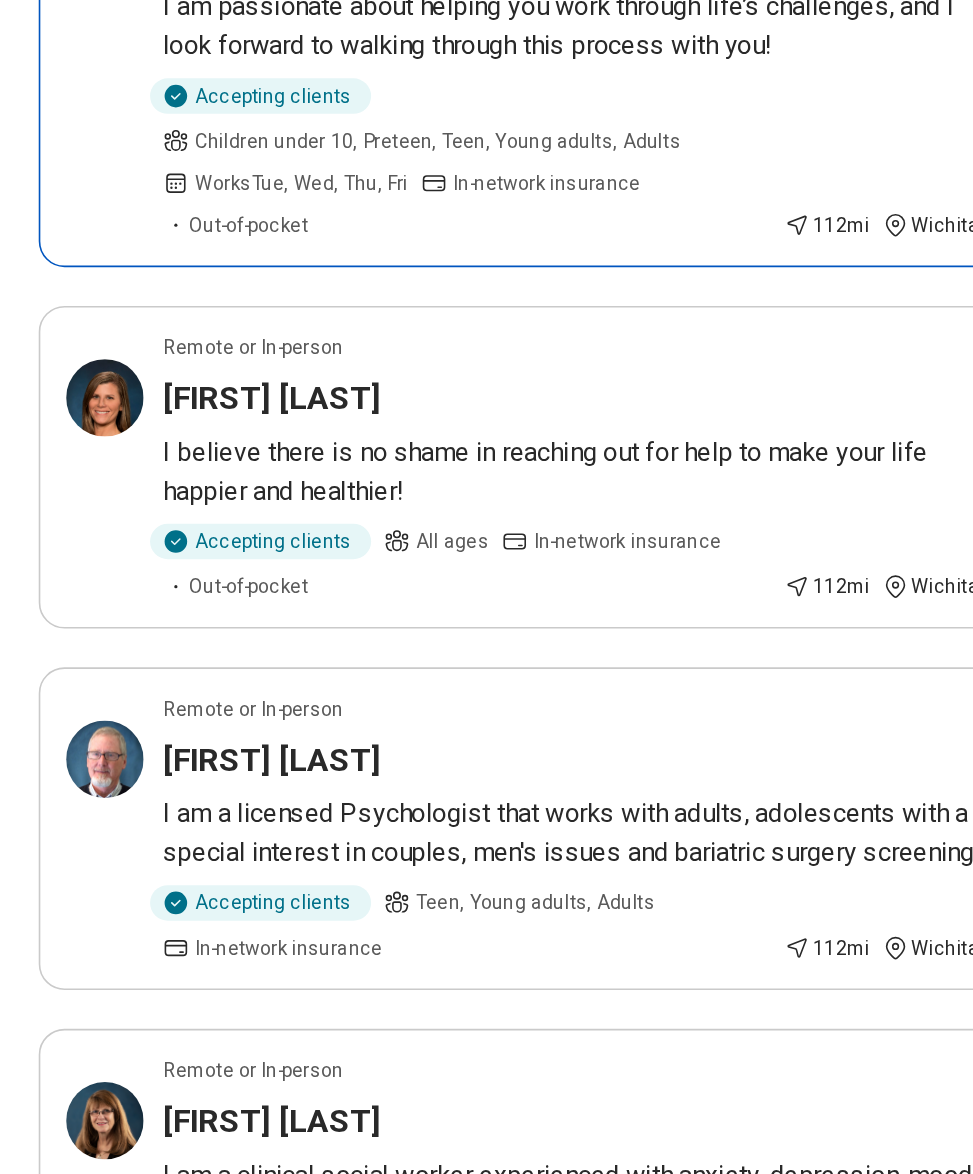 click on "I am passionate about helping you work through life’s challenges, and I look forward to walking through this process with you!" at bounding box center [362, 415] 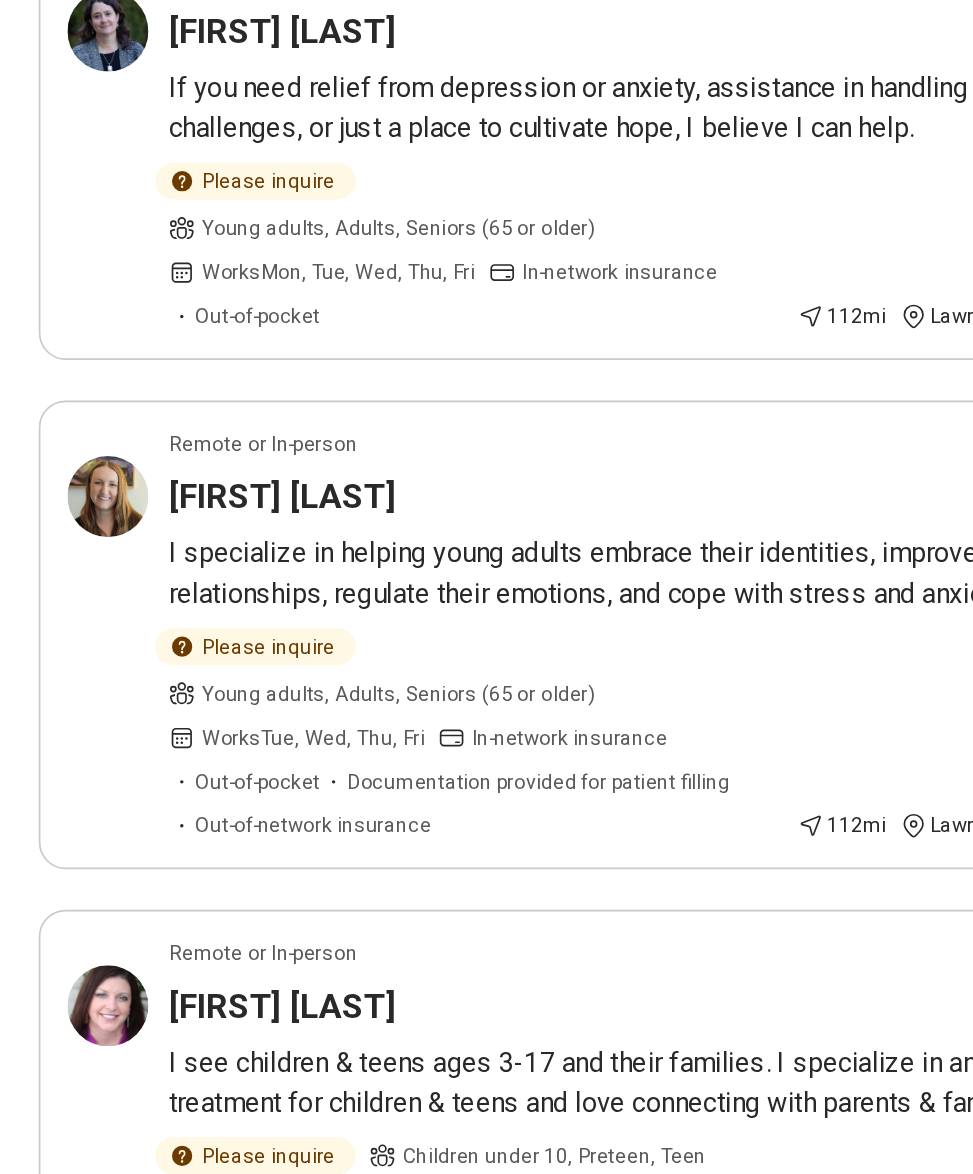 scroll, scrollTop: 3733, scrollLeft: 0, axis: vertical 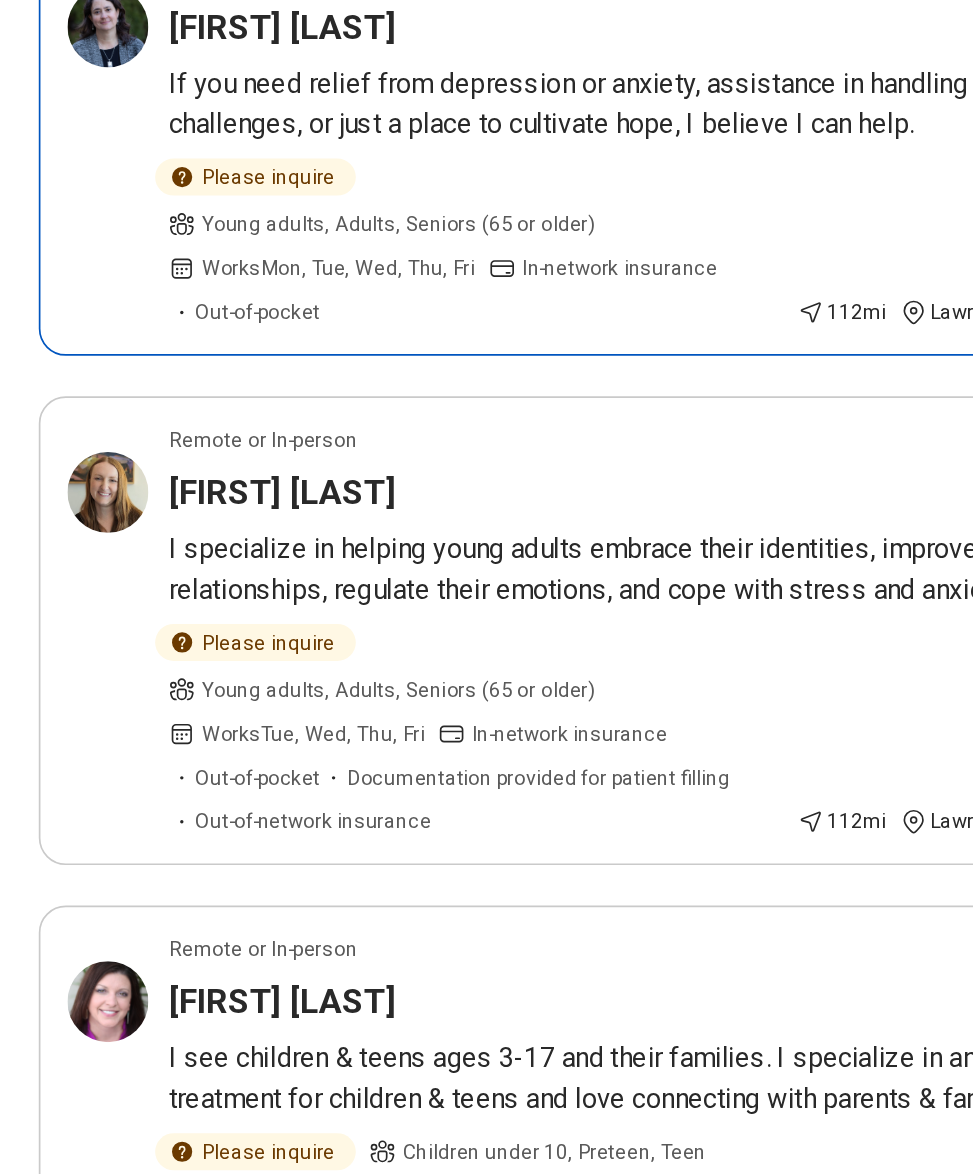 click on "Marla Baldwin" at bounding box center [168, 448] 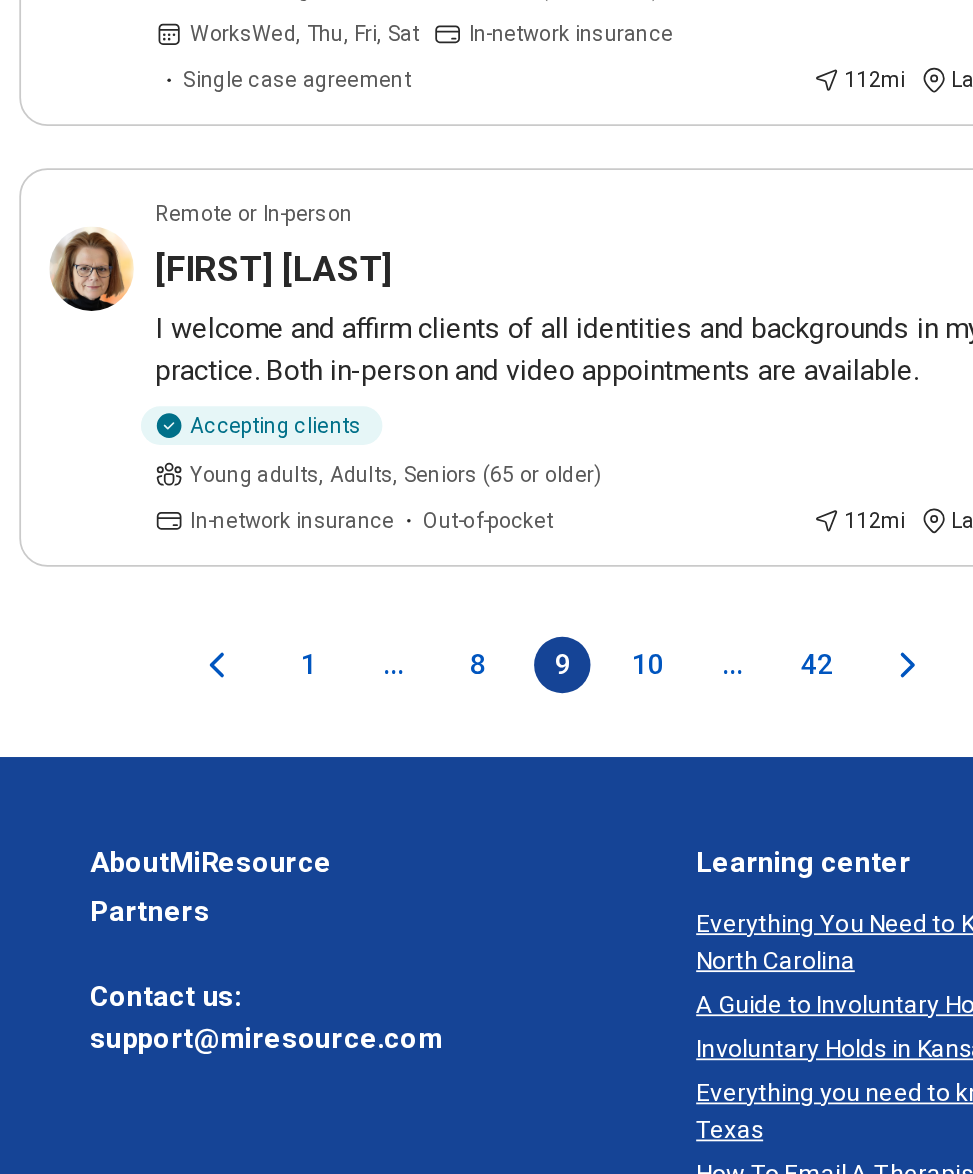 scroll, scrollTop: 4670, scrollLeft: 0, axis: vertical 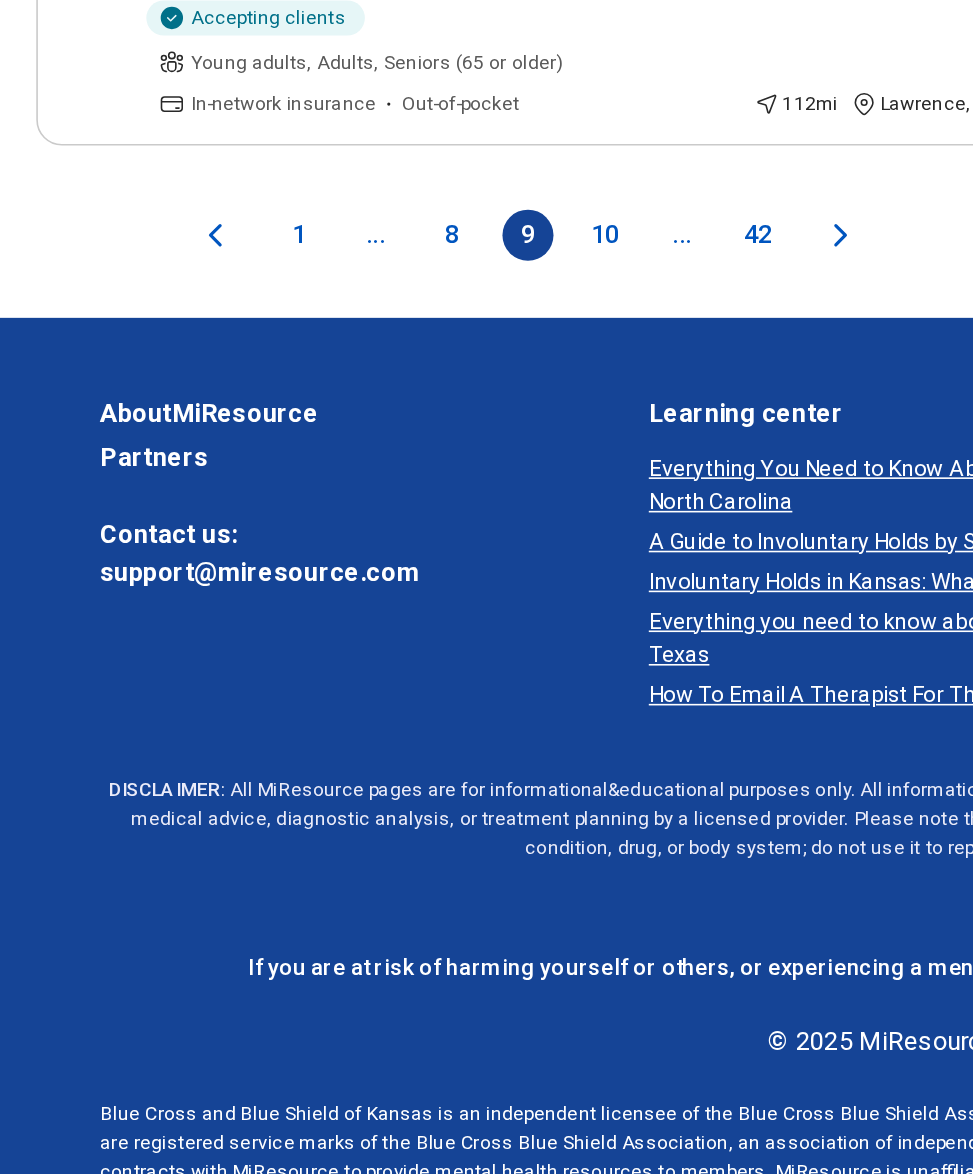 click on "10" at bounding box center (380, 538) 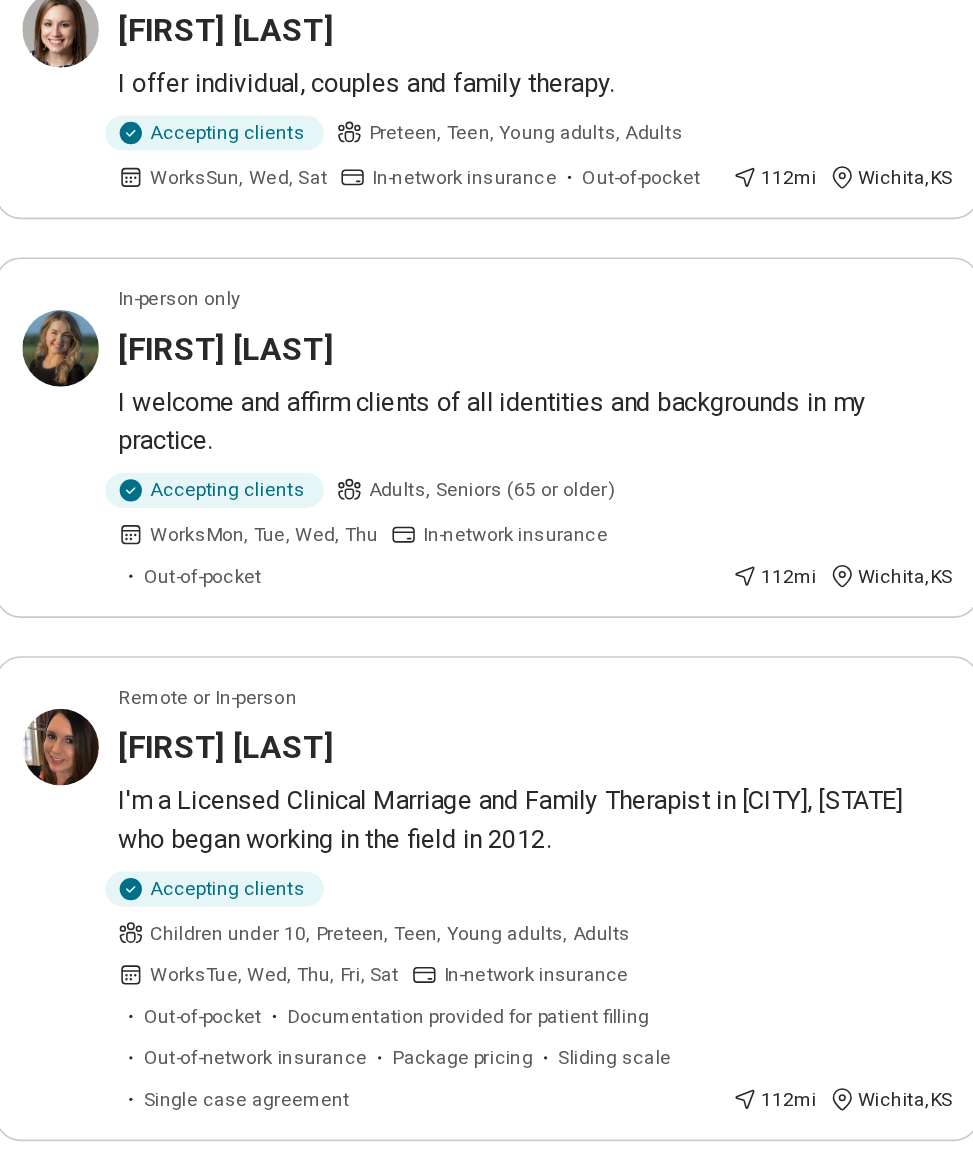 scroll, scrollTop: 2921, scrollLeft: 0, axis: vertical 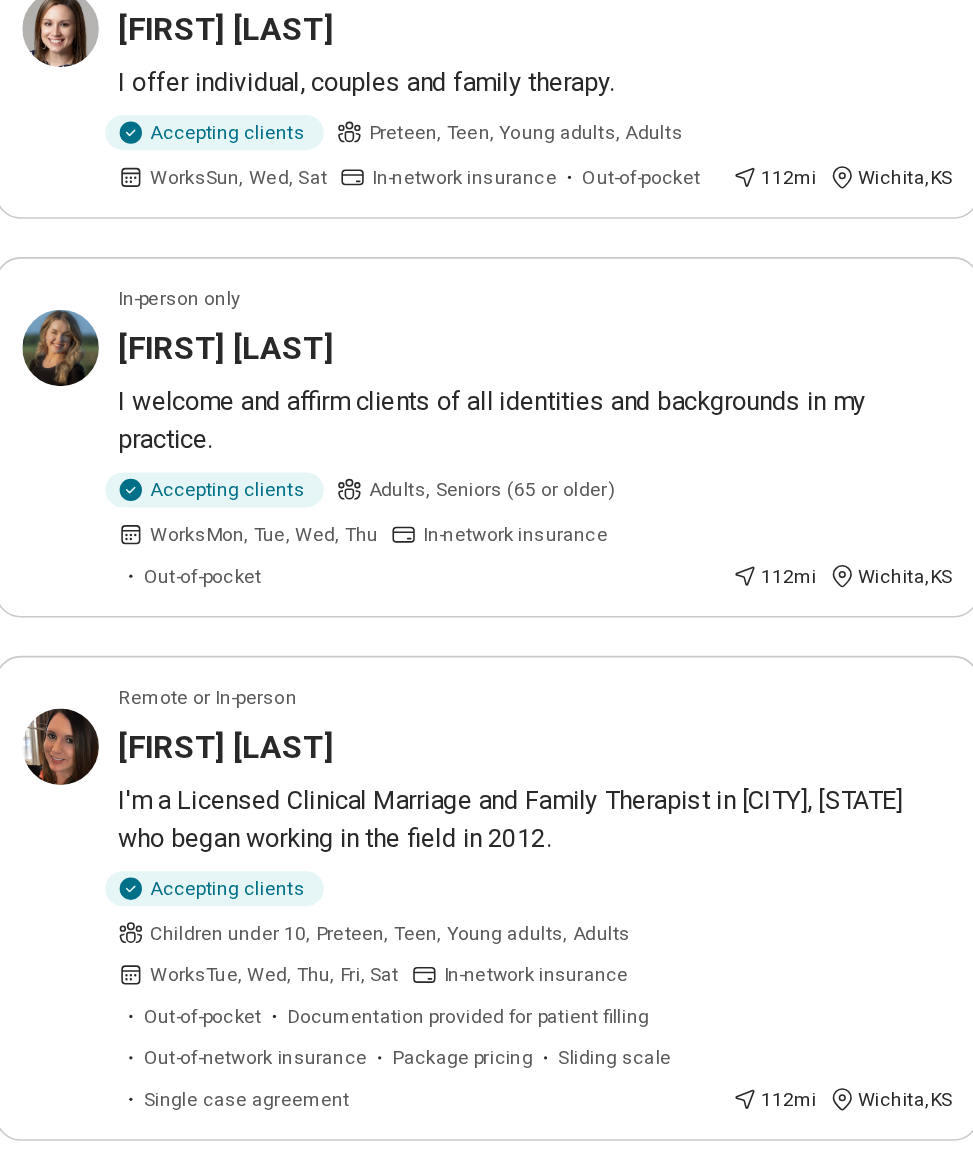 click on "Carly Wills" at bounding box center [168, 408] 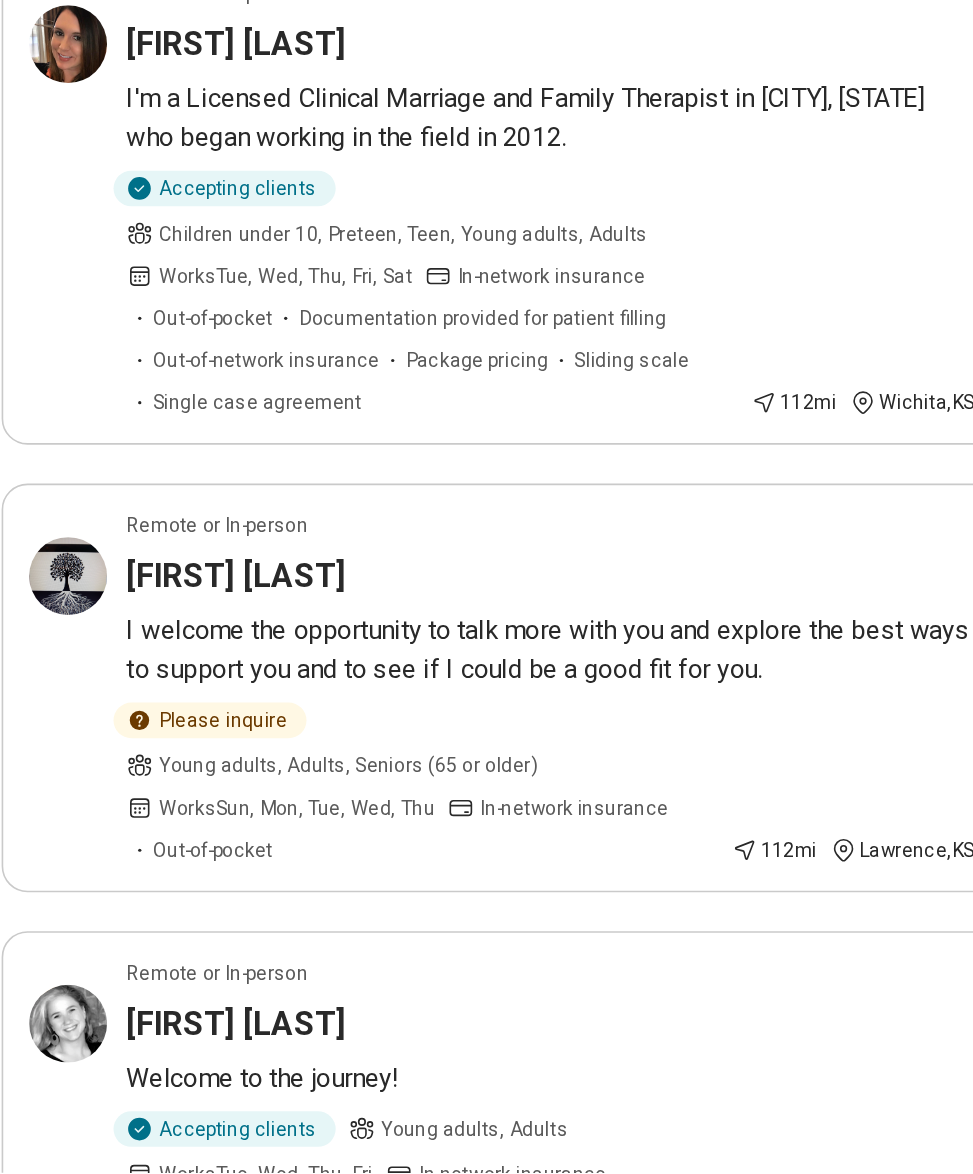 scroll, scrollTop: 3307, scrollLeft: 0, axis: vertical 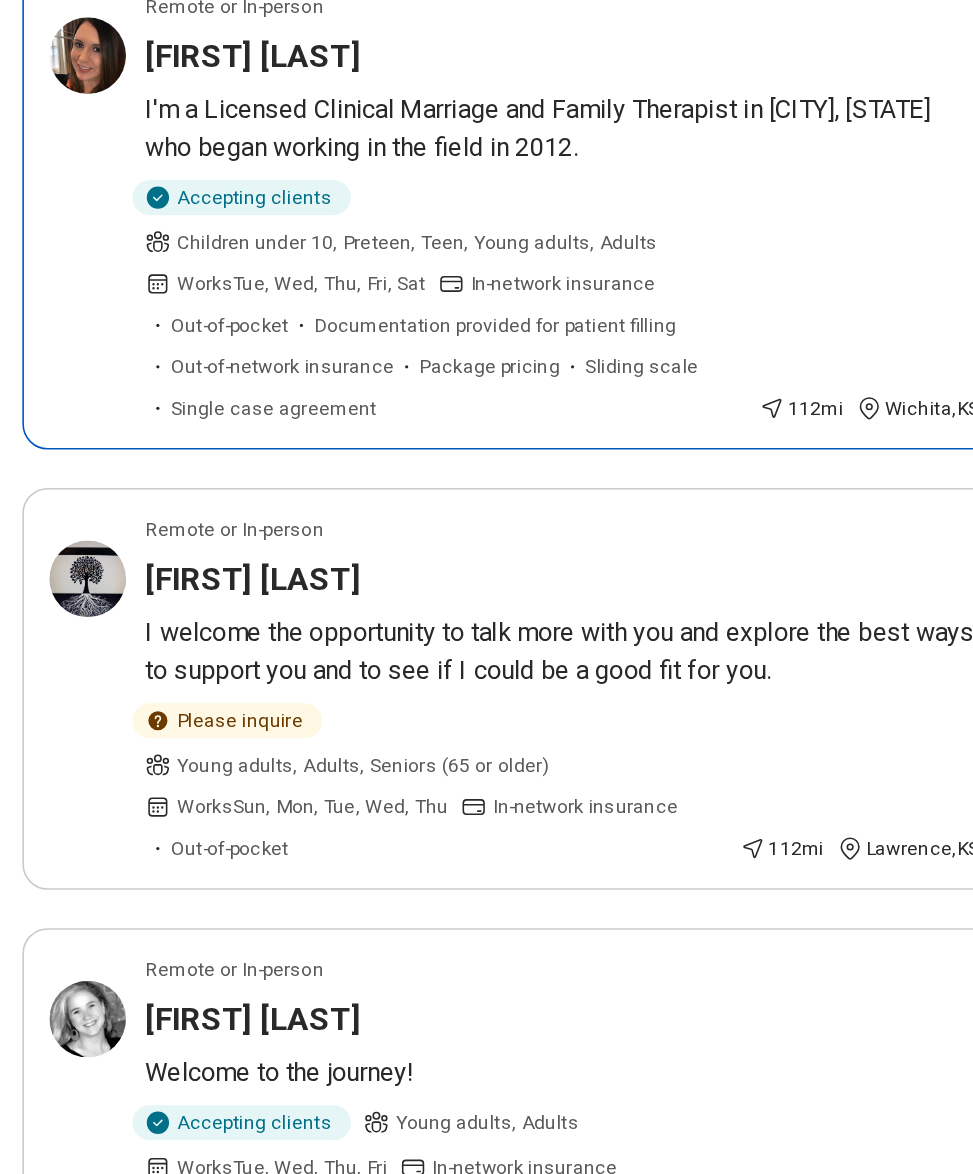click on "Jessica Vail" at bounding box center (168, 472) 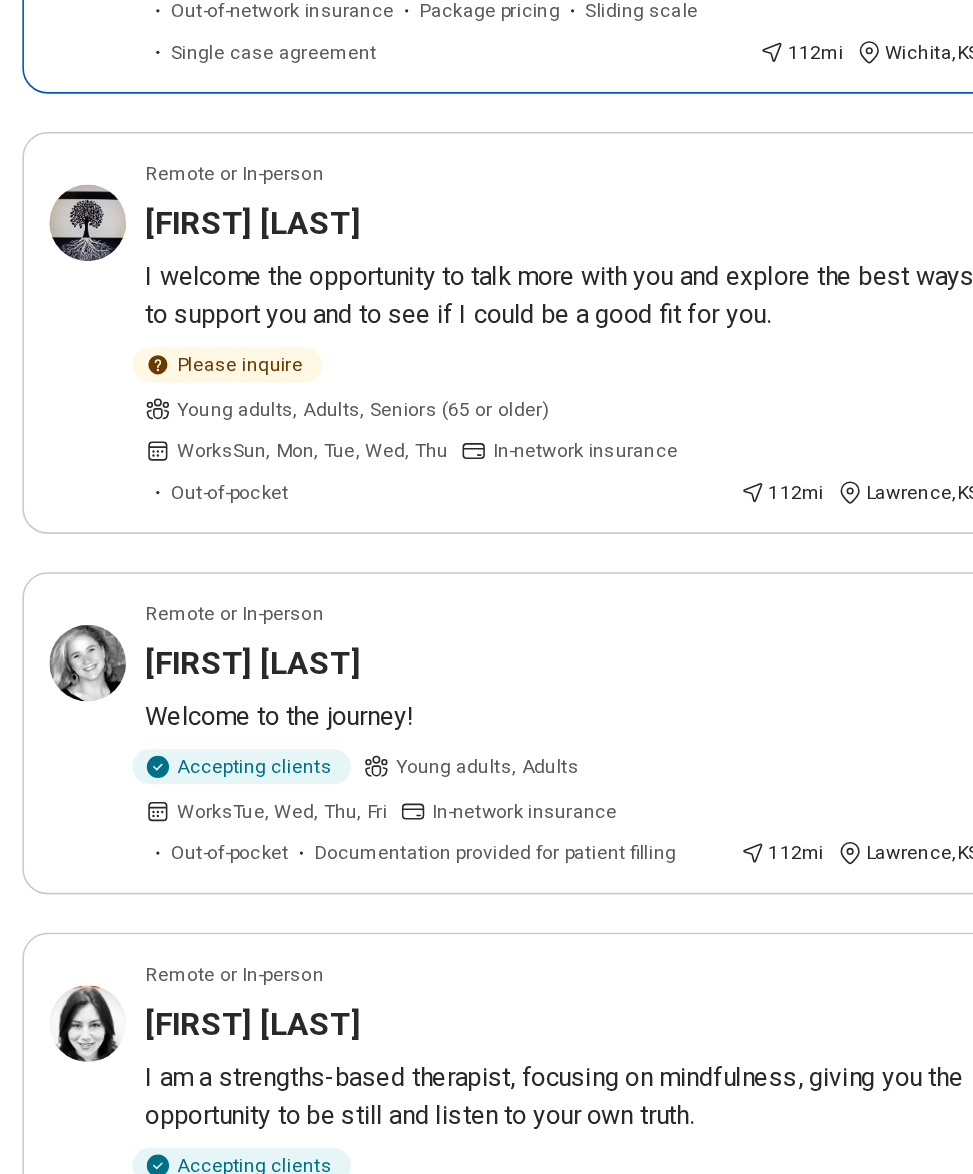scroll, scrollTop: 3578, scrollLeft: 0, axis: vertical 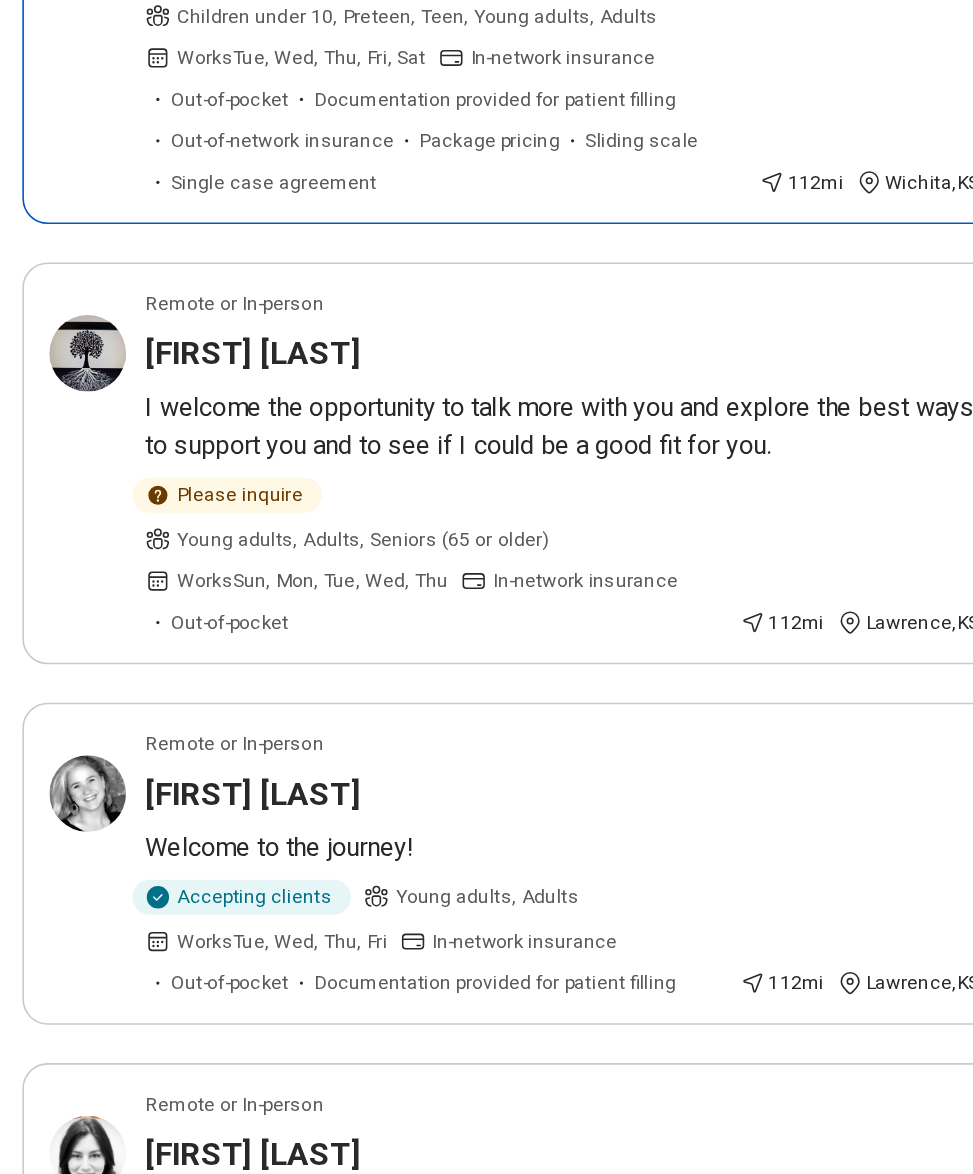 click on "I'm a  Licensed Clinical Marriage and Family Therapist in Wichita, KS who began working in the field in 2012." at bounding box center (362, 247) 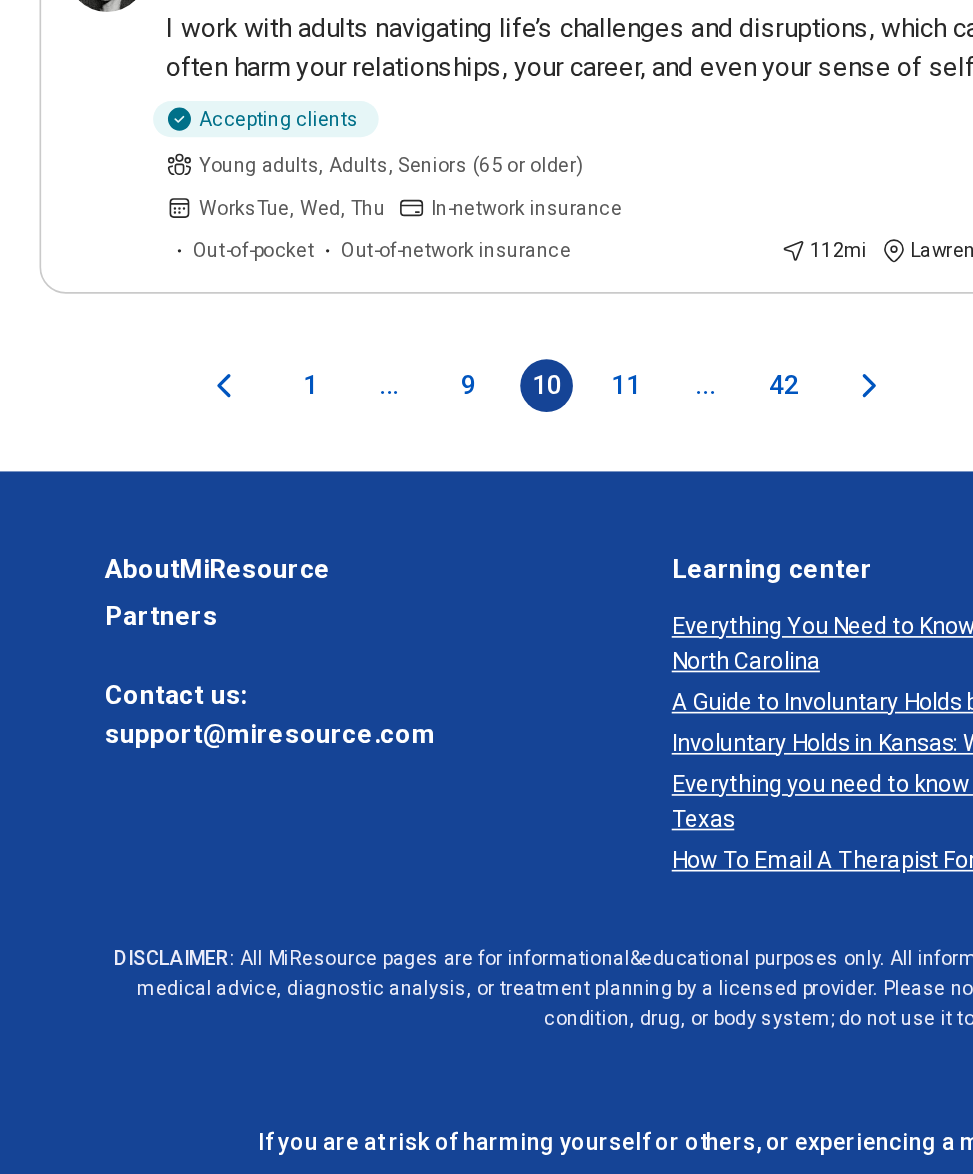 scroll, scrollTop: 5103, scrollLeft: 0, axis: vertical 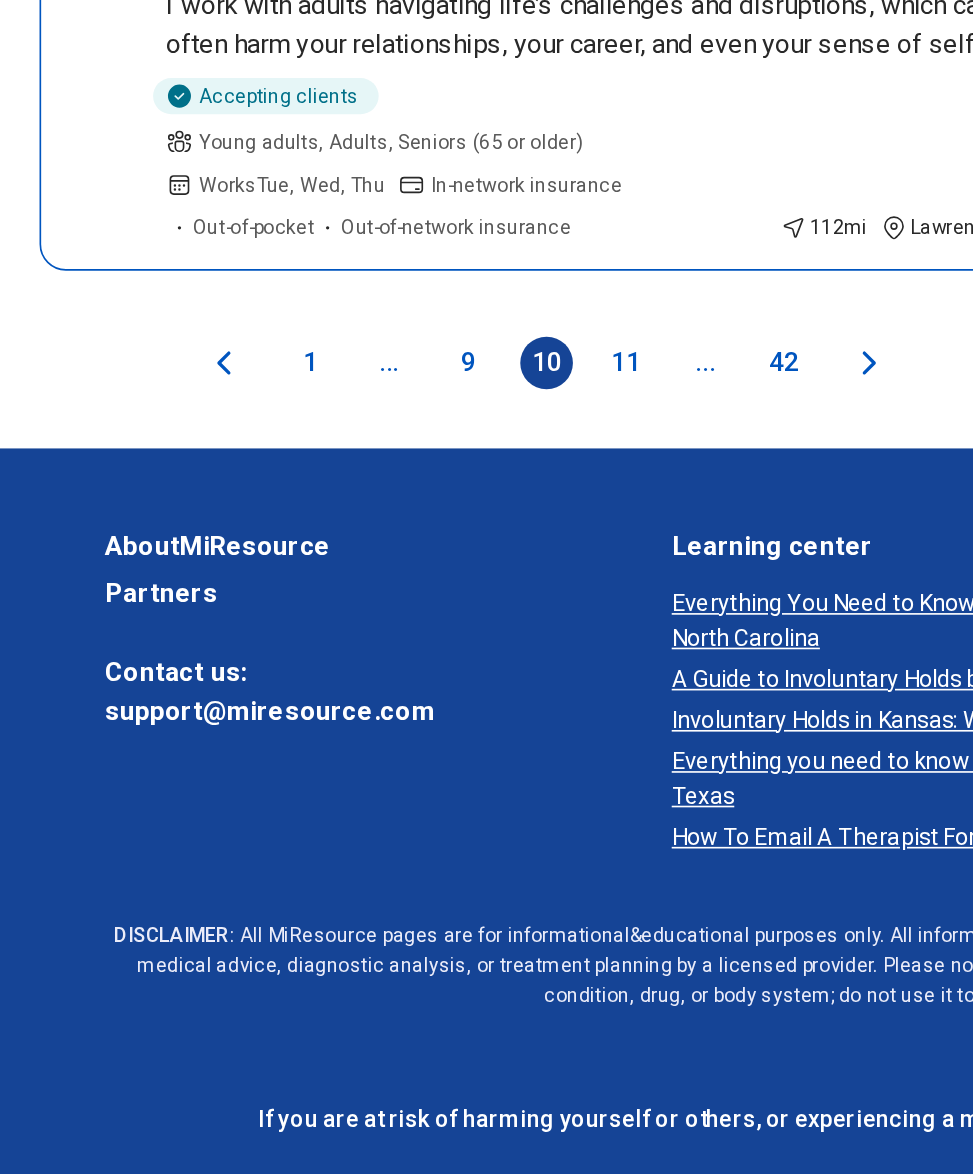 click on "Megan McAtee" at bounding box center (168, 384) 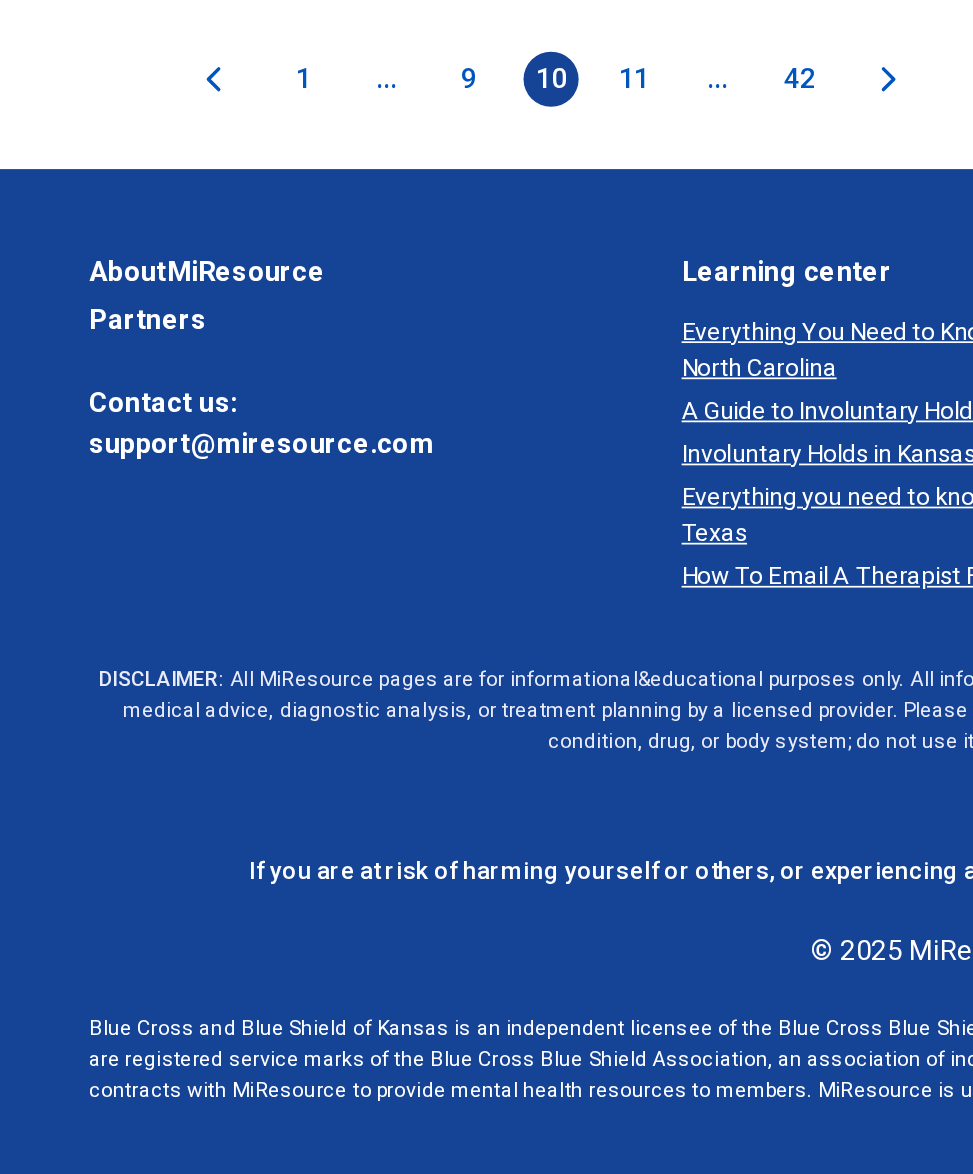 click on "11" at bounding box center [380, 538] 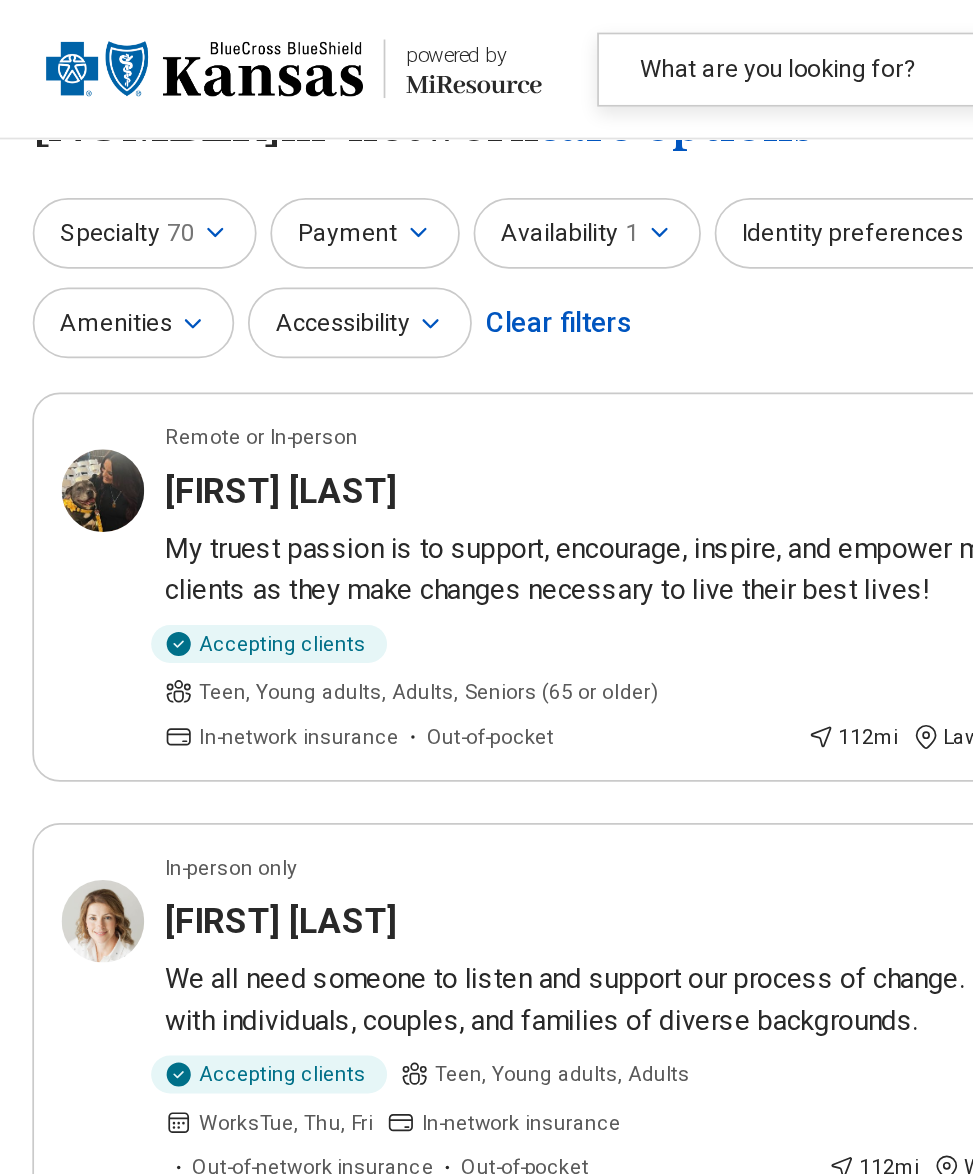 scroll, scrollTop: 40, scrollLeft: 0, axis: vertical 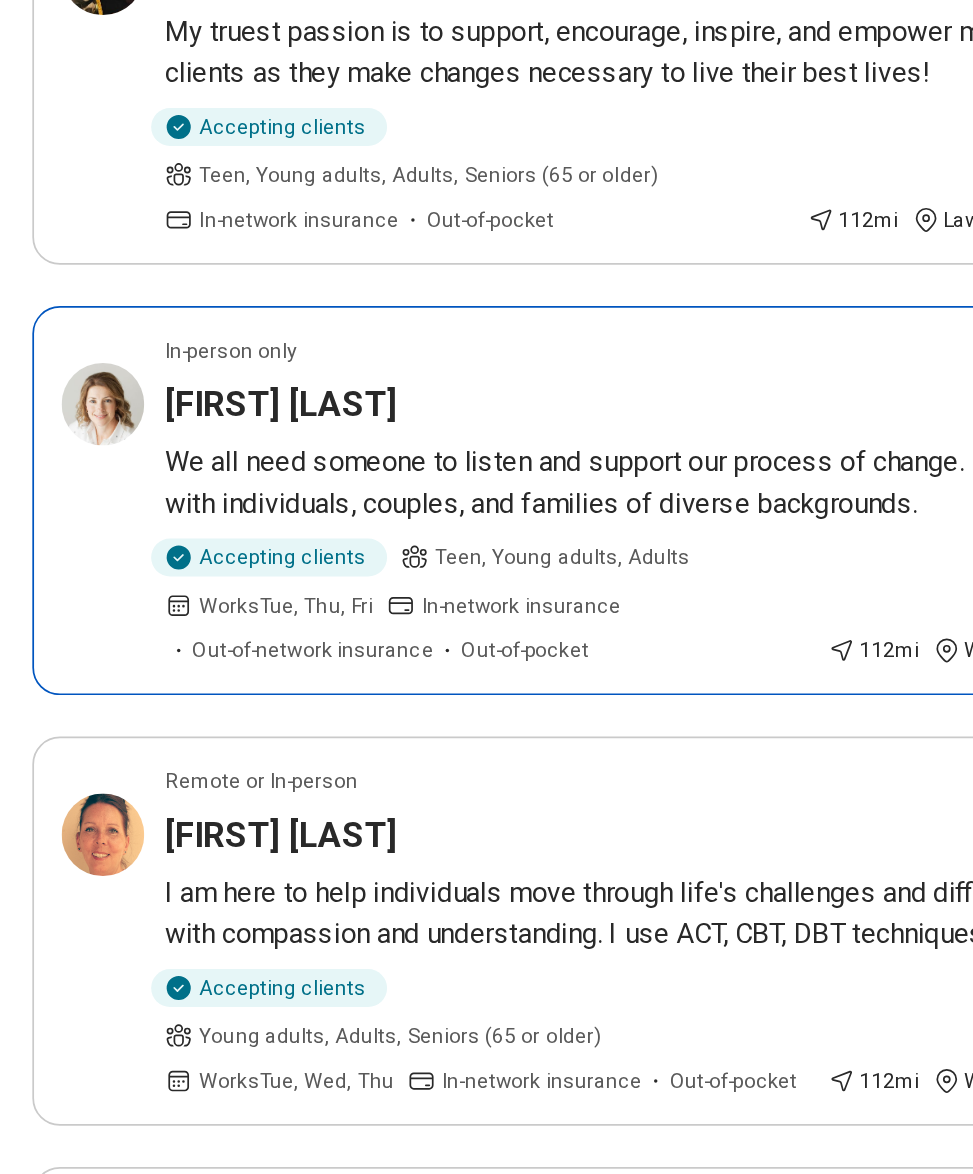click on "Jessica Boulware" at bounding box center (168, 535) 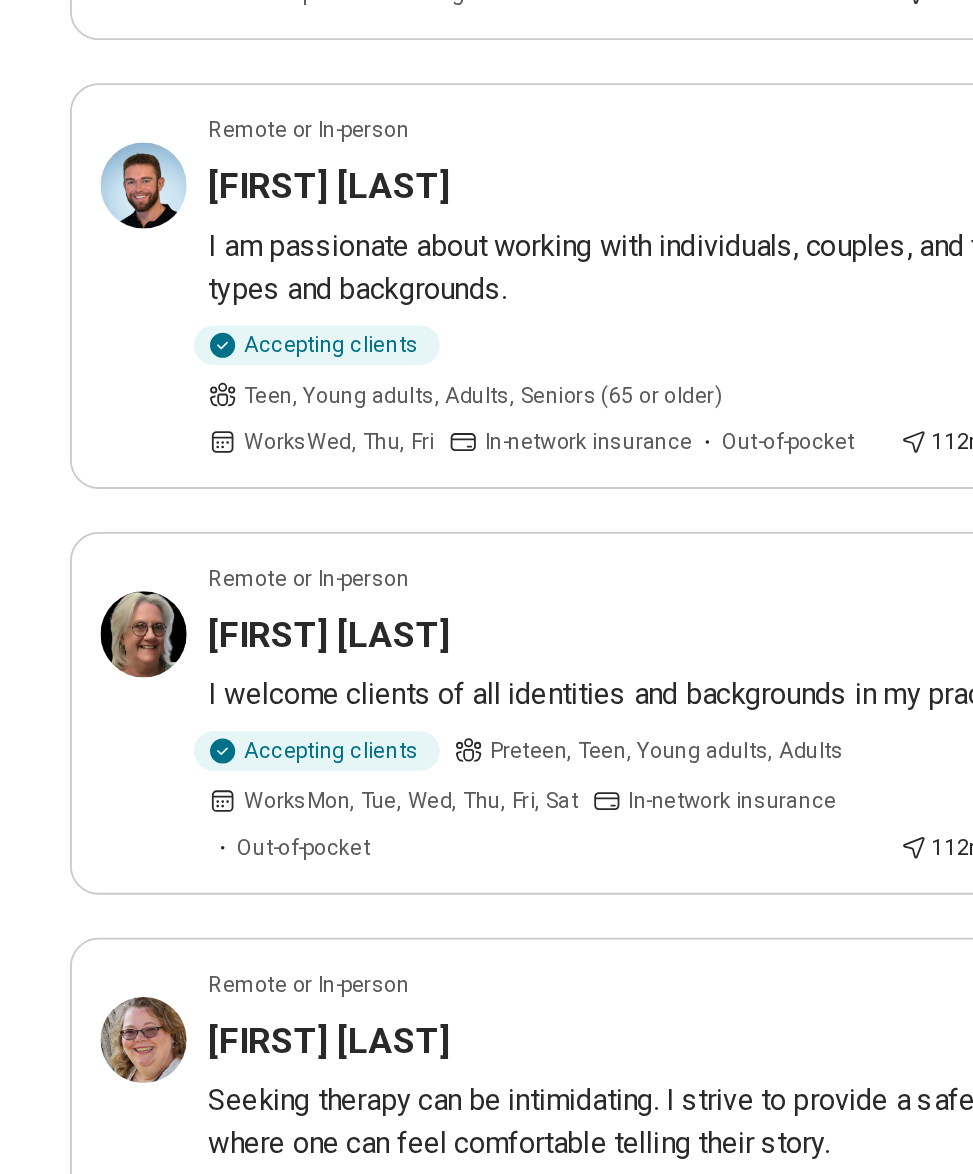 scroll, scrollTop: 3189, scrollLeft: 0, axis: vertical 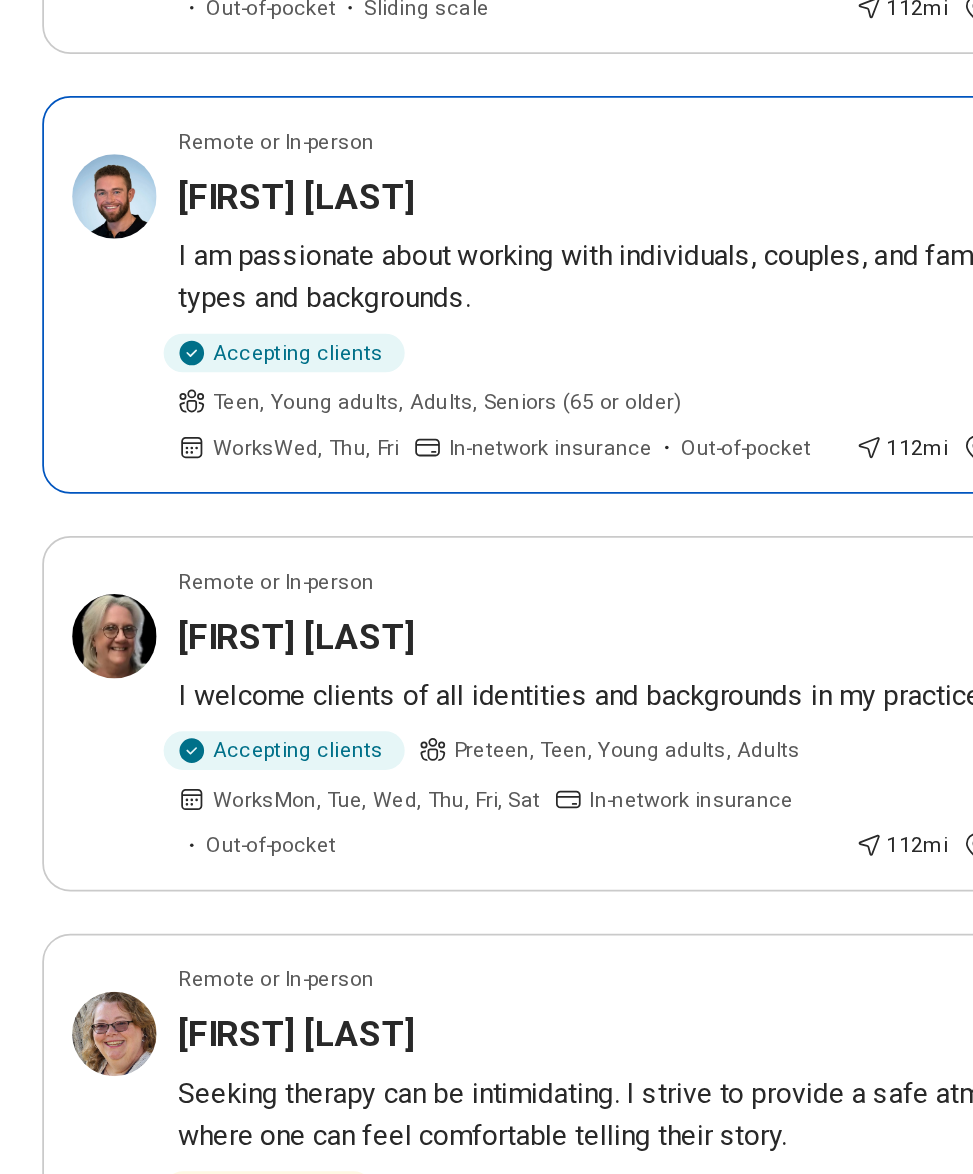 click on "I am passionate about working with individuals, couples, and families of all types and backgrounds." at bounding box center [362, 620] 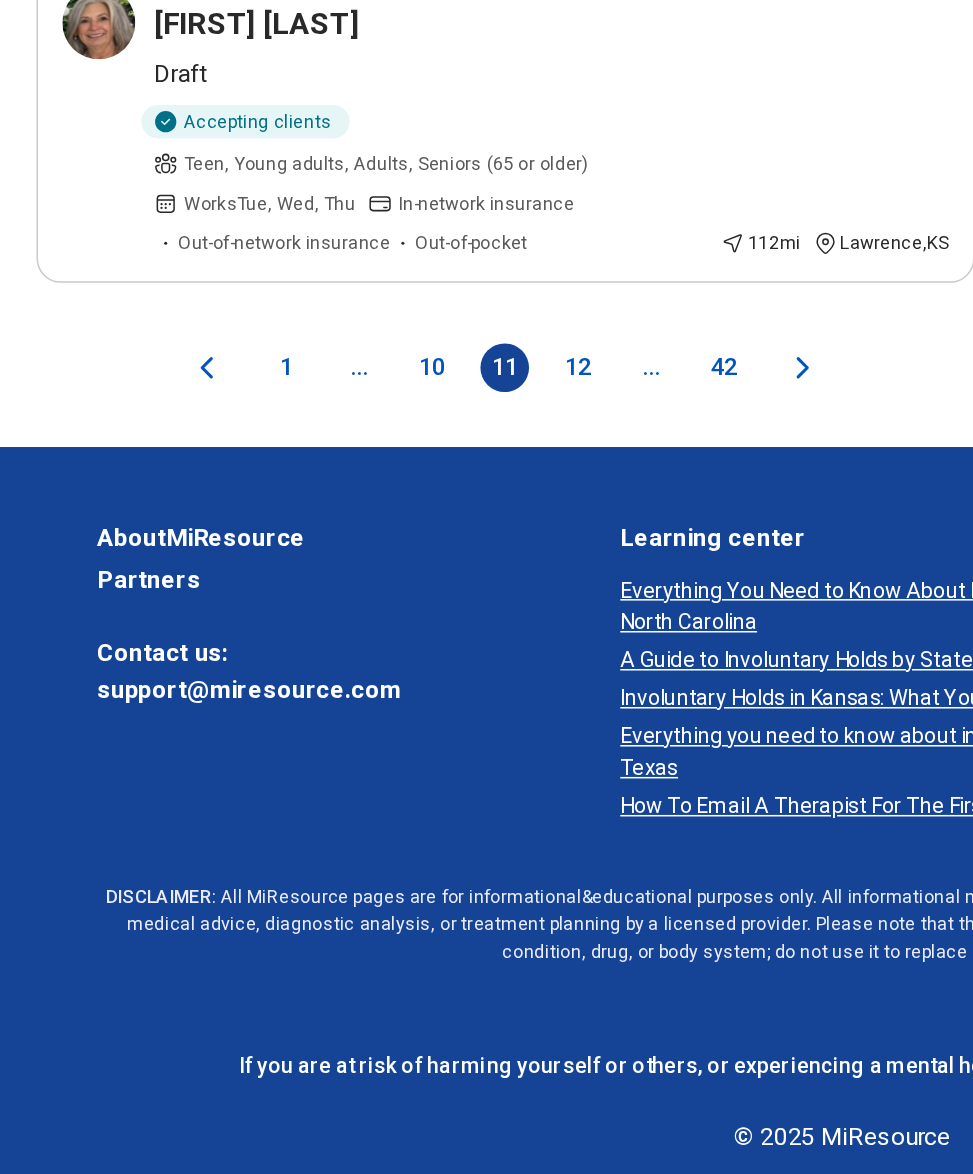 scroll, scrollTop: 4822, scrollLeft: 0, axis: vertical 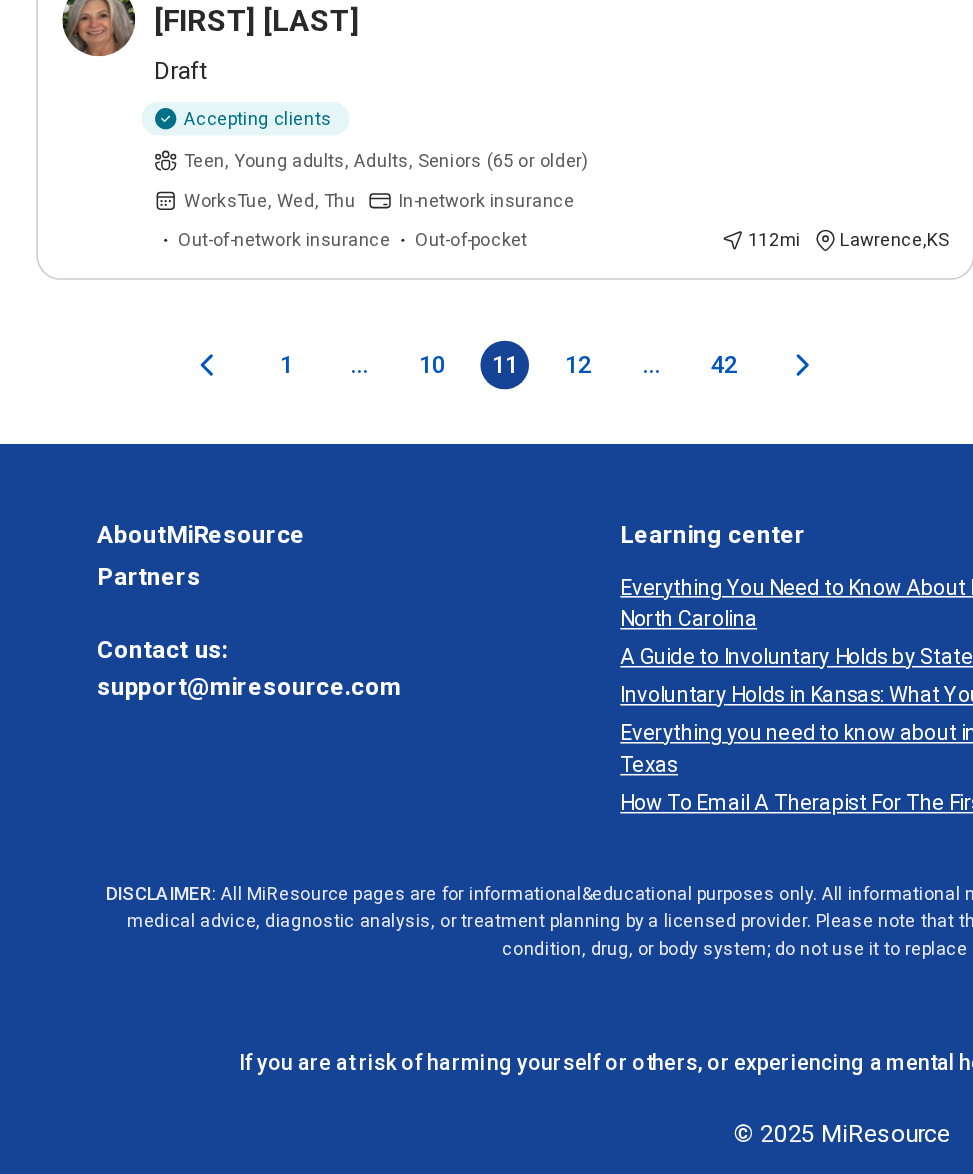 click on "12" at bounding box center [380, 592] 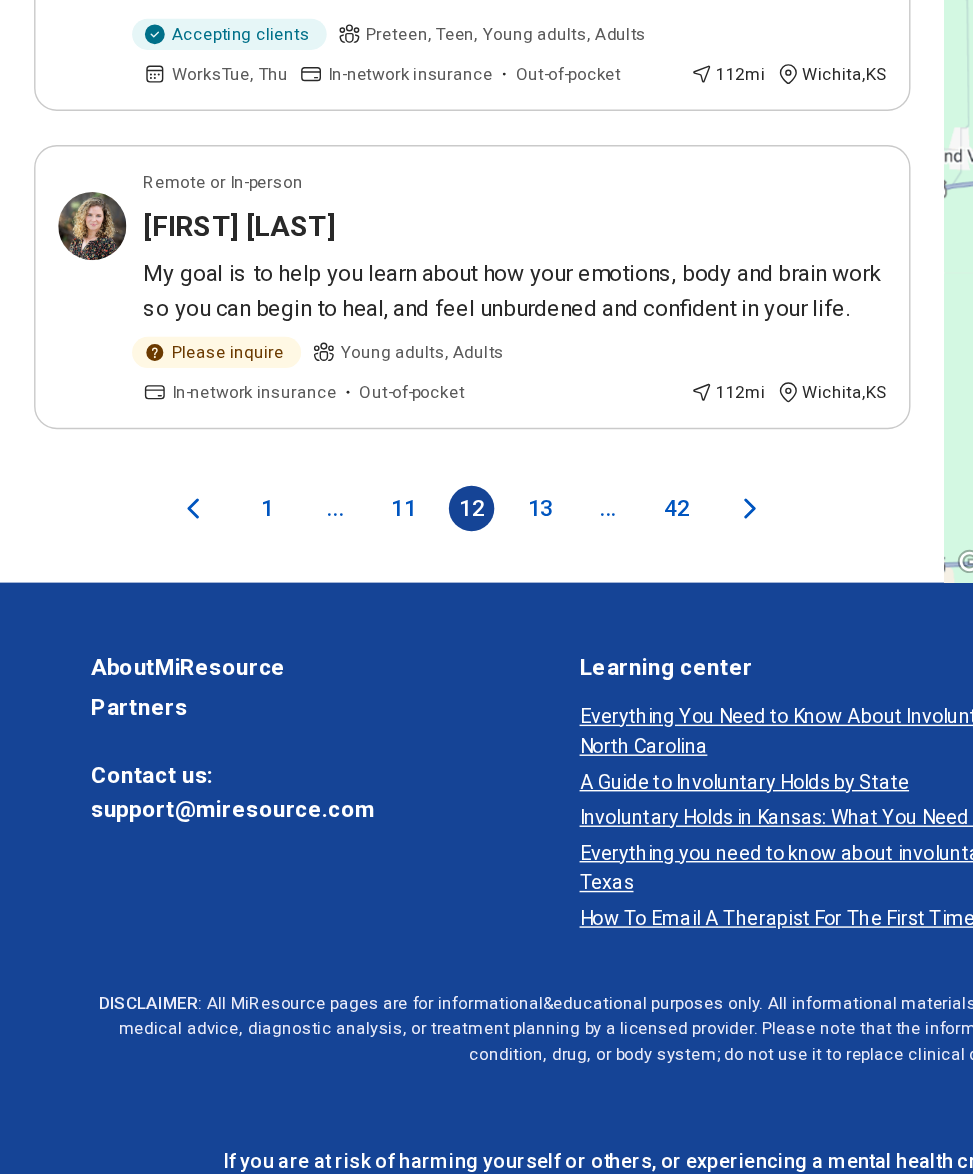 scroll, scrollTop: 4982, scrollLeft: 0, axis: vertical 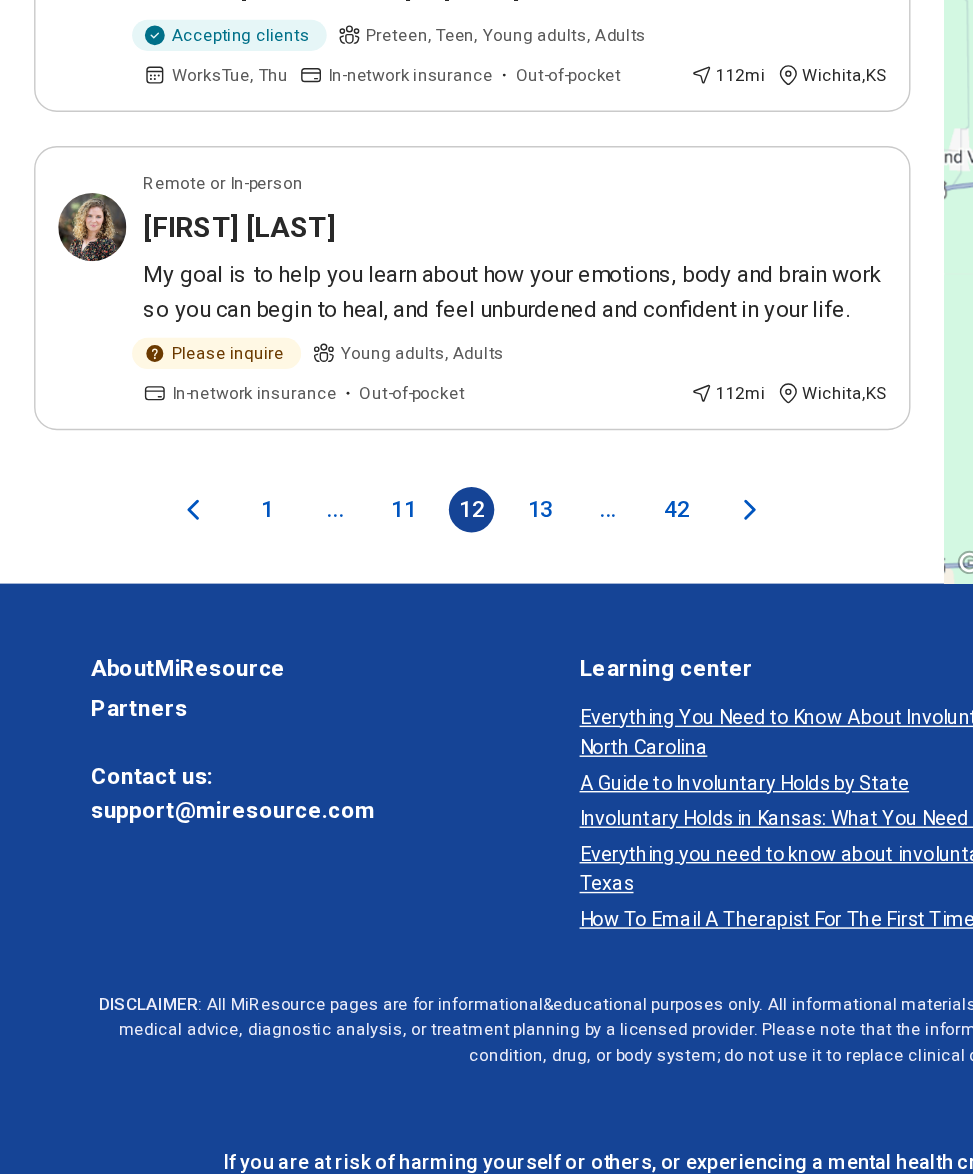 click on "13" at bounding box center (380, 652) 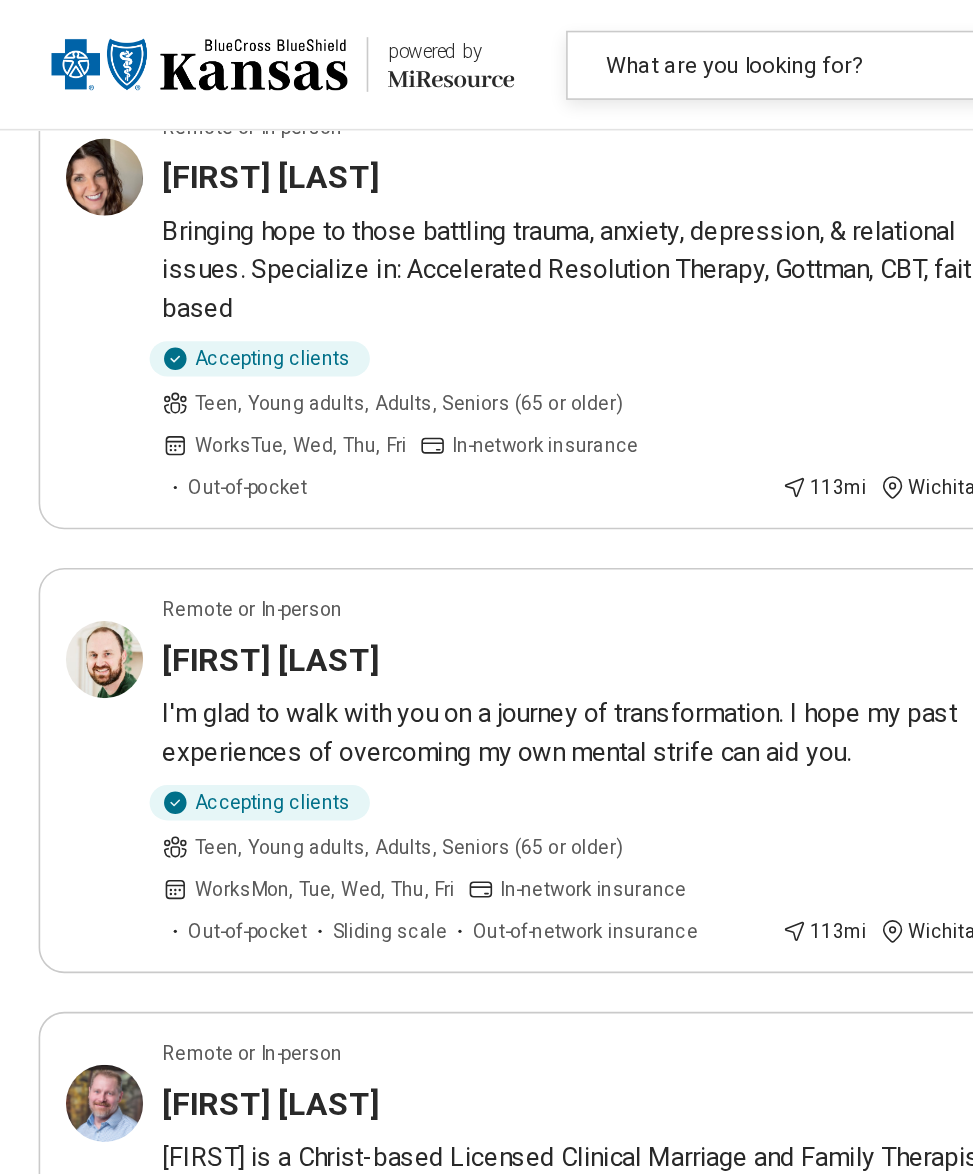 scroll, scrollTop: 2488, scrollLeft: 0, axis: vertical 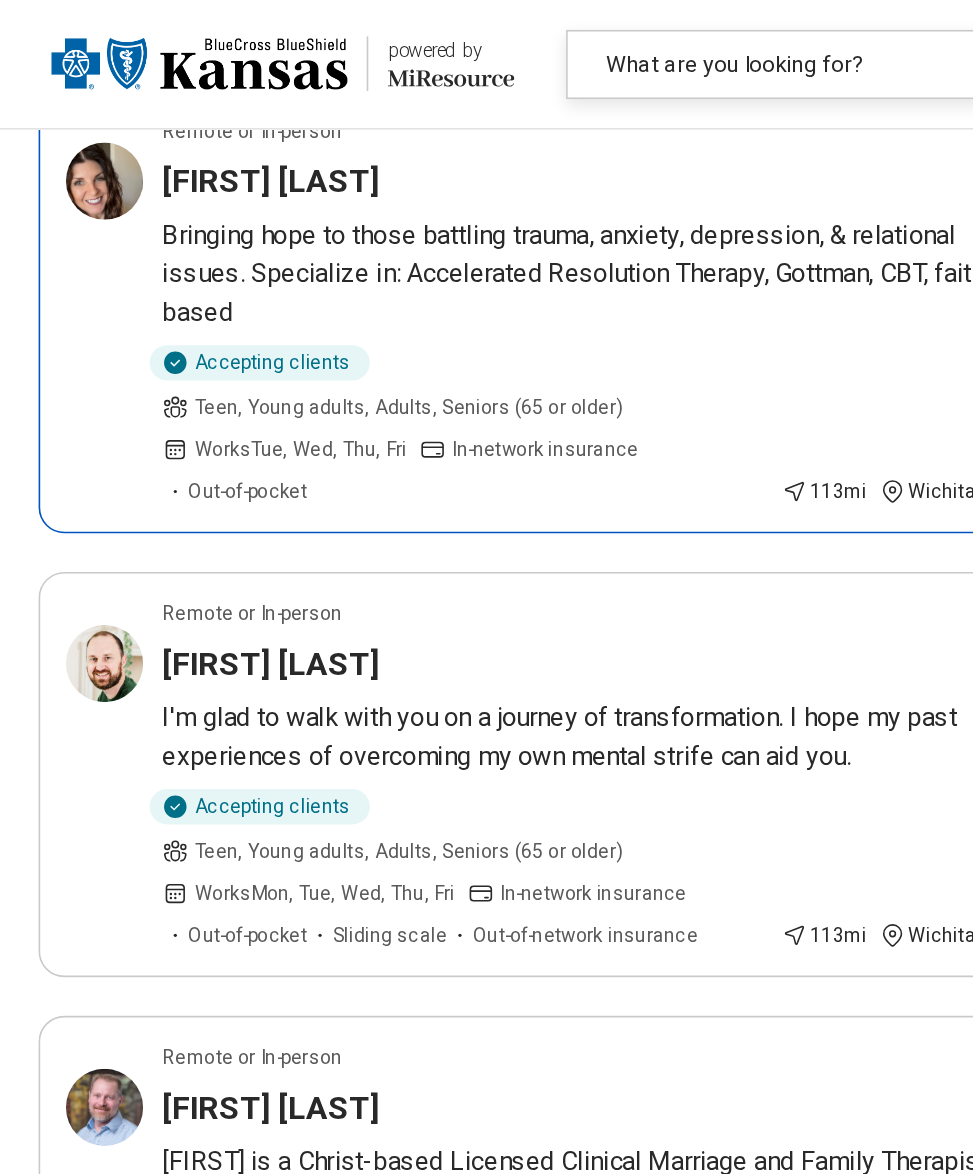 click on "Amber Coughlin" at bounding box center (168, 113) 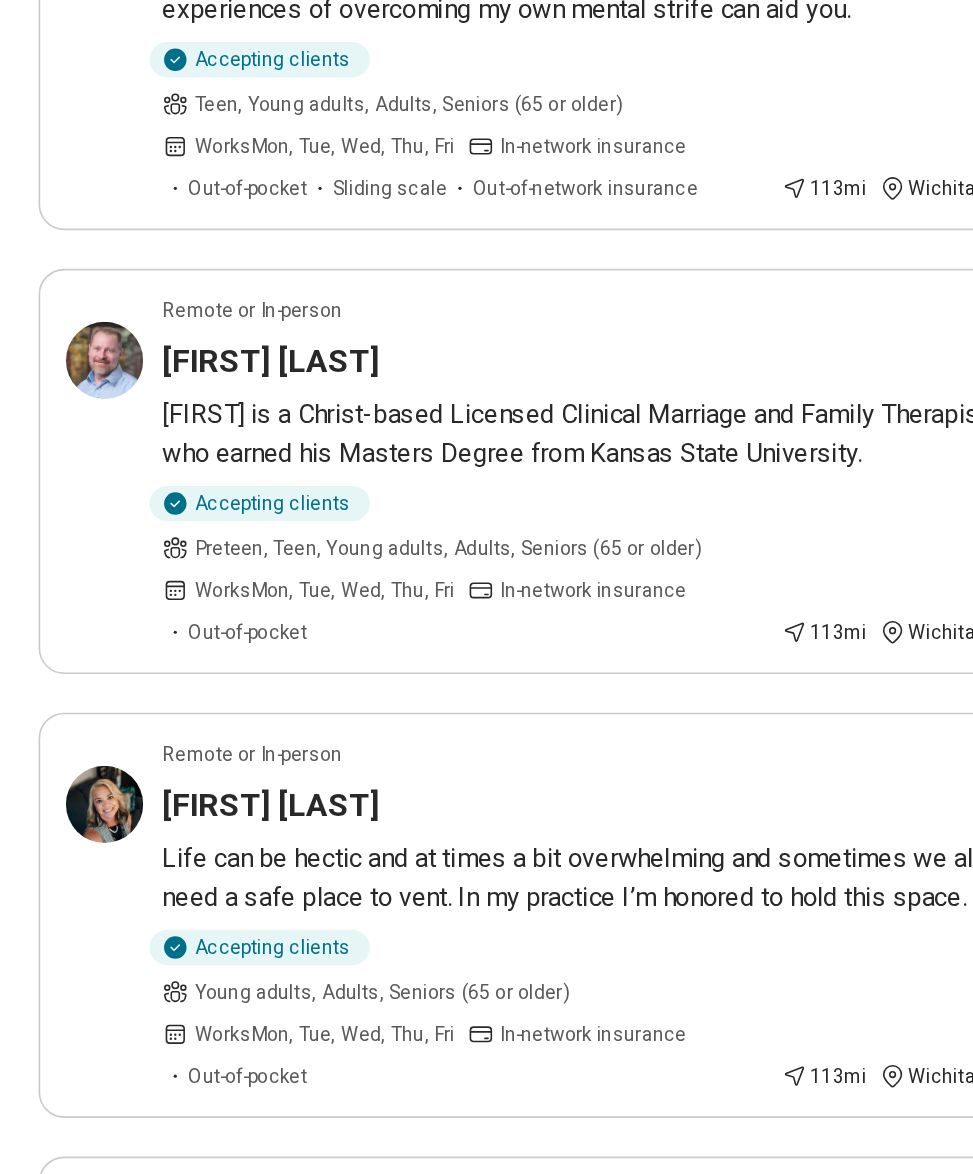 scroll, scrollTop: 2566, scrollLeft: 0, axis: vertical 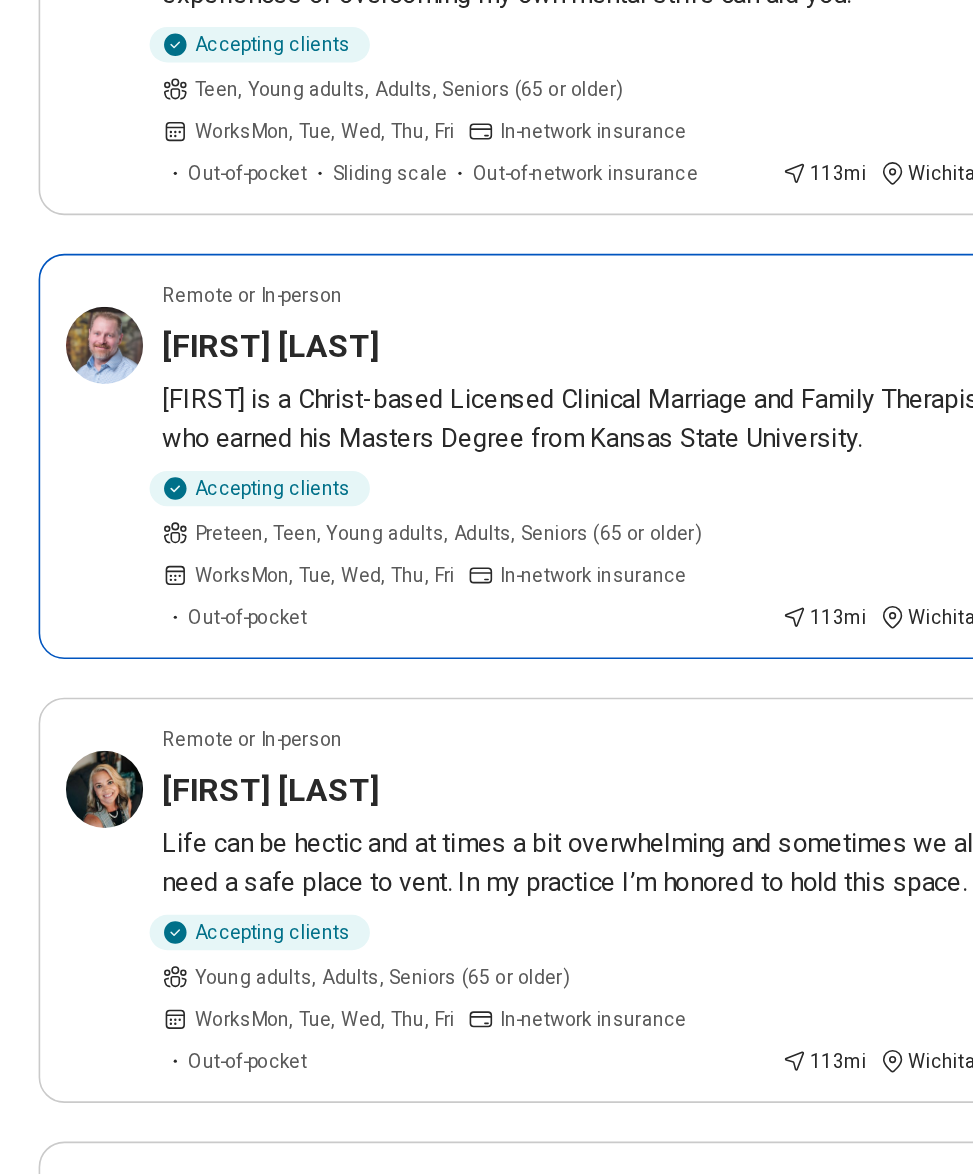 click on "James is a Christ-based Licensed Clinical Marriage and Family Therapist who earned his Masters Degree from Kansas State University." at bounding box center (362, 657) 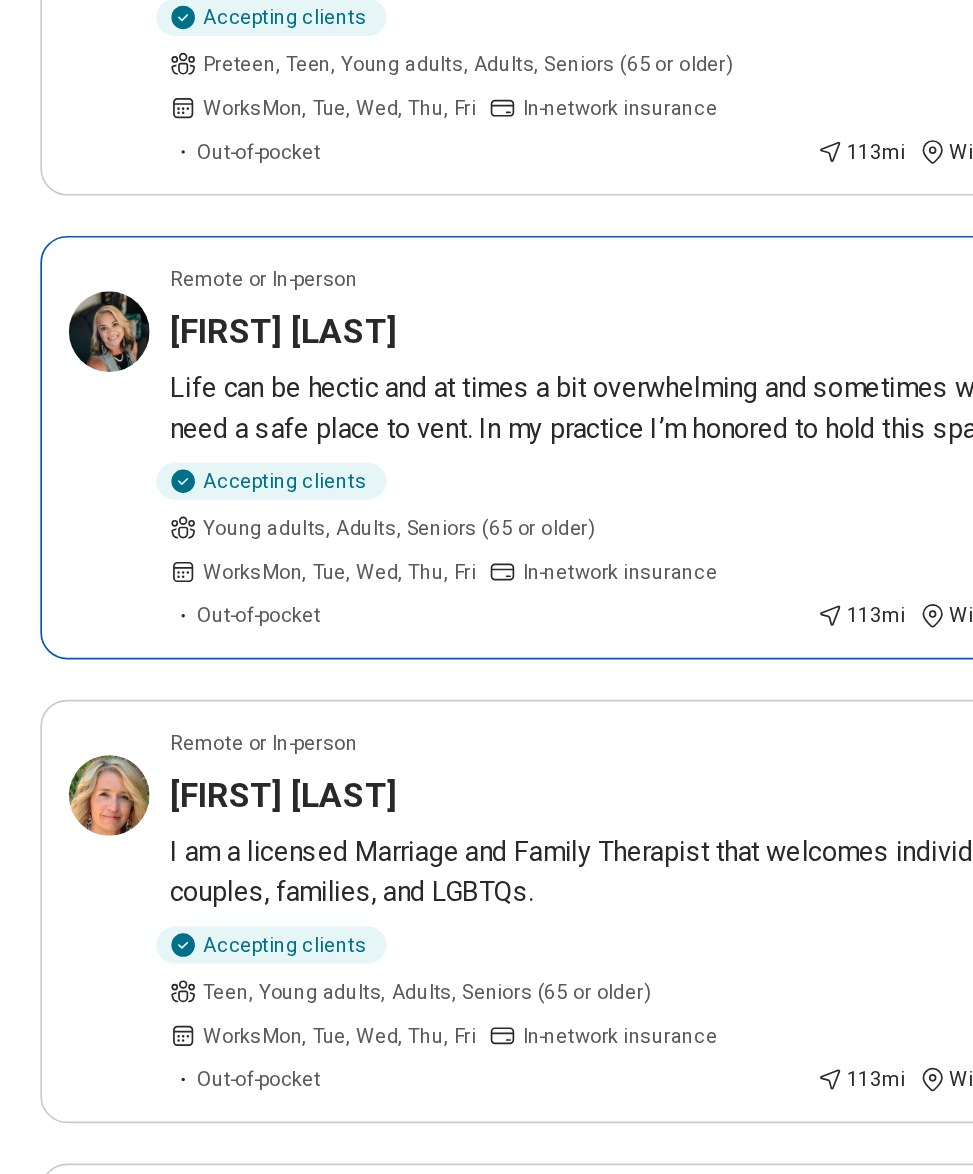 scroll, scrollTop: 2826, scrollLeft: 0, axis: vertical 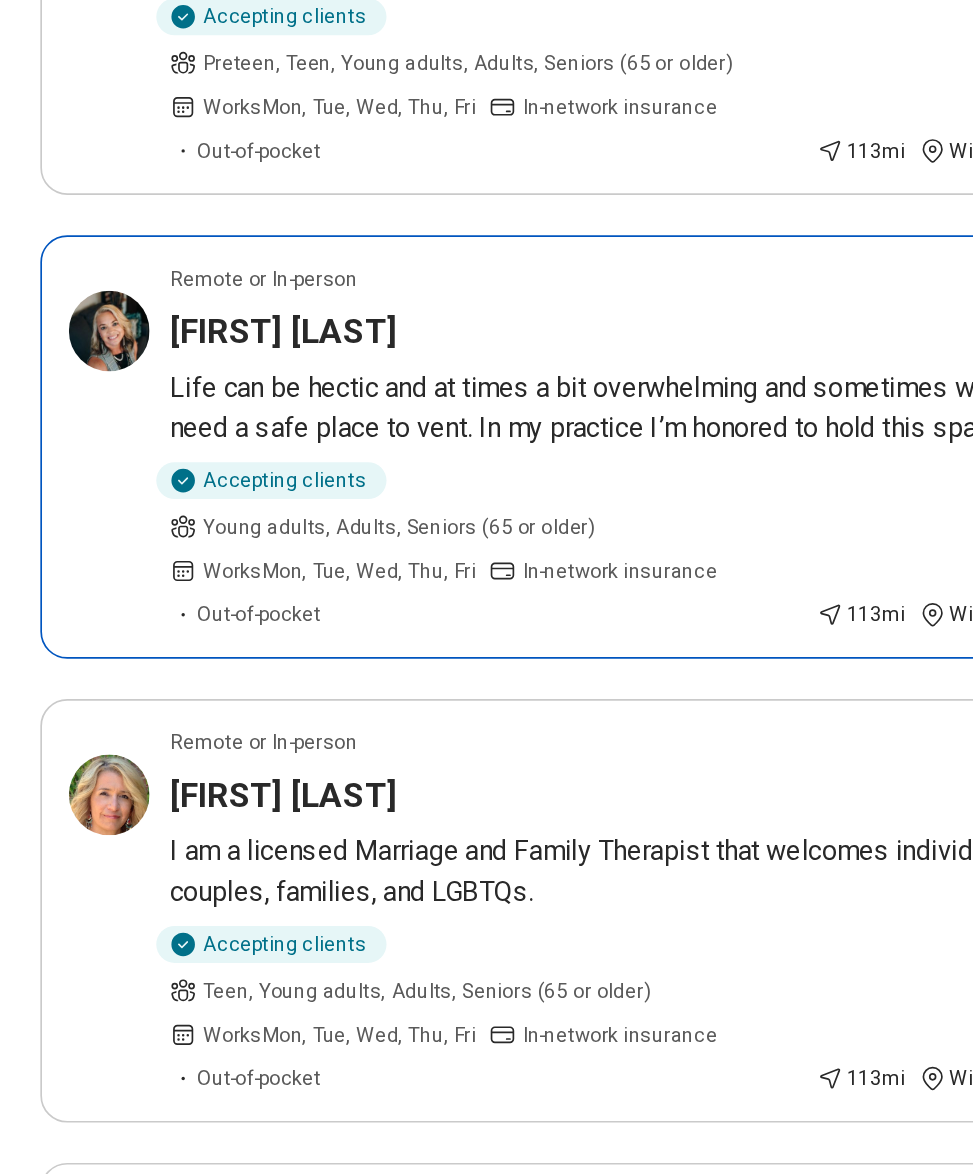 click on "Life can be hectic and at times a bit overwhelming and sometimes we all need a safe place to vent. In my practice I’m honored to hold this space." at bounding box center [362, 673] 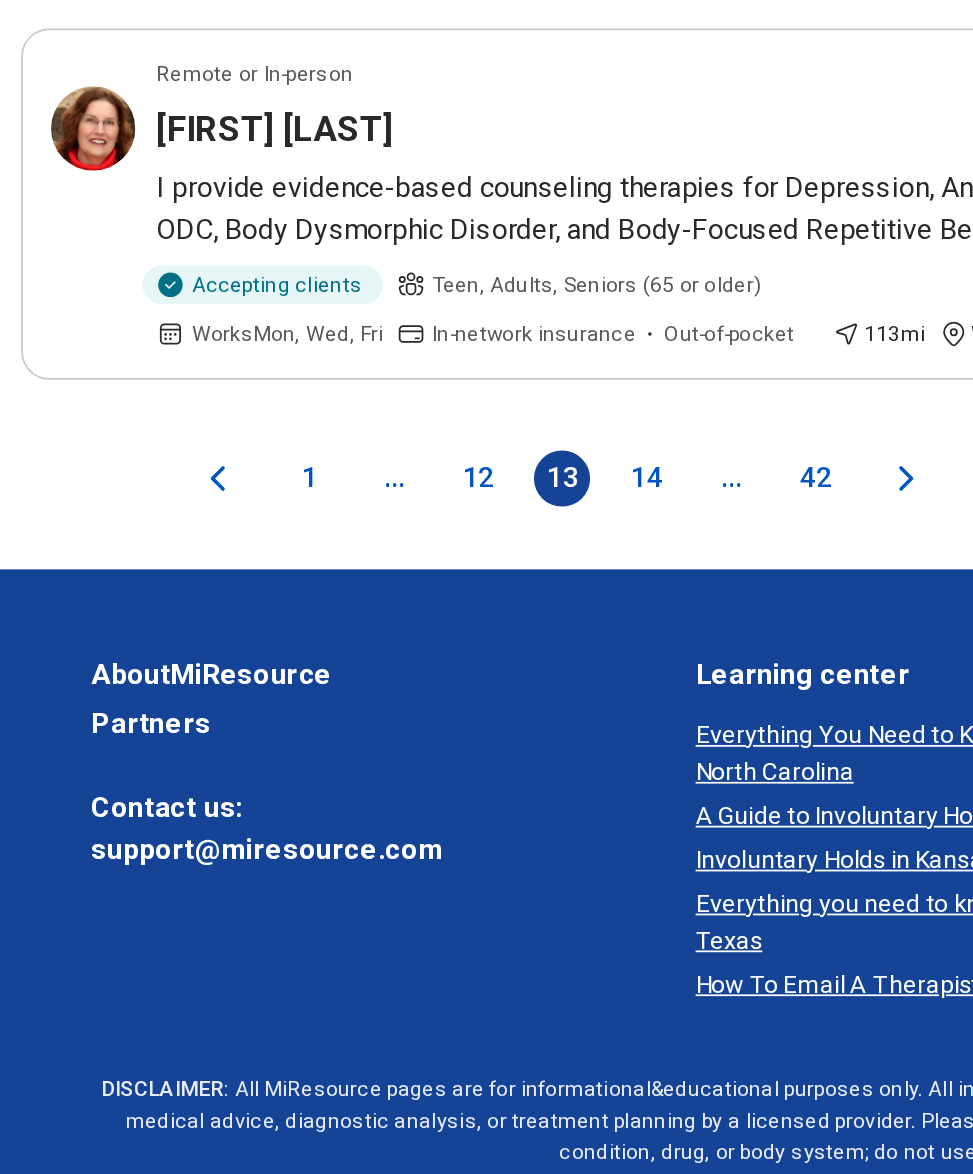 scroll, scrollTop: 4650, scrollLeft: 0, axis: vertical 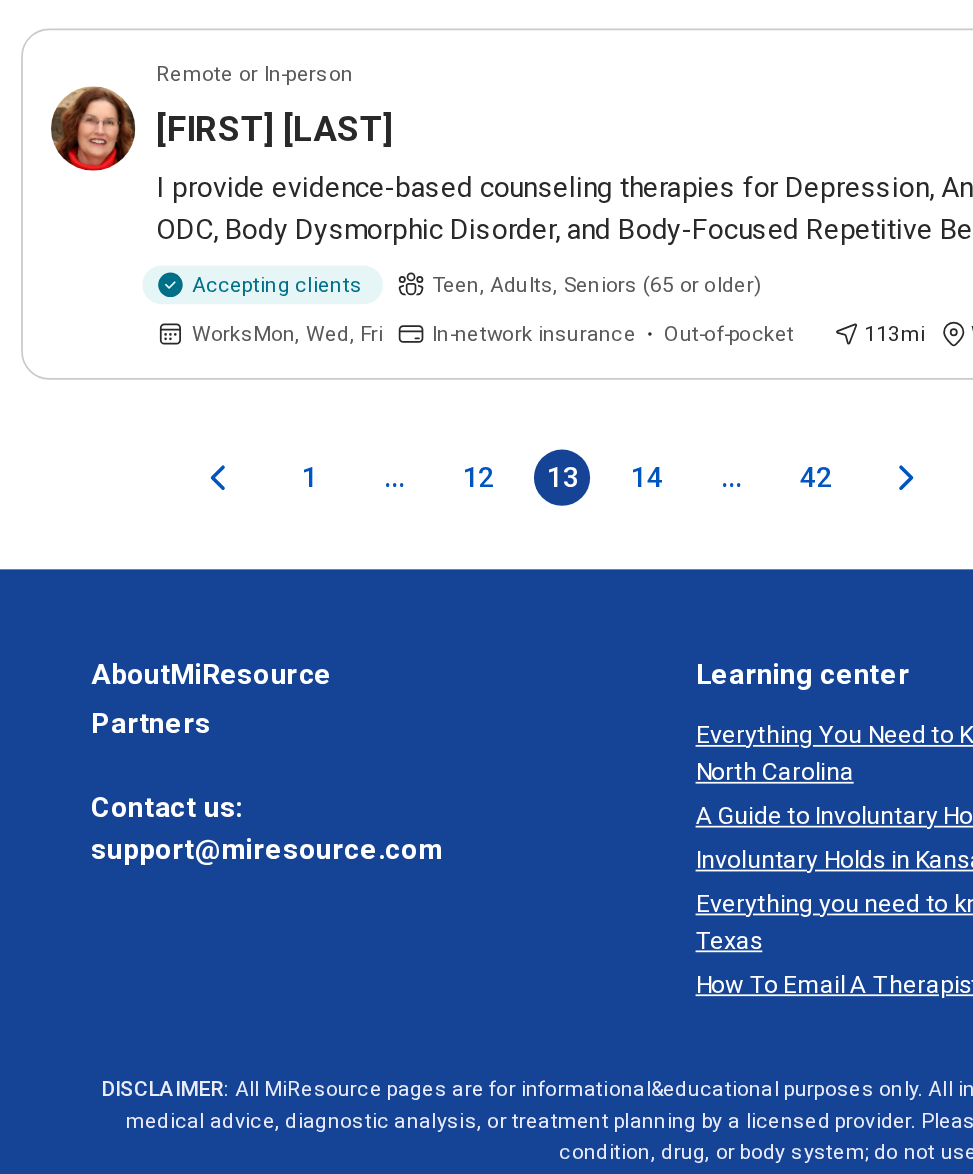 click on "..." at bounding box center (428, 734) 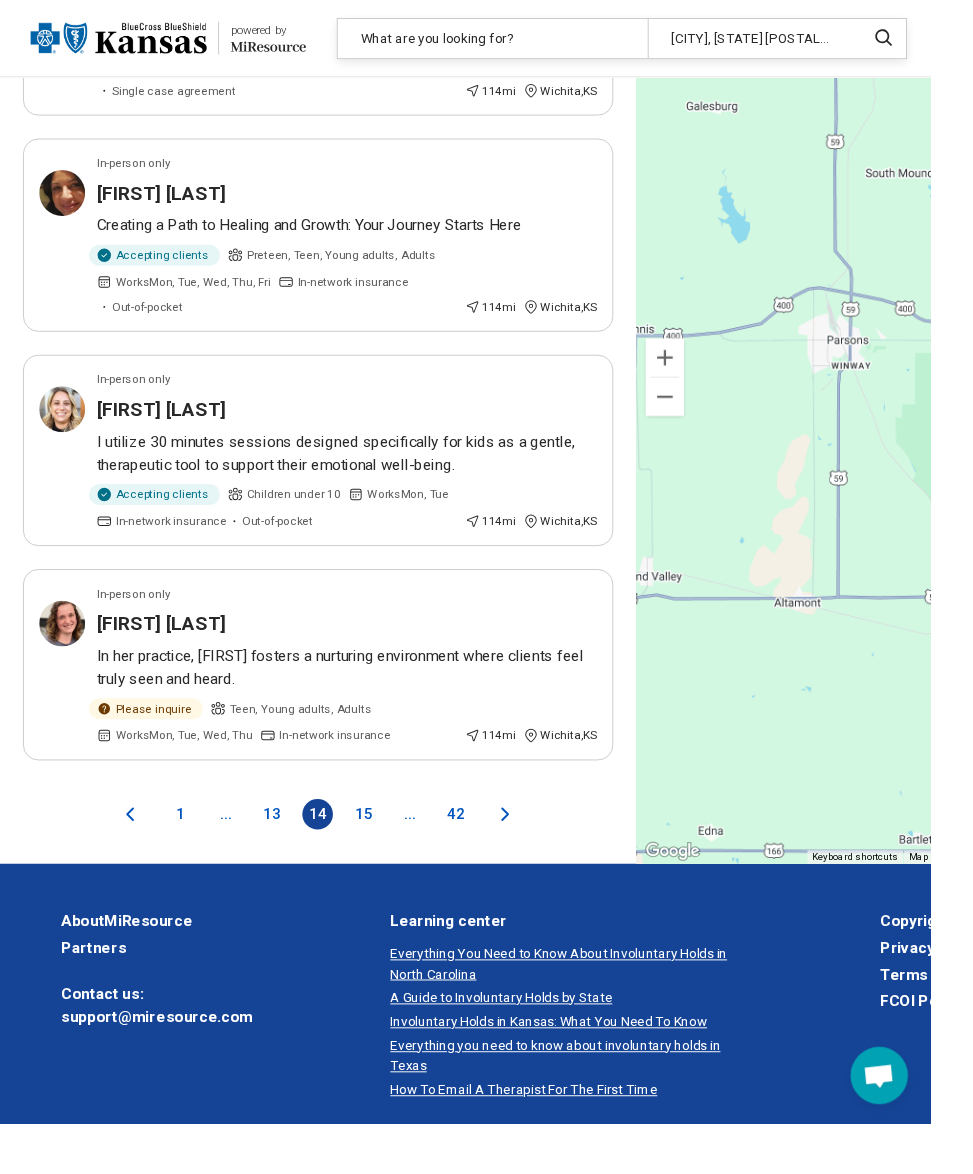 scroll, scrollTop: 4850, scrollLeft: 0, axis: vertical 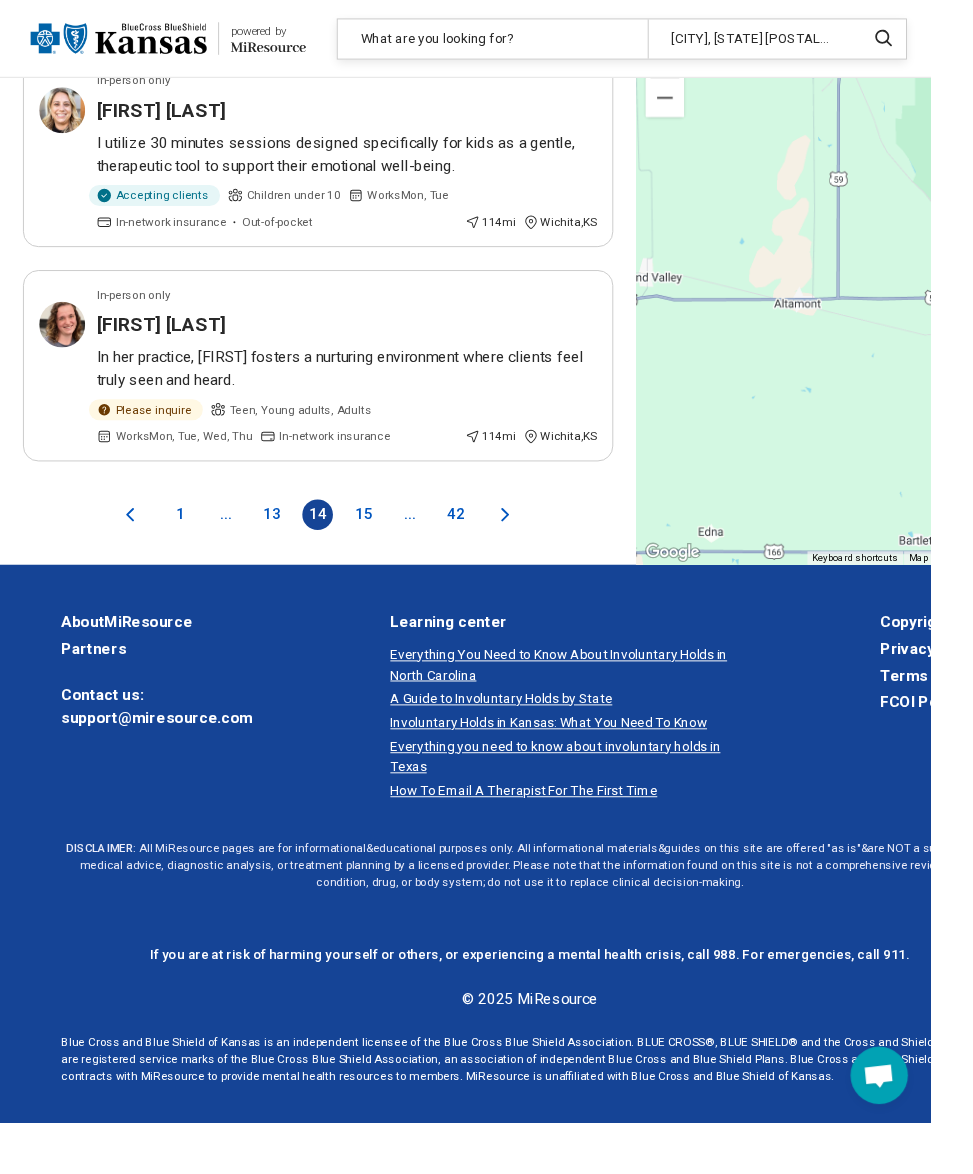 click on "..." at bounding box center (428, 538) 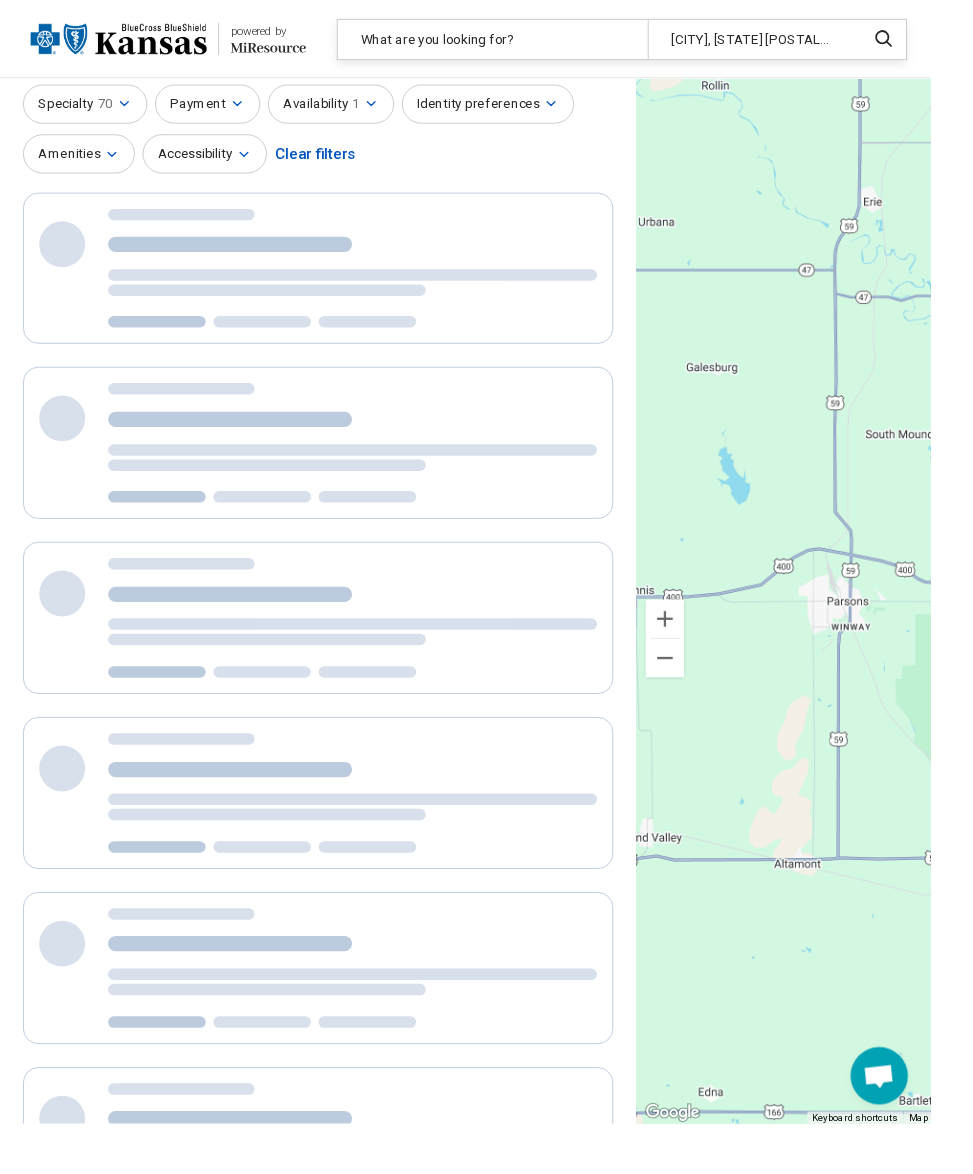 scroll, scrollTop: 0, scrollLeft: 0, axis: both 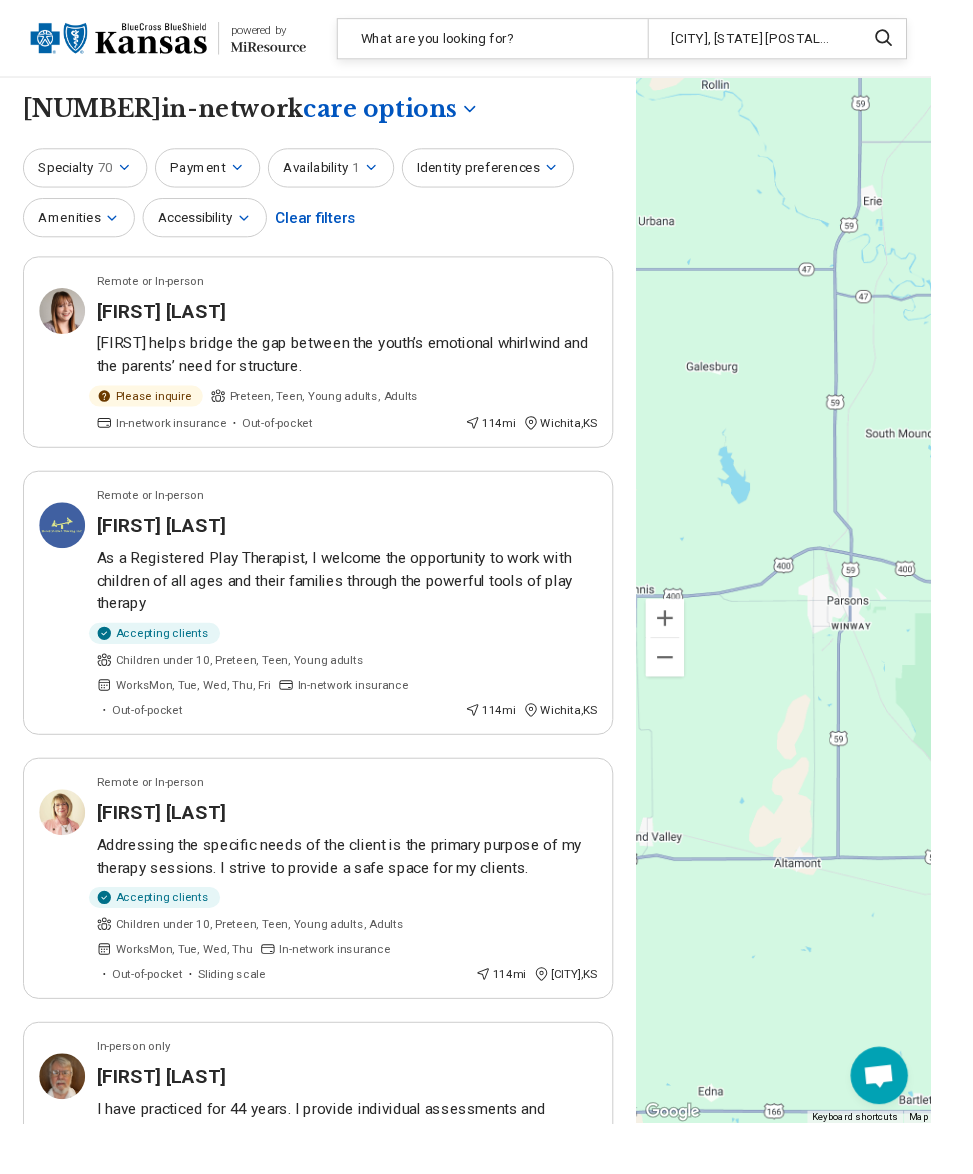click at bounding box center (1078, 1131) 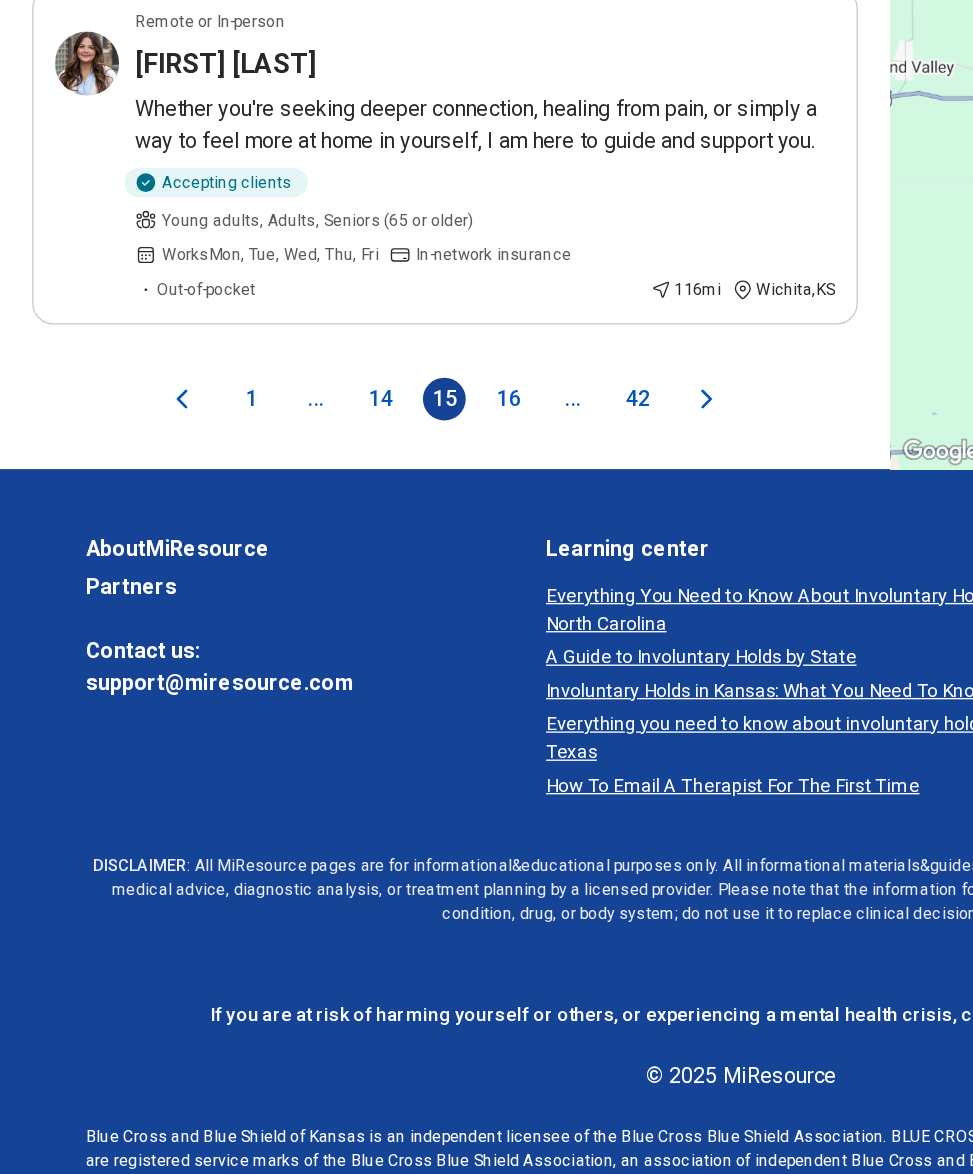 scroll, scrollTop: 5260, scrollLeft: 0, axis: vertical 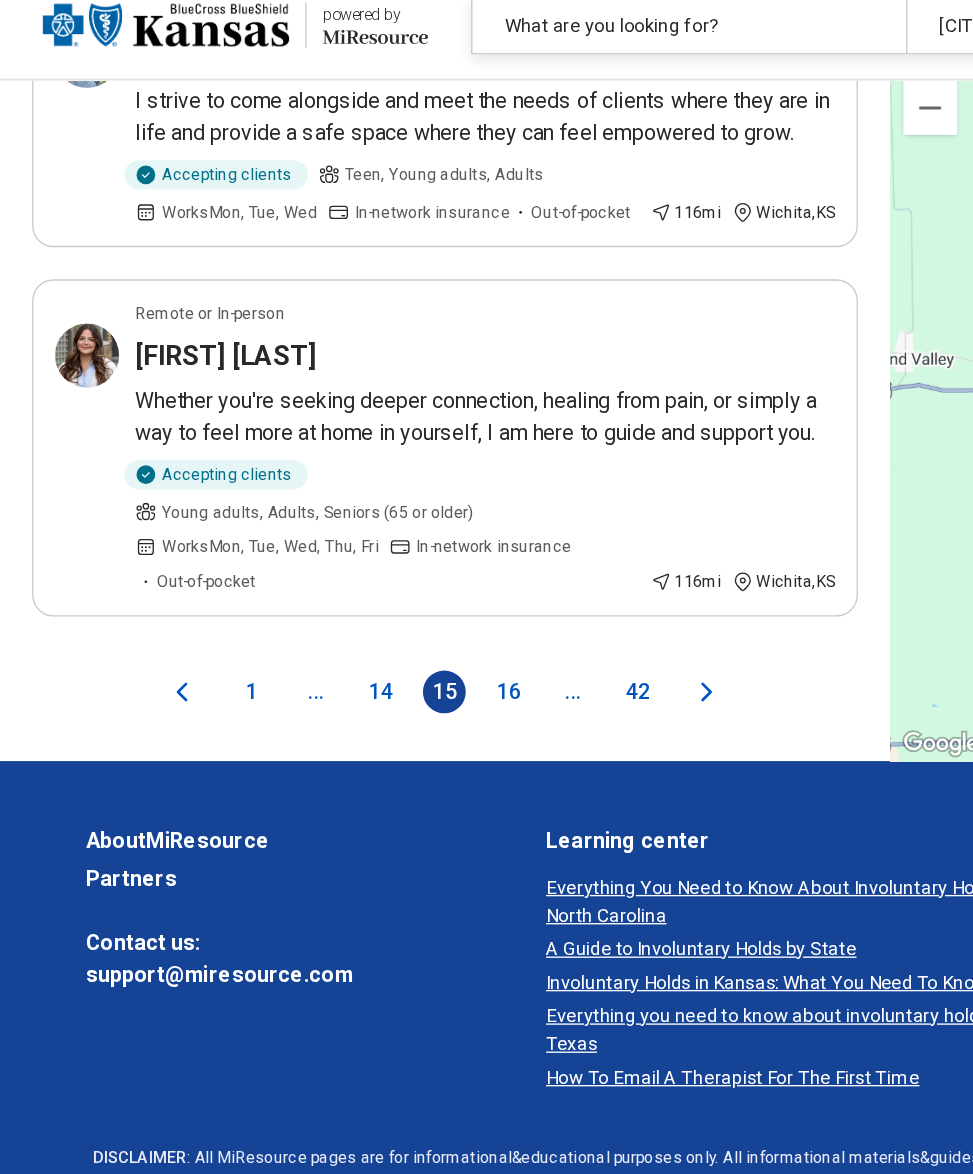 click 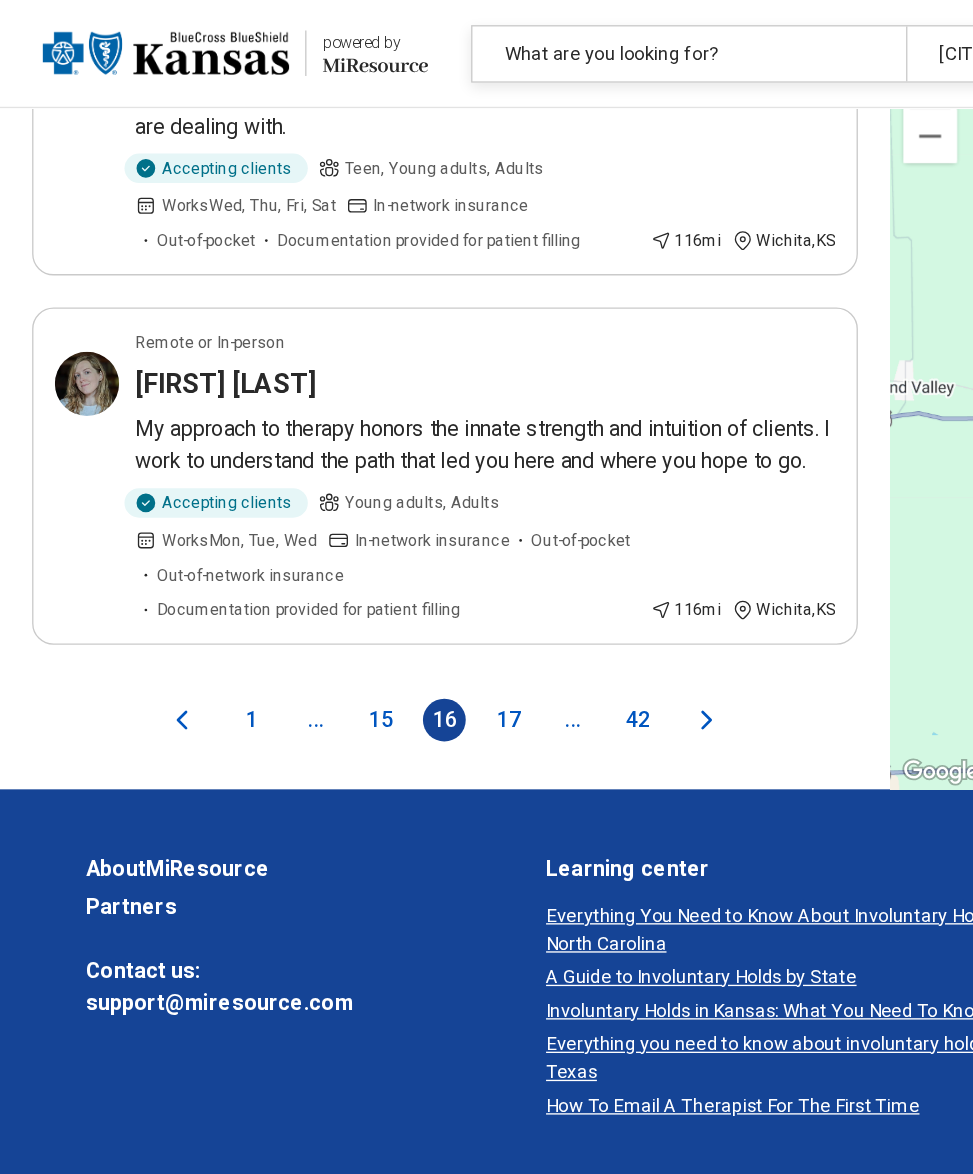 scroll, scrollTop: 5311, scrollLeft: 0, axis: vertical 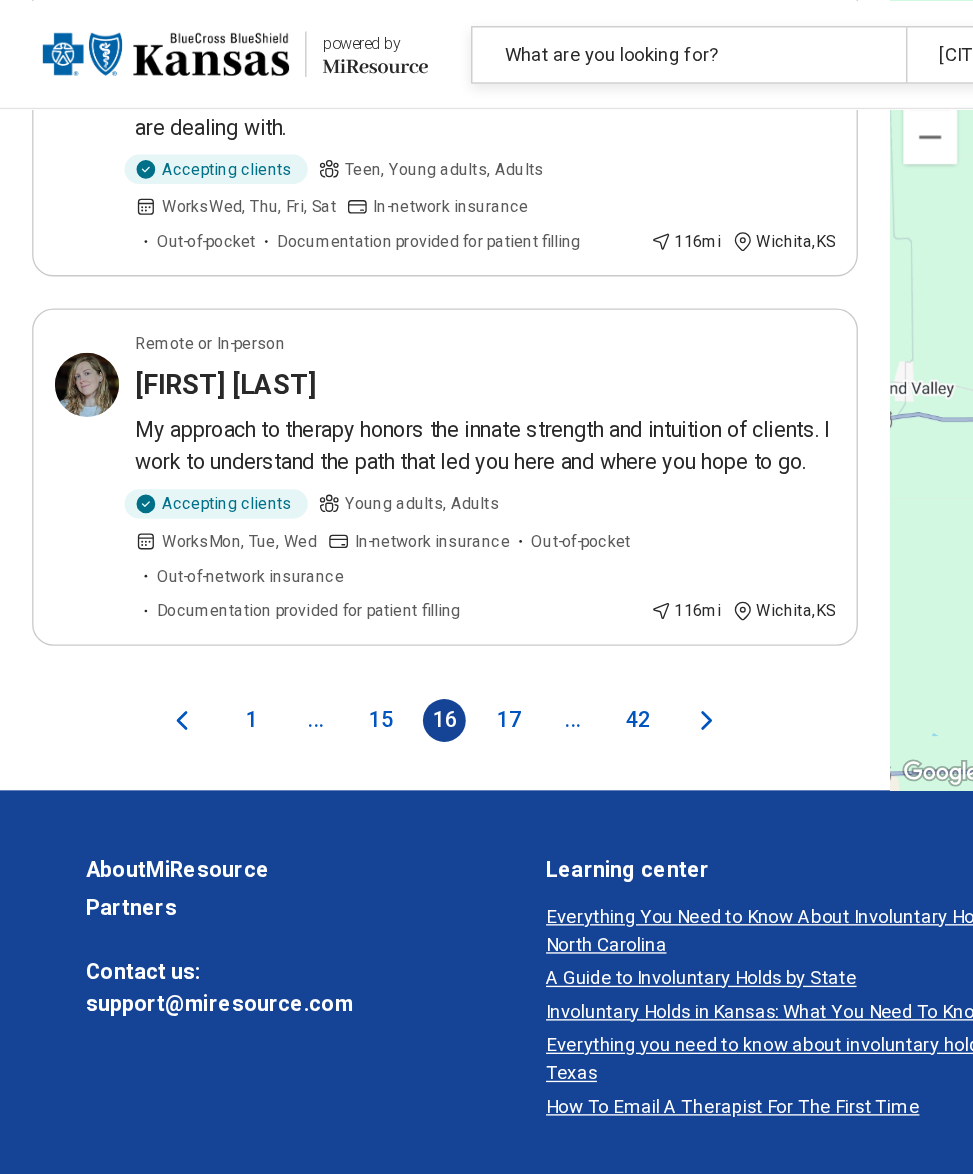 click on "42" at bounding box center [476, 538] 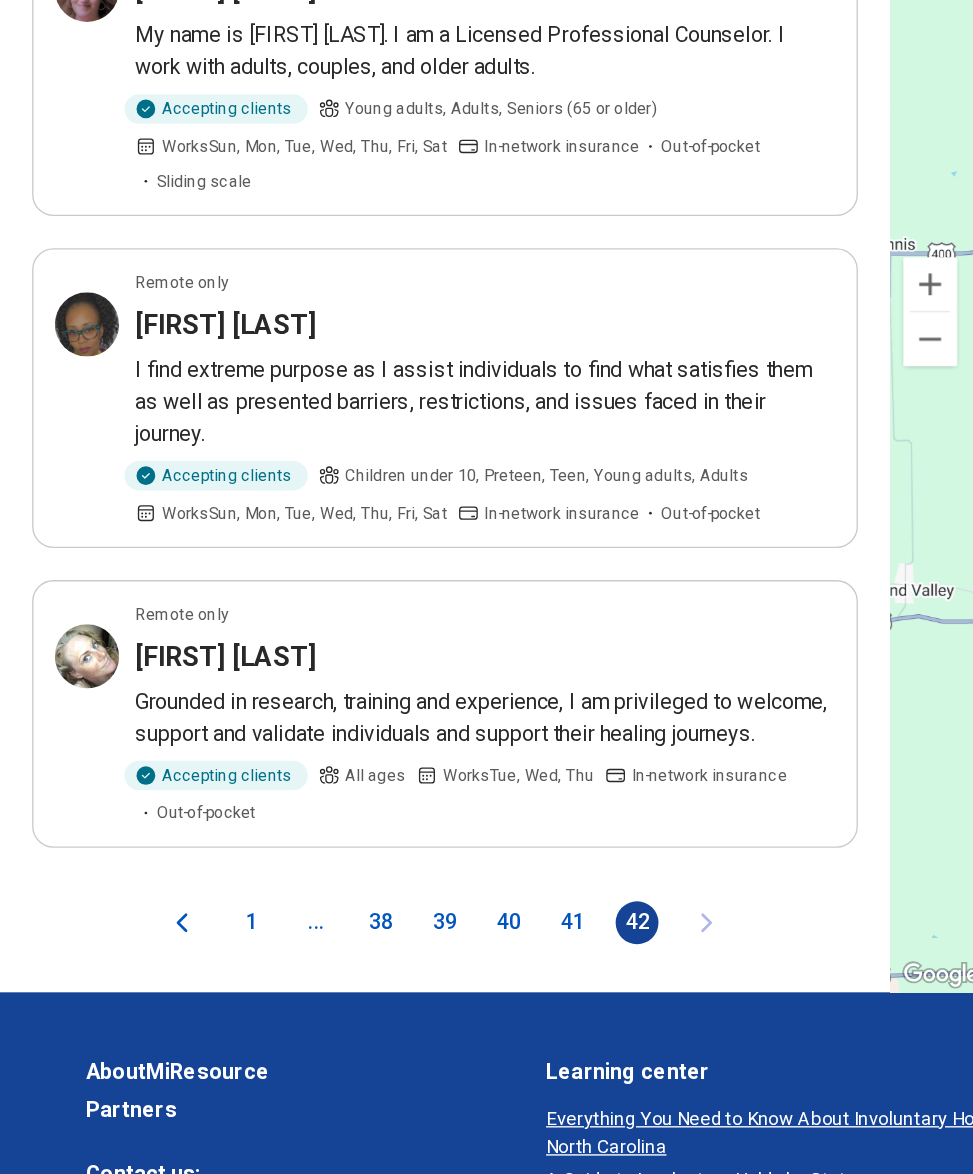 scroll, scrollTop: 1064, scrollLeft: 0, axis: vertical 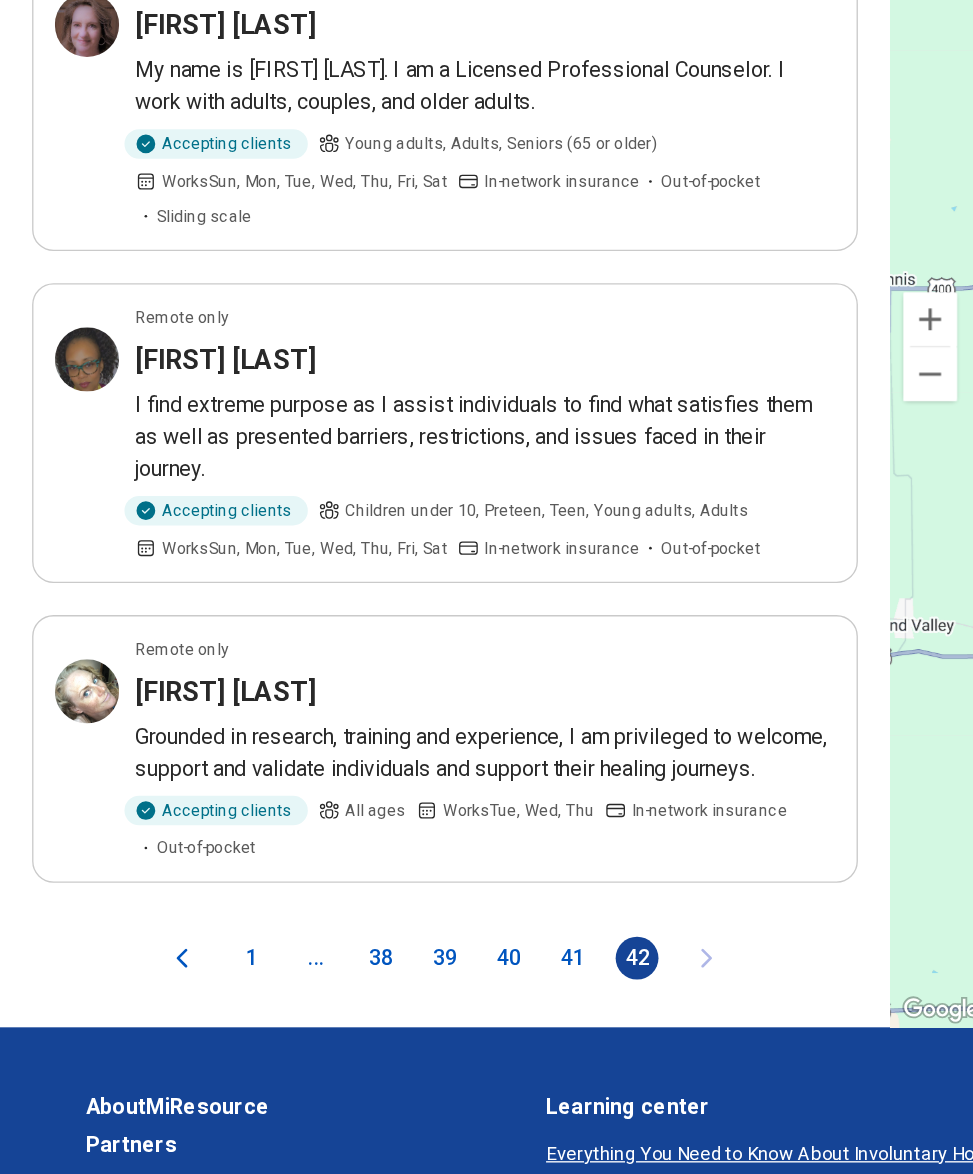 click on "38" at bounding box center (284, 930) 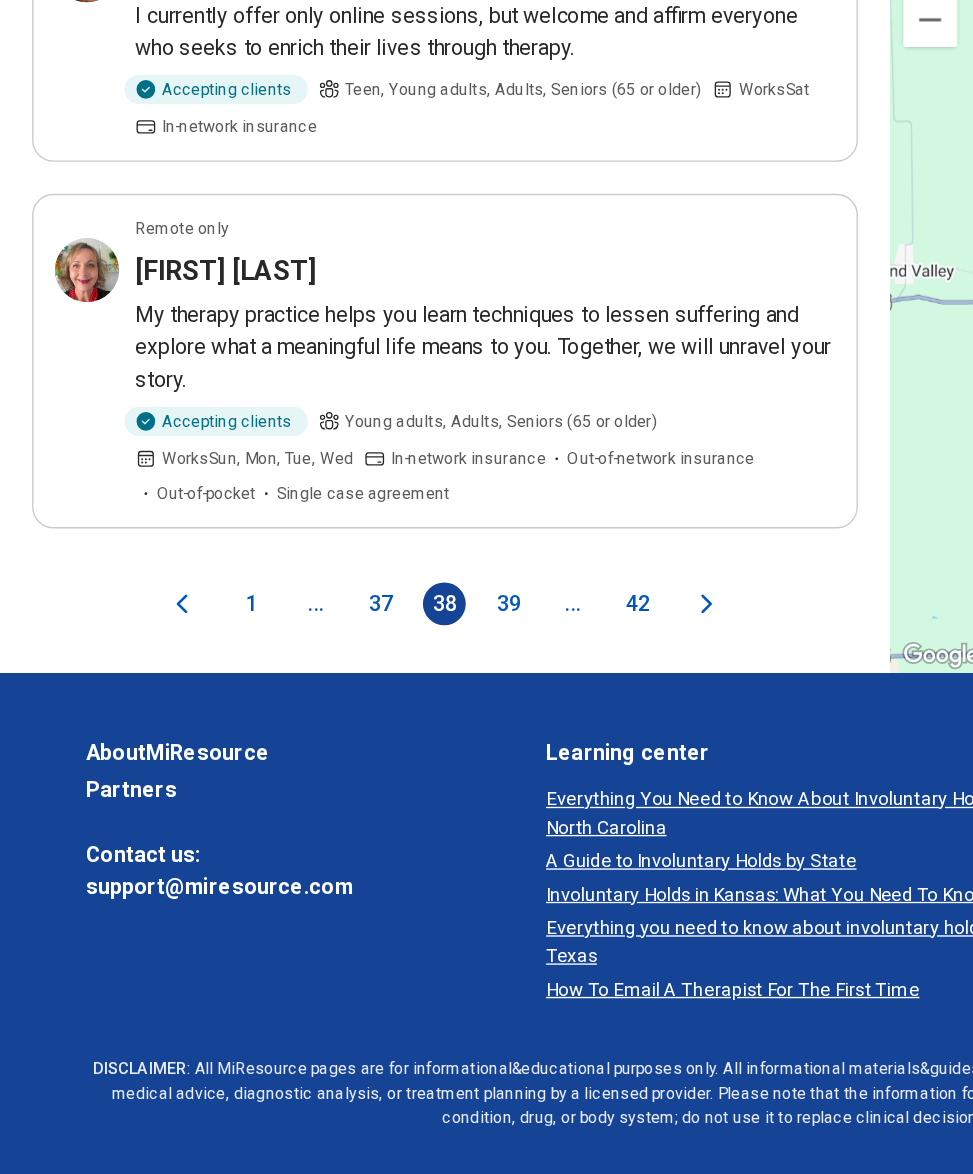 scroll, scrollTop: 4345, scrollLeft: 0, axis: vertical 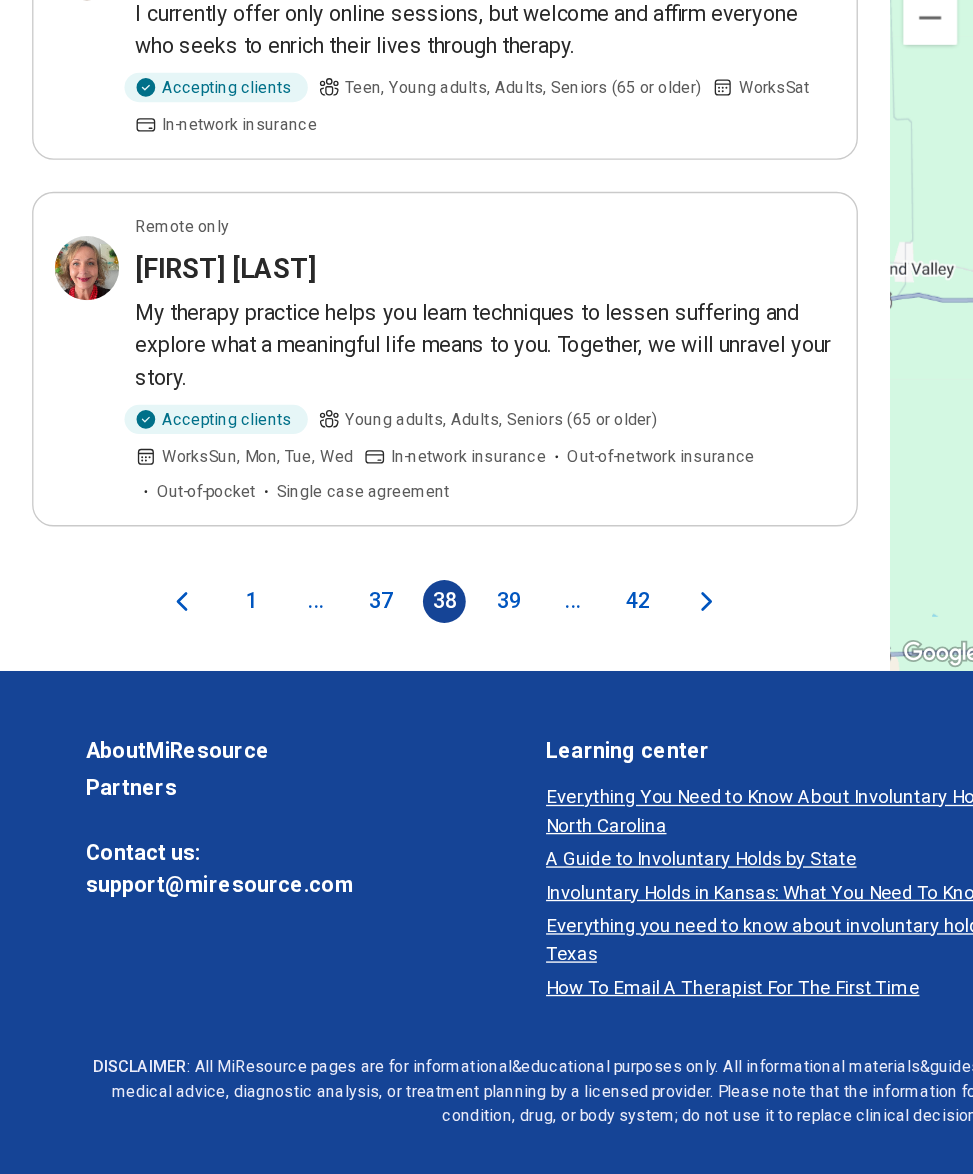 click 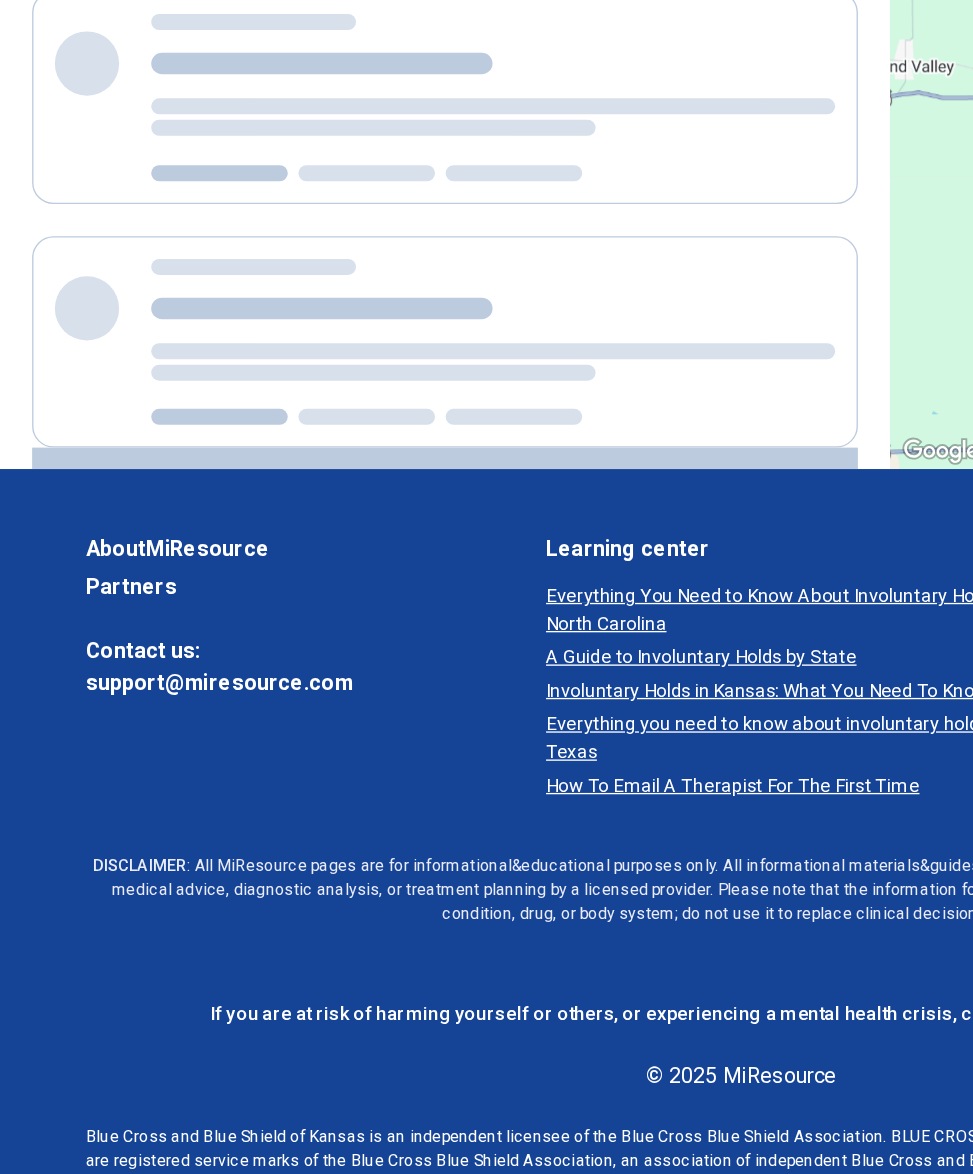 scroll, scrollTop: 0, scrollLeft: 0, axis: both 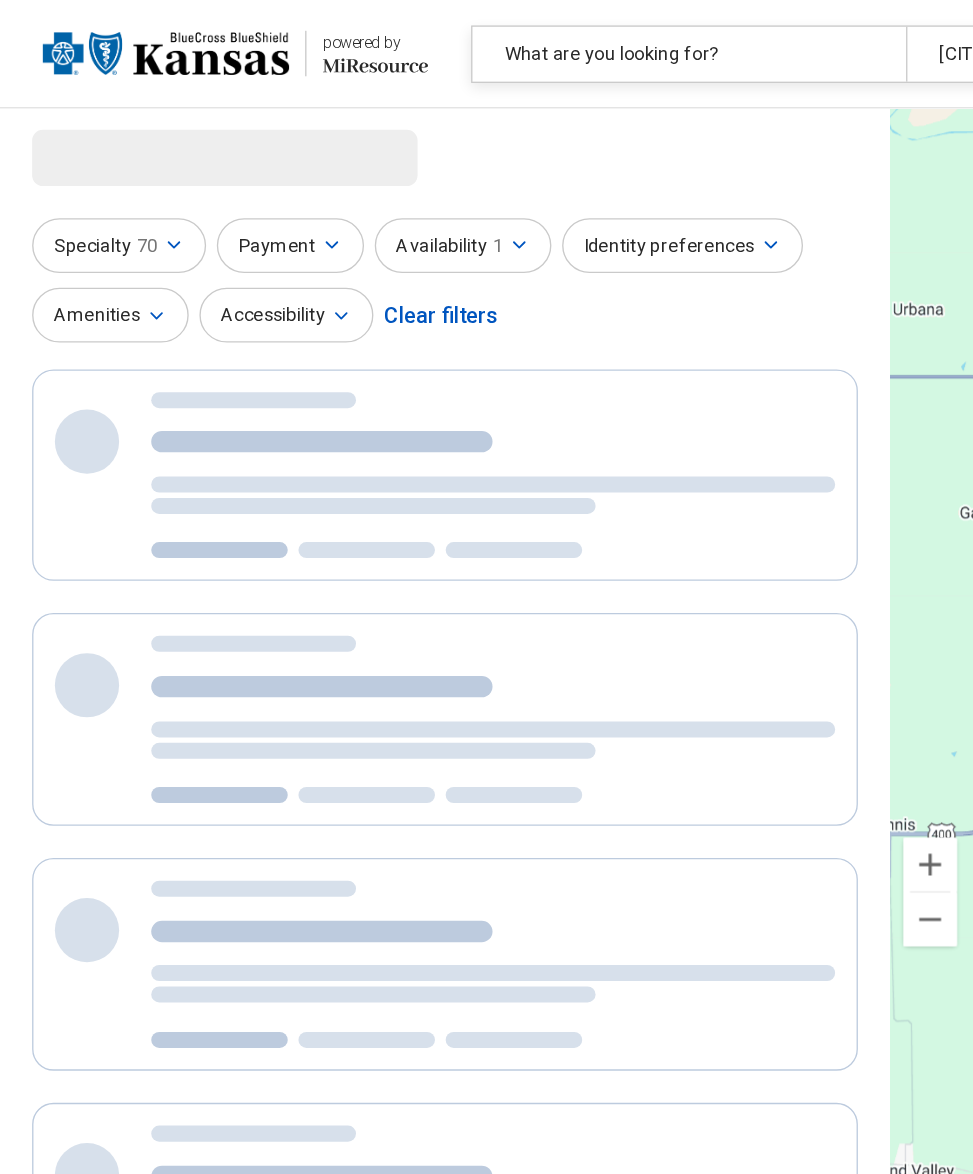 select on "***" 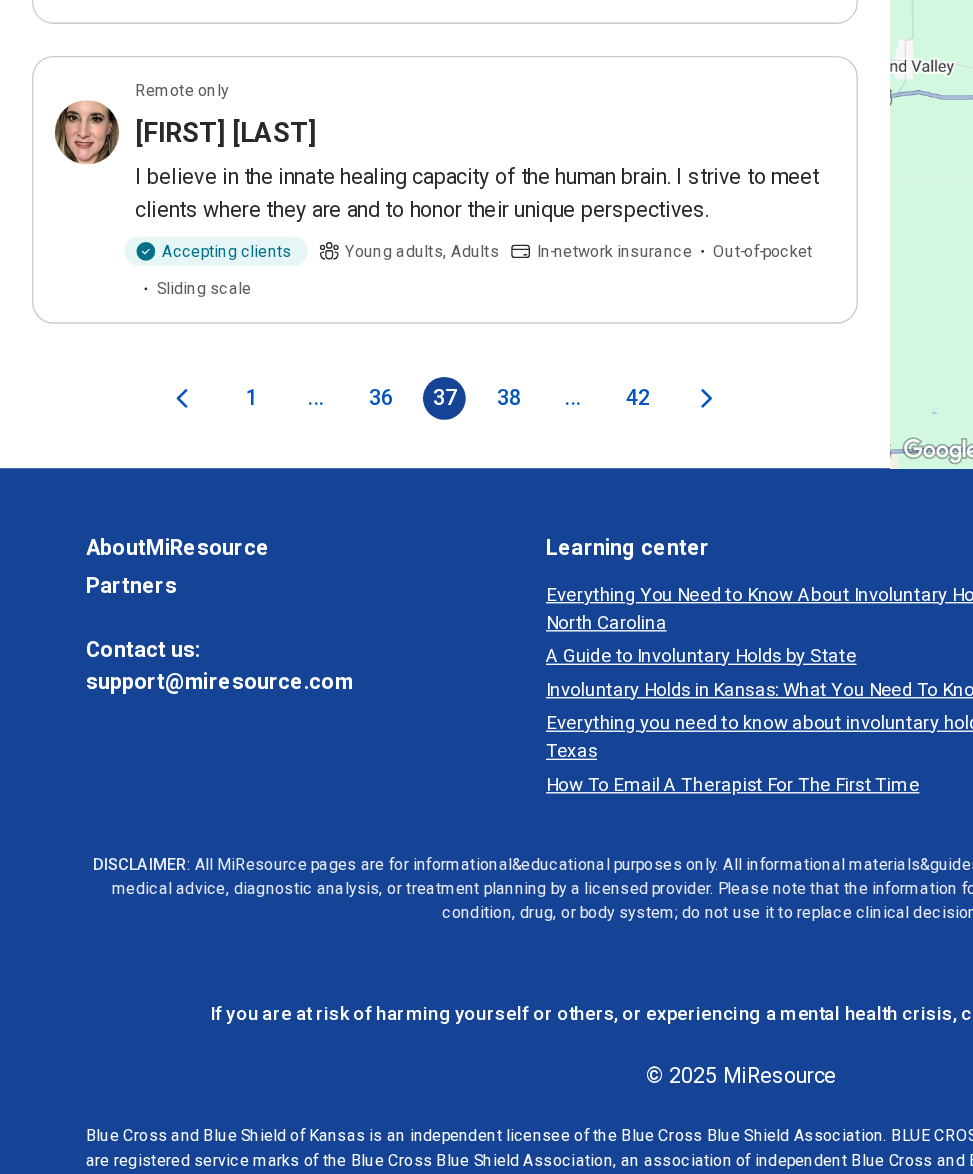 scroll, scrollTop: 5048, scrollLeft: 0, axis: vertical 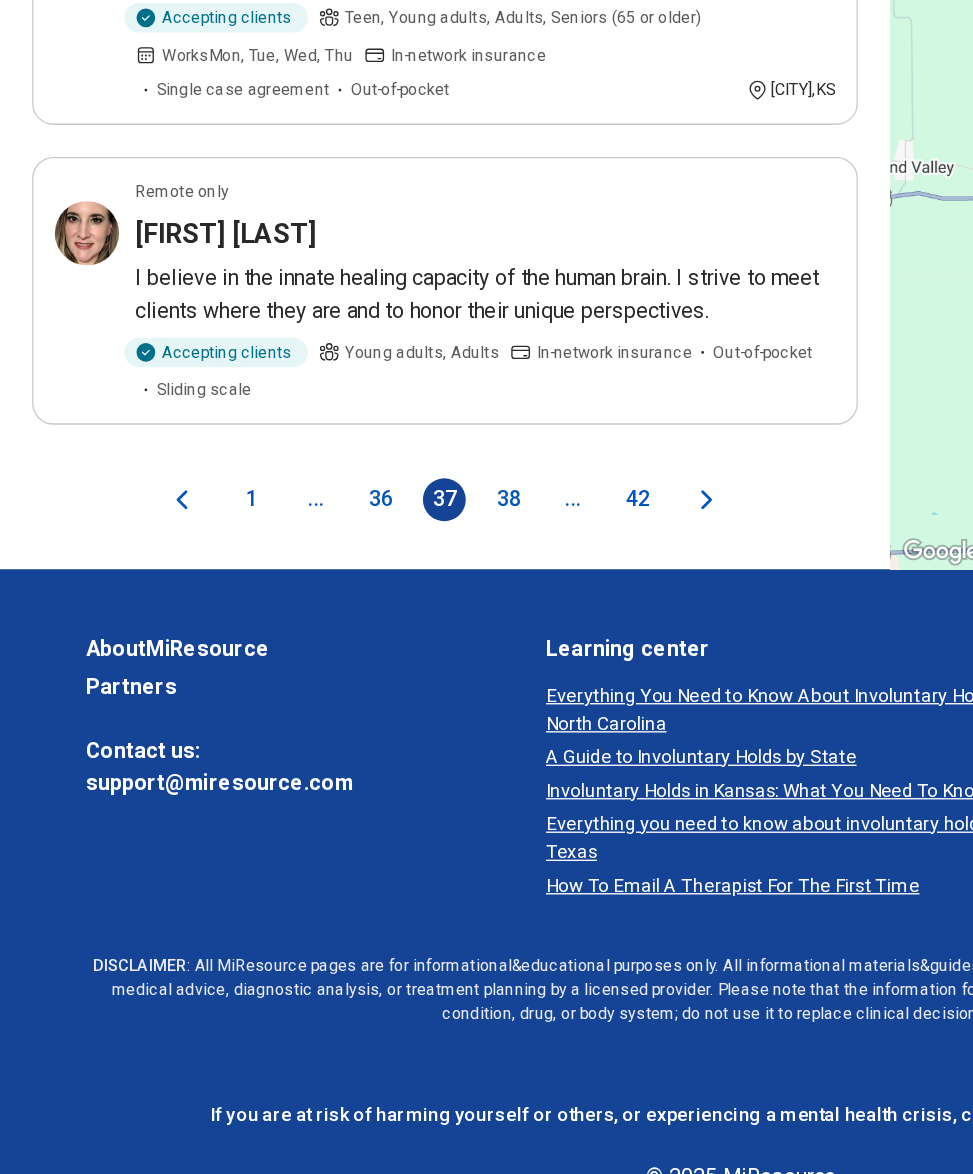 click 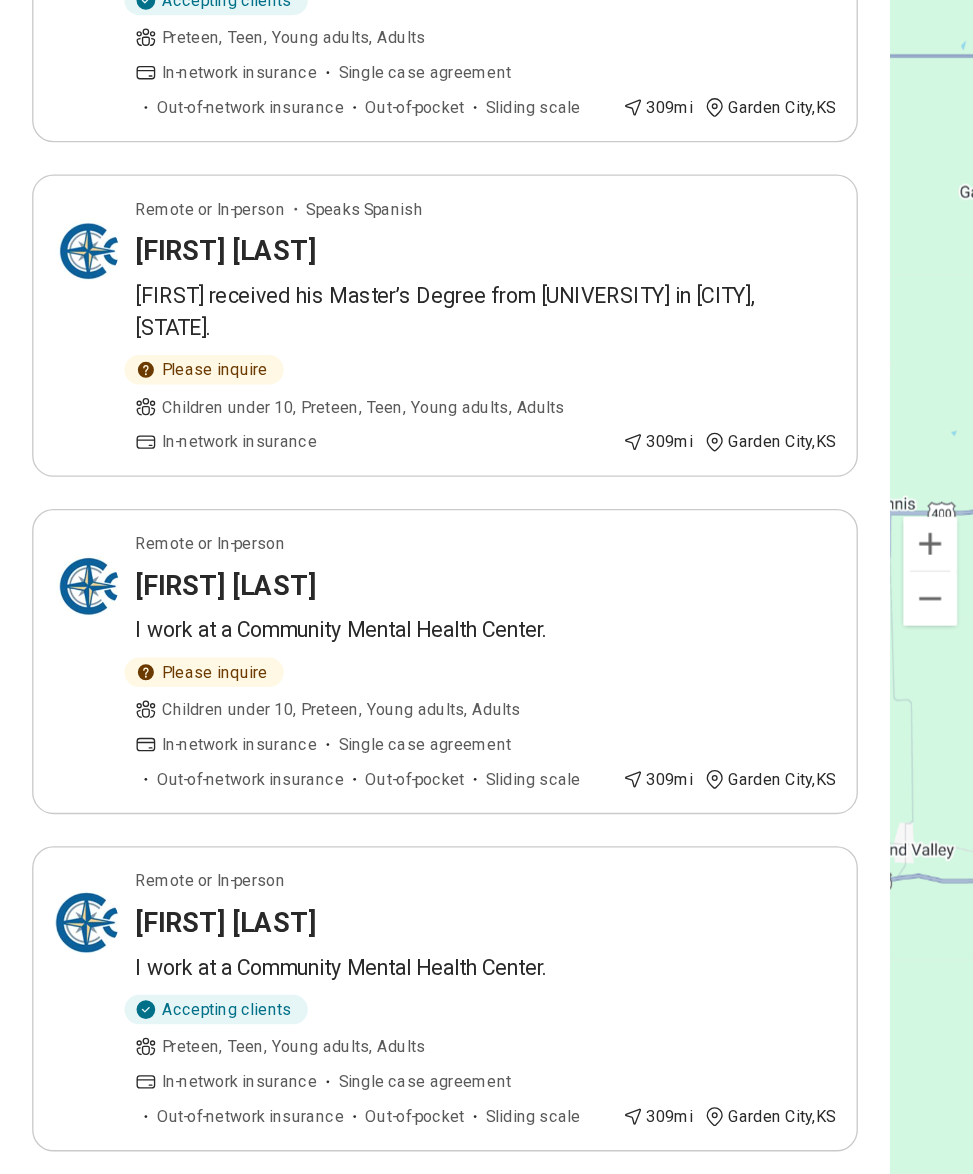 scroll, scrollTop: 1448, scrollLeft: 0, axis: vertical 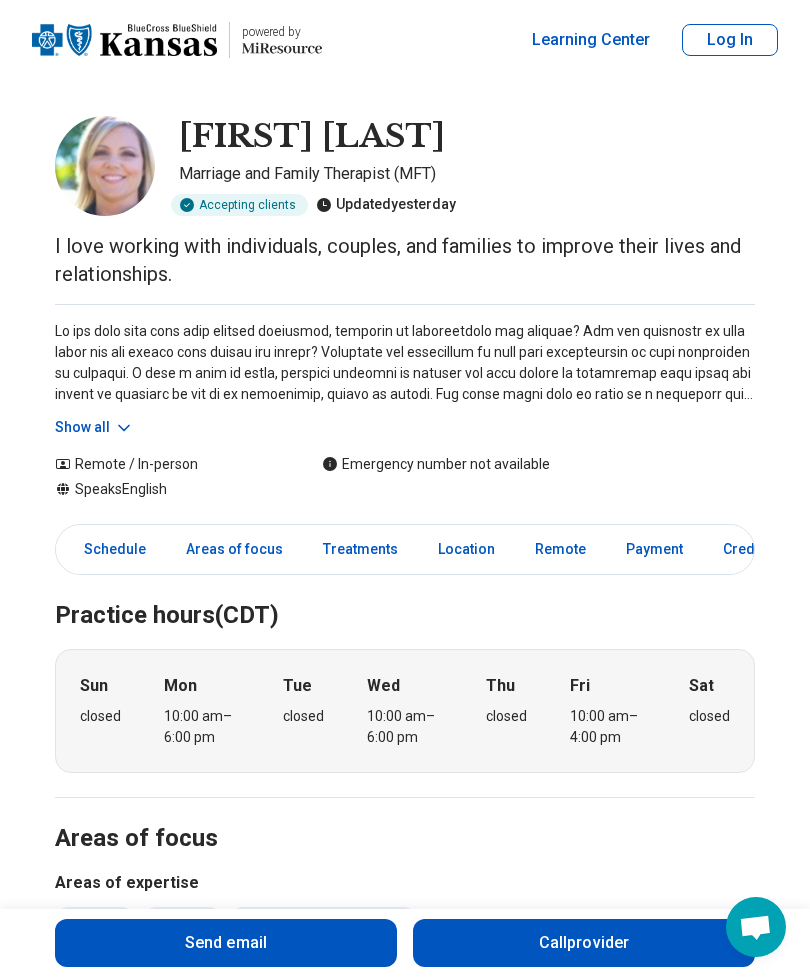 click on "Show all" at bounding box center [94, 427] 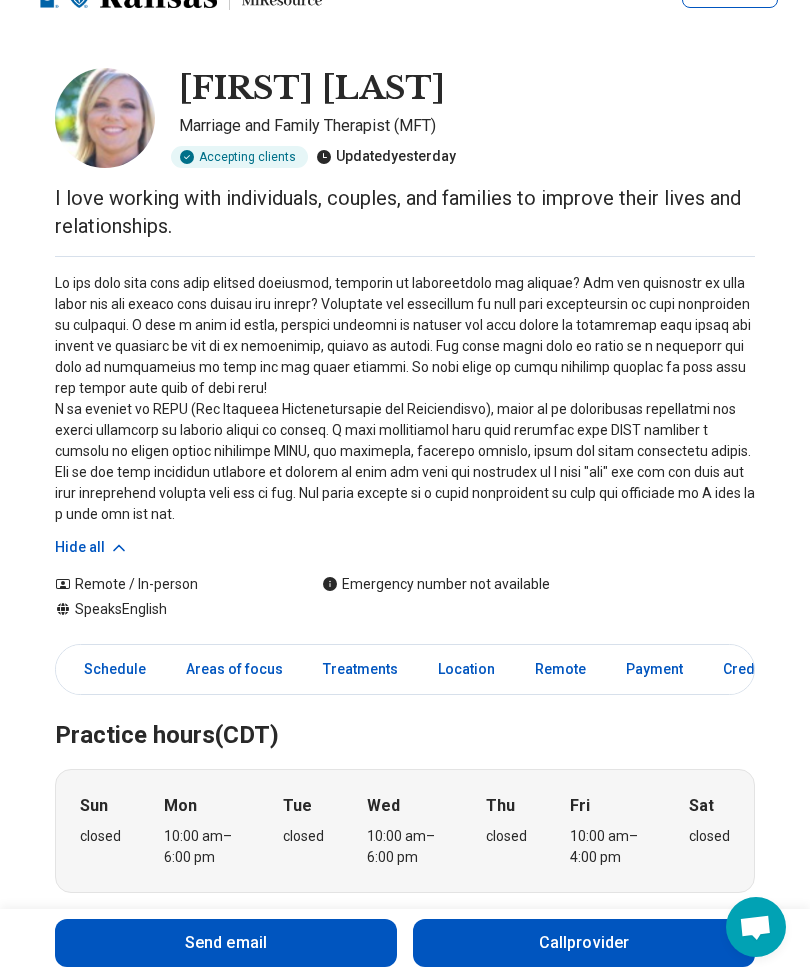 scroll, scrollTop: 0, scrollLeft: 0, axis: both 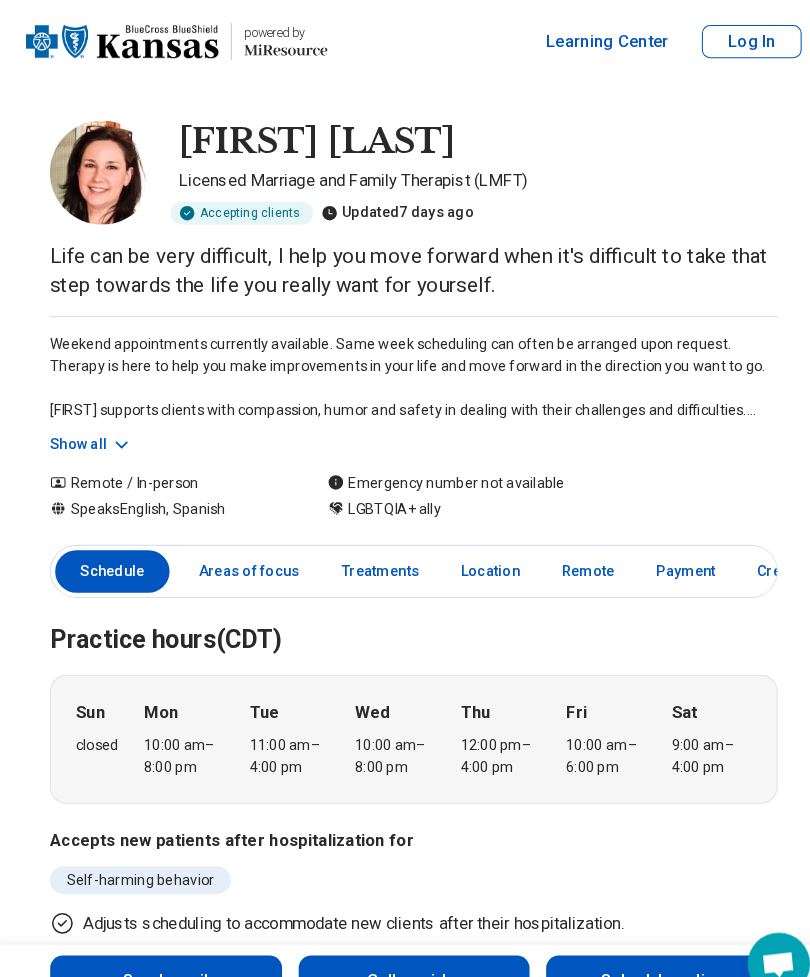 click 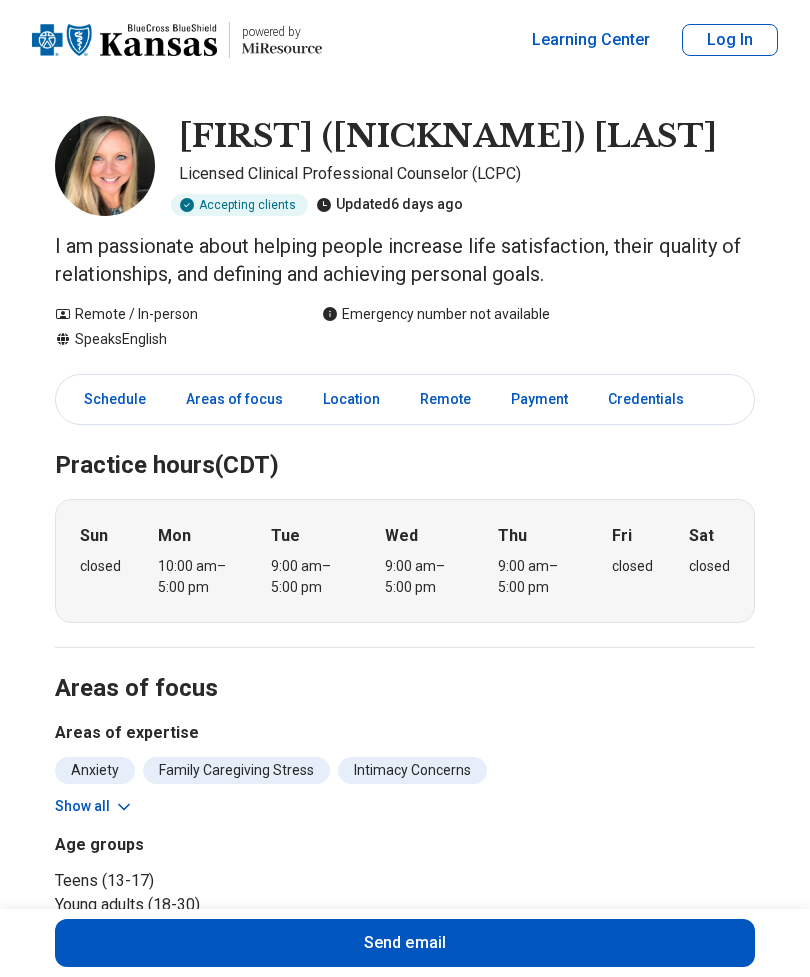 scroll, scrollTop: 0, scrollLeft: 0, axis: both 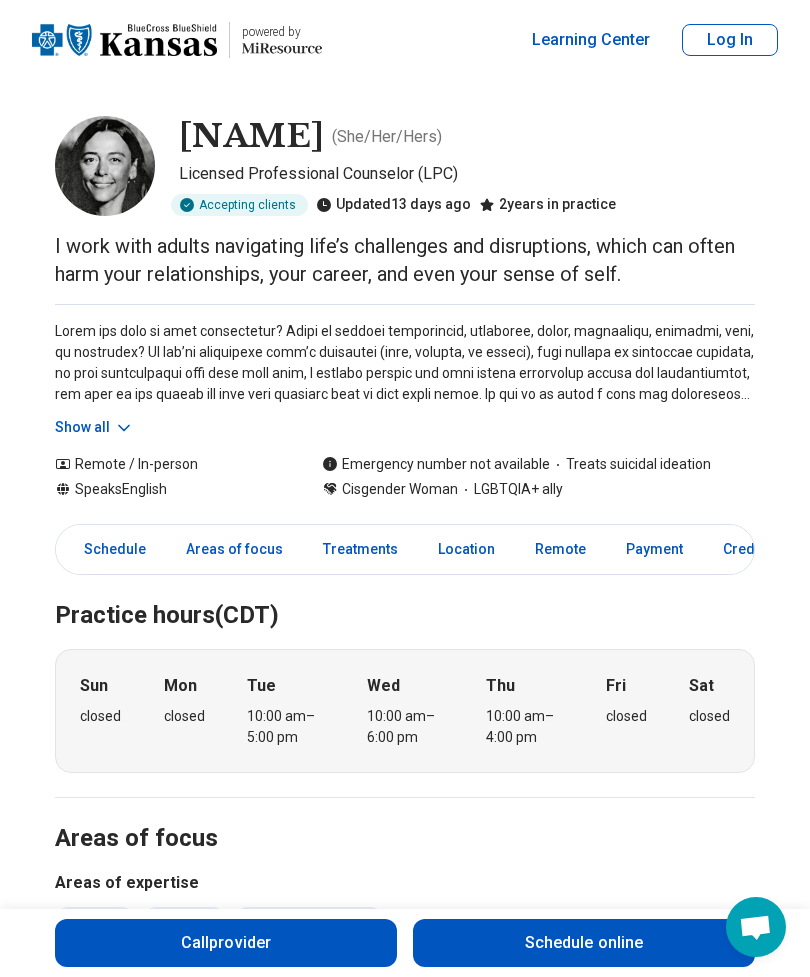 click on "Show all" at bounding box center (94, 427) 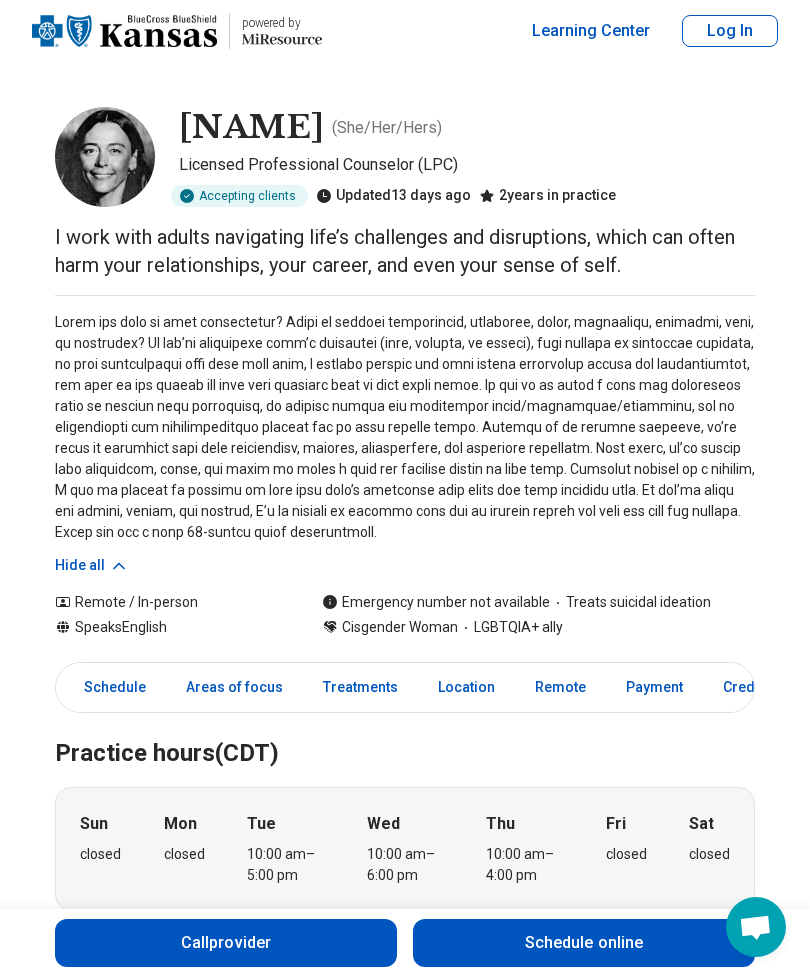 scroll, scrollTop: 0, scrollLeft: 0, axis: both 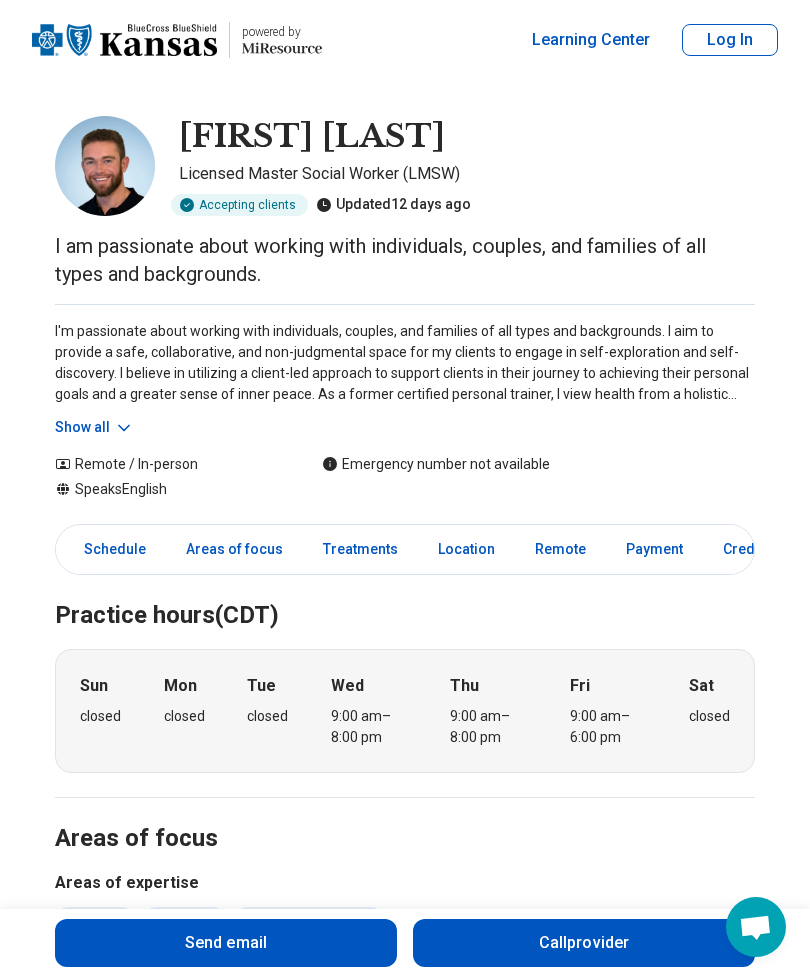 click 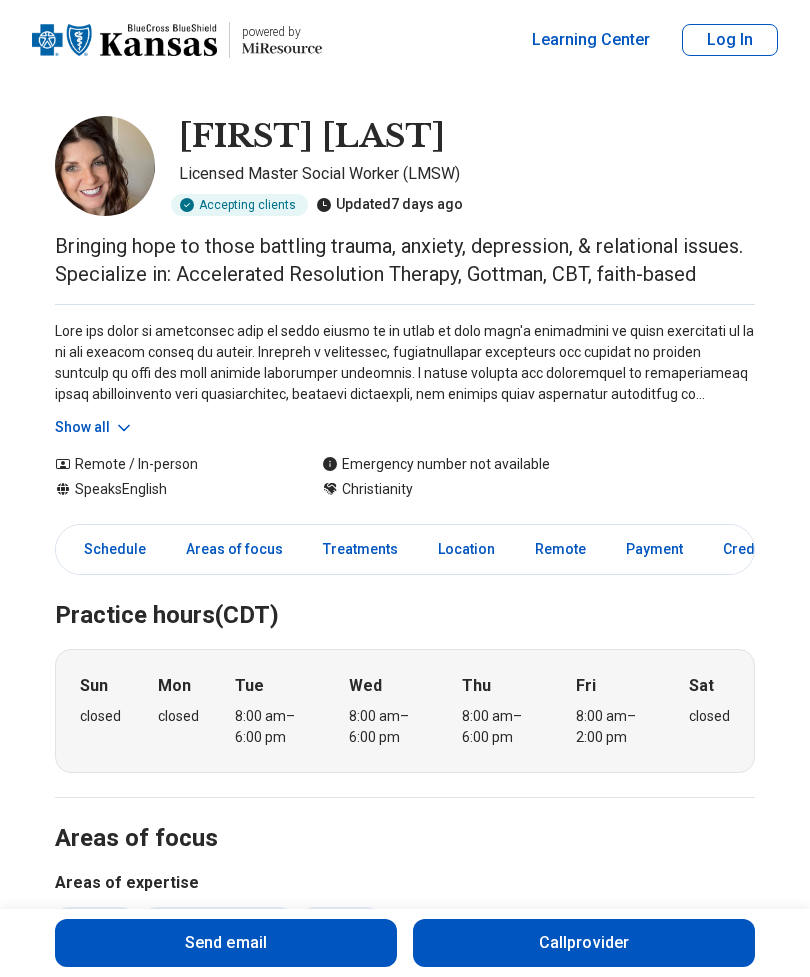 scroll, scrollTop: 0, scrollLeft: 0, axis: both 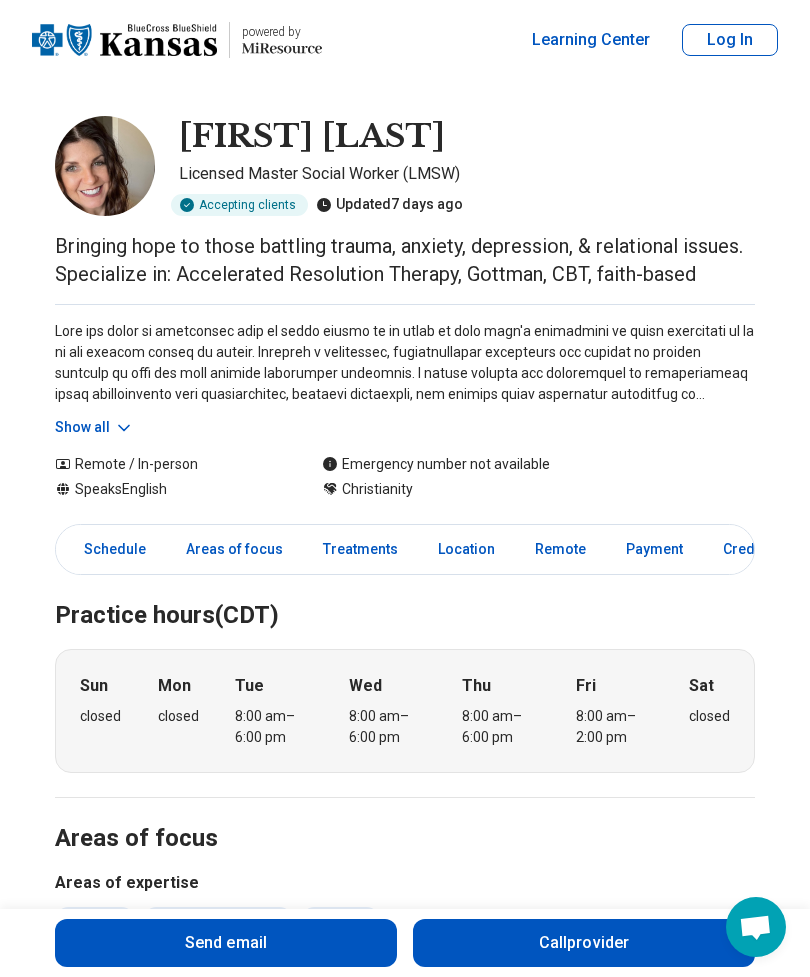 click 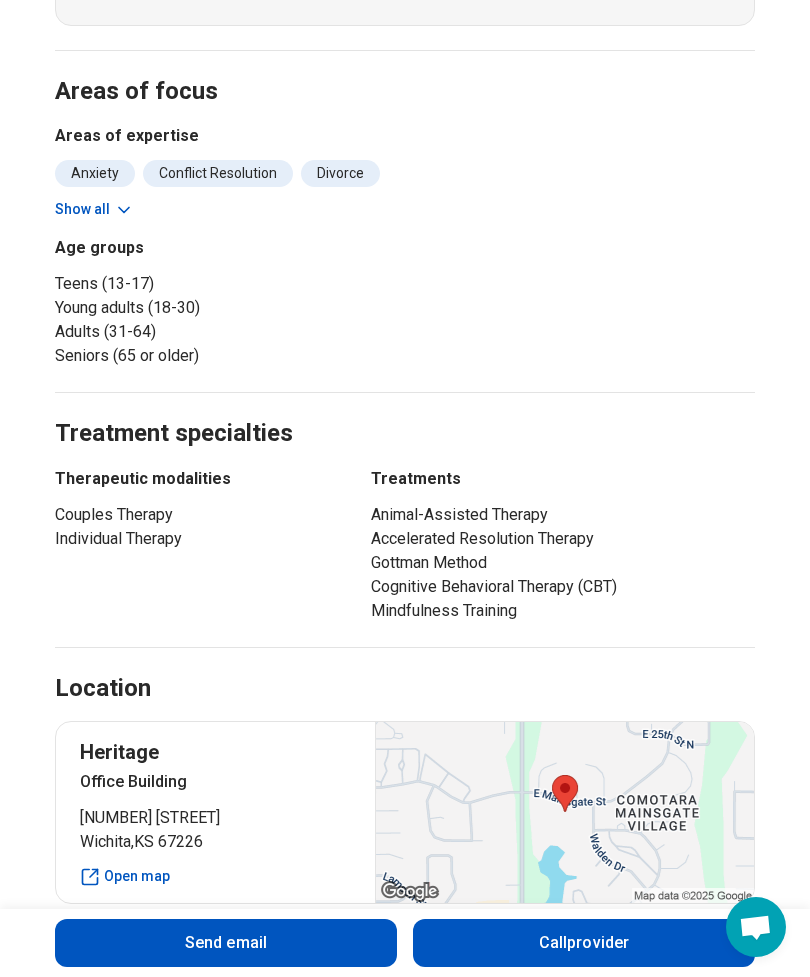 scroll, scrollTop: 966, scrollLeft: 0, axis: vertical 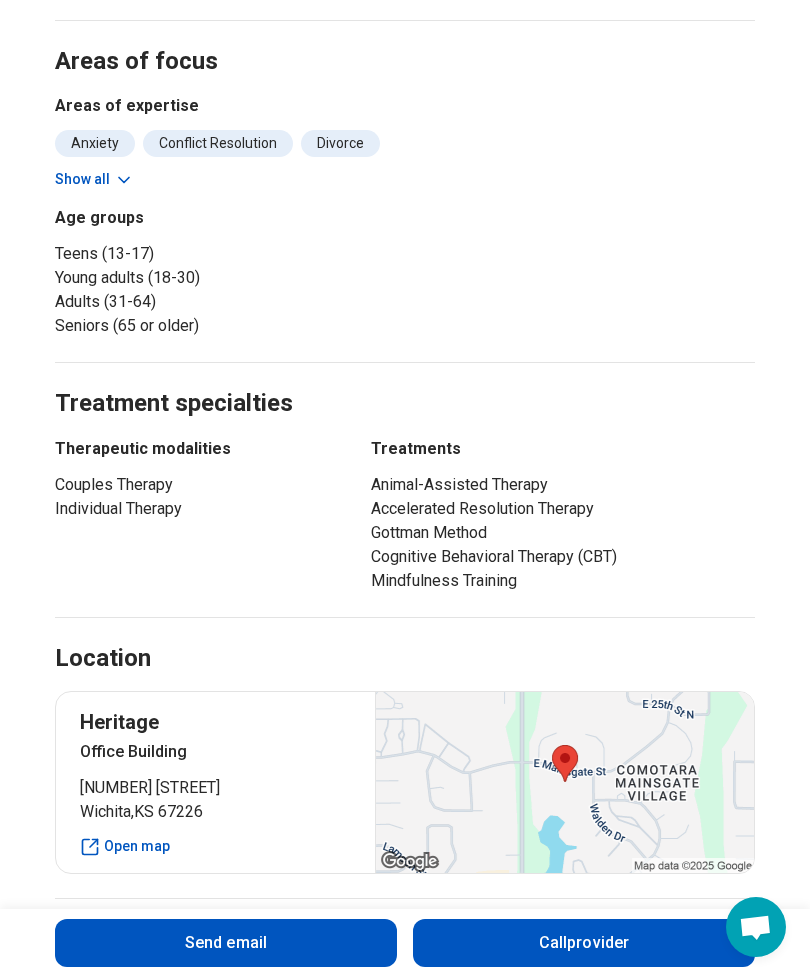 click on "Send email" at bounding box center (226, 943) 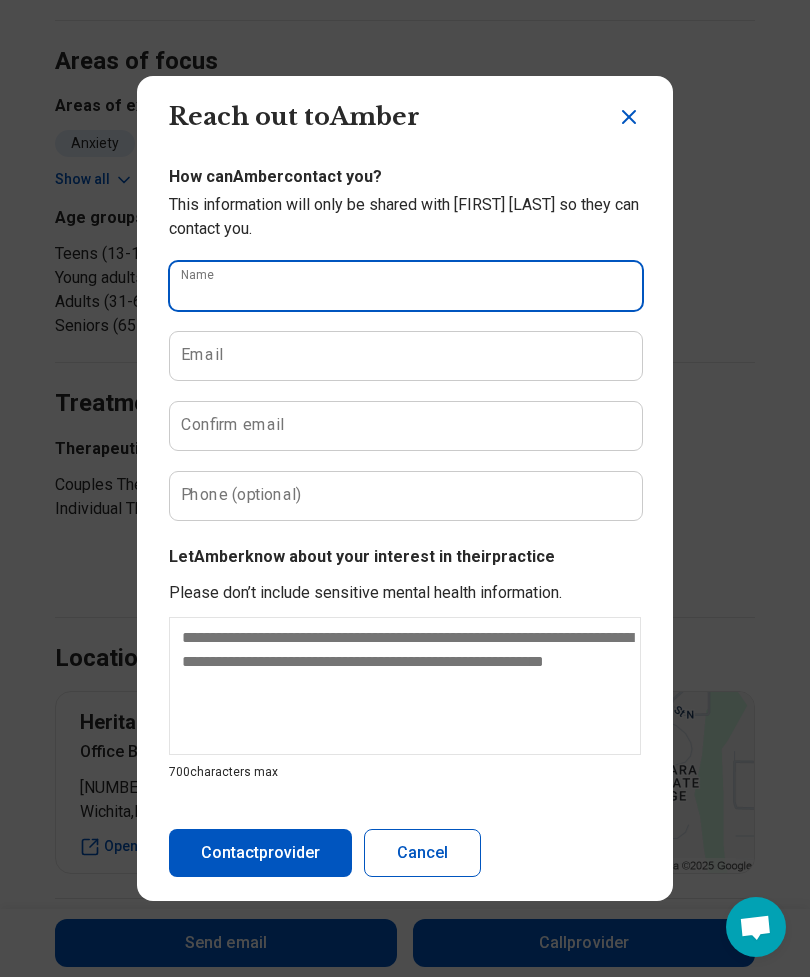 click on "Name" at bounding box center (405, 286) 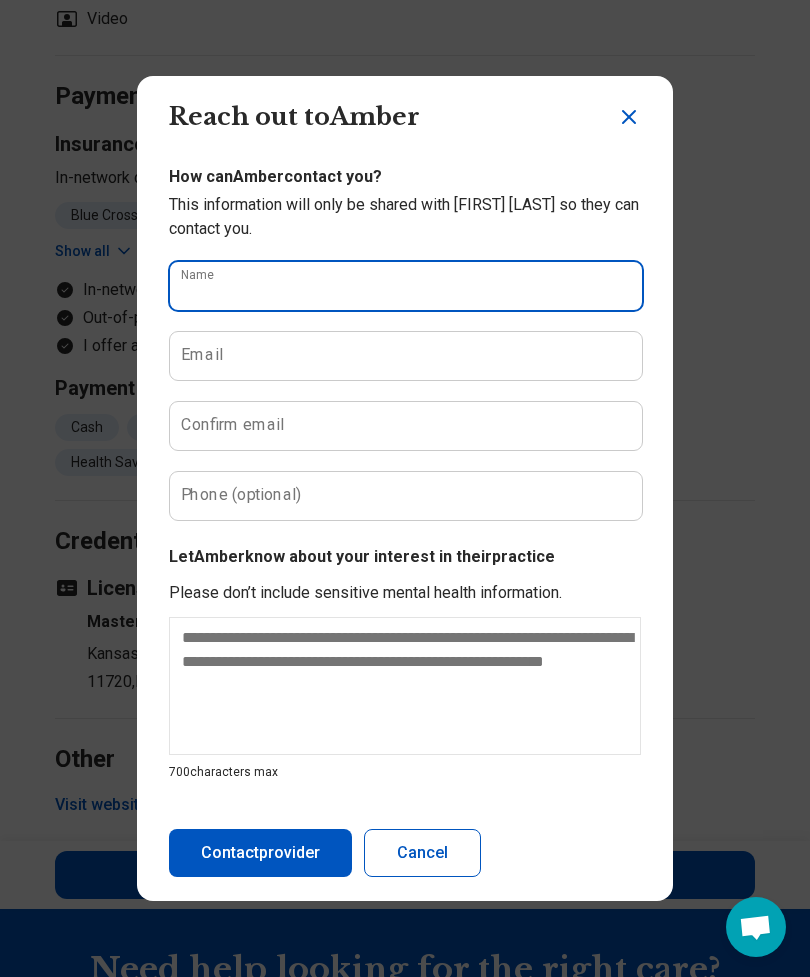 type on "*" 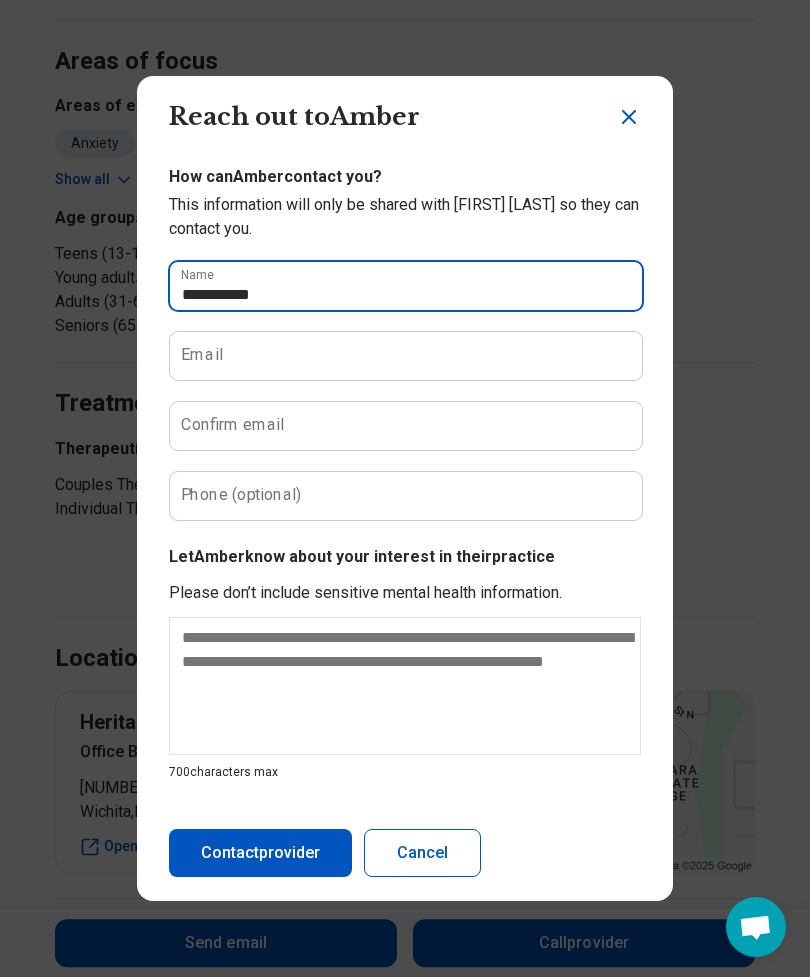 type on "**********" 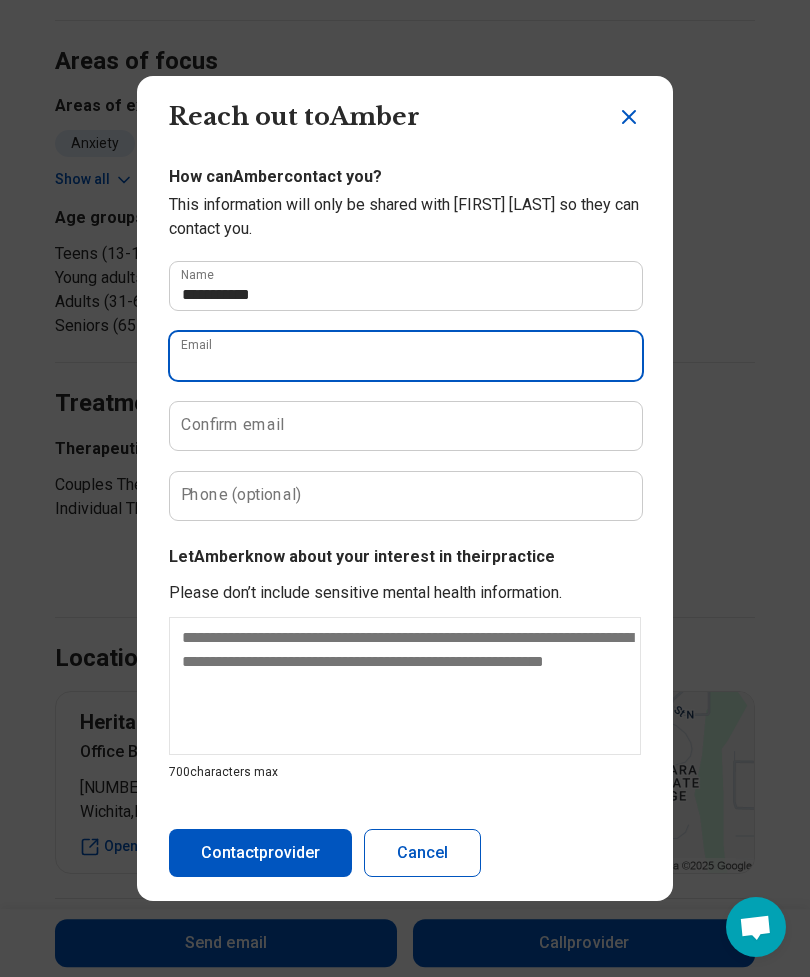 click on "Email" at bounding box center [405, 356] 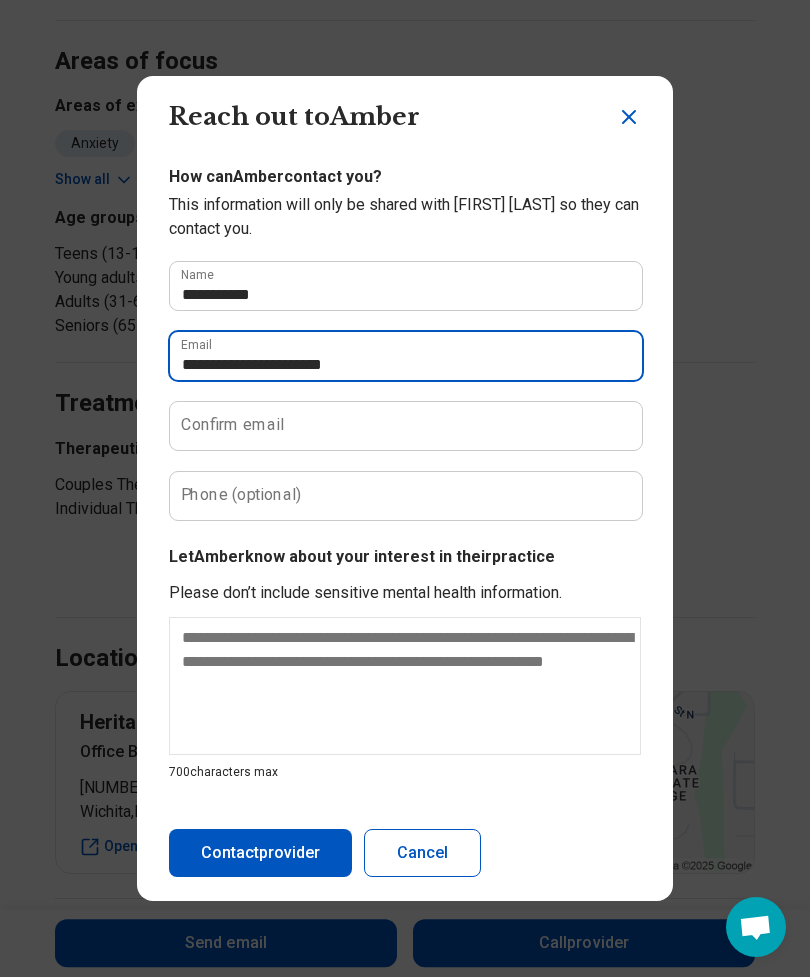 type on "**********" 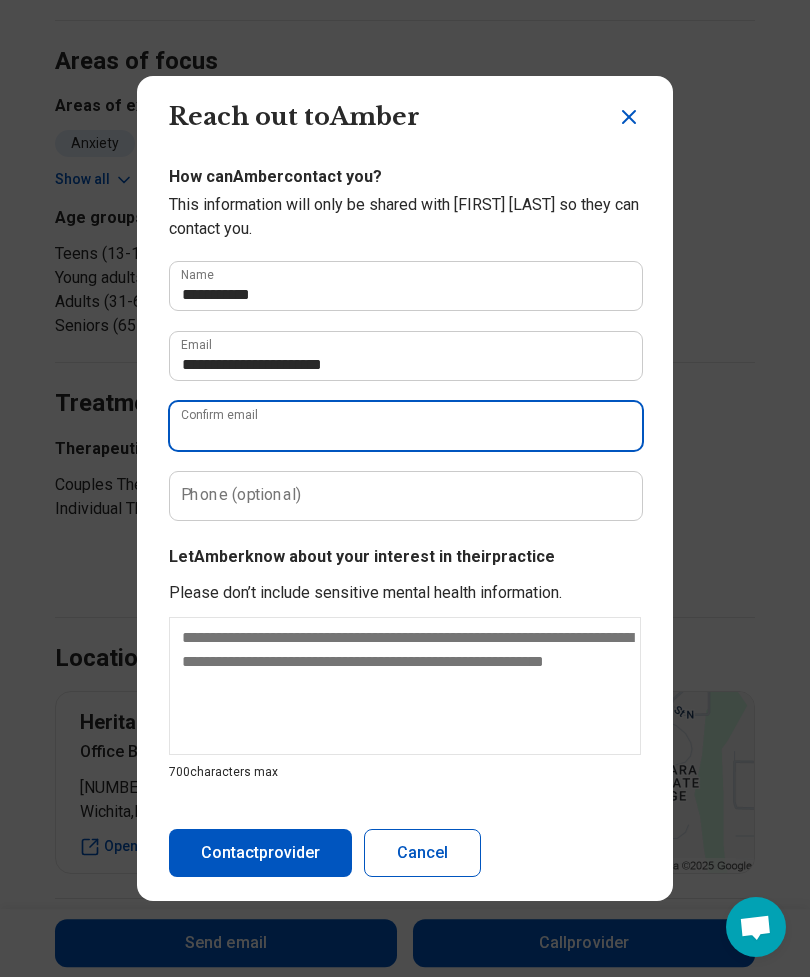 click on "Confirm email" at bounding box center [405, 426] 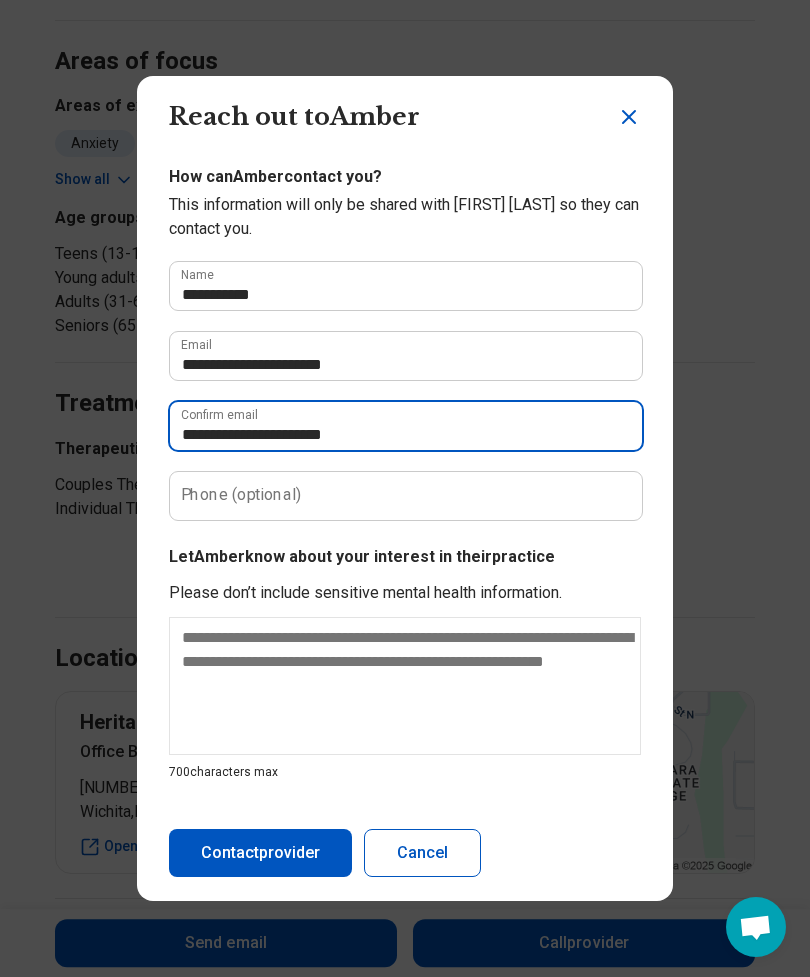type on "**********" 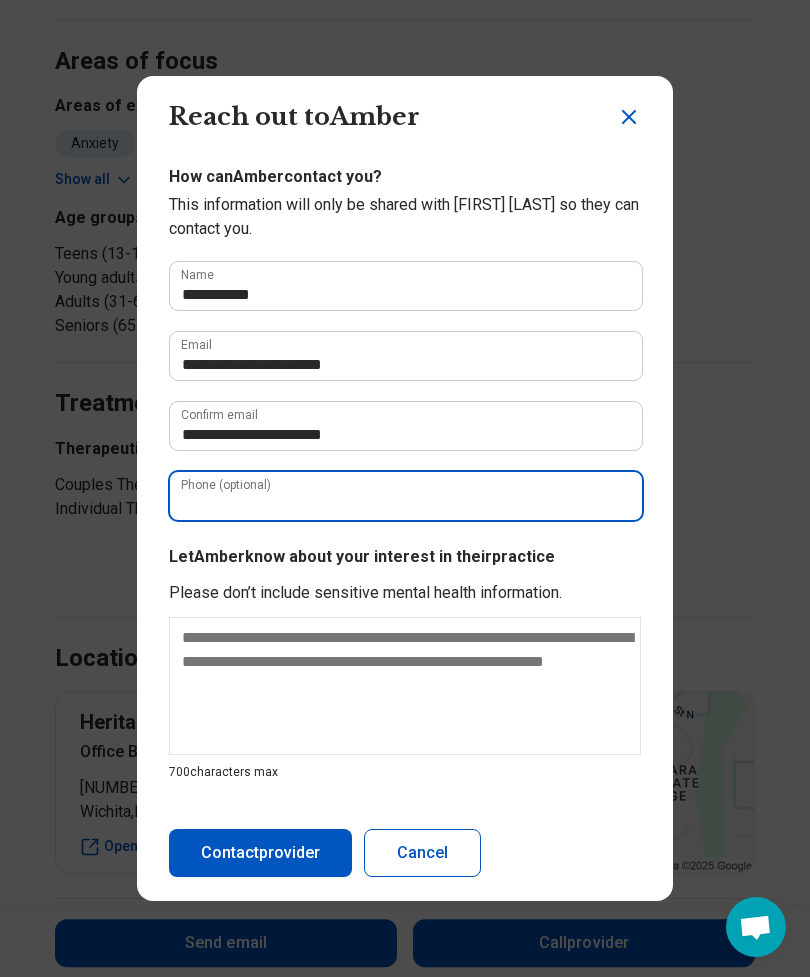 click on "Phone (optional)" at bounding box center [405, 496] 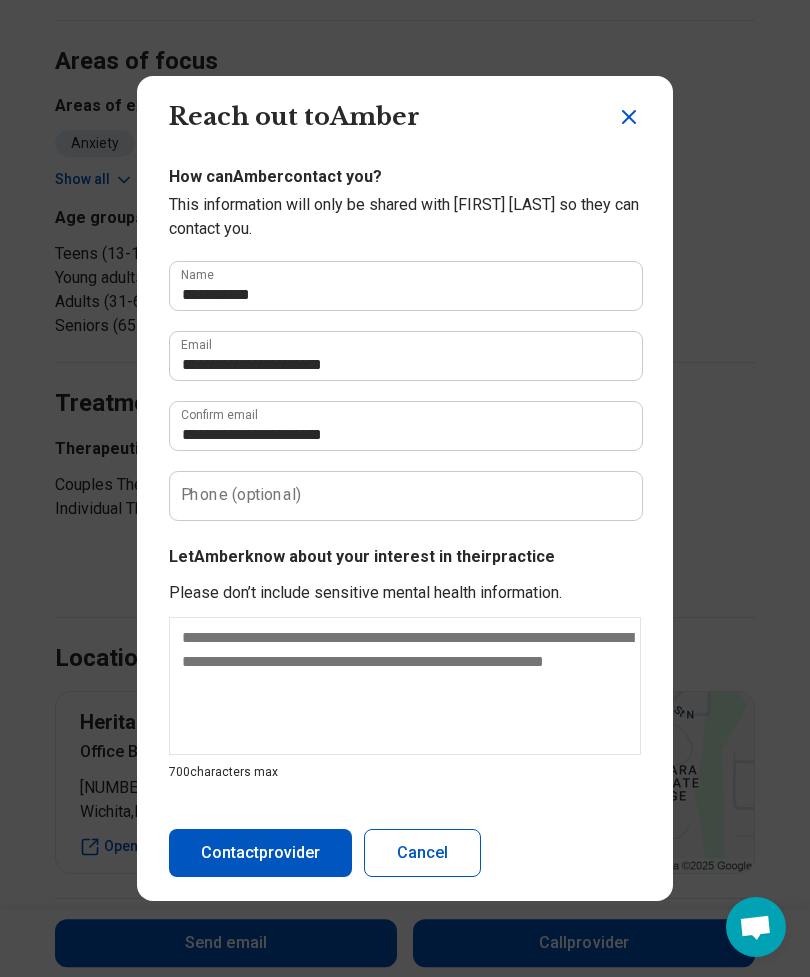 click on "**********" at bounding box center (405, 488) 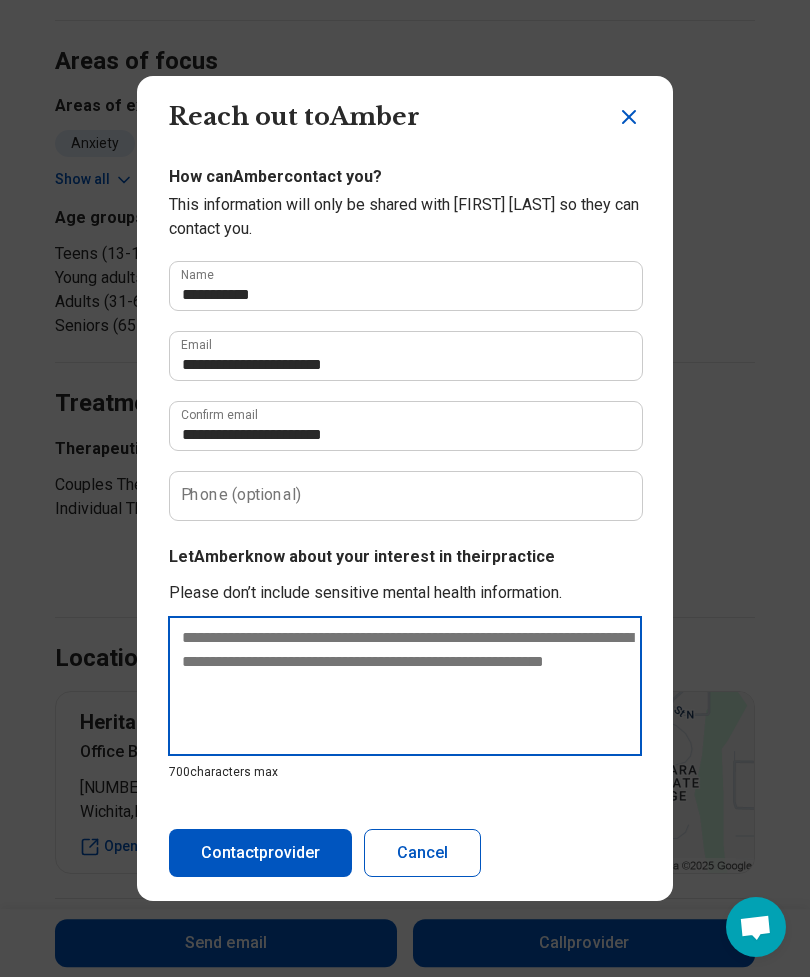 click on "700  characters max" at bounding box center (405, 699) 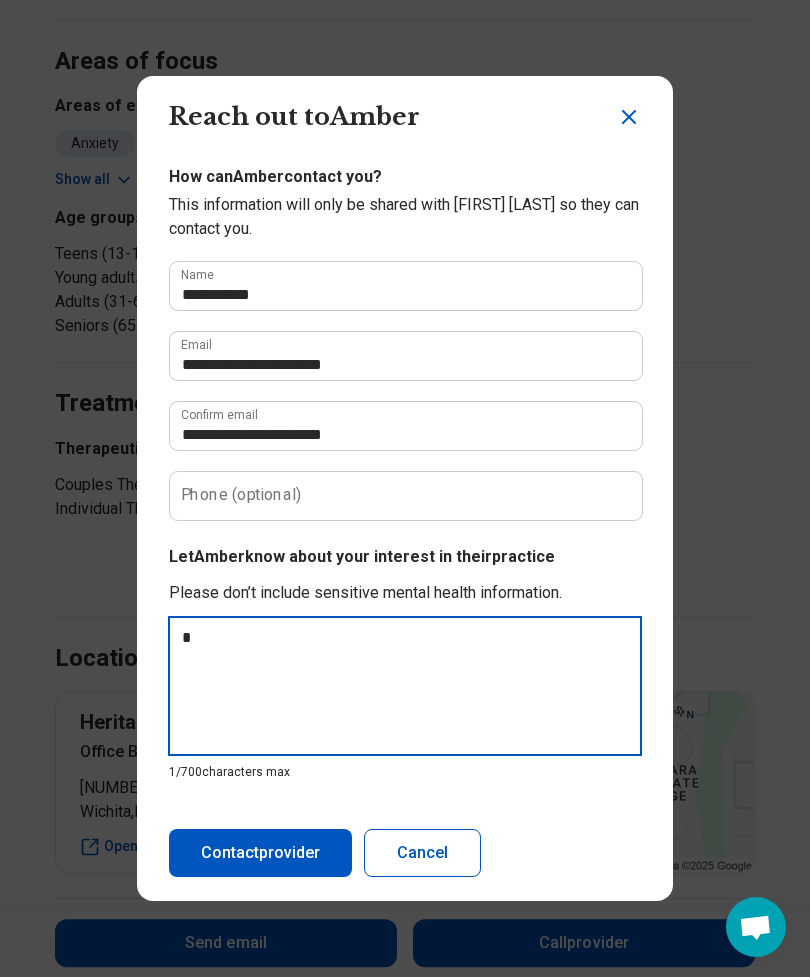 type on "**" 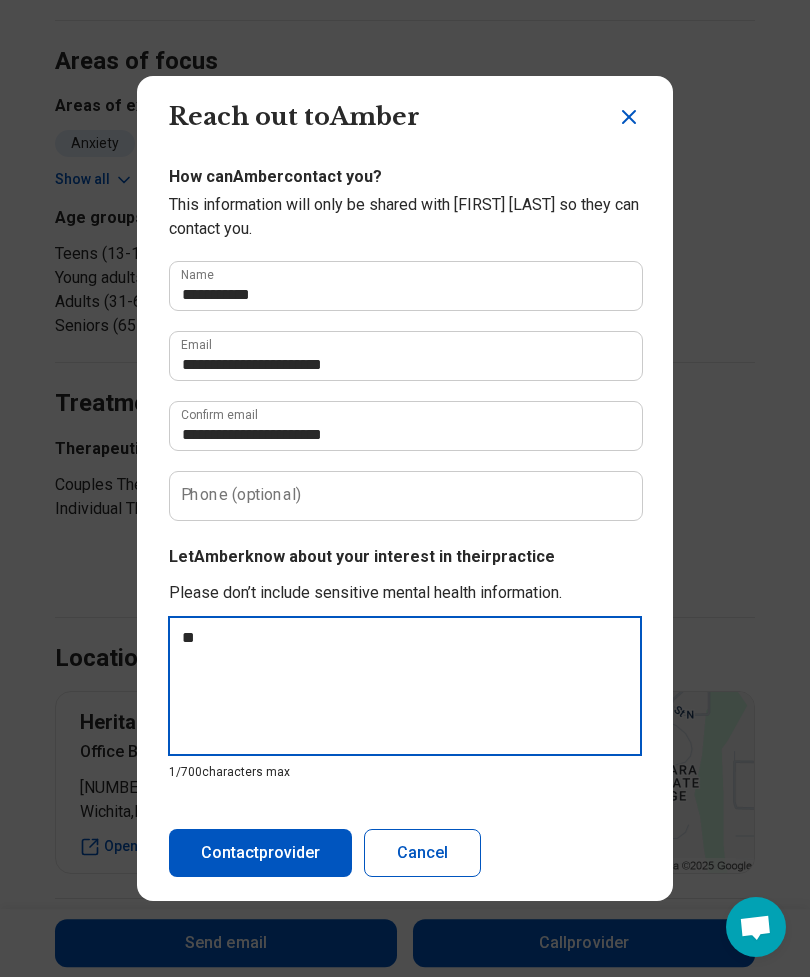 type on "*" 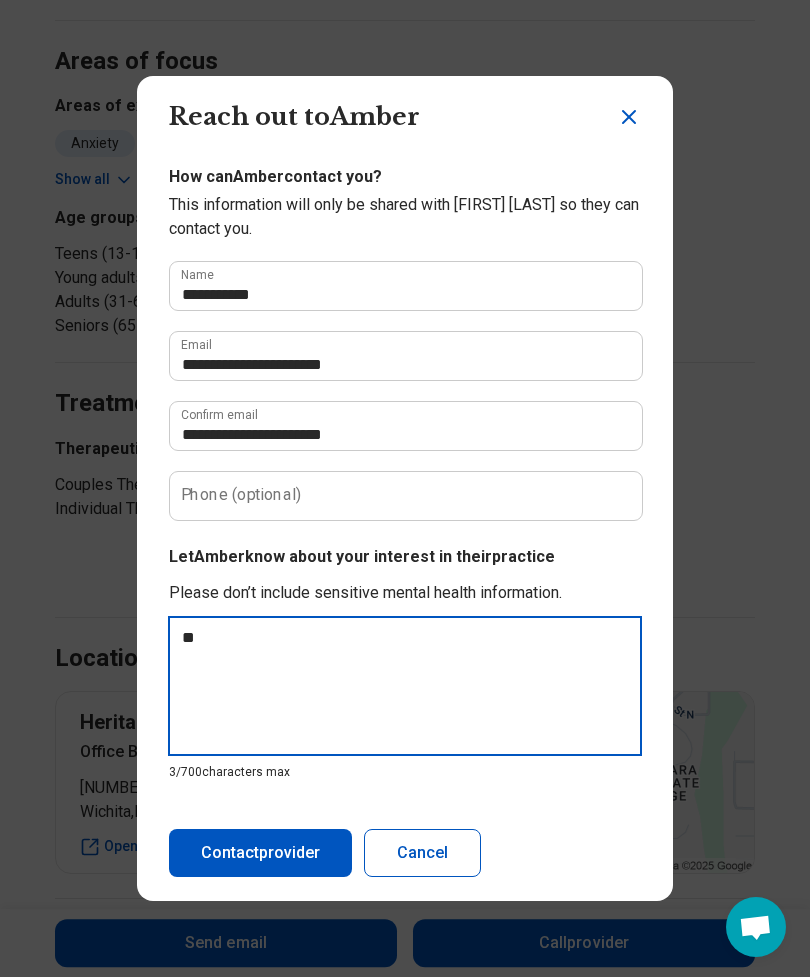 type on "***" 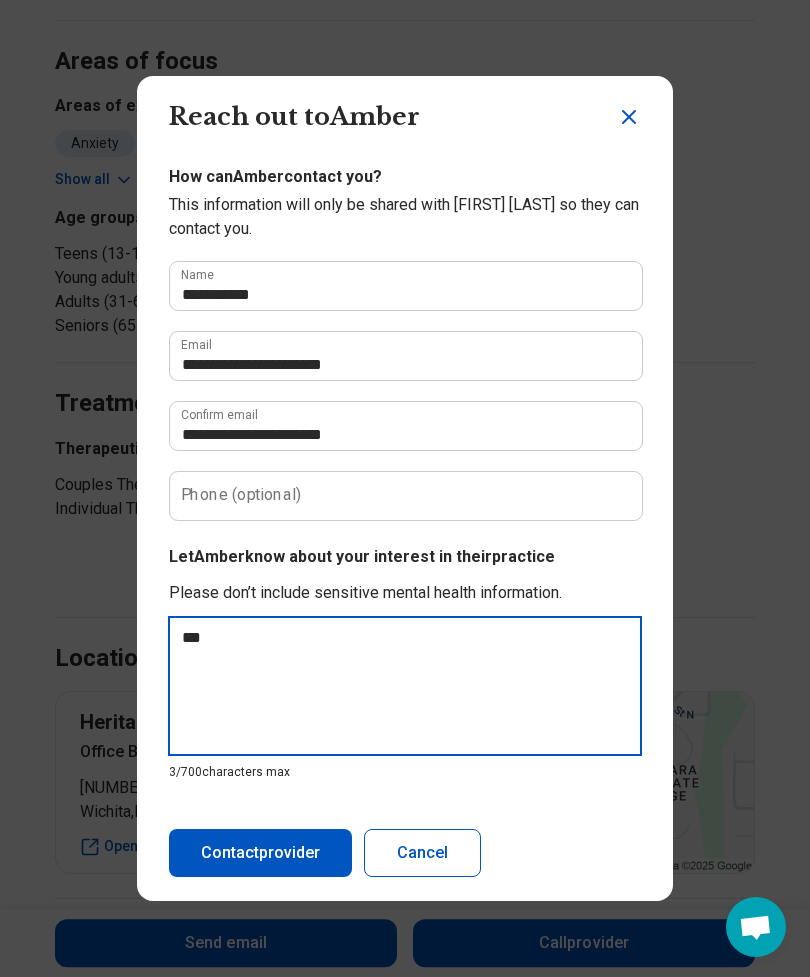 type on "****" 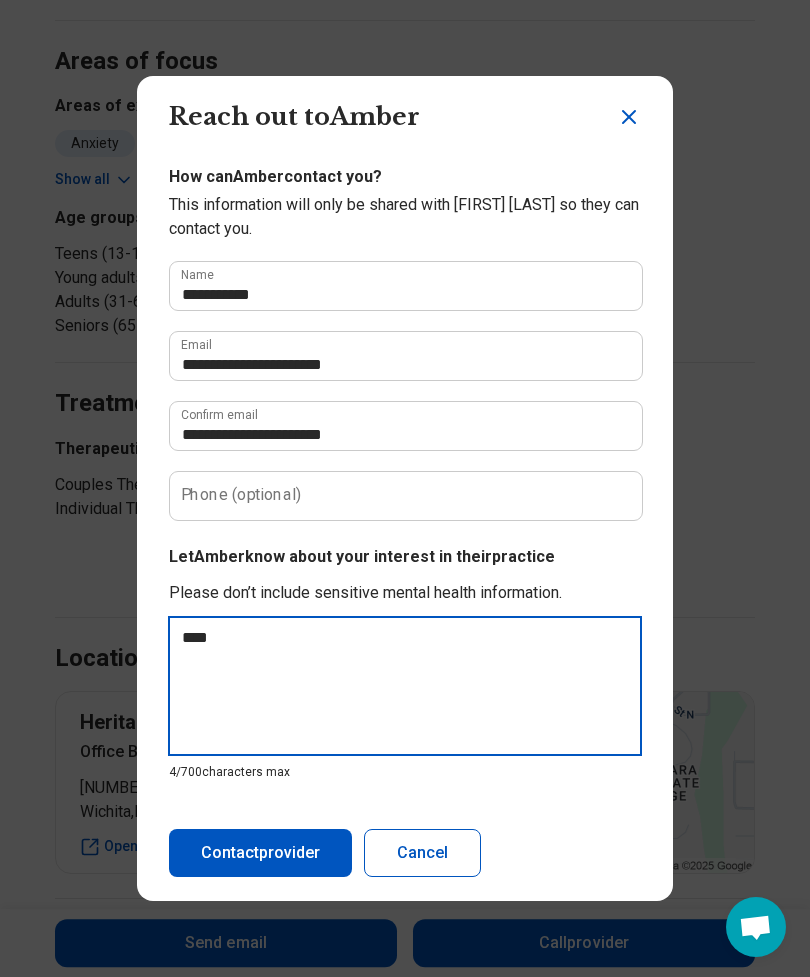 type on "*****" 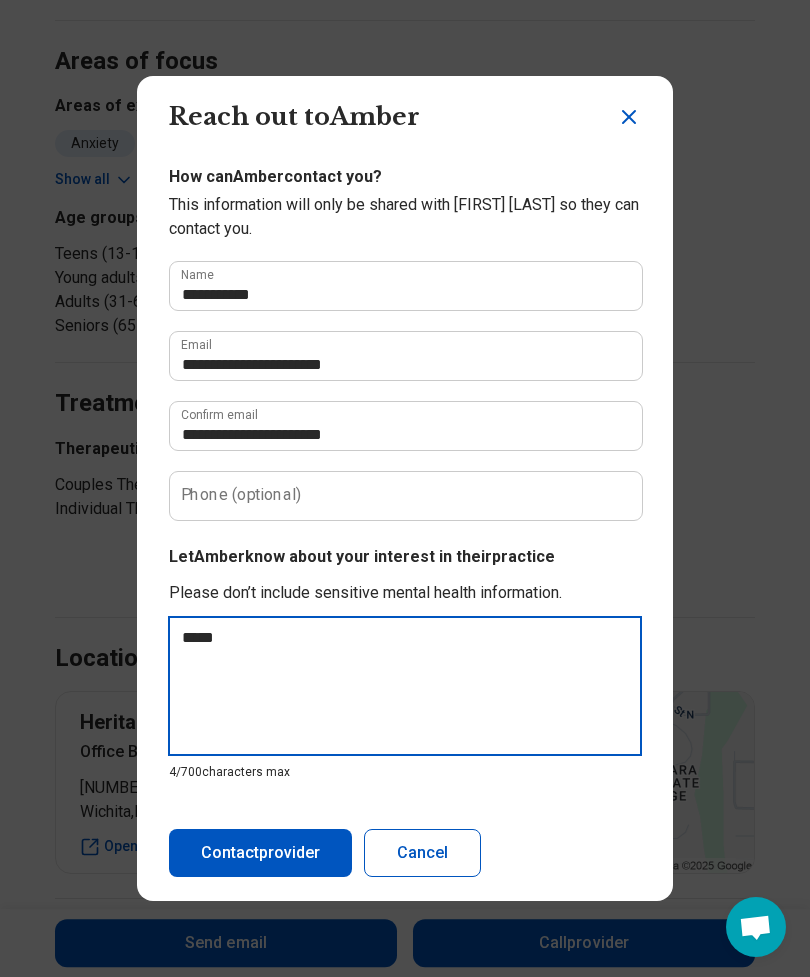 type on "*" 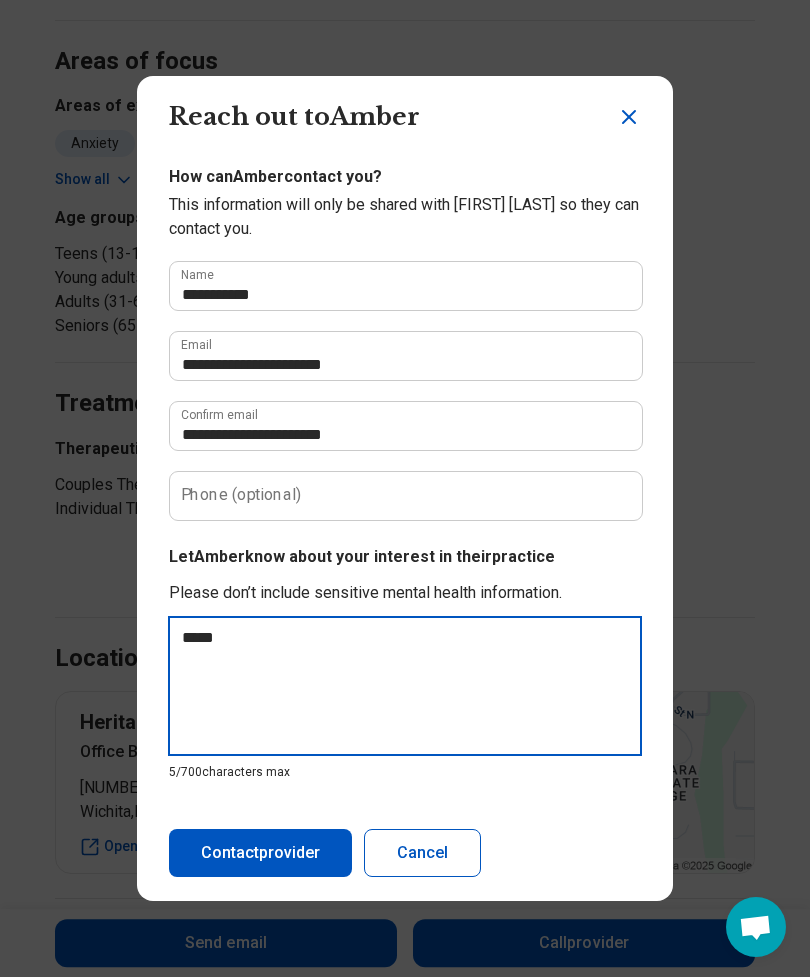 type on "******" 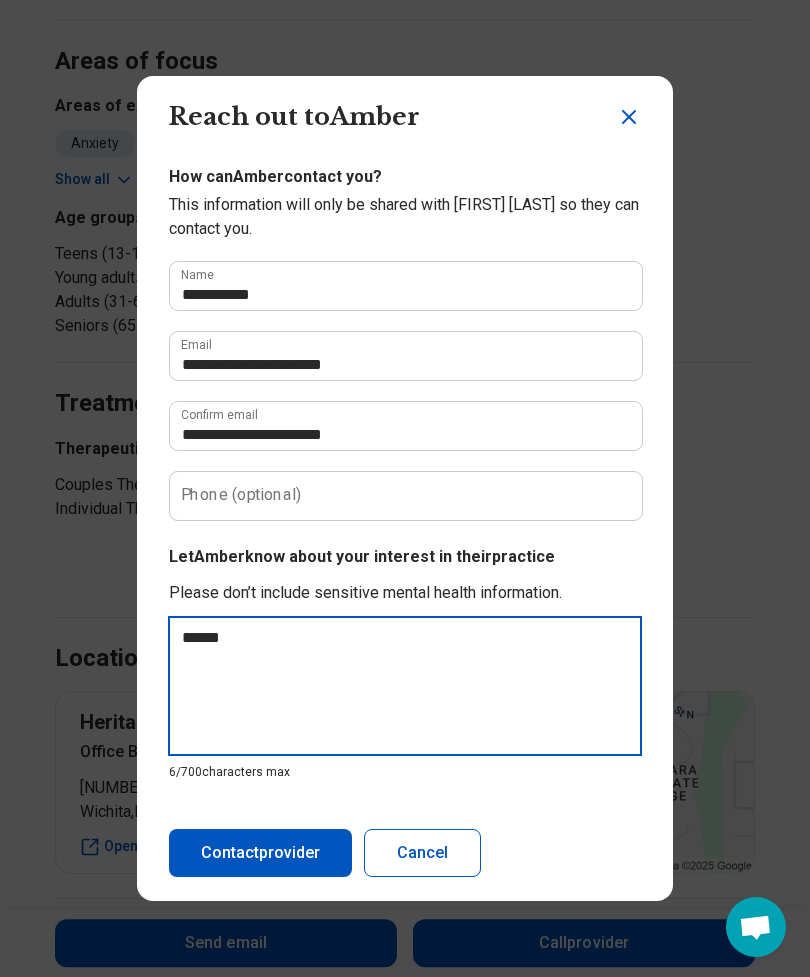 type on "******" 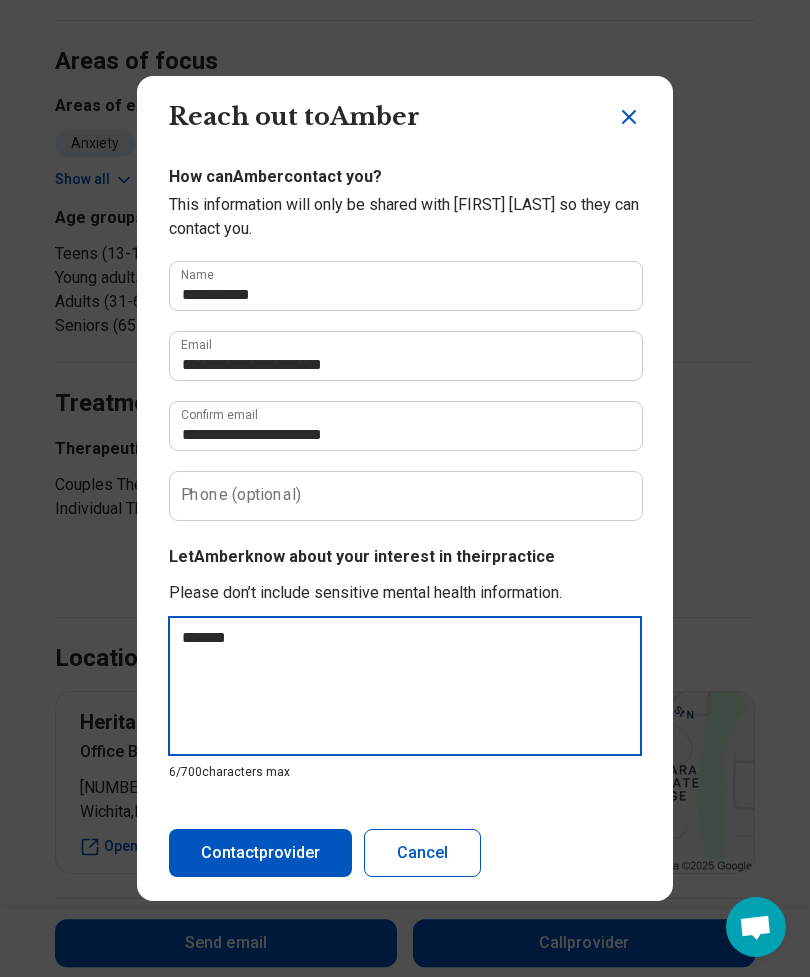 type on "*" 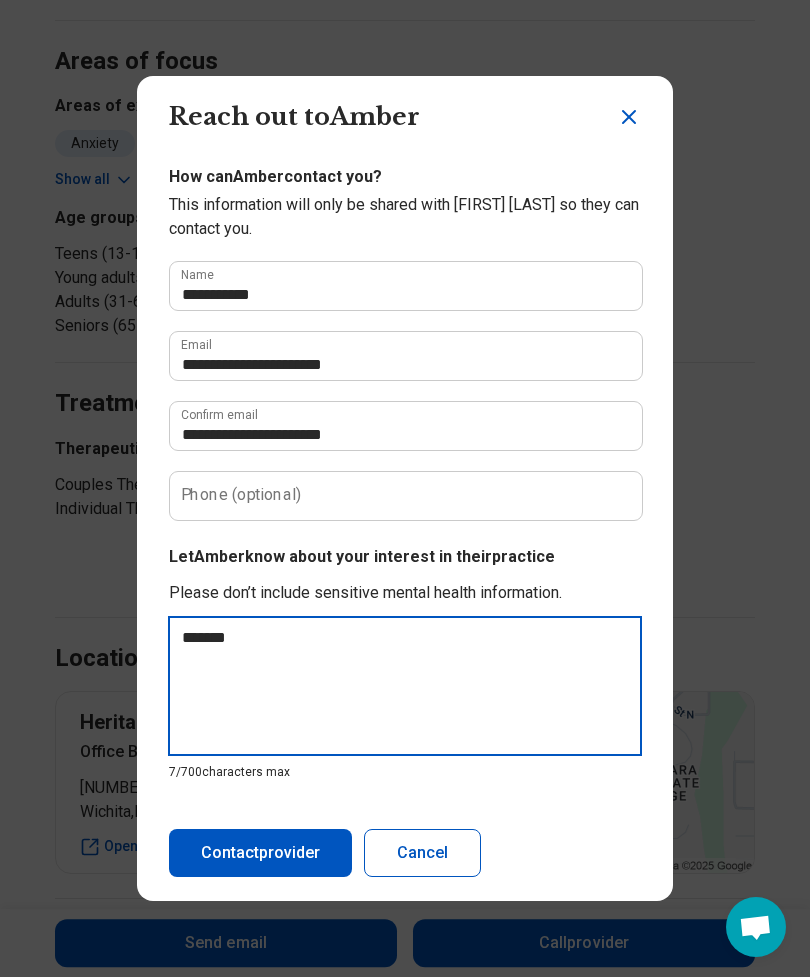 type on "********" 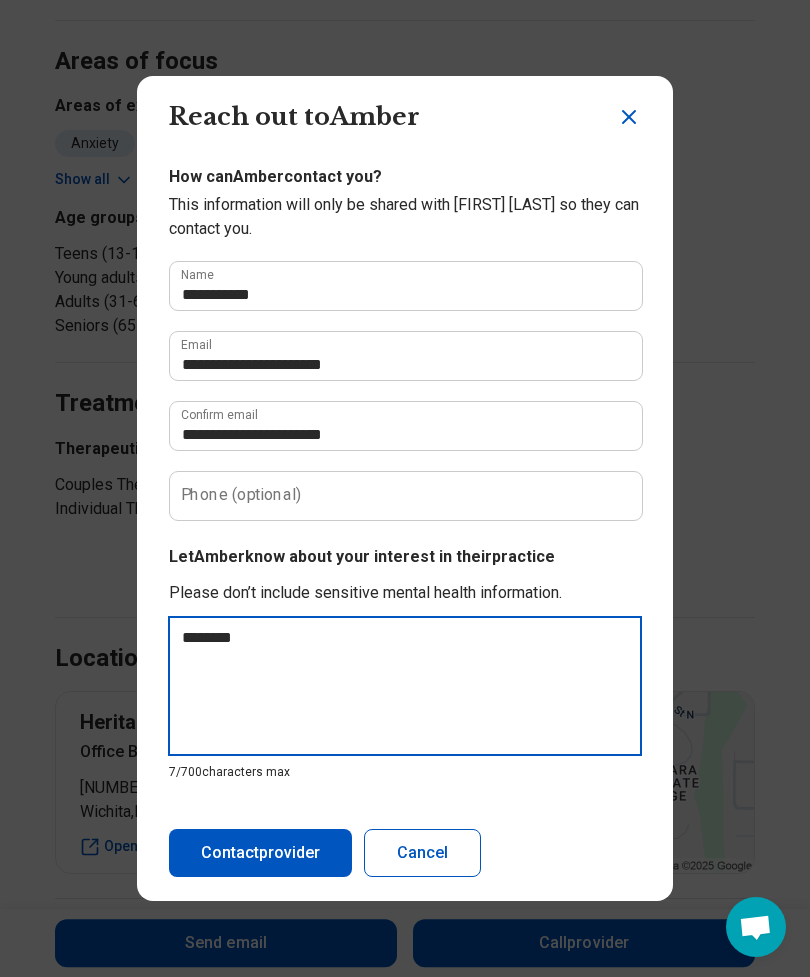 type on "*" 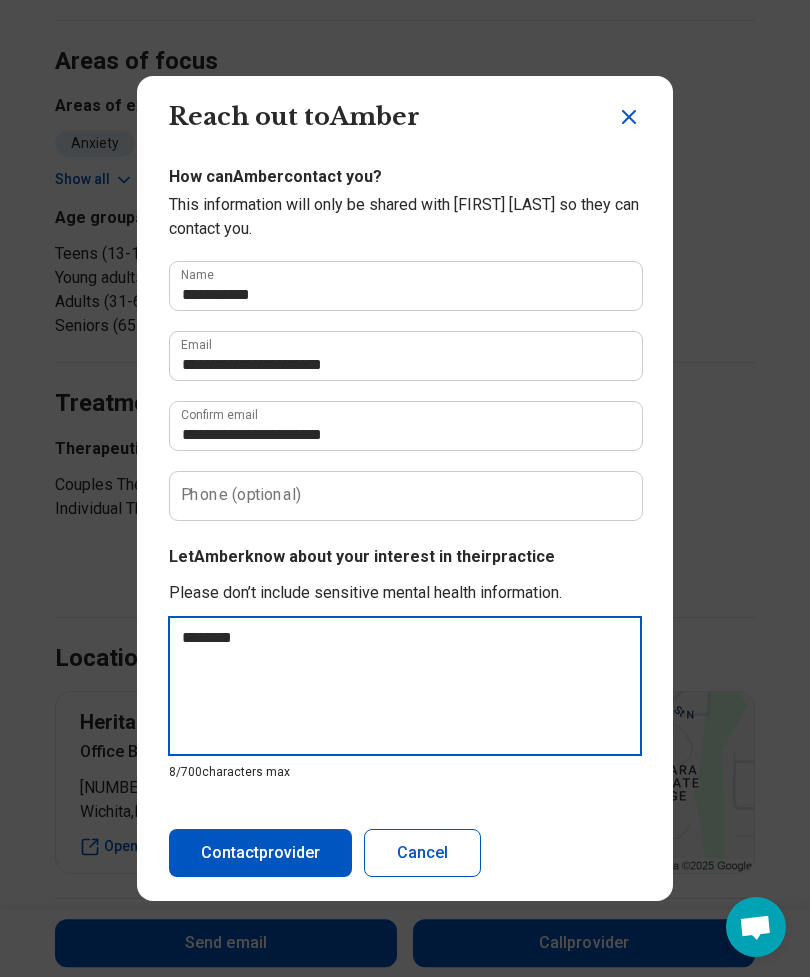 type on "********" 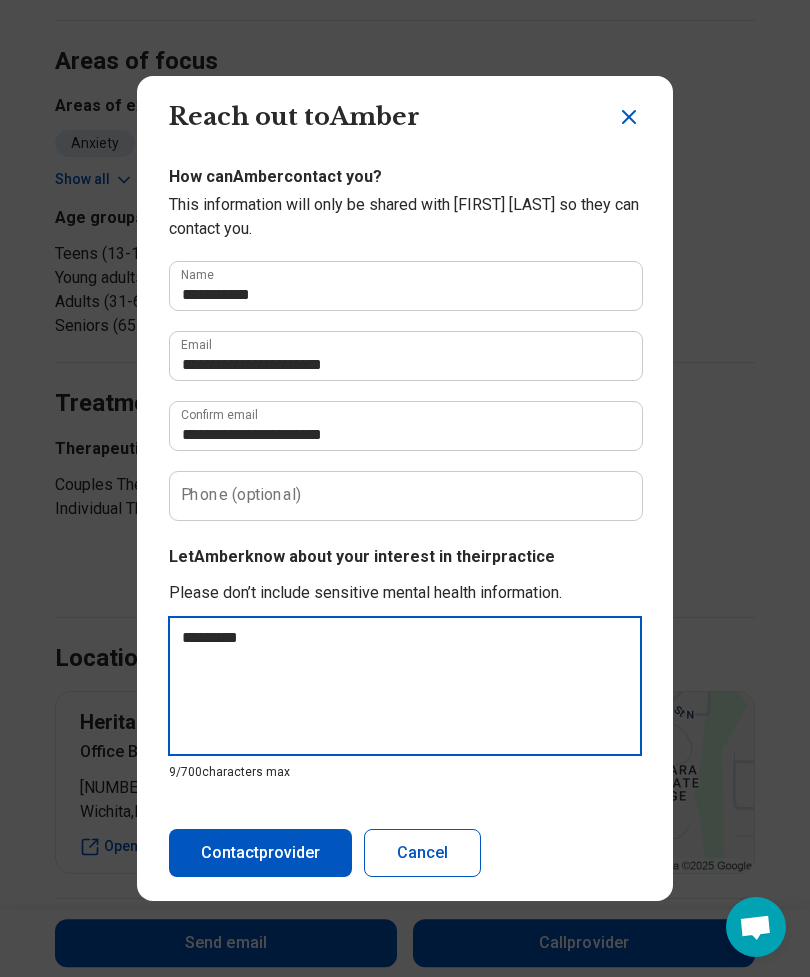 type on "**********" 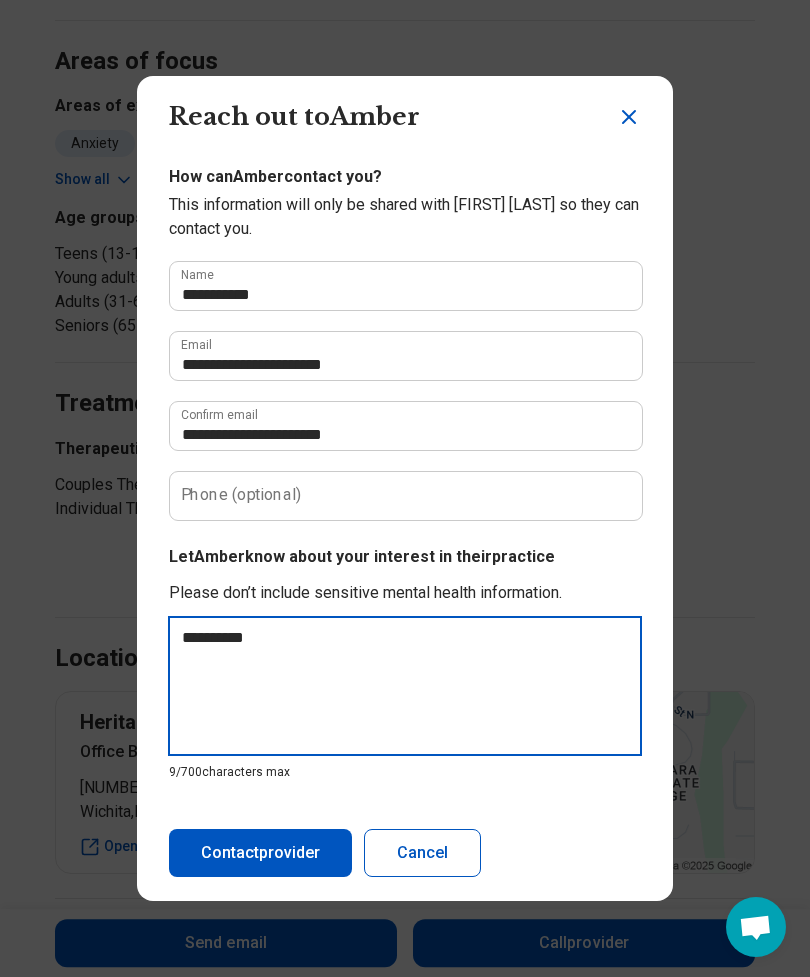 type on "*" 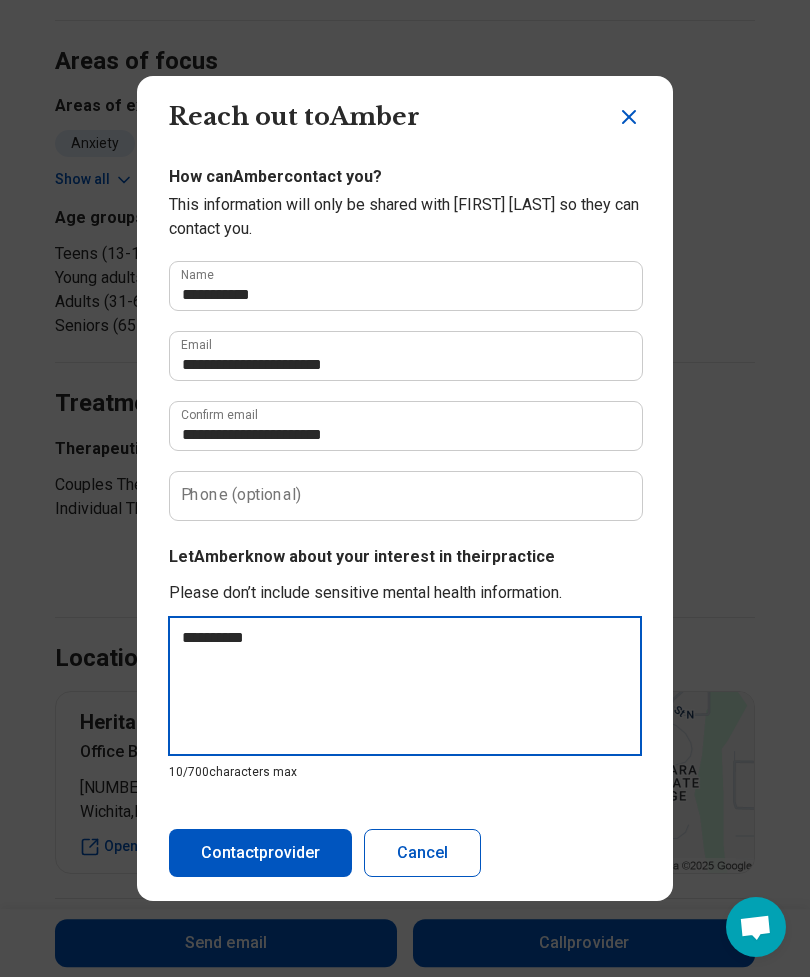 type on "**********" 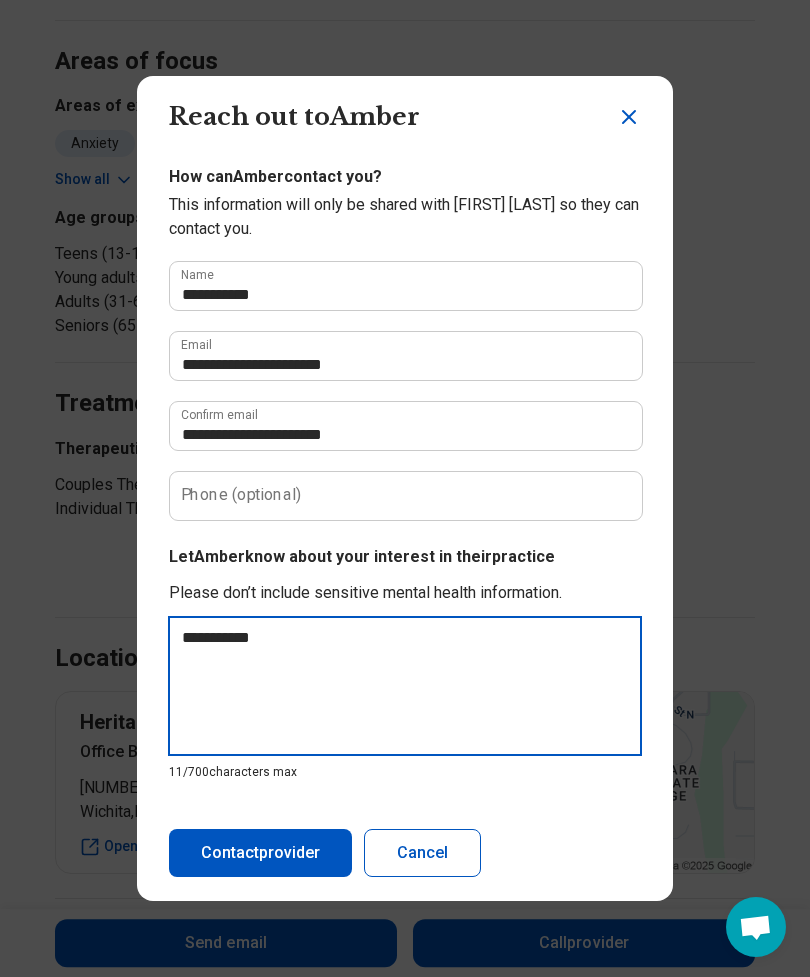 type on "**********" 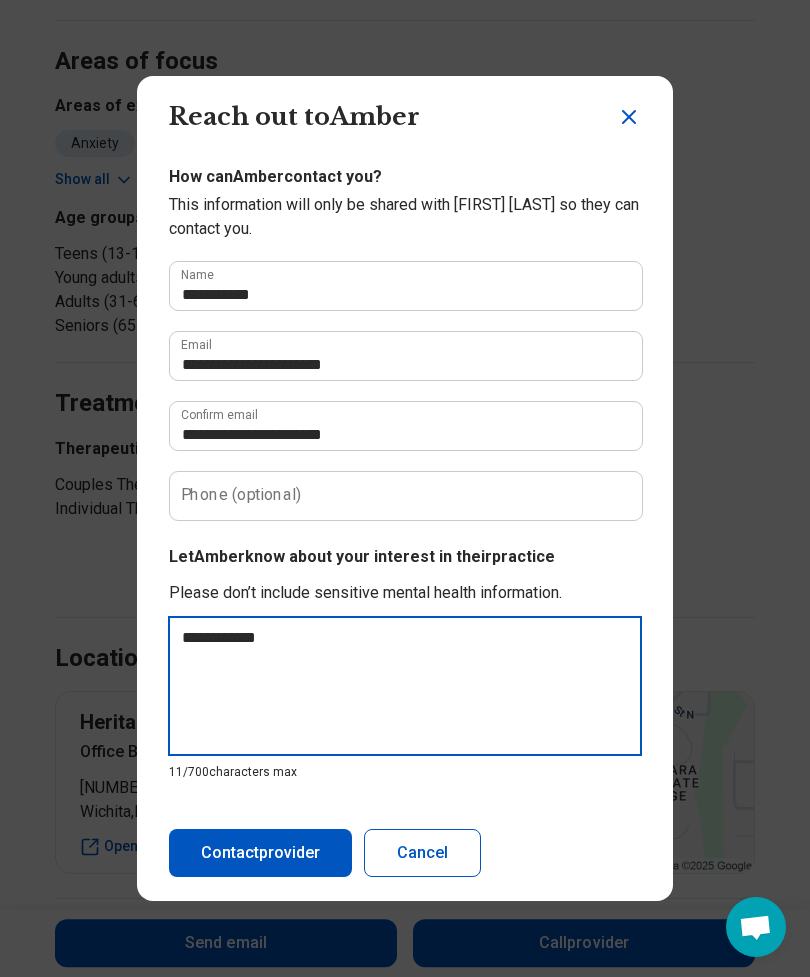 type on "*" 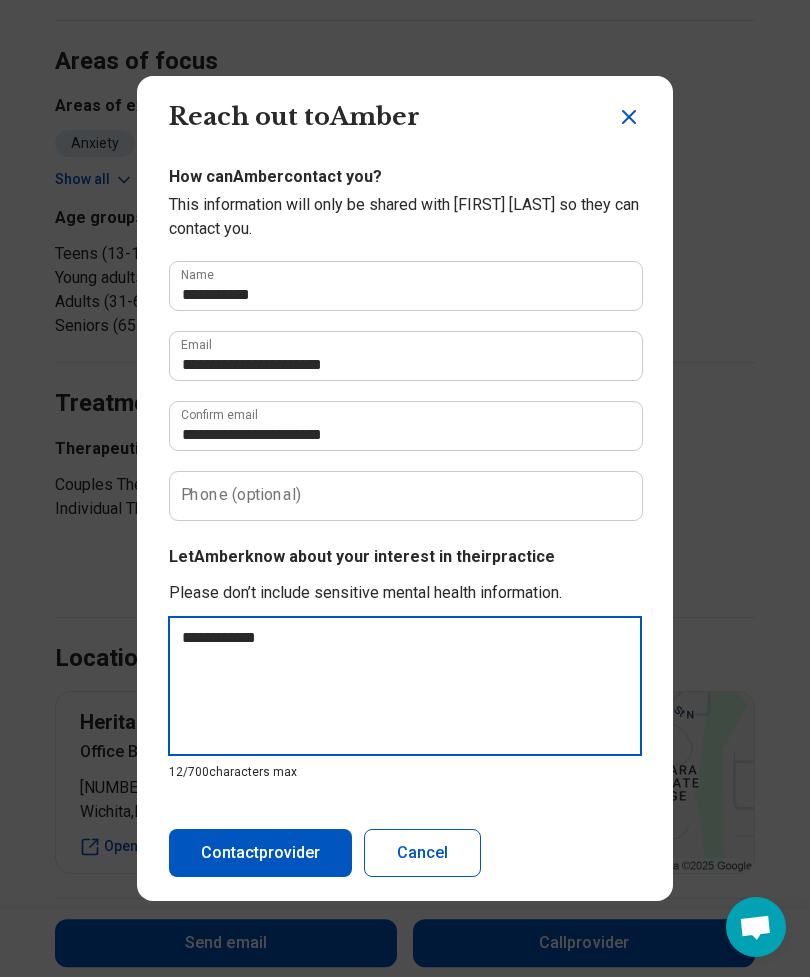 type on "**********" 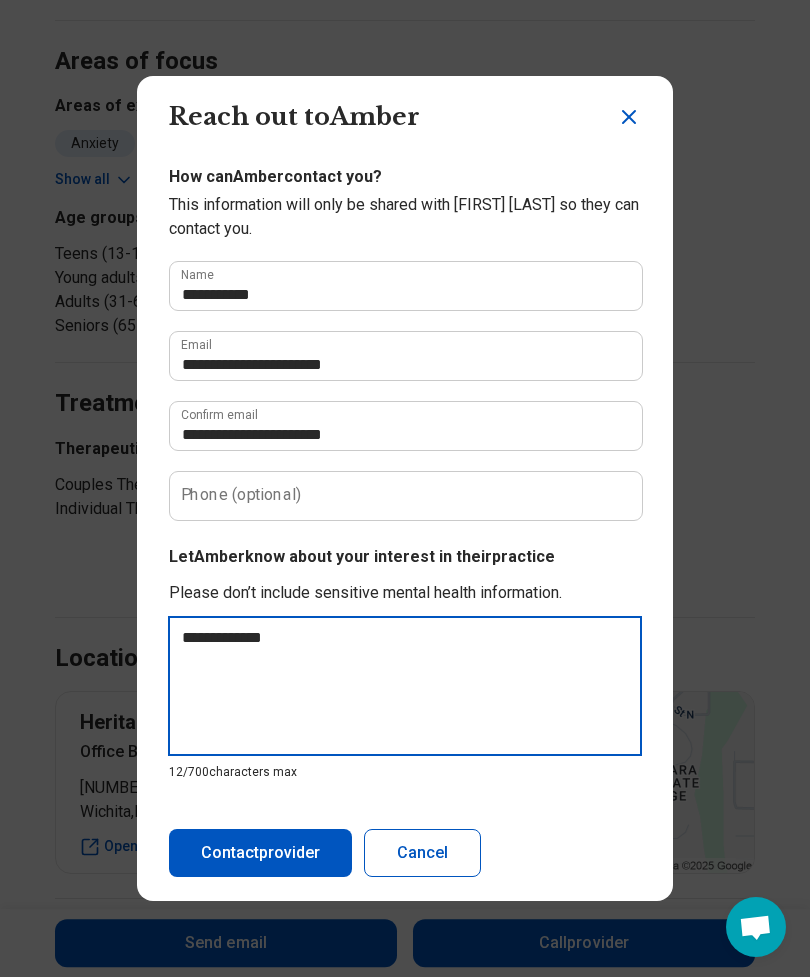 type on "*" 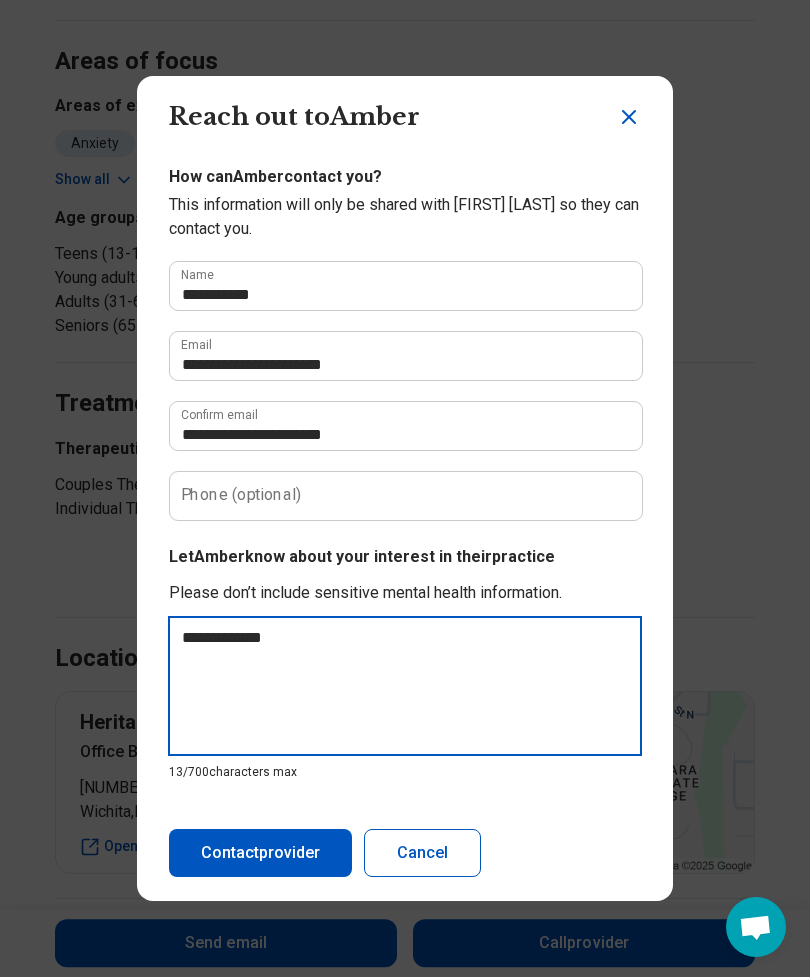 type on "**********" 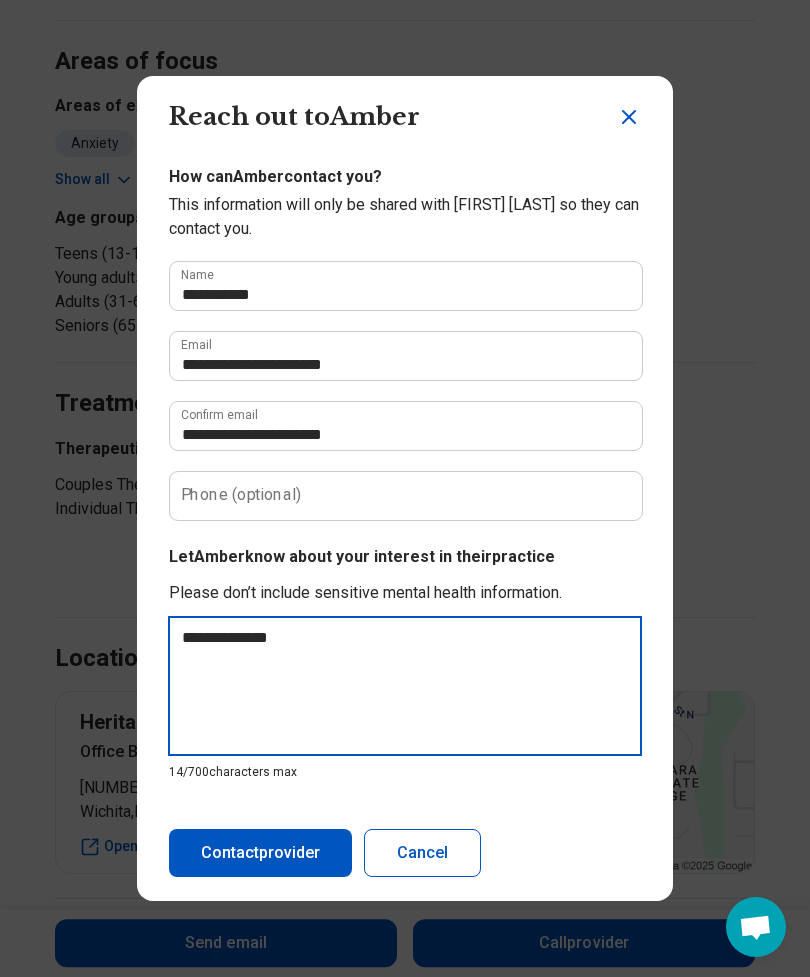 type on "**********" 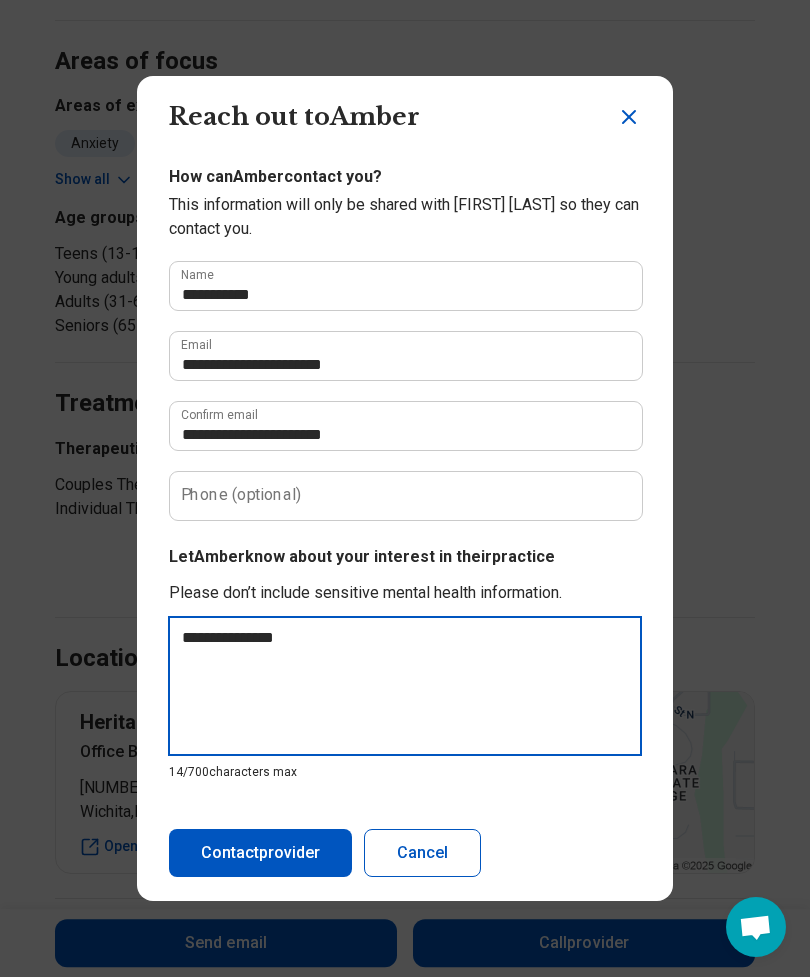 type on "*" 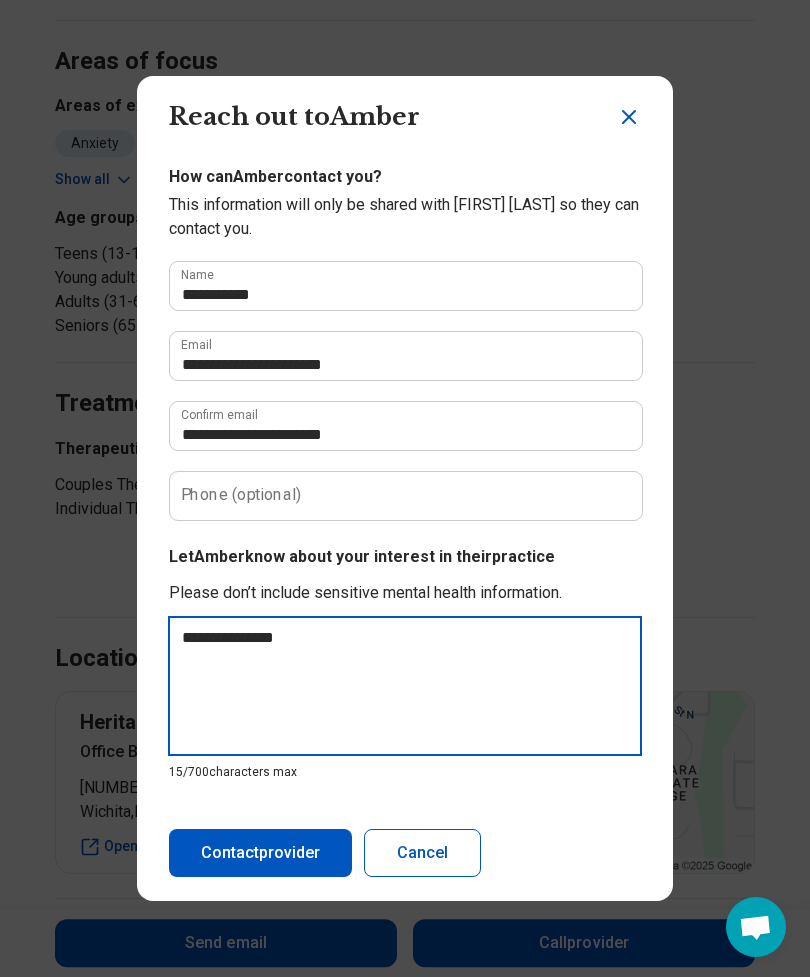 type on "**********" 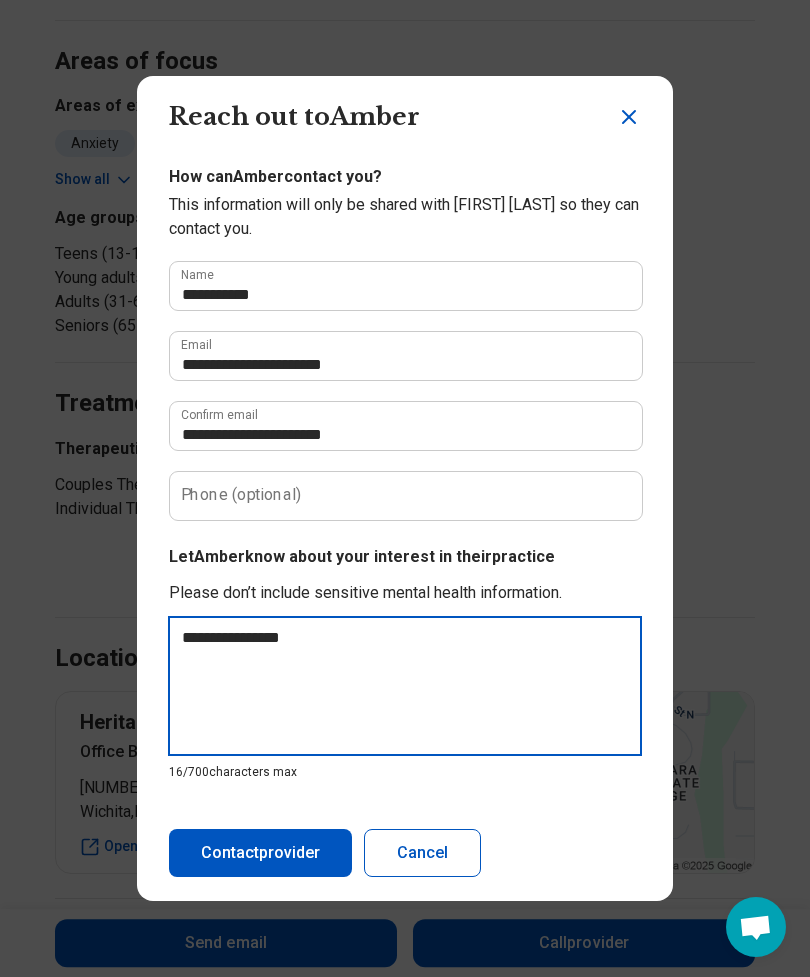 type on "**********" 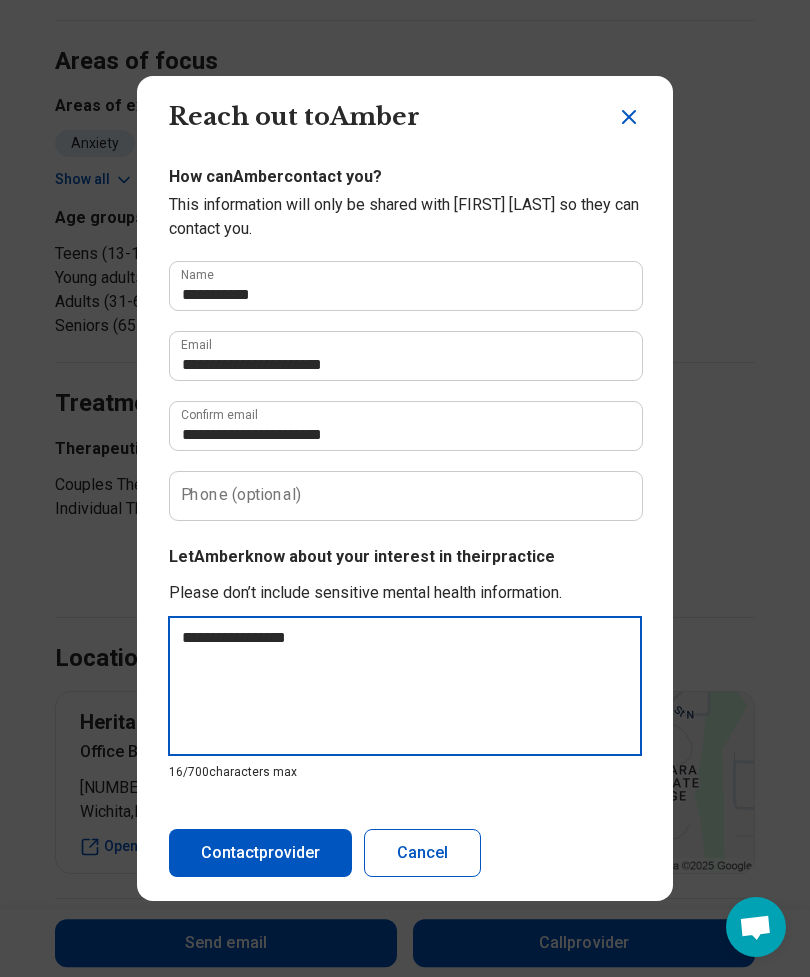 type on "*" 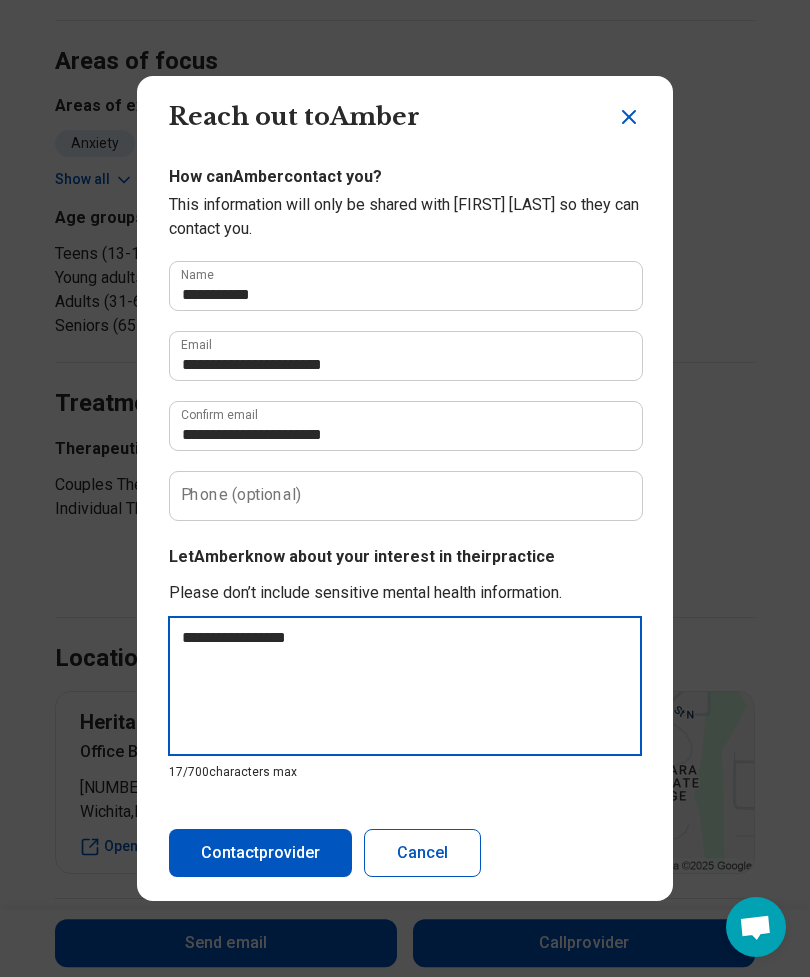 type on "**********" 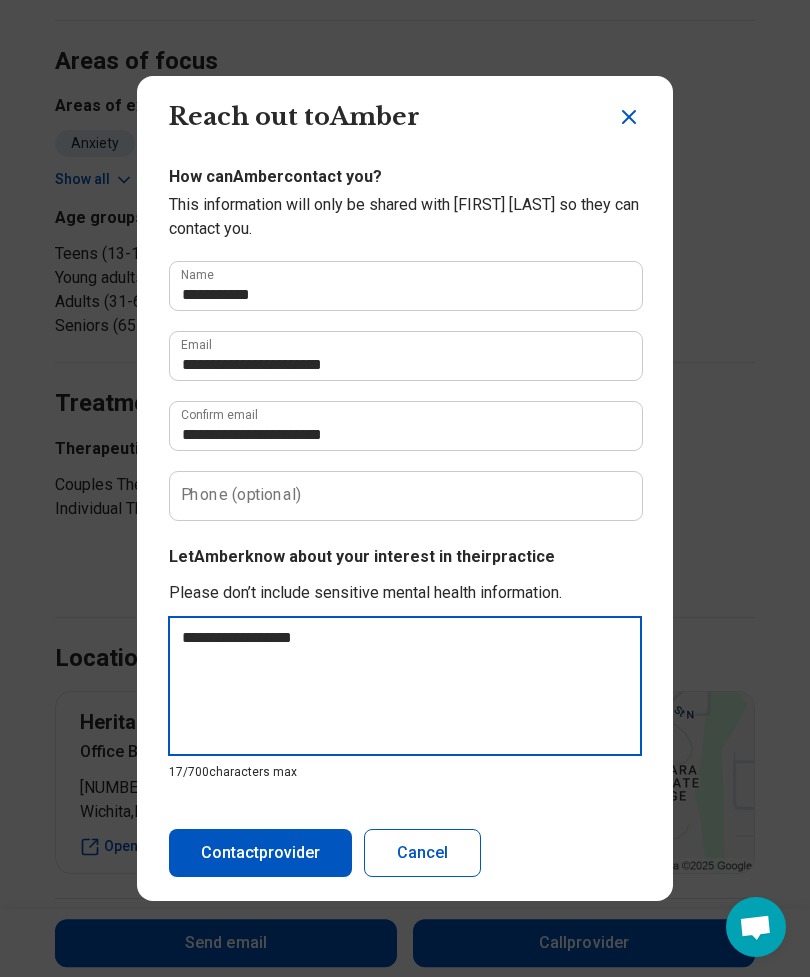 type on "*" 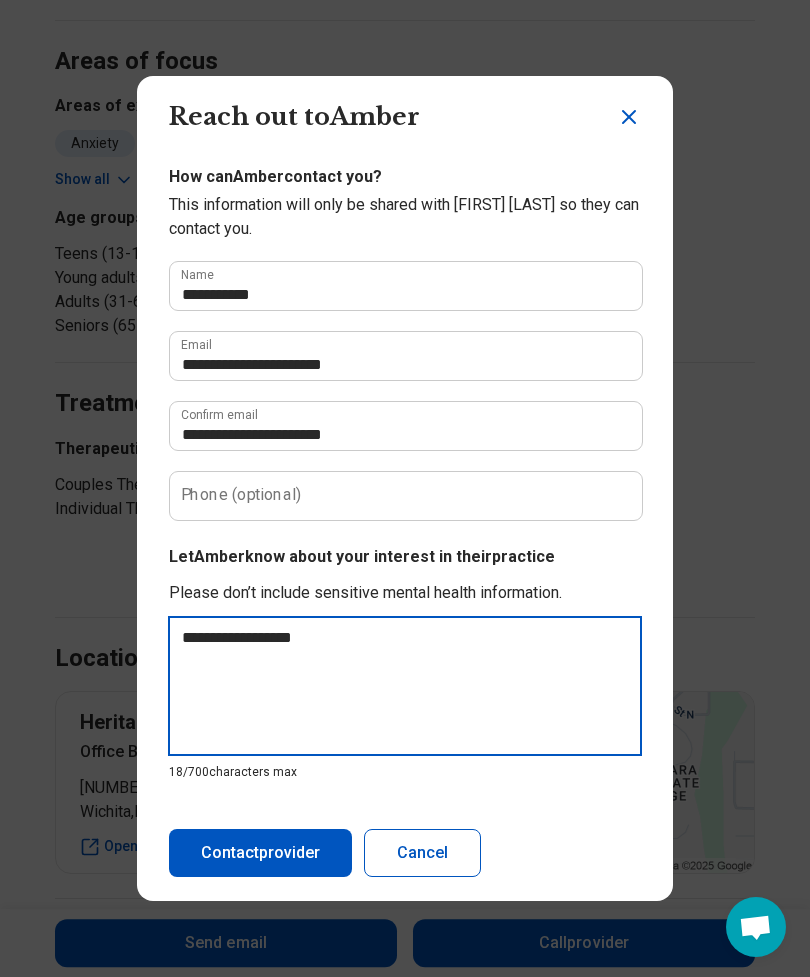 type on "**********" 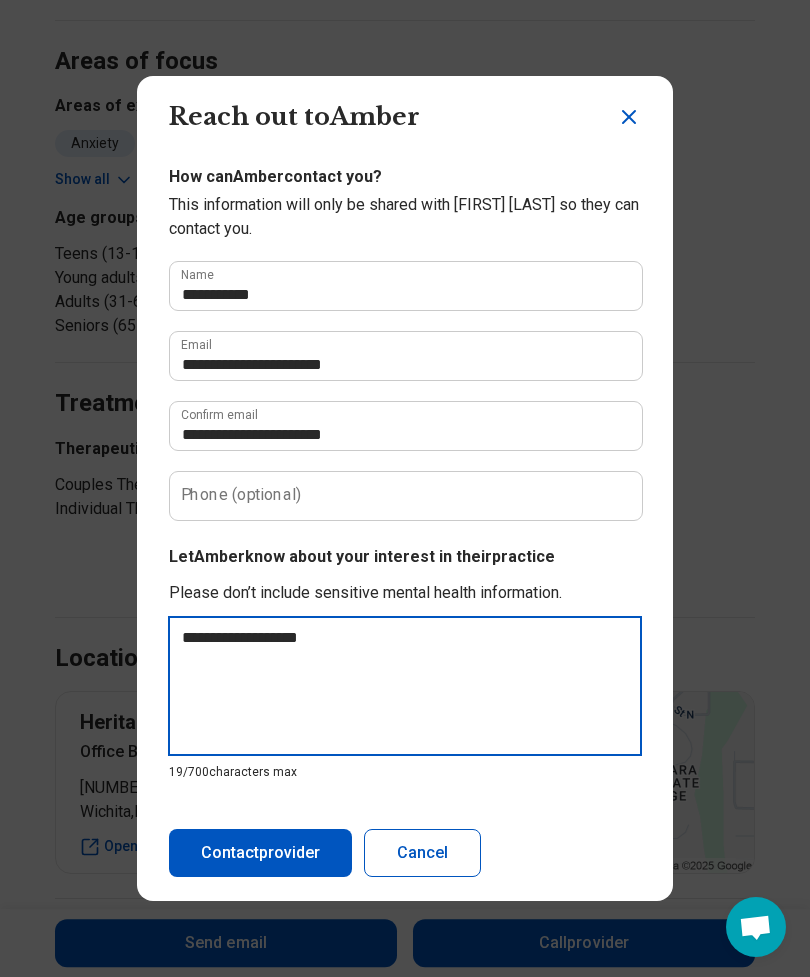 type on "**********" 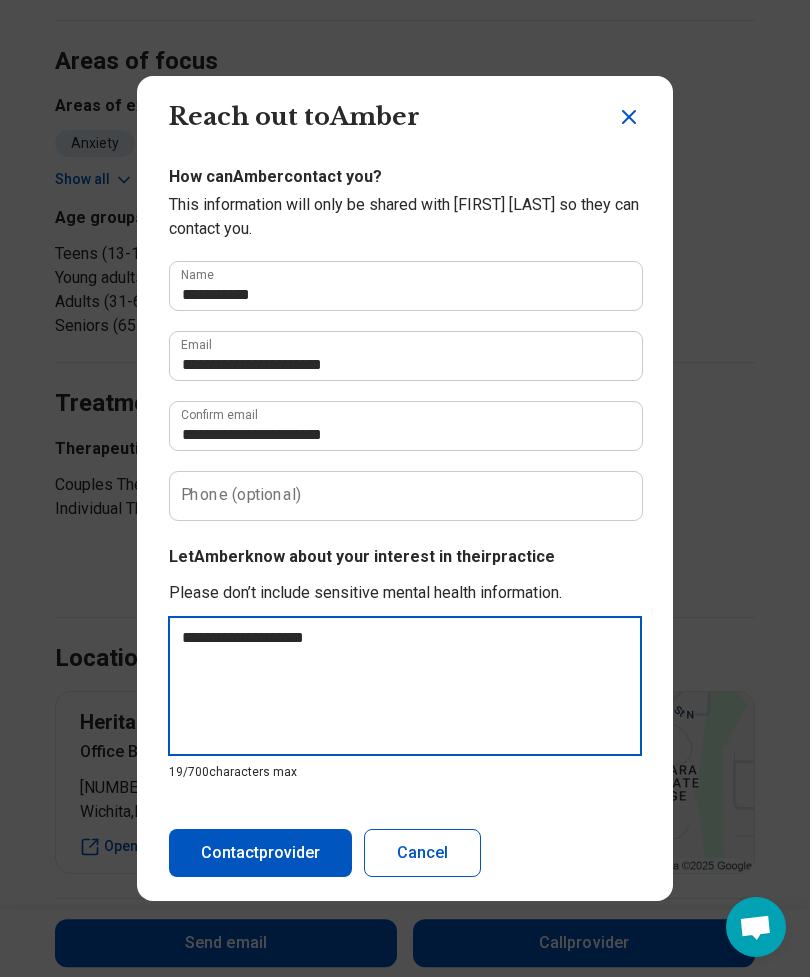 type on "*" 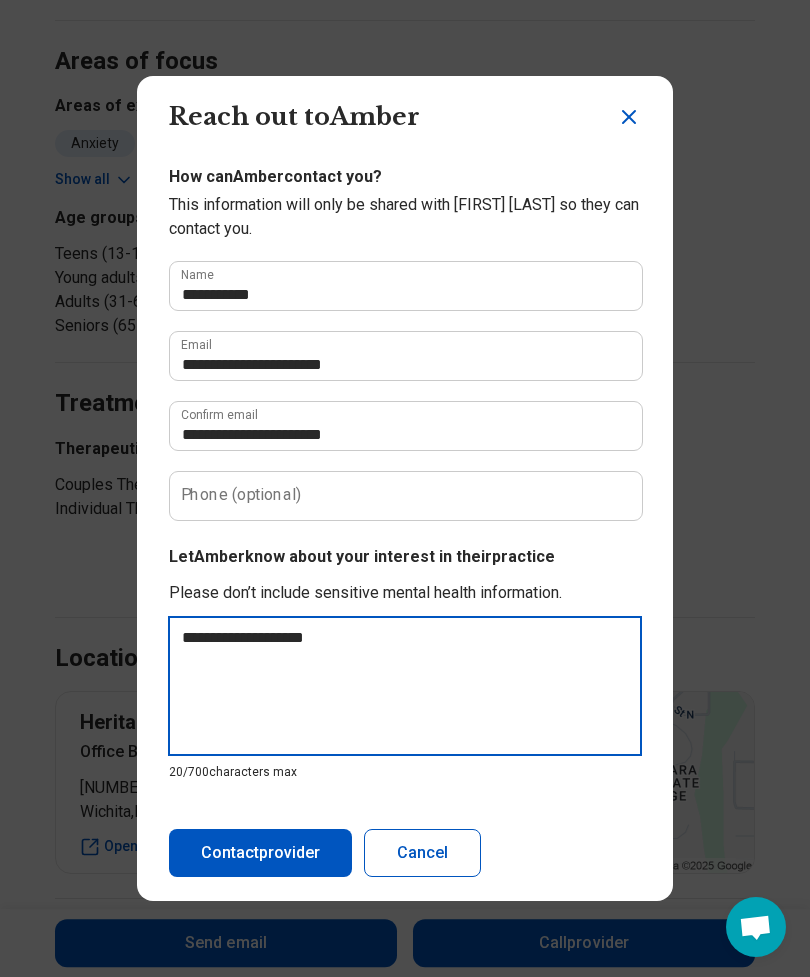 type on "**********" 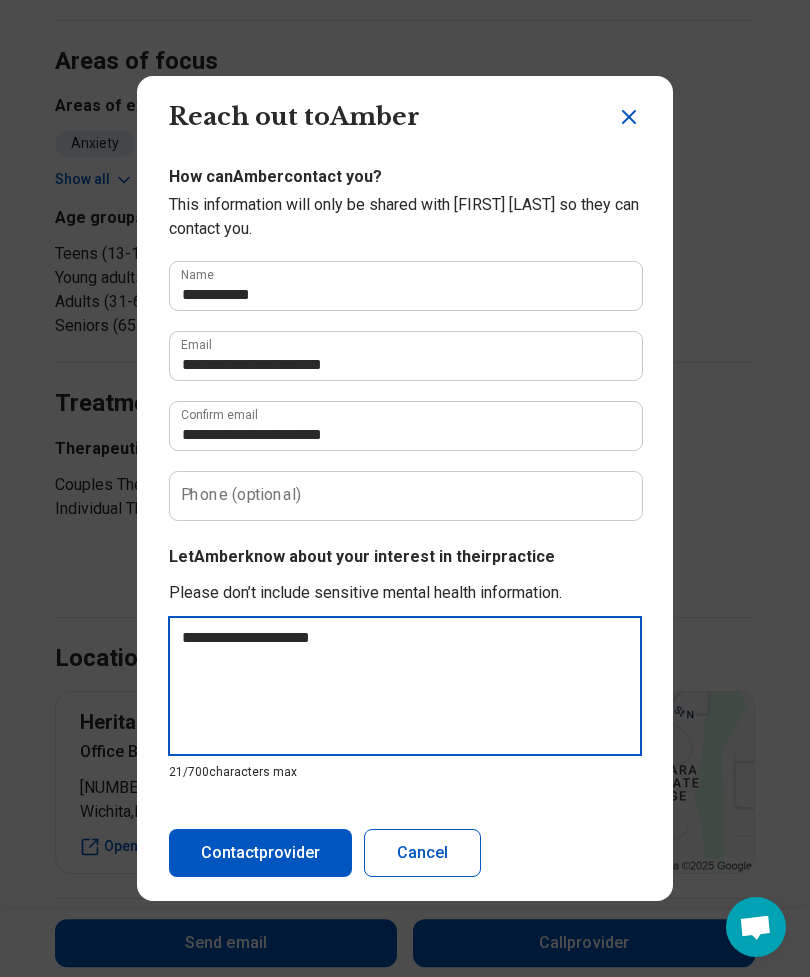 type on "**********" 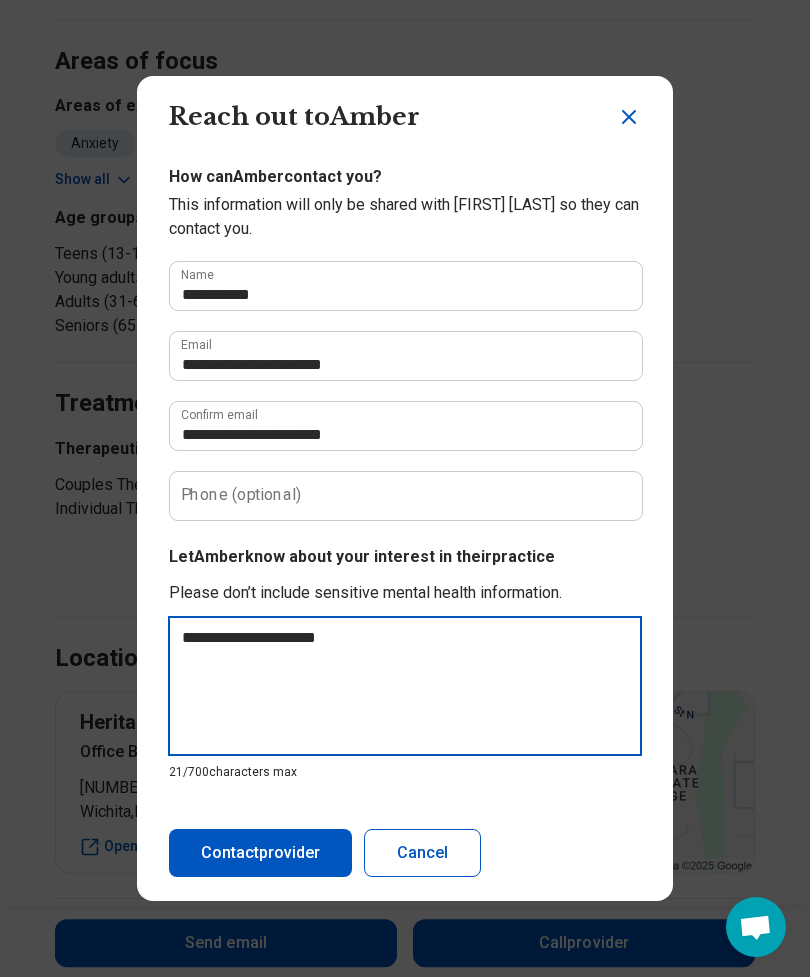 type on "*" 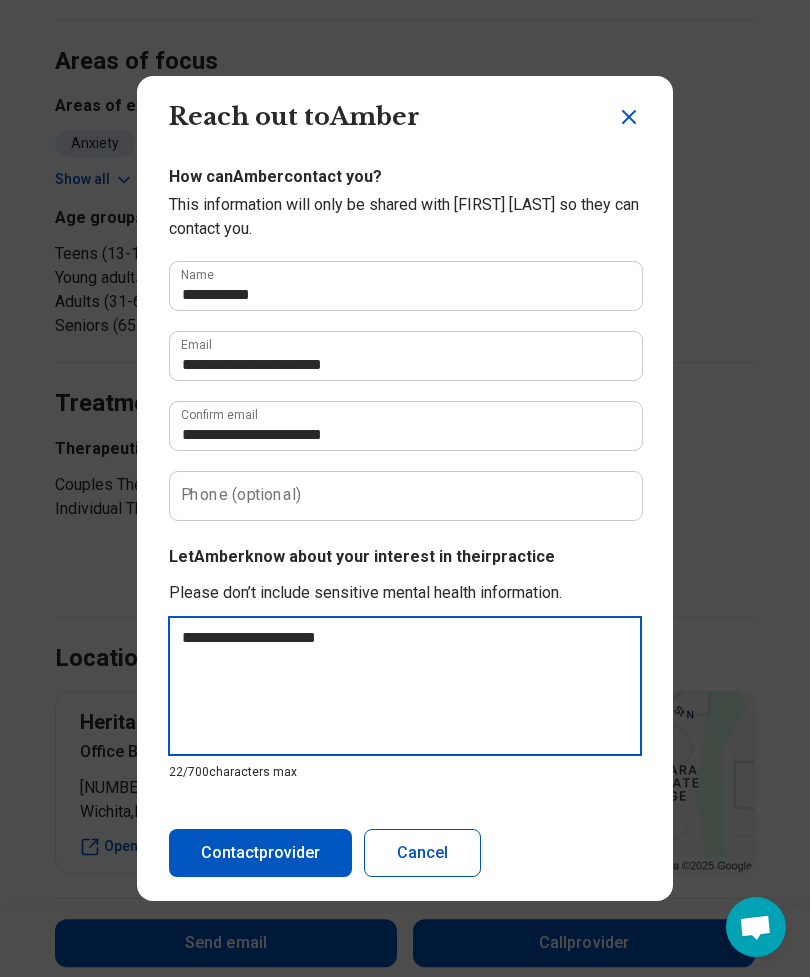 type on "**********" 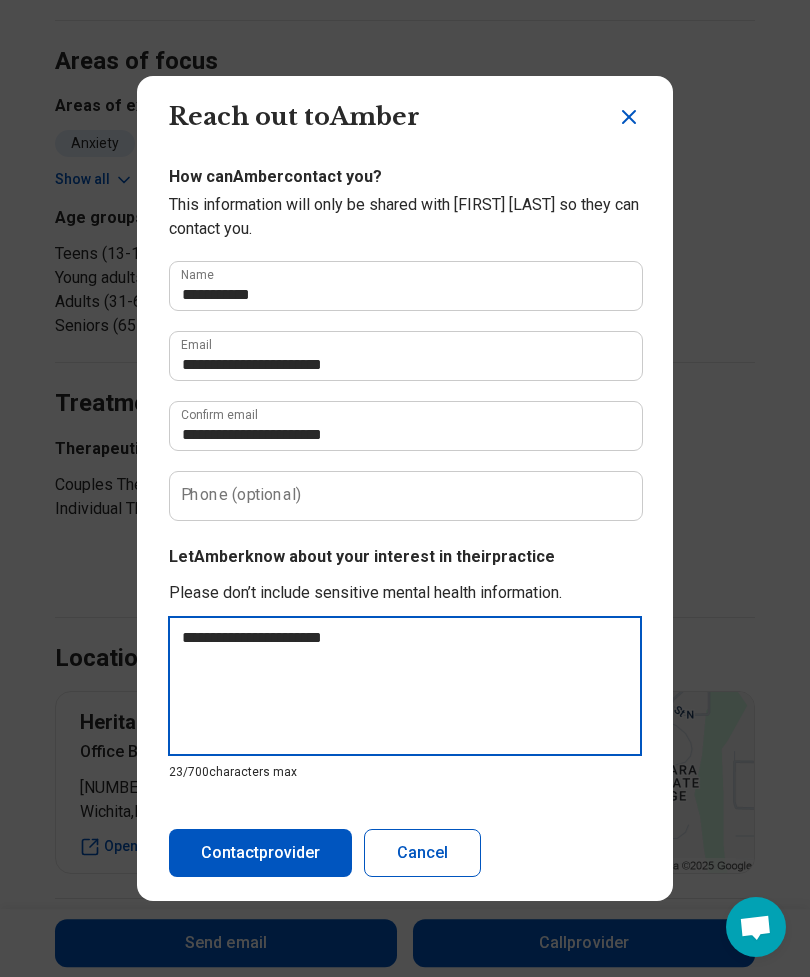 type on "**********" 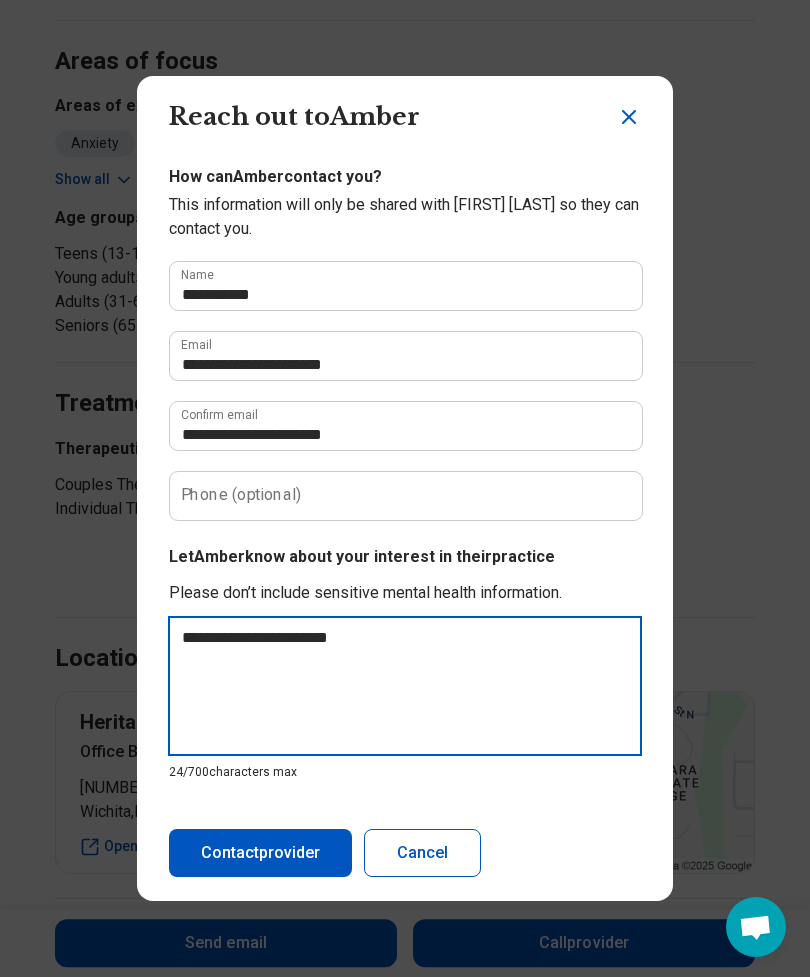 type on "**********" 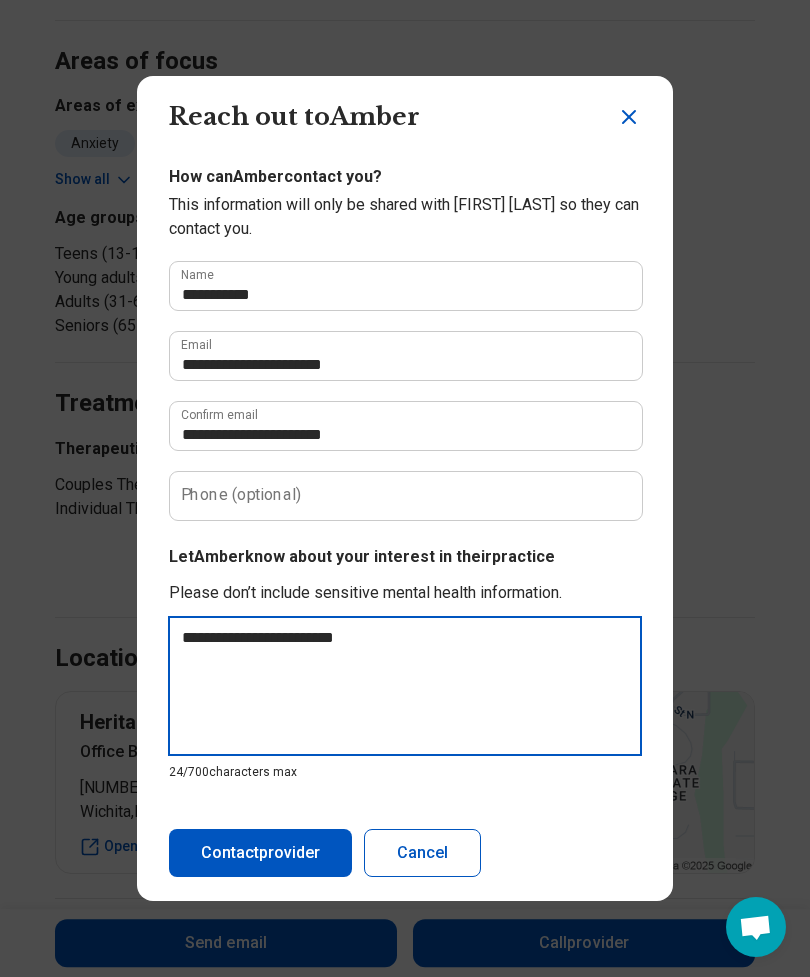 type on "*" 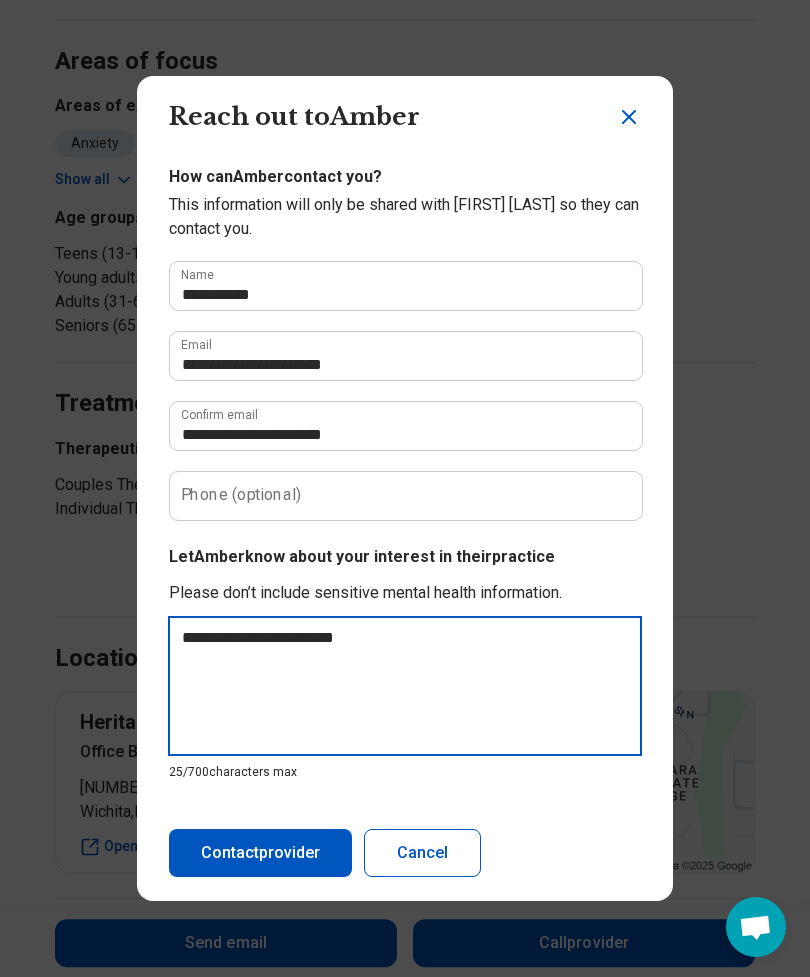type on "**********" 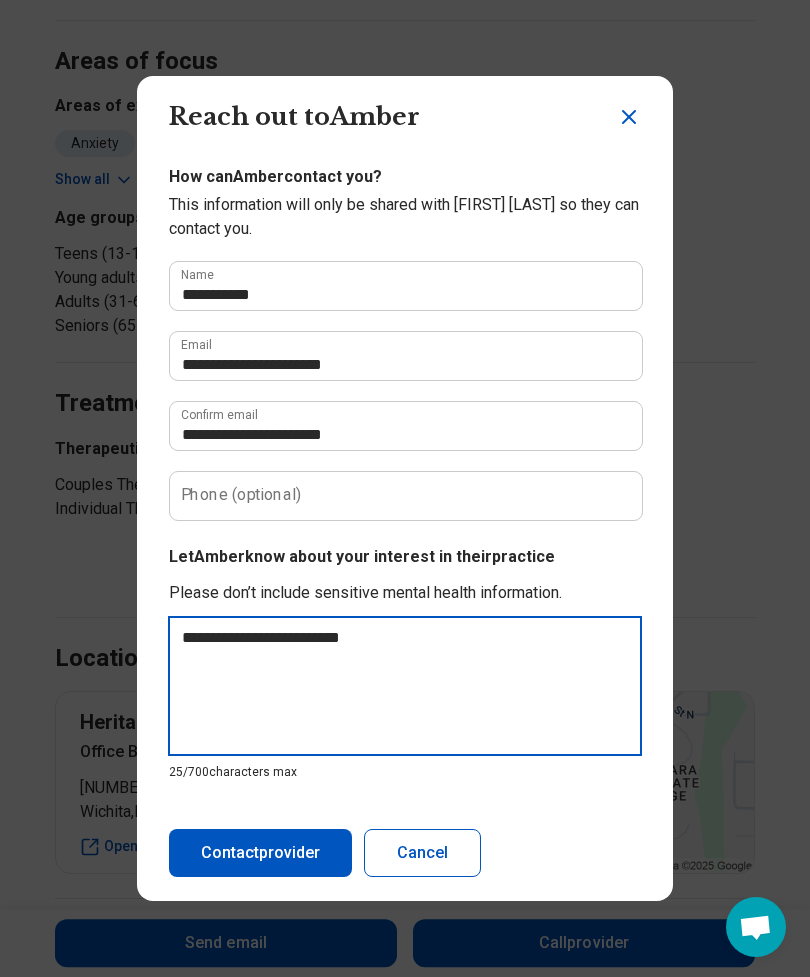 type on "*" 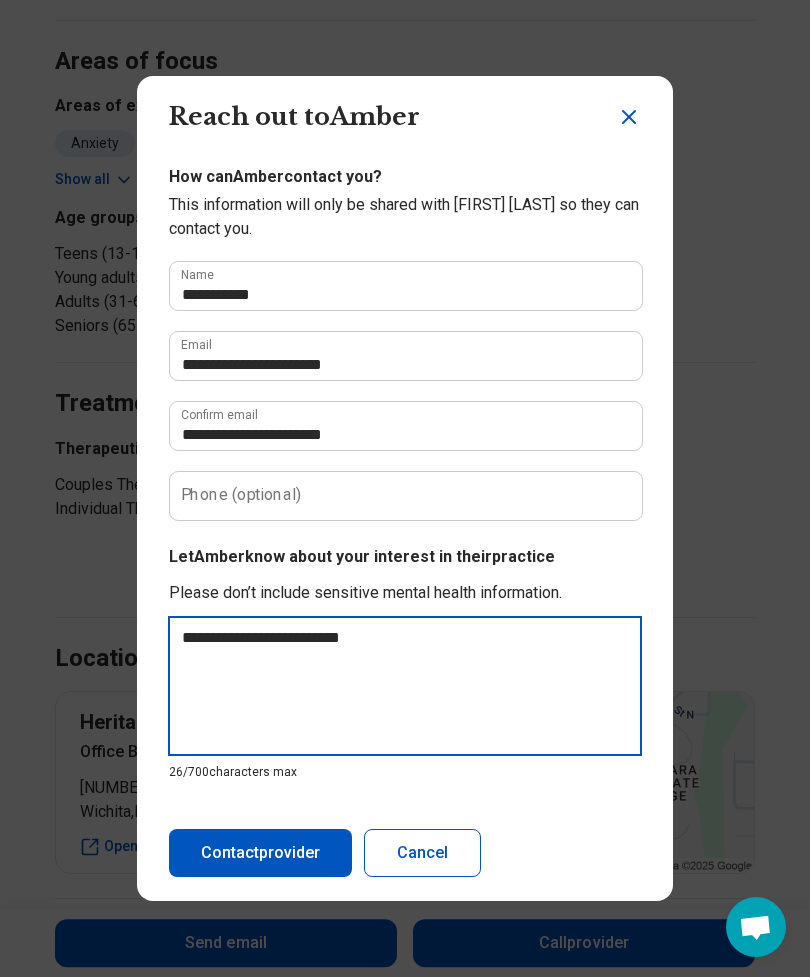 type on "**********" 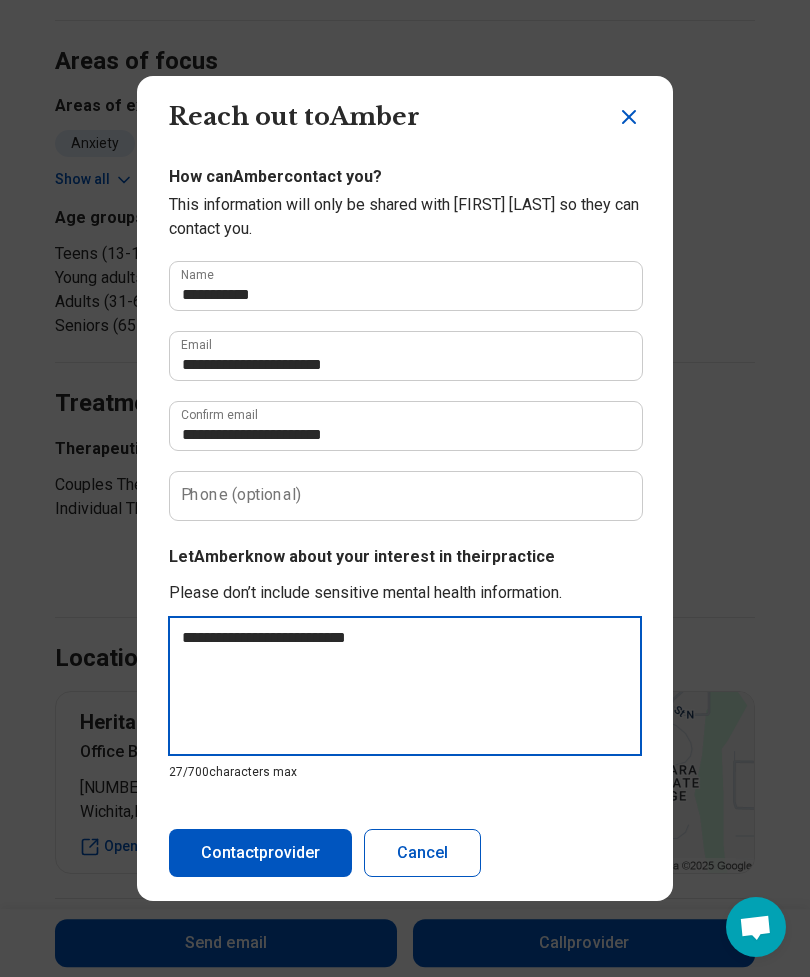 type on "**********" 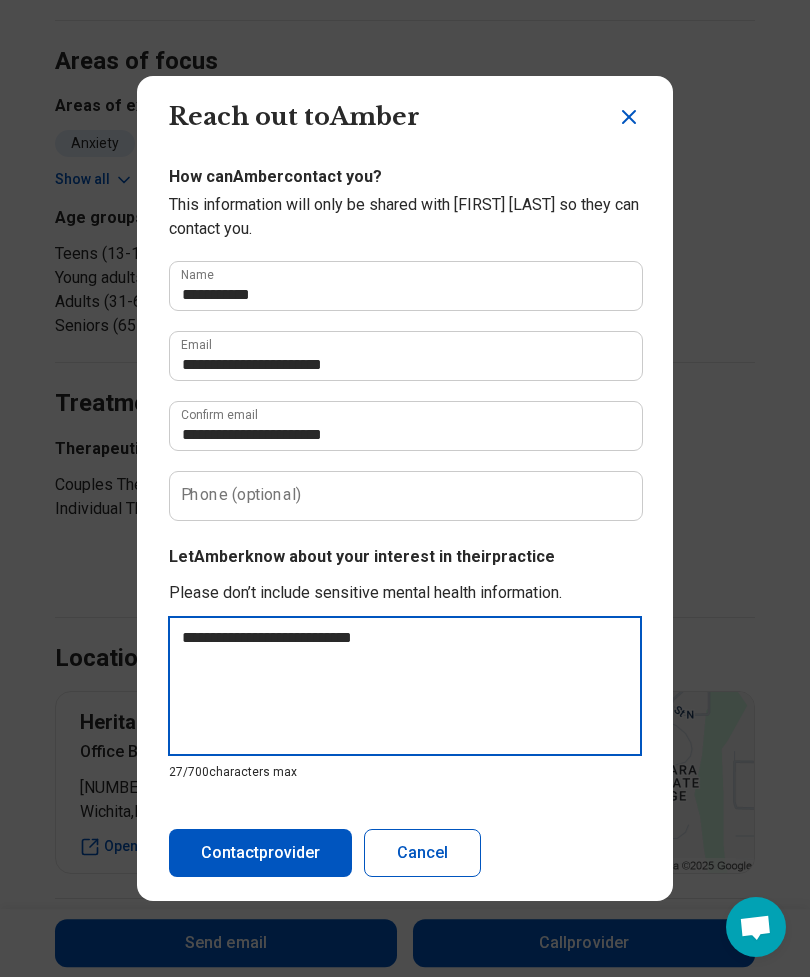 type on "*" 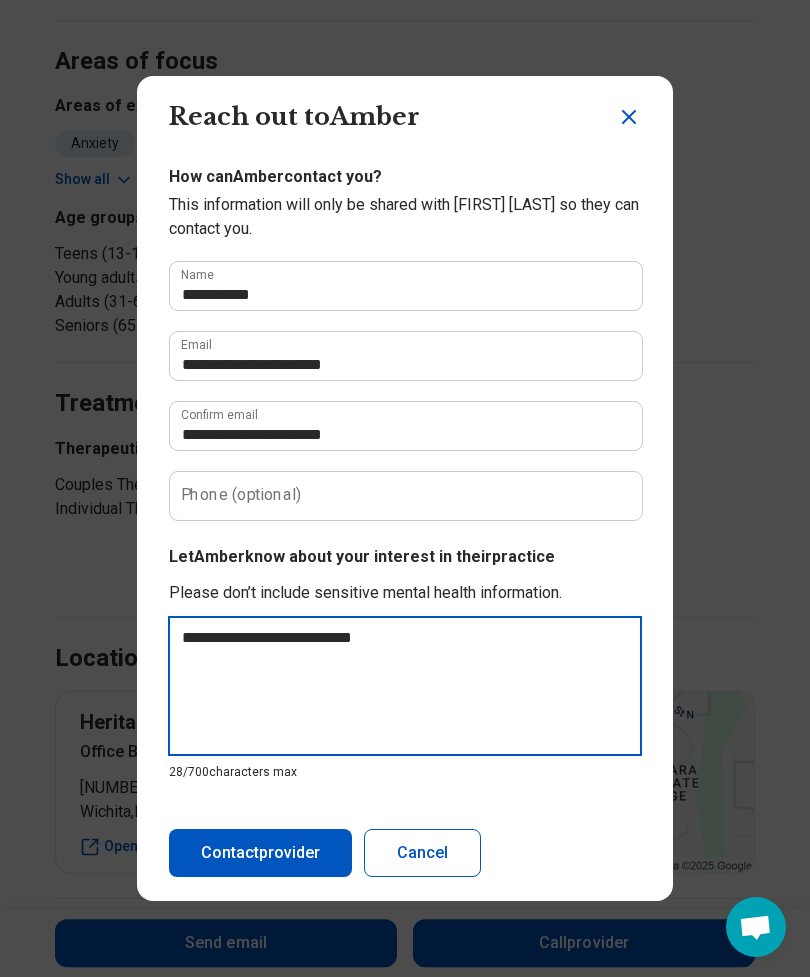 type on "**********" 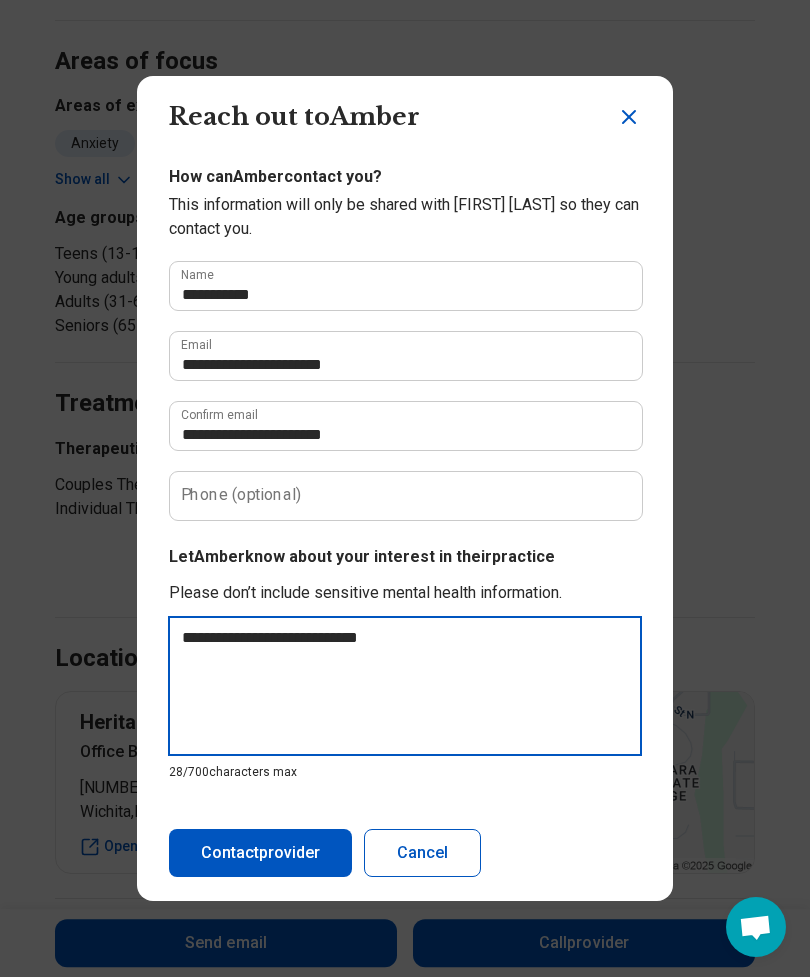 type on "*" 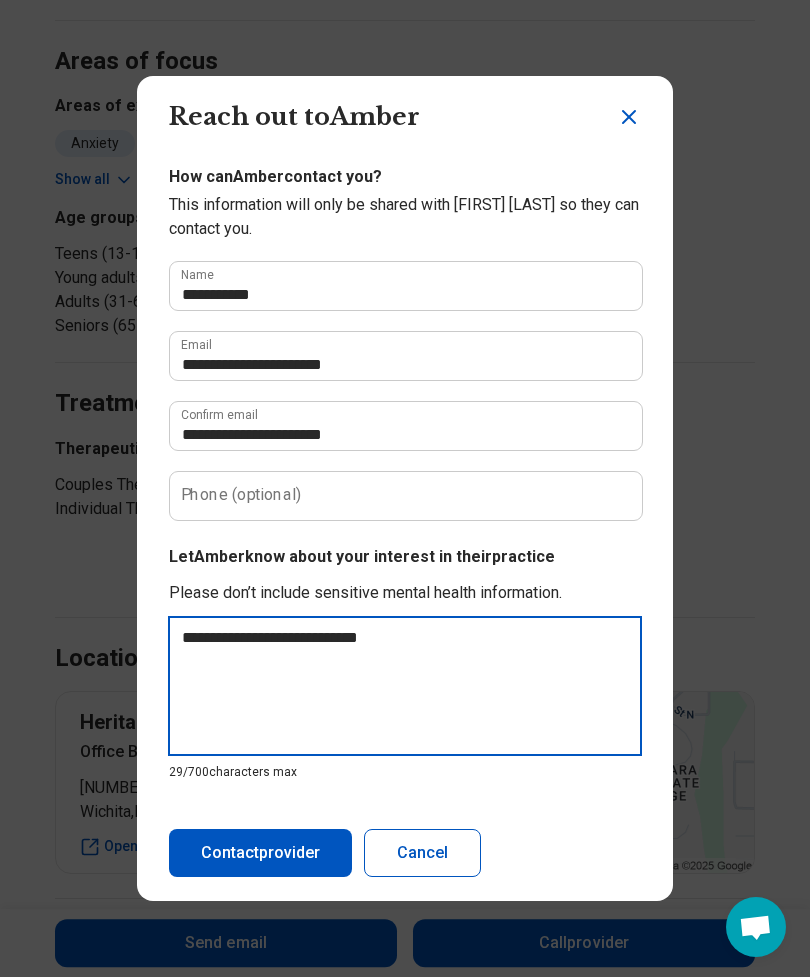 type on "**********" 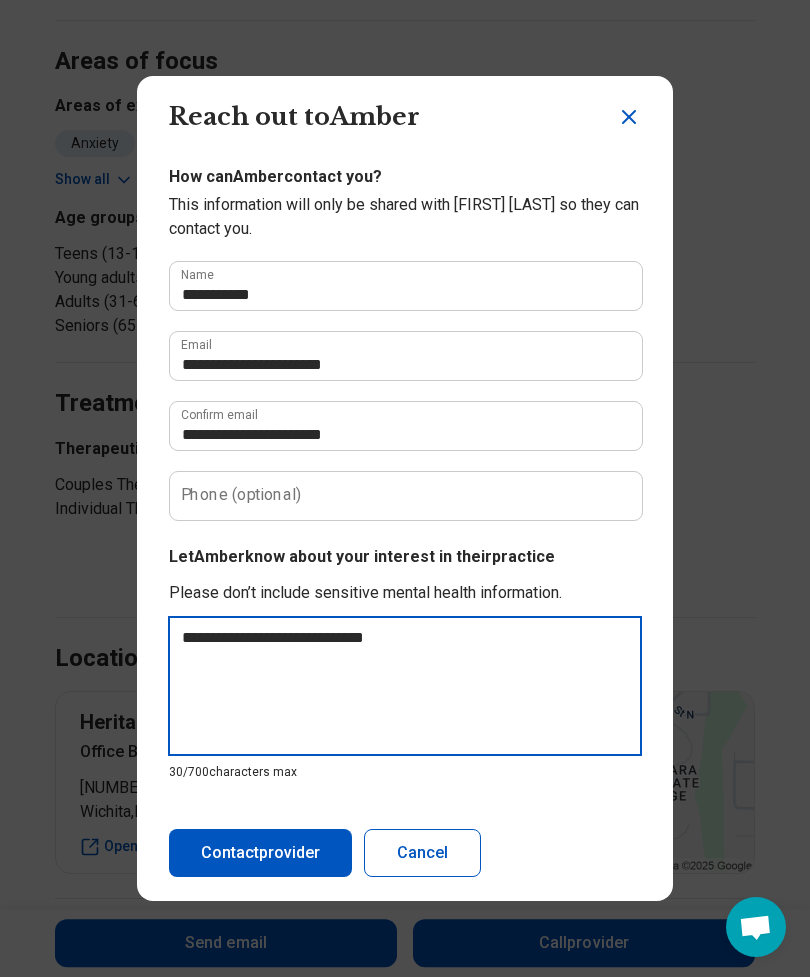 type on "**********" 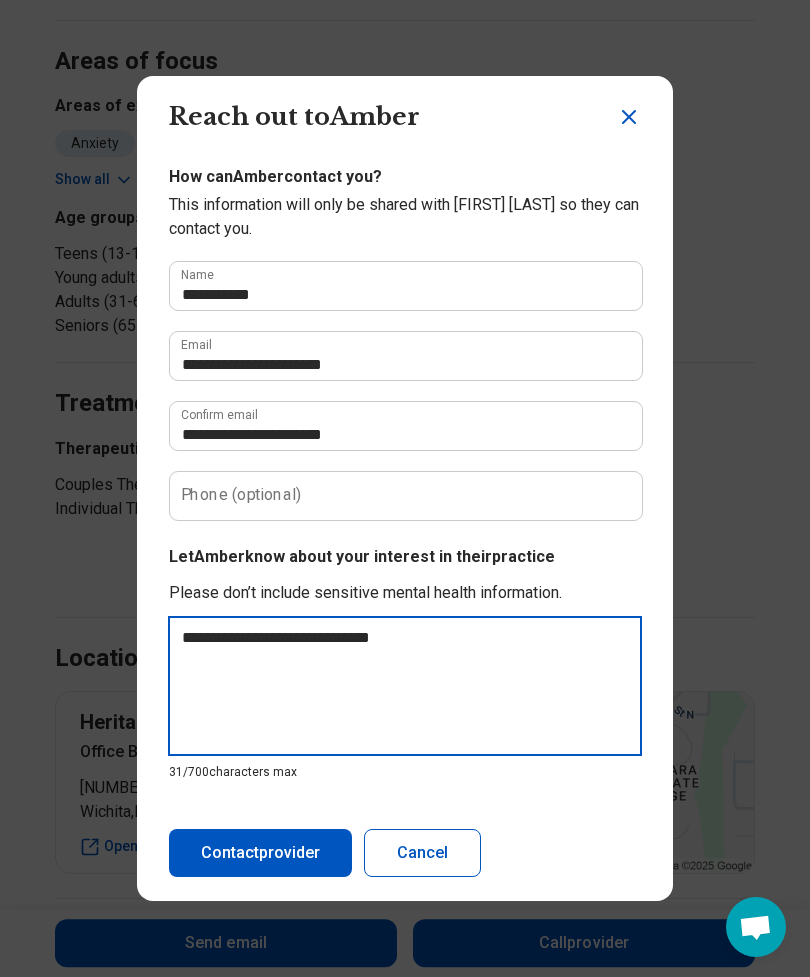 type on "**********" 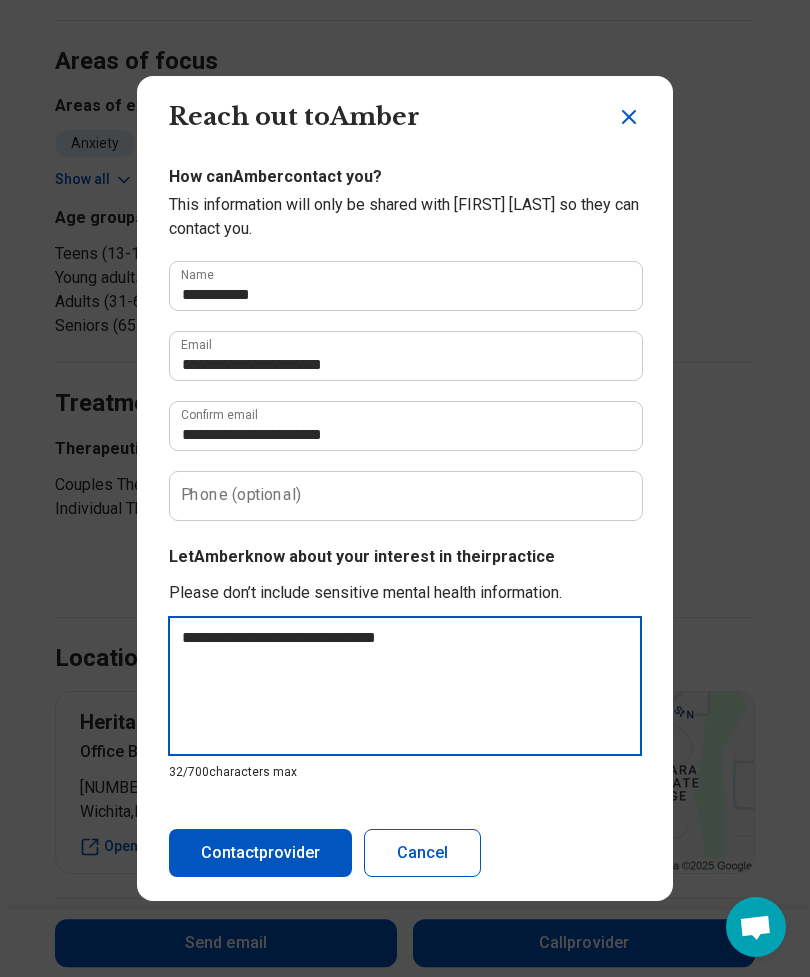 type on "**********" 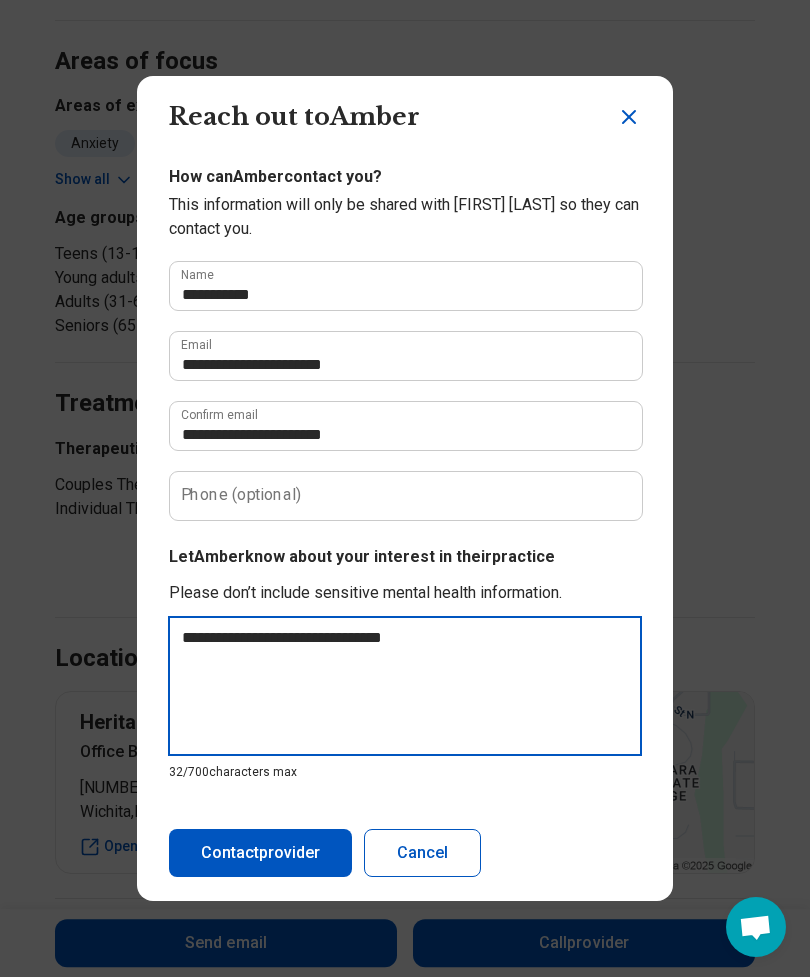 type on "*" 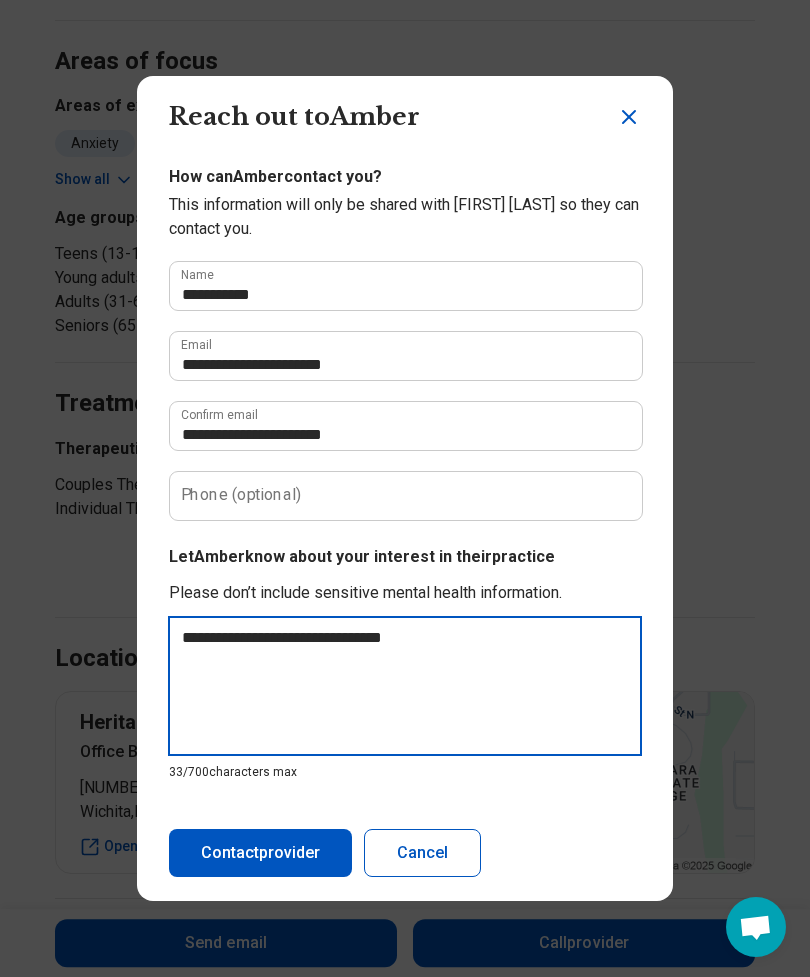 type on "**********" 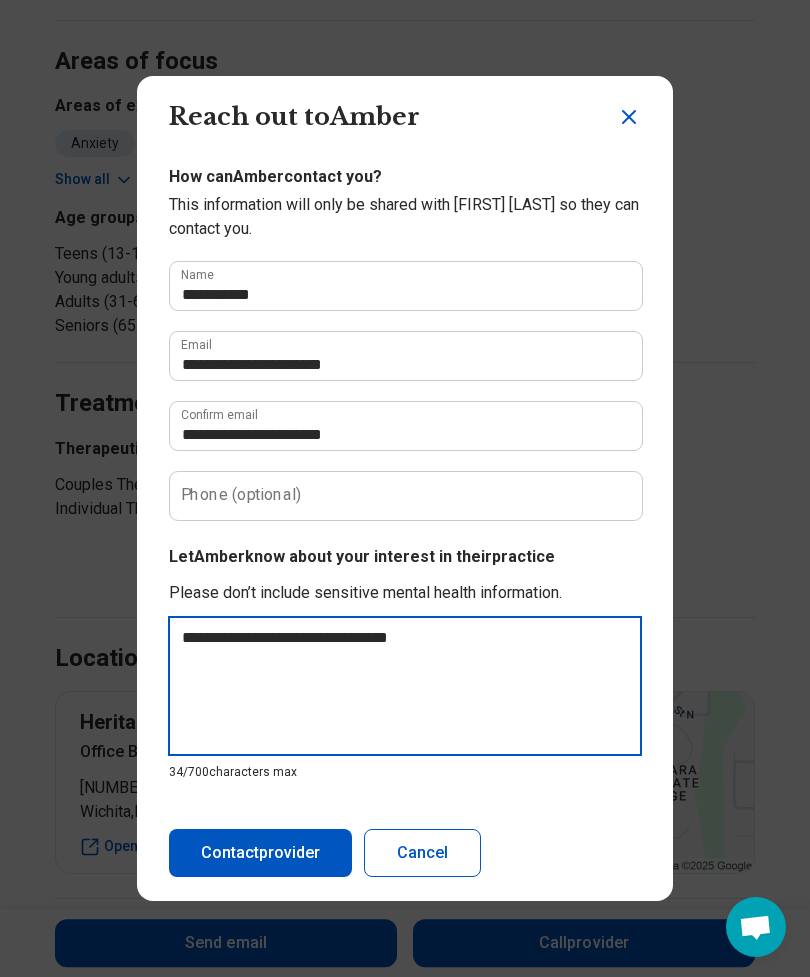 type on "**********" 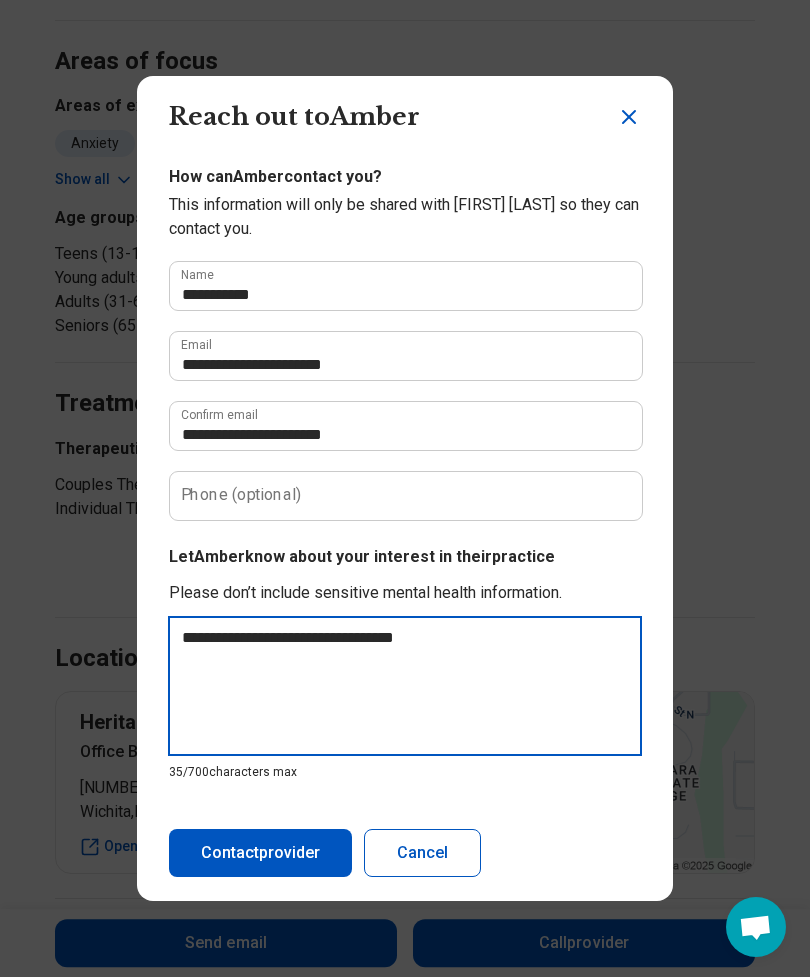 type on "**********" 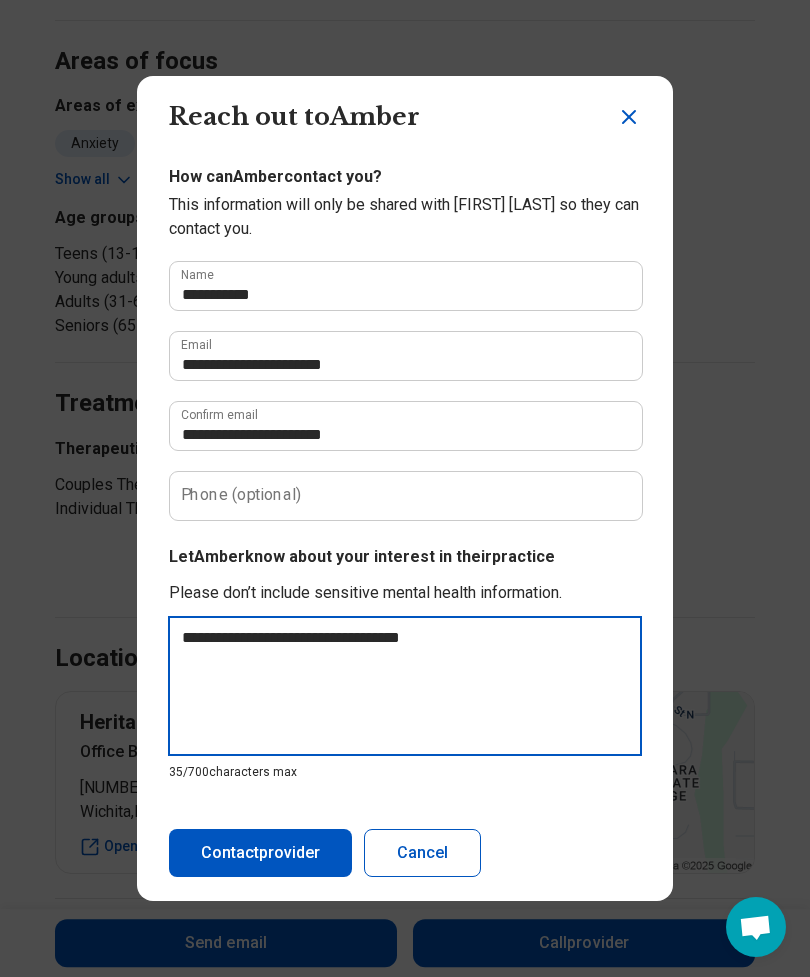 type on "*" 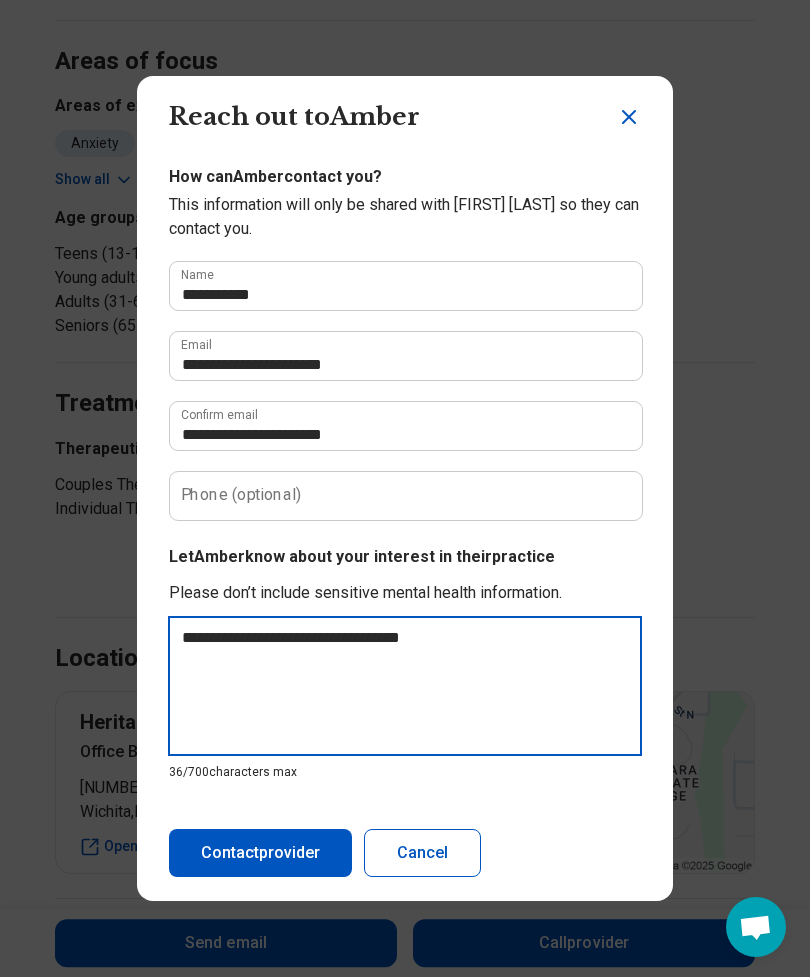 type on "**********" 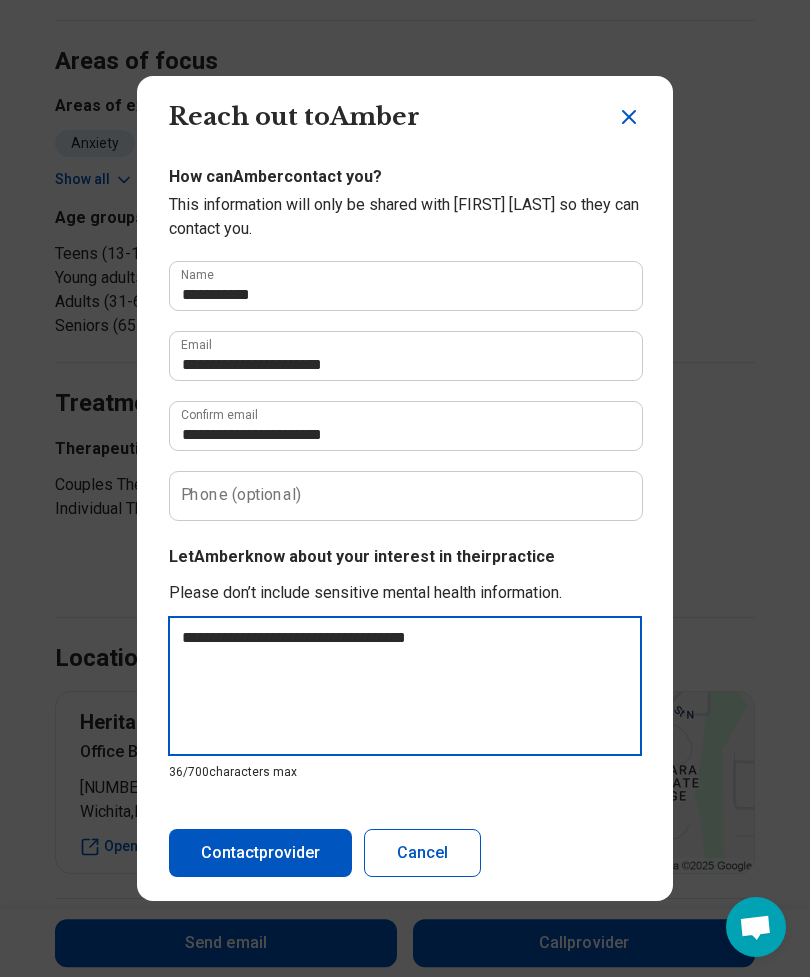 type on "*" 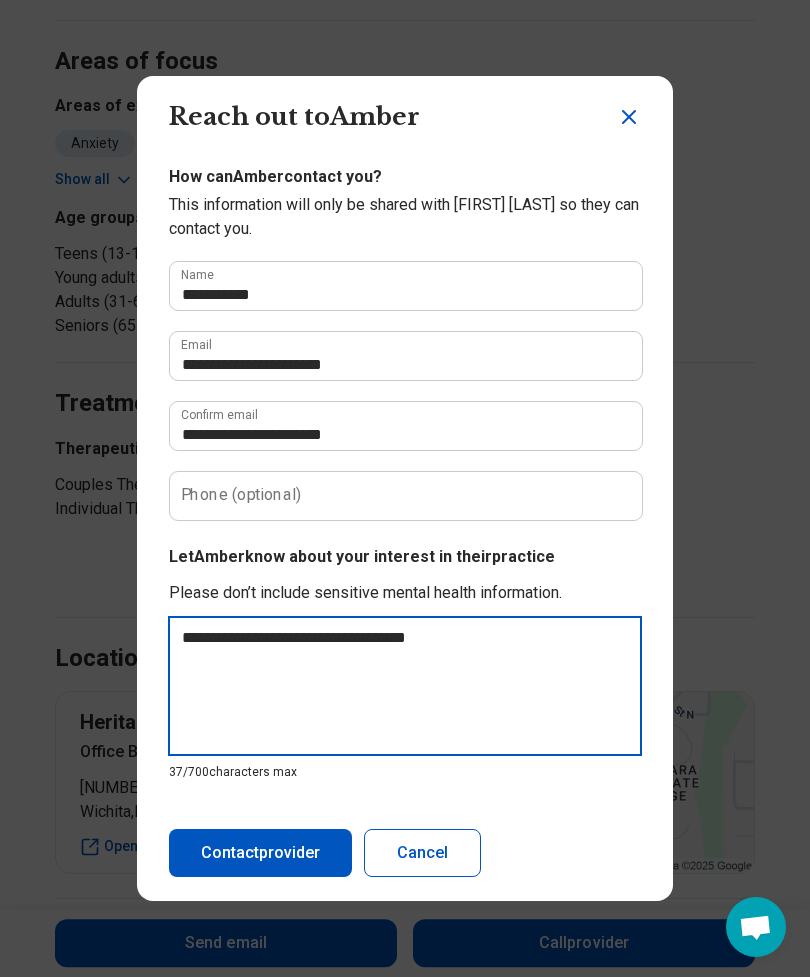 type on "**********" 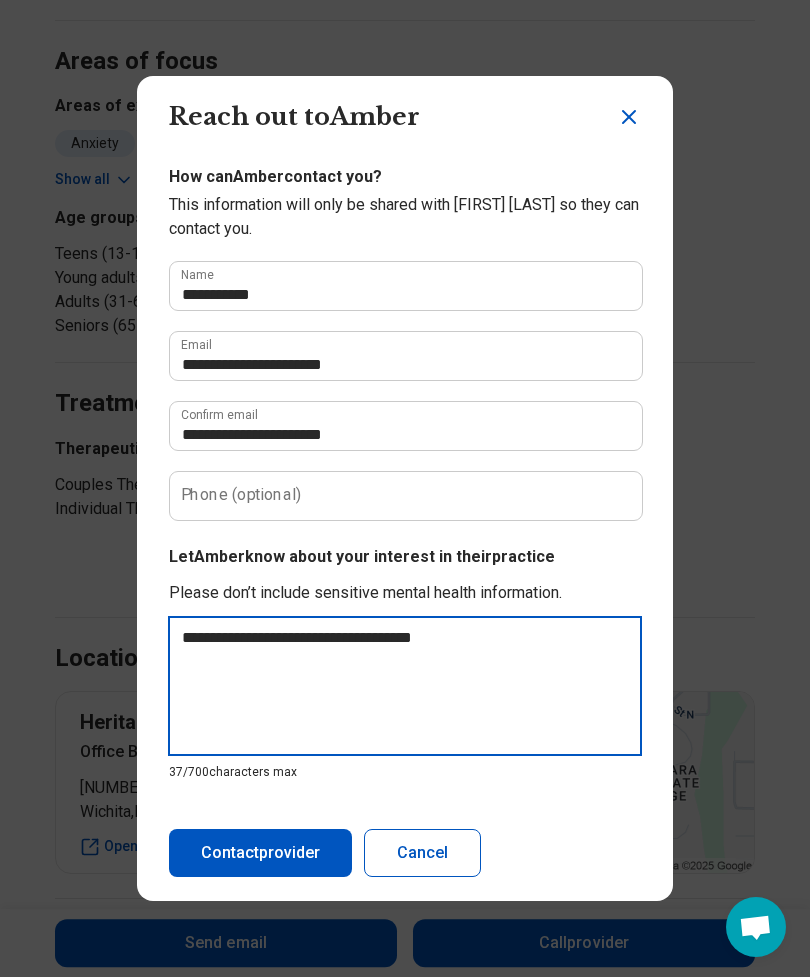 type on "*" 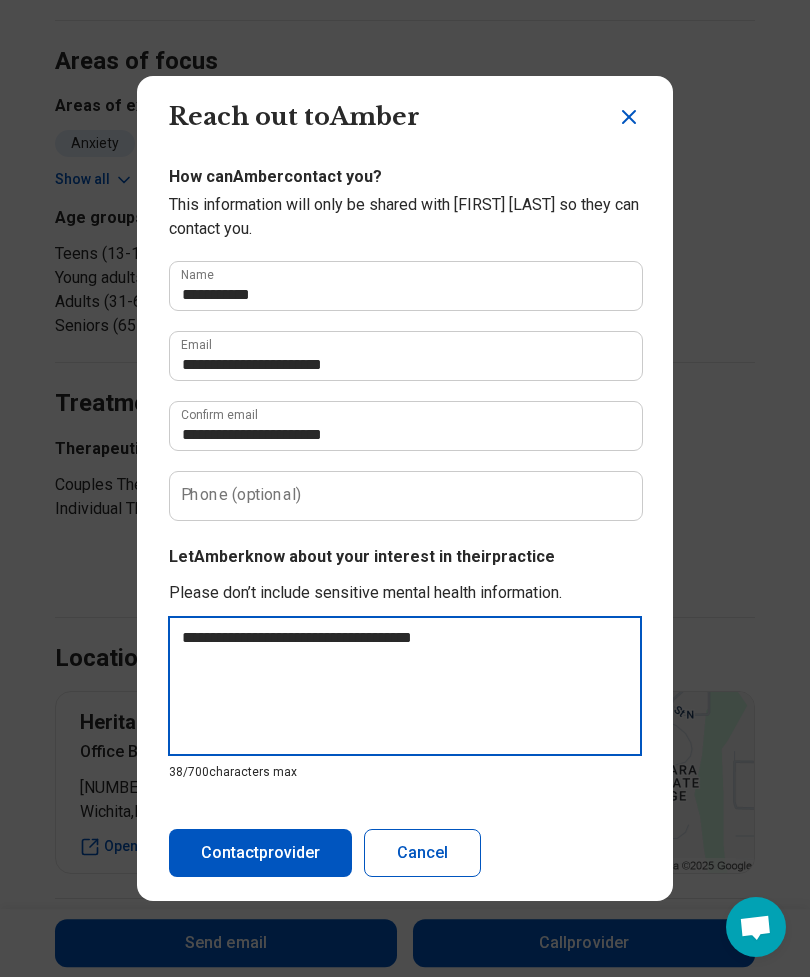 type on "**********" 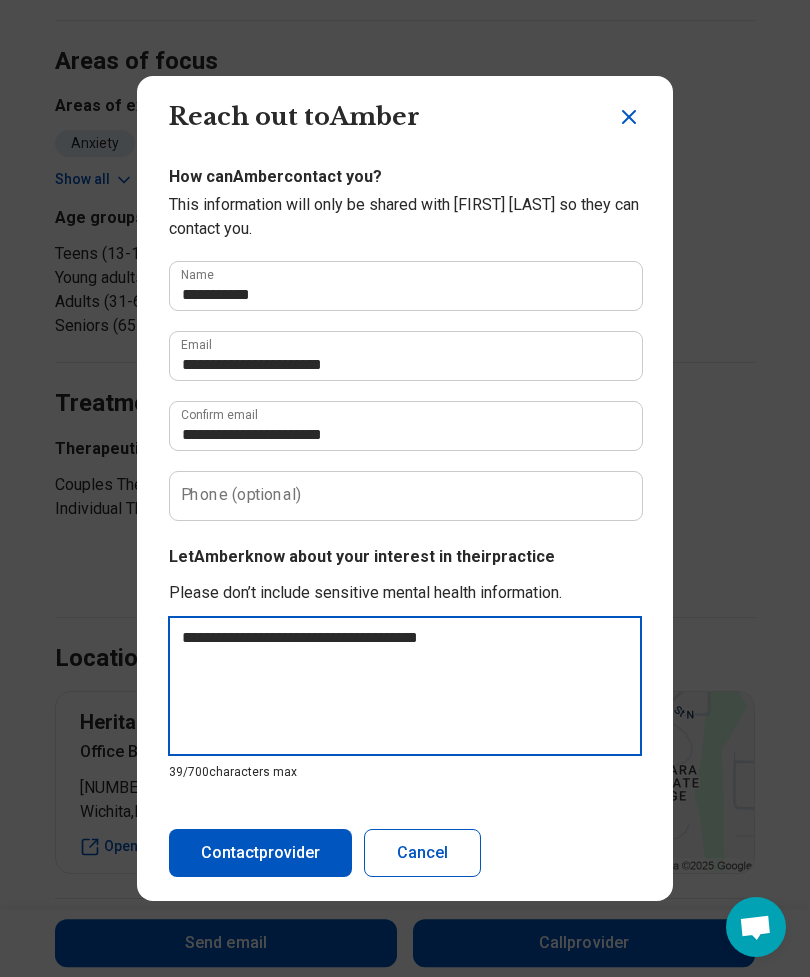 type on "**********" 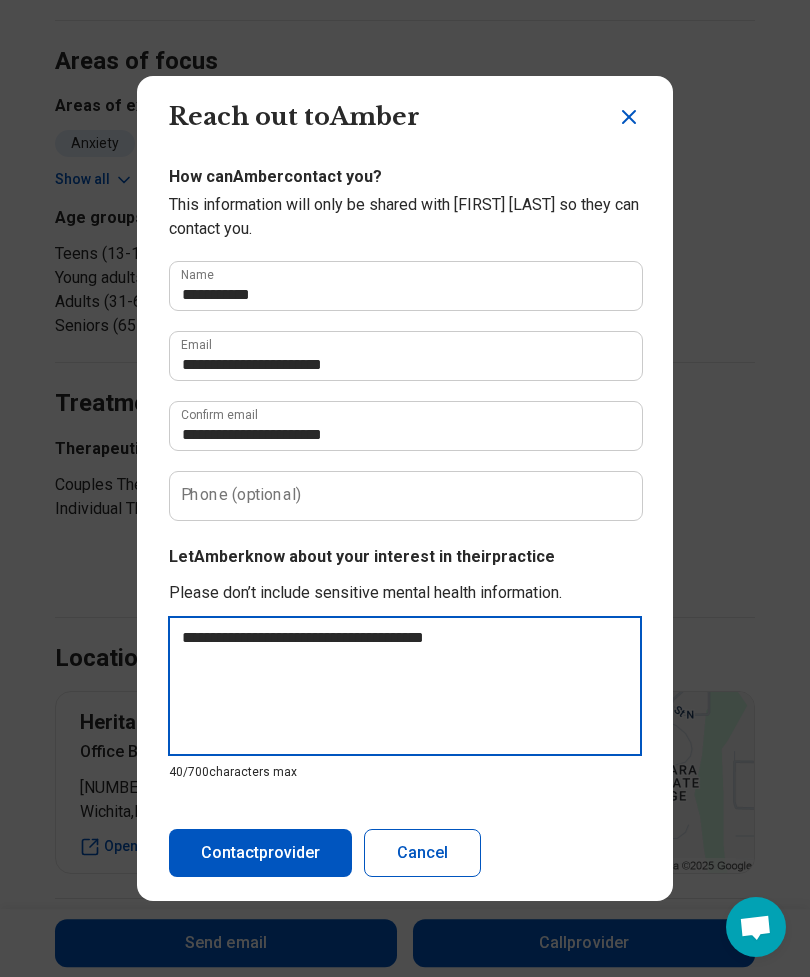 type on "**********" 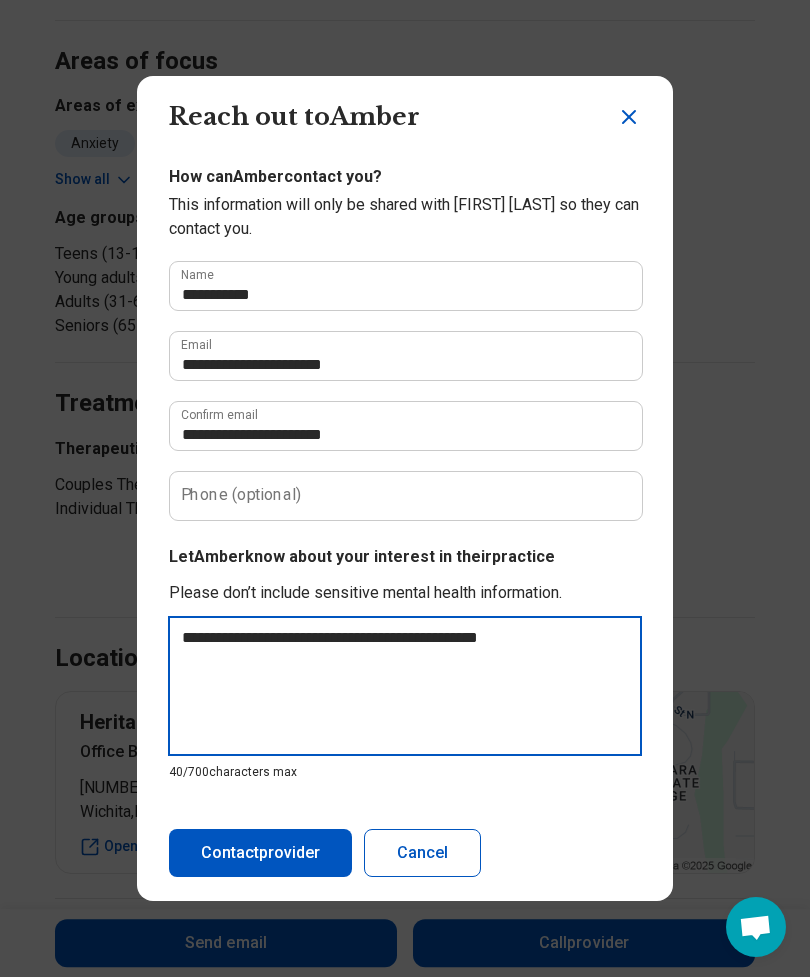 type on "*" 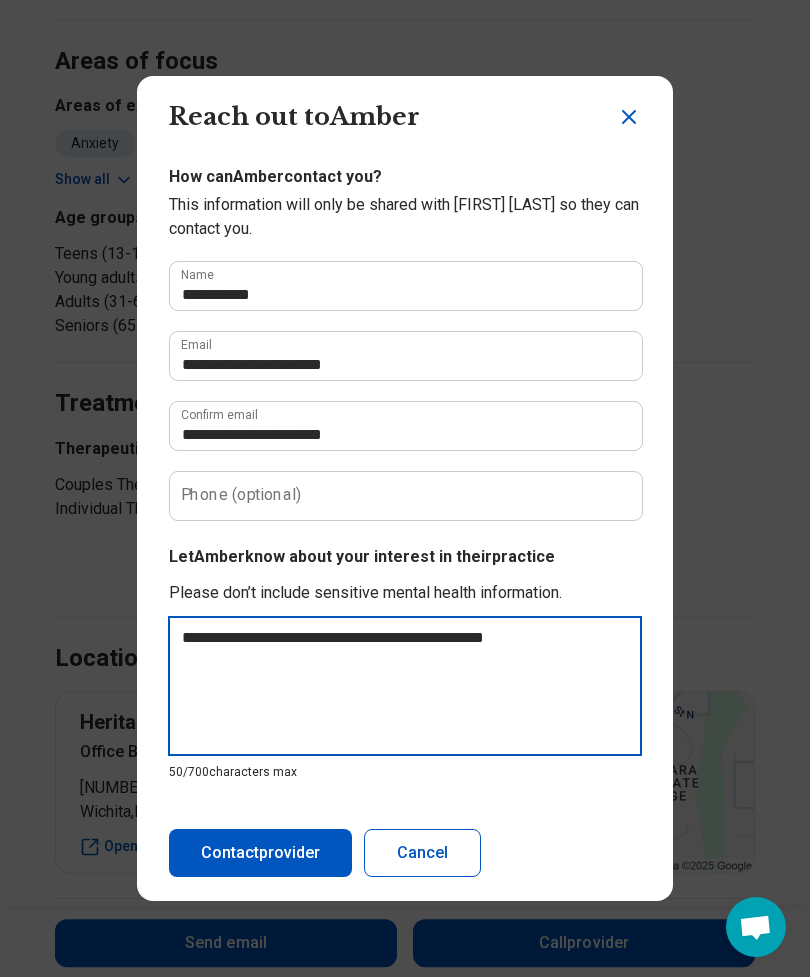 type on "**********" 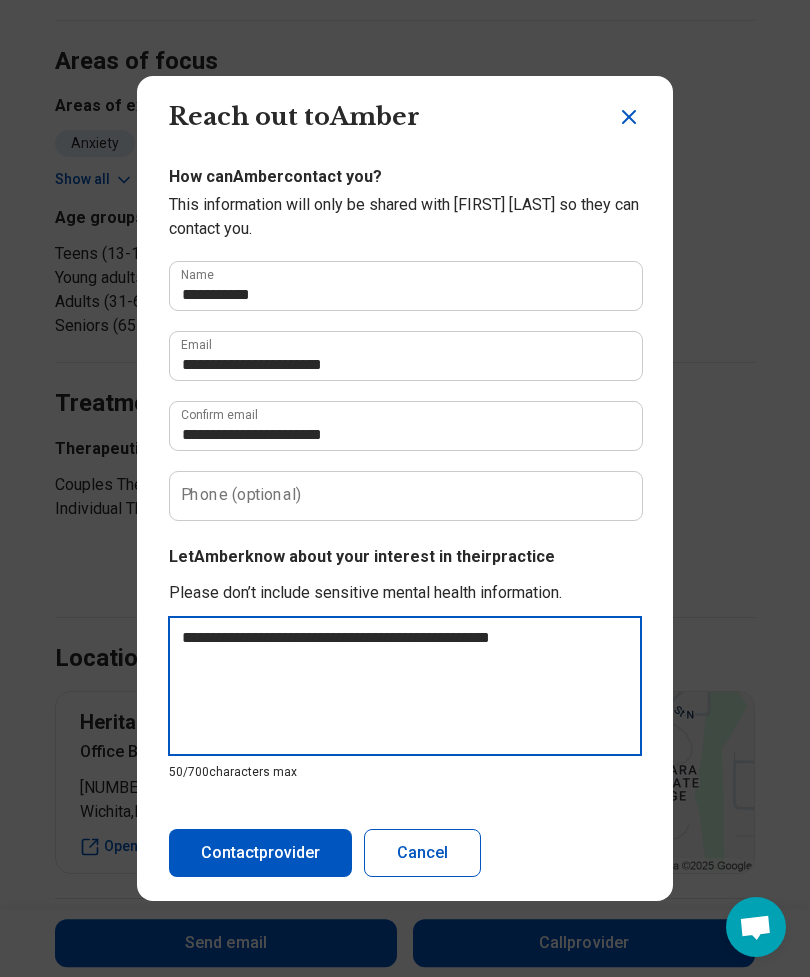 type on "*" 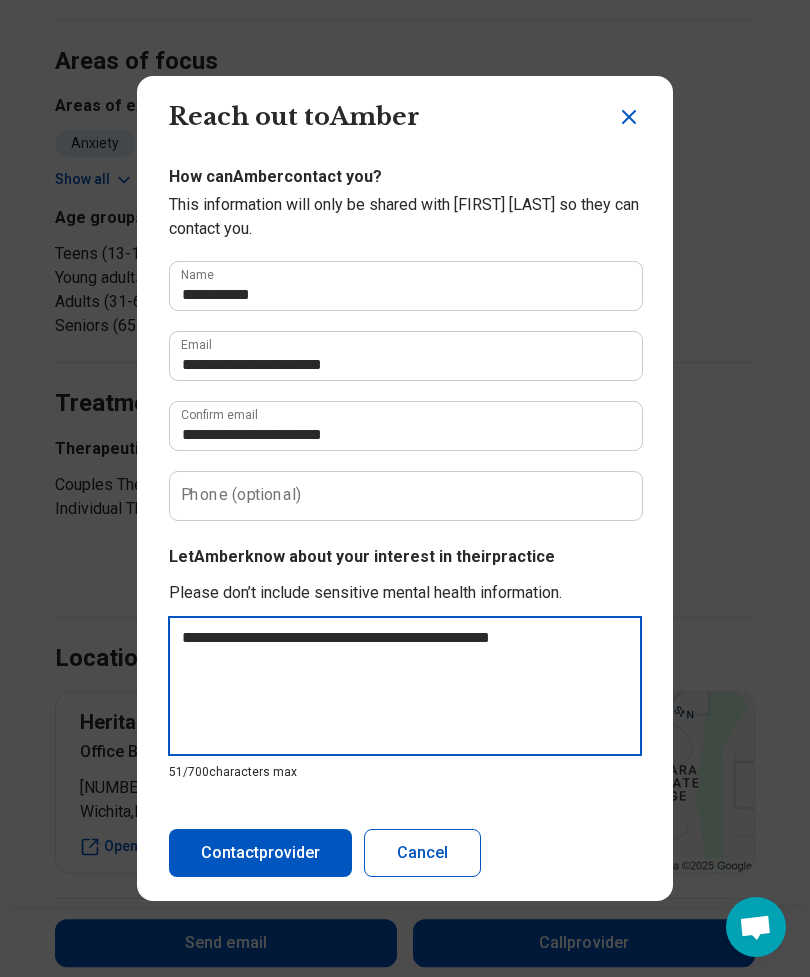 type on "**********" 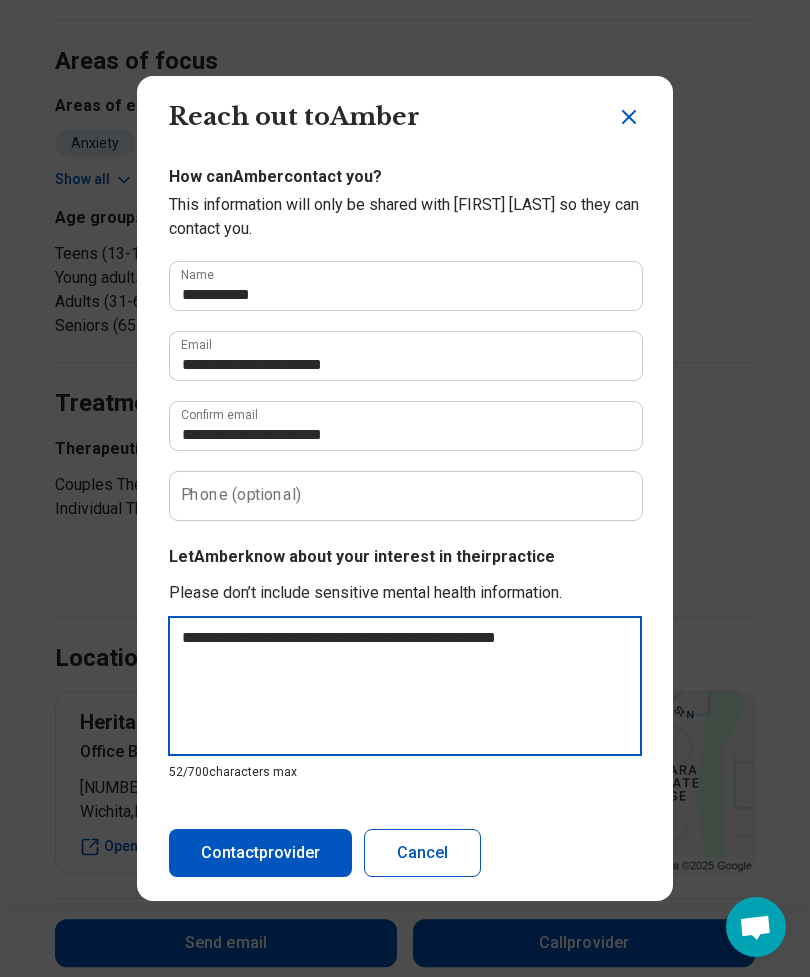 type on "**********" 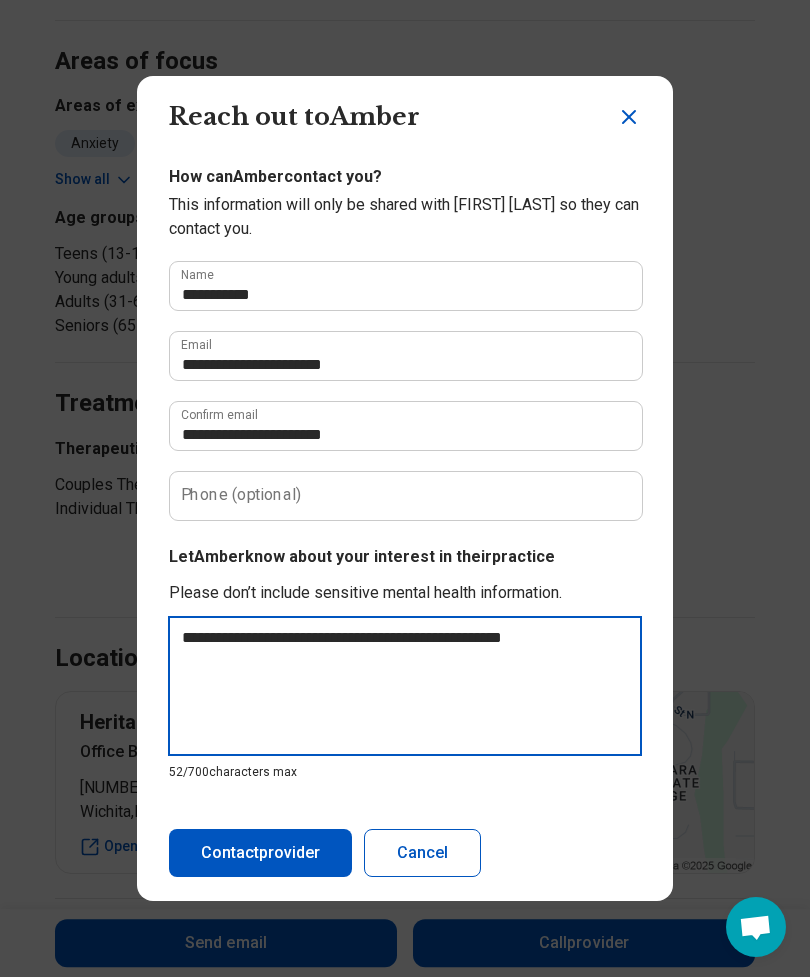 type on "*" 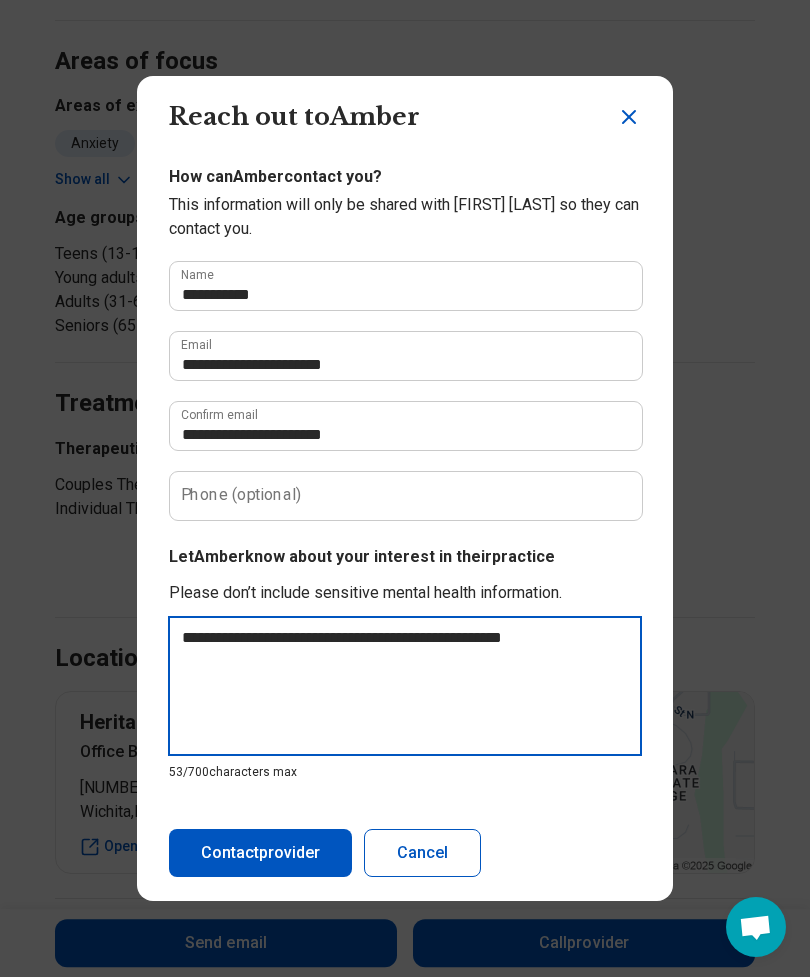 type on "**********" 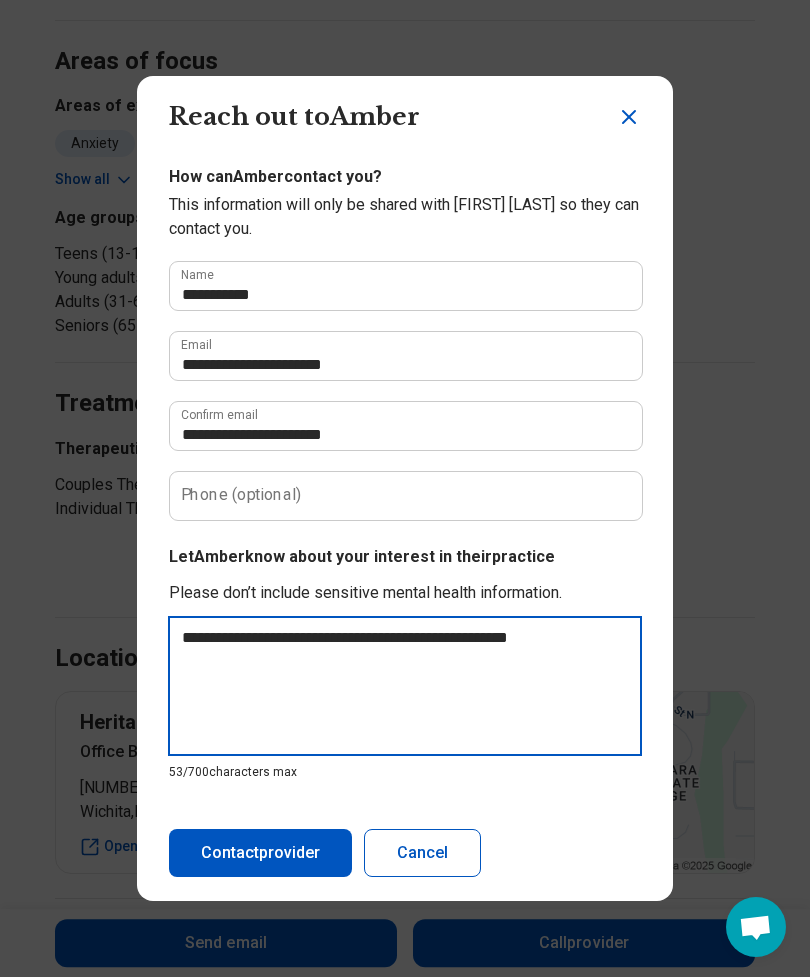 type on "*" 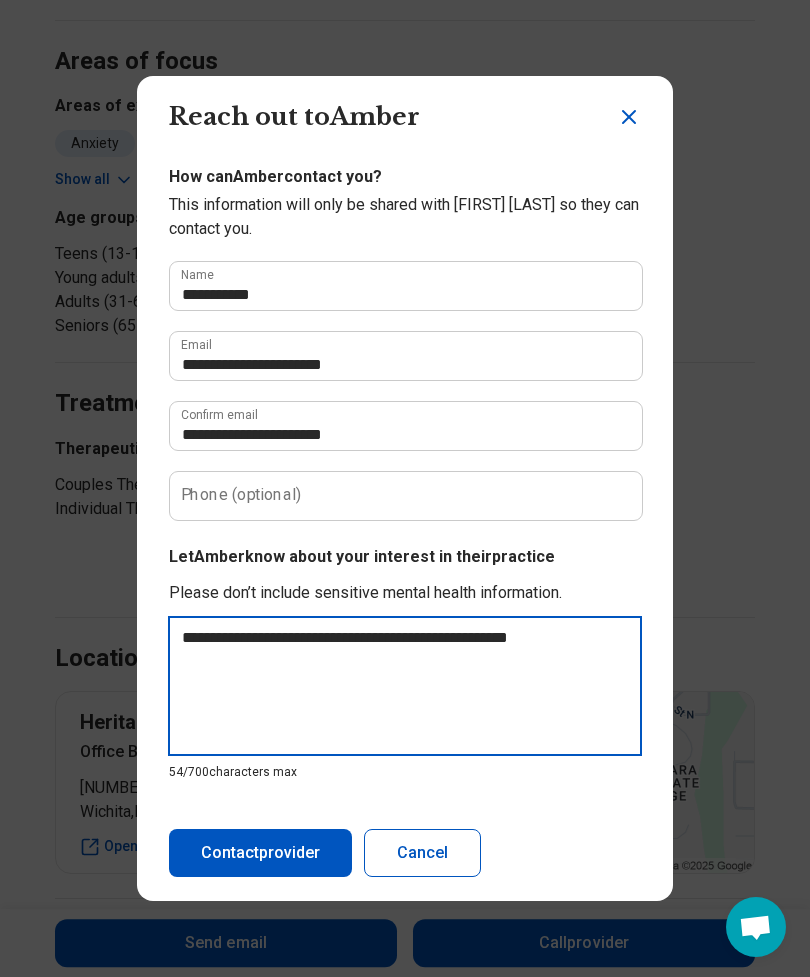 type on "**********" 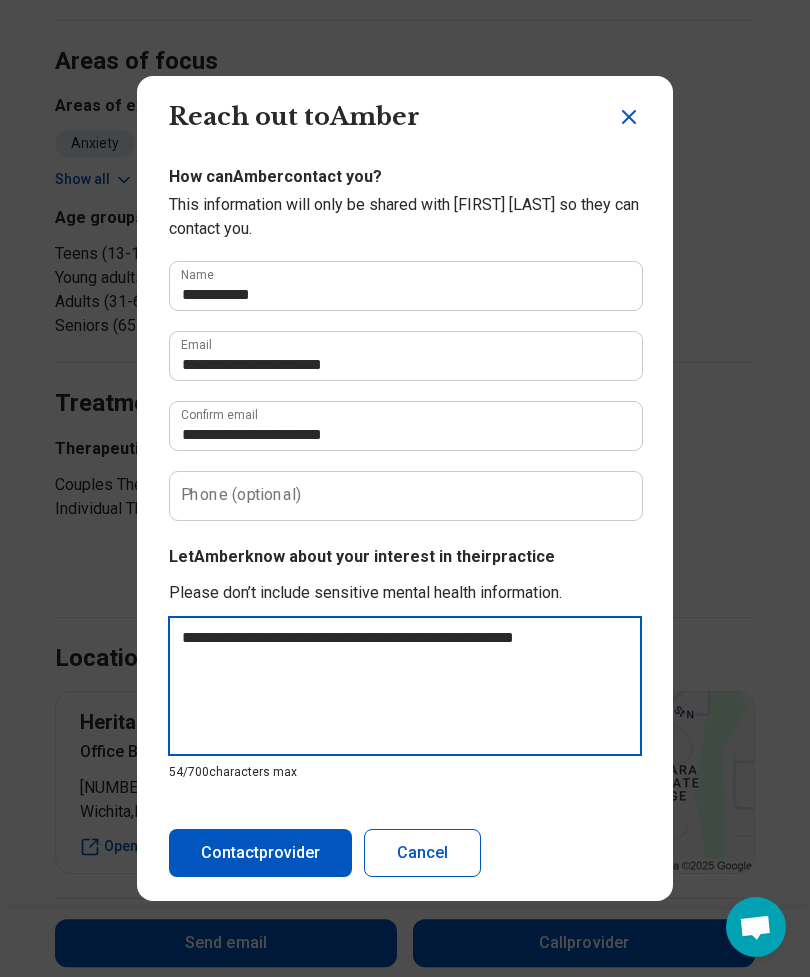 type on "*" 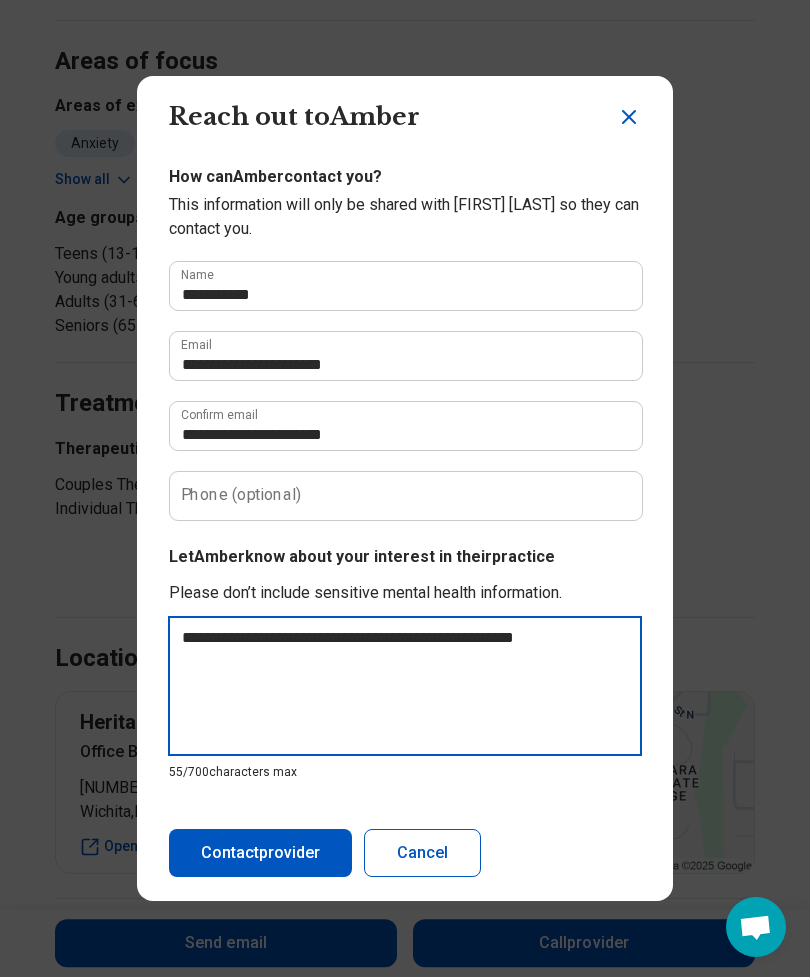 type on "**********" 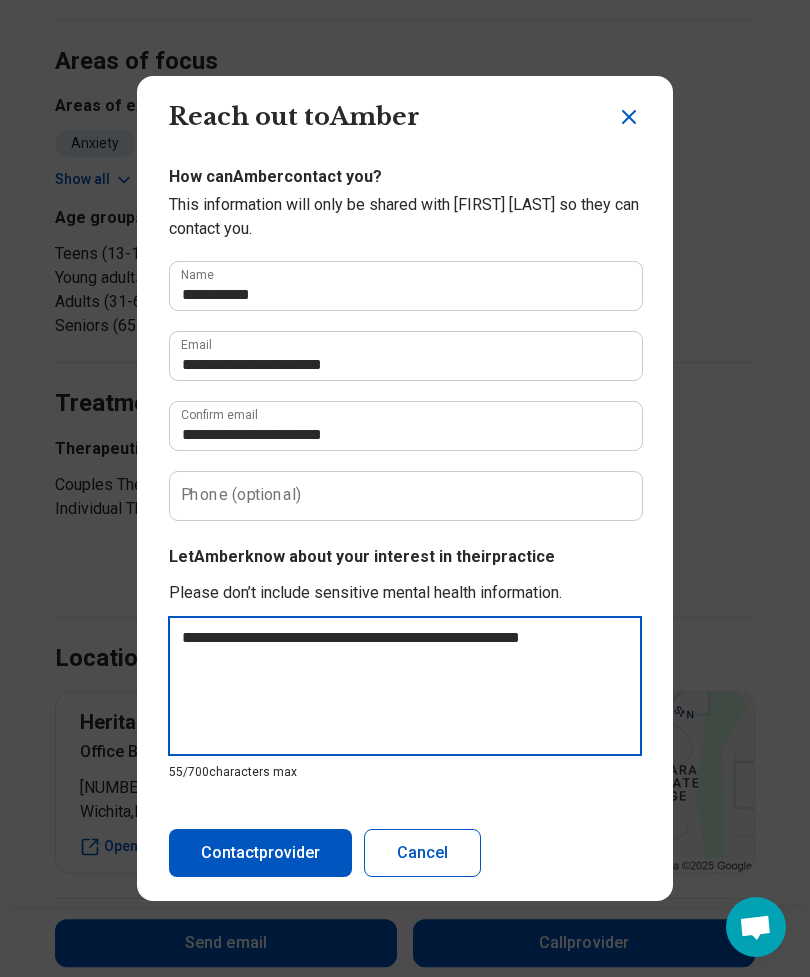 type on "**********" 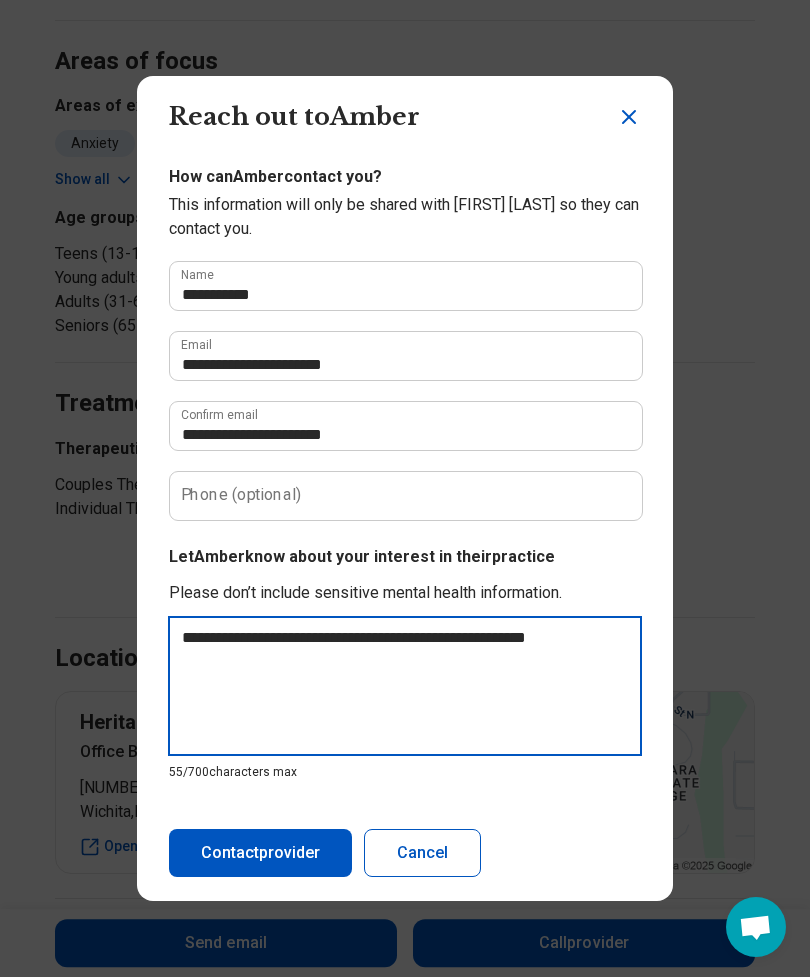 type on "*" 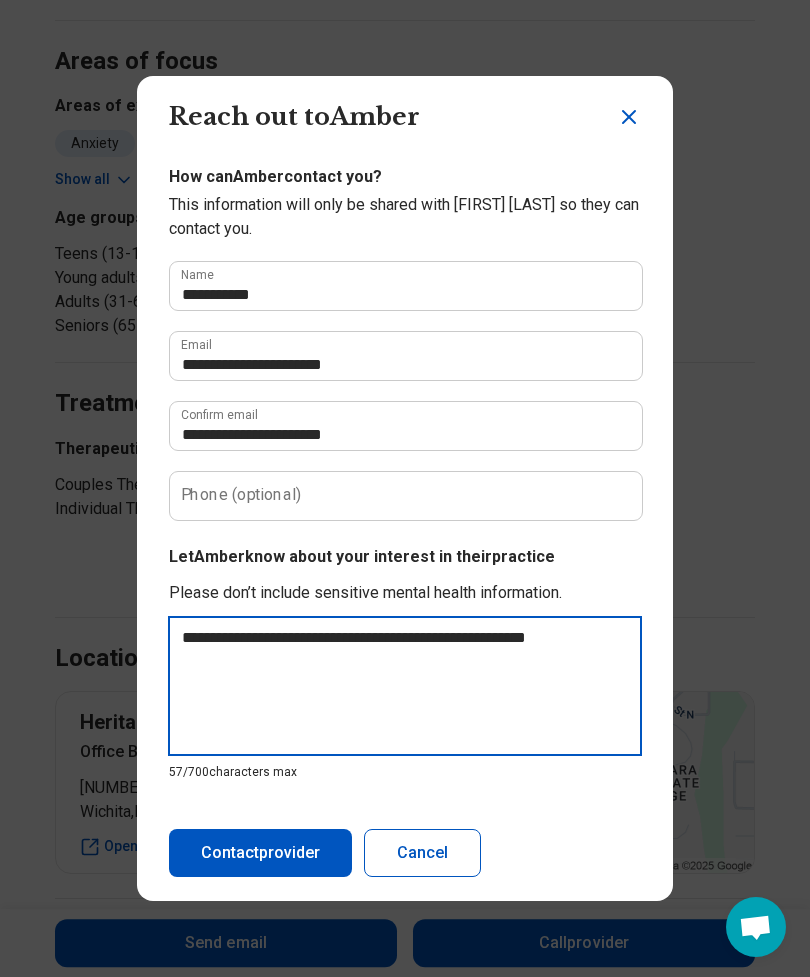 type on "**********" 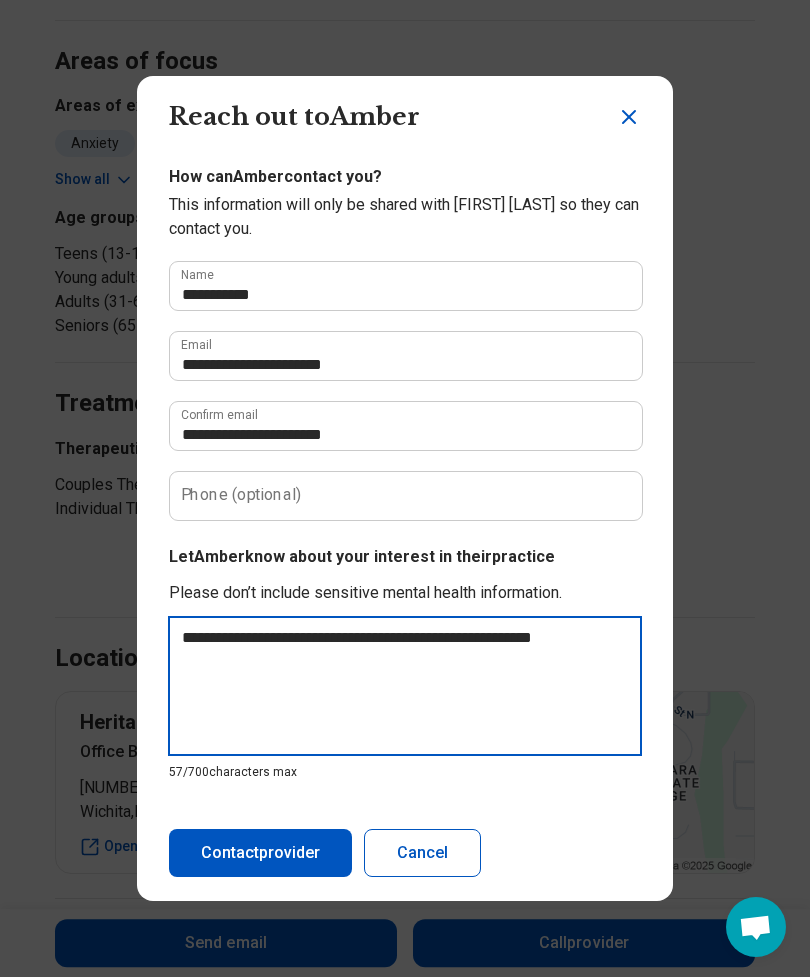 type on "*" 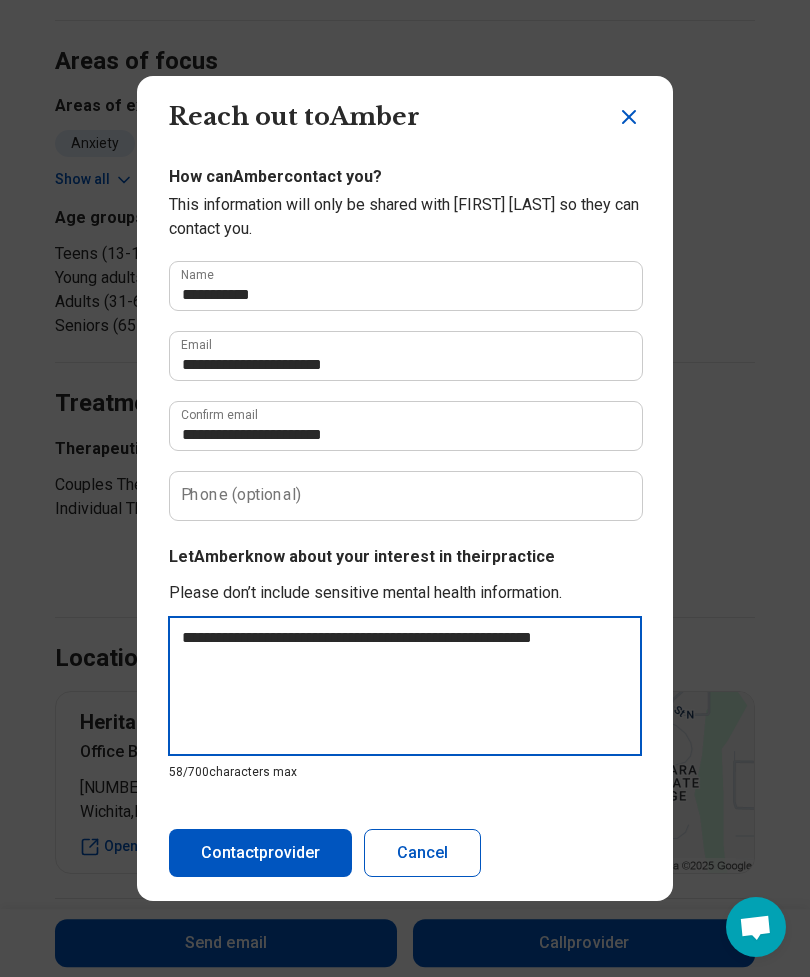 type on "**********" 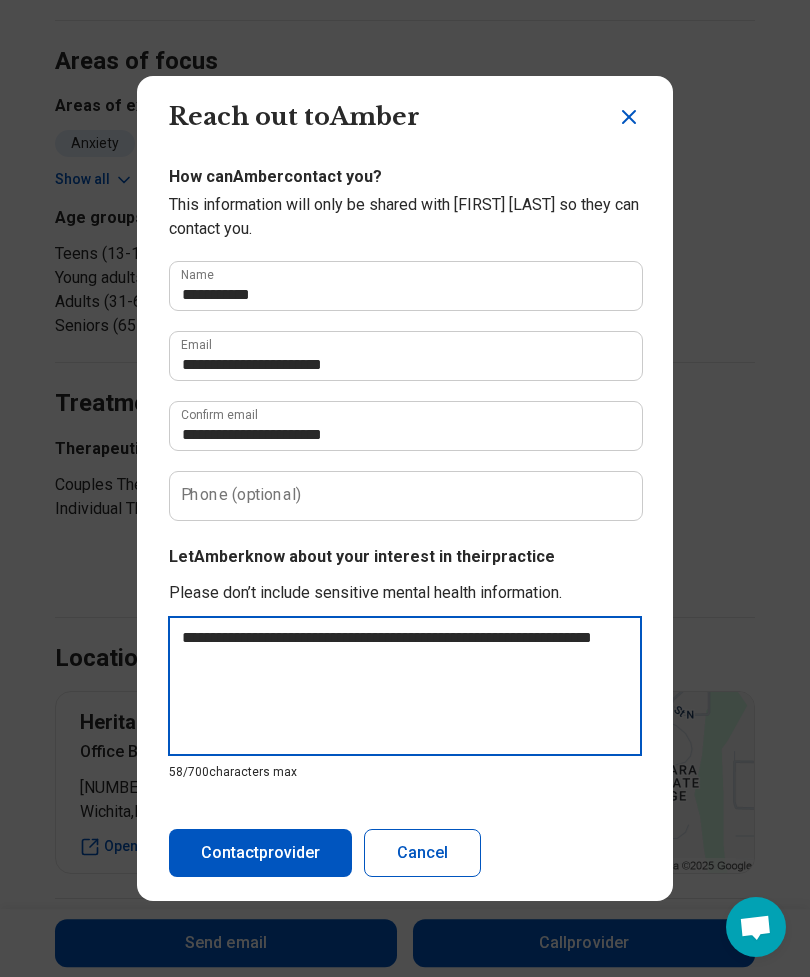 type on "**********" 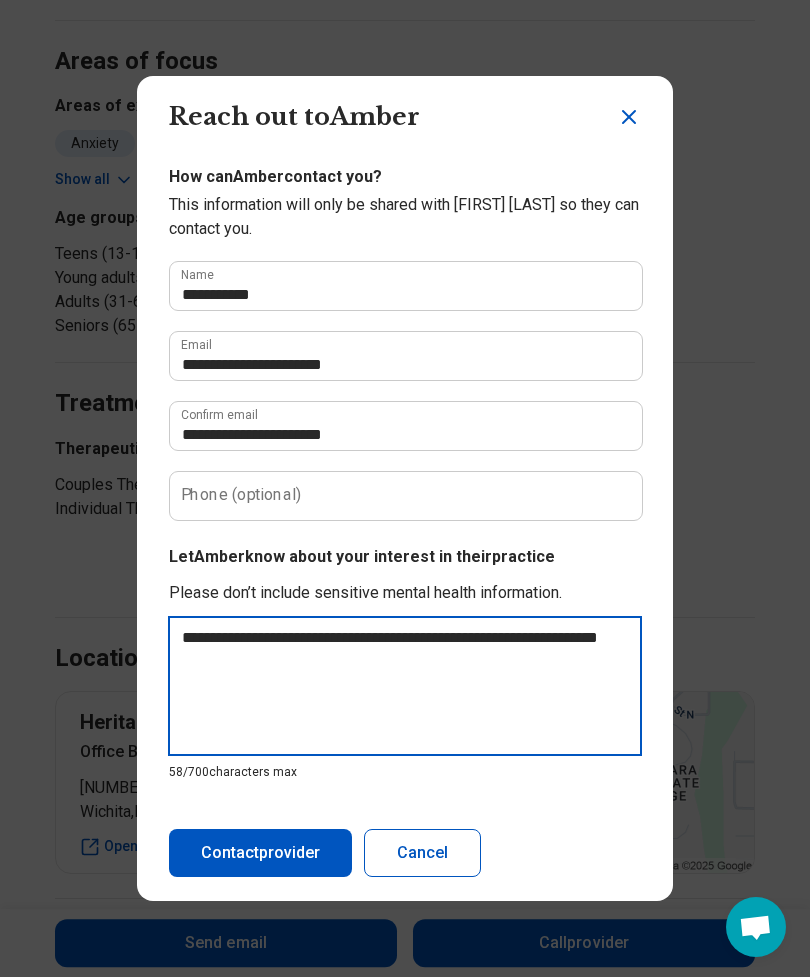 type on "*" 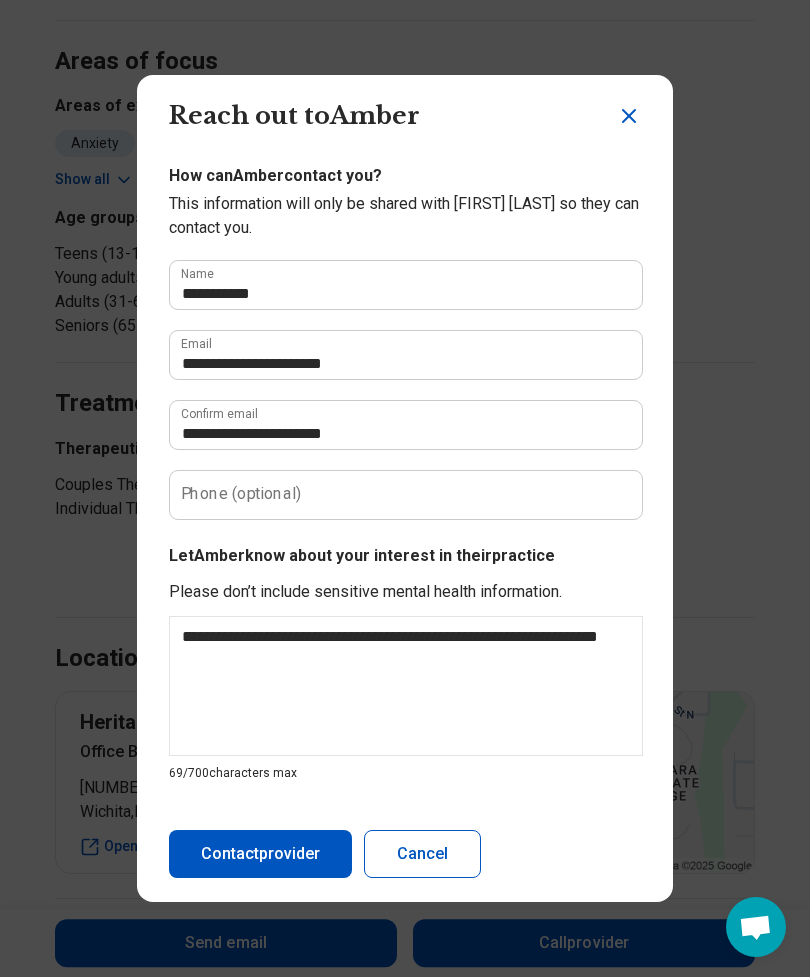 click on "**********" at bounding box center [405, 488] 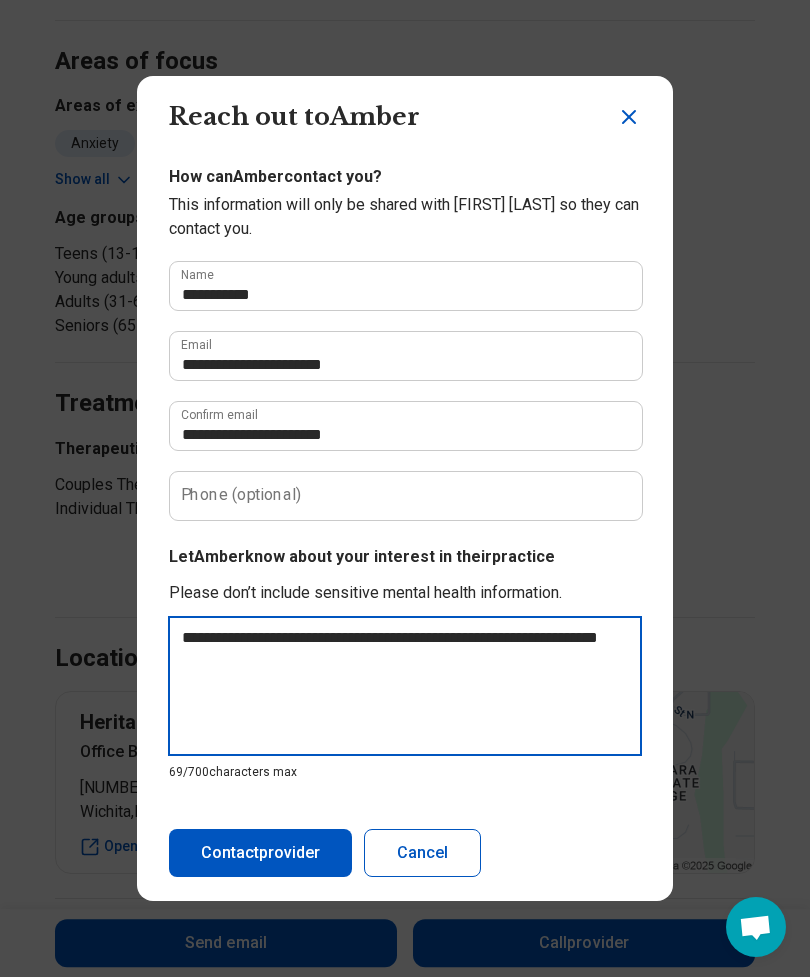 click on "**********" at bounding box center (405, 686) 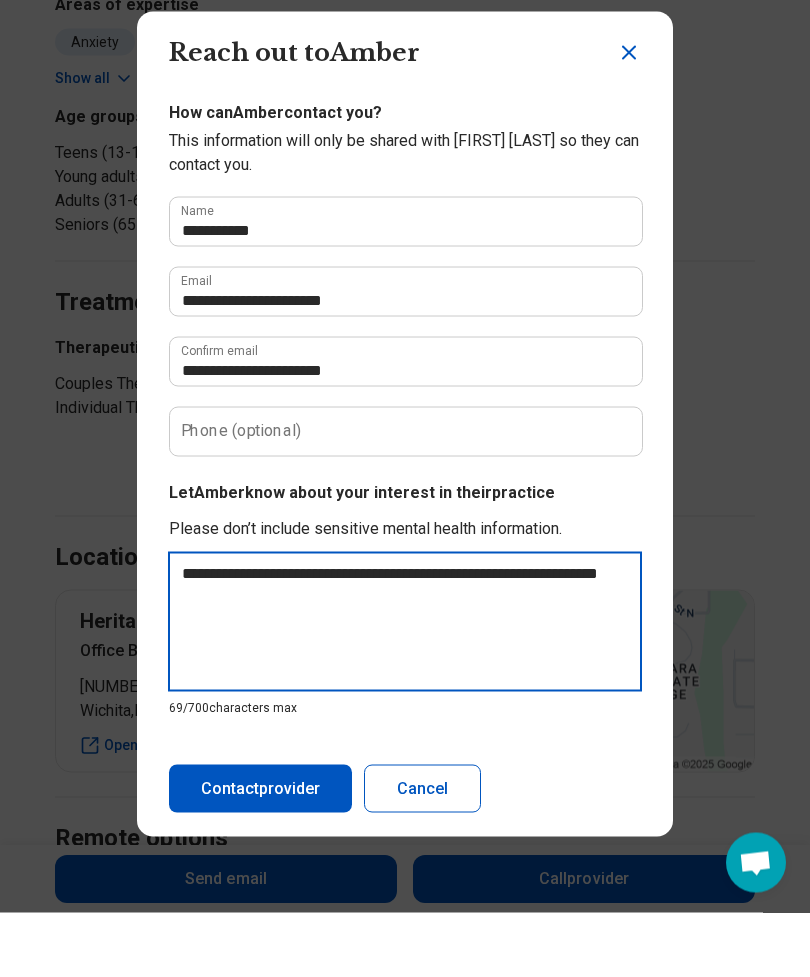 click on "**********" at bounding box center [405, 686] 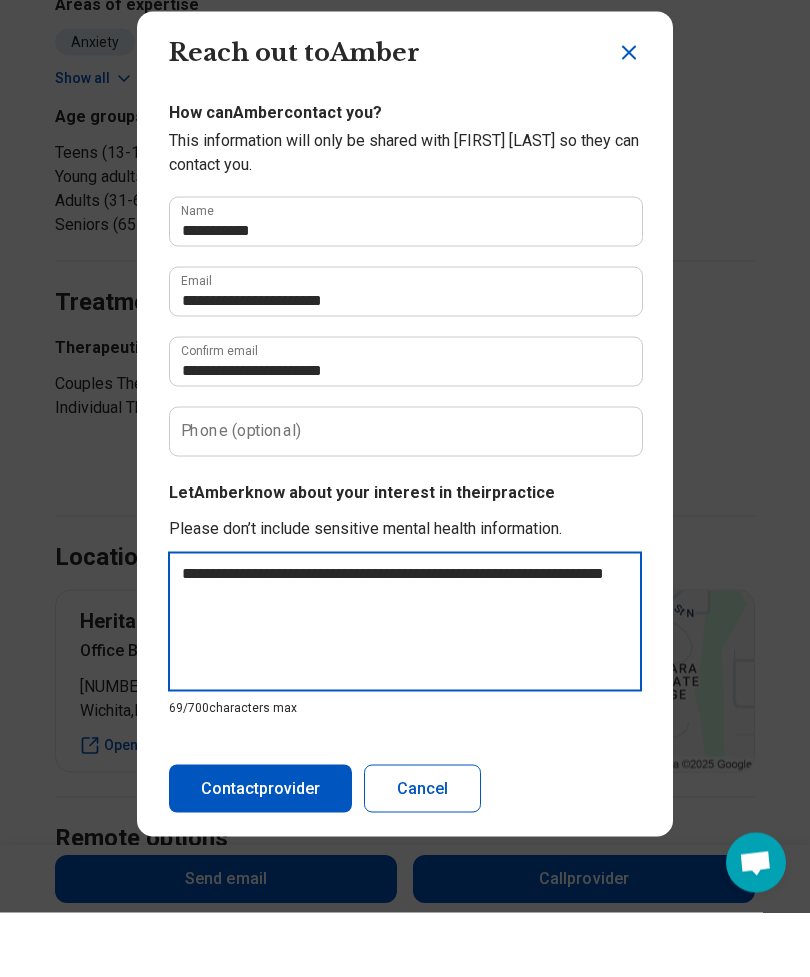 type on "*" 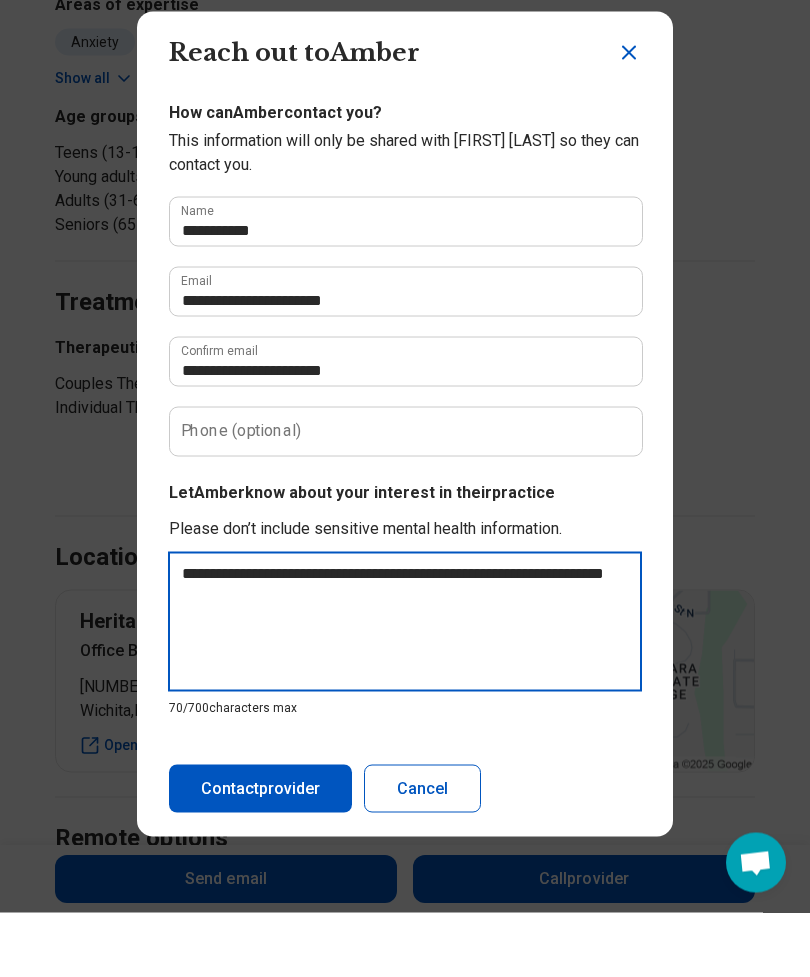 type on "**********" 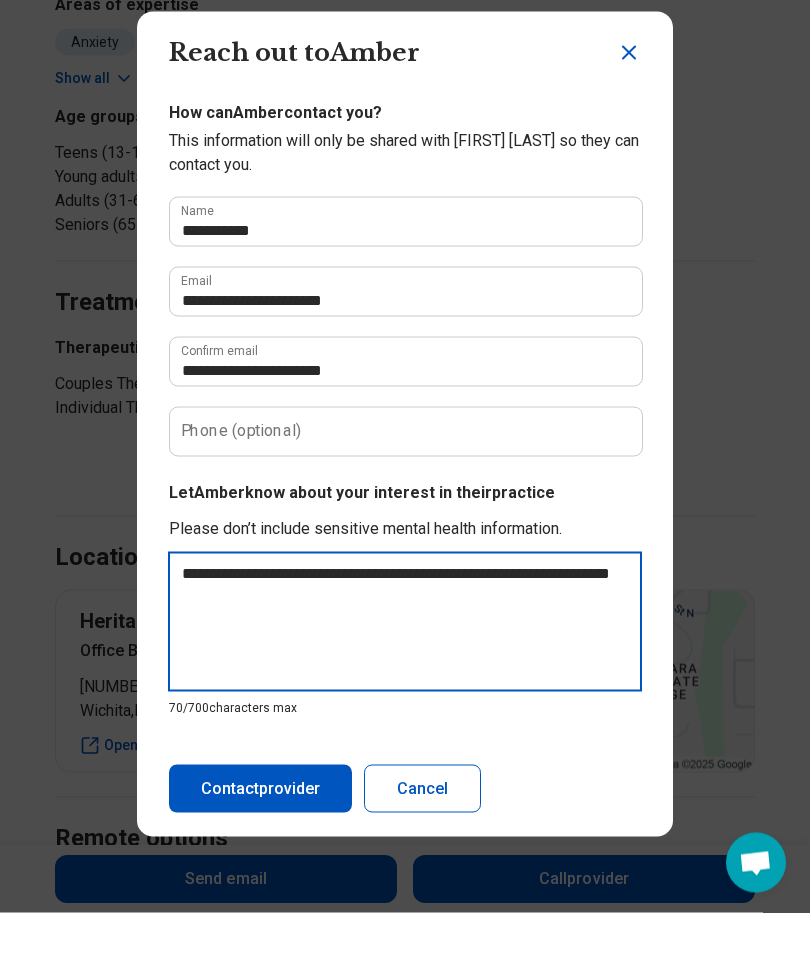 type on "*" 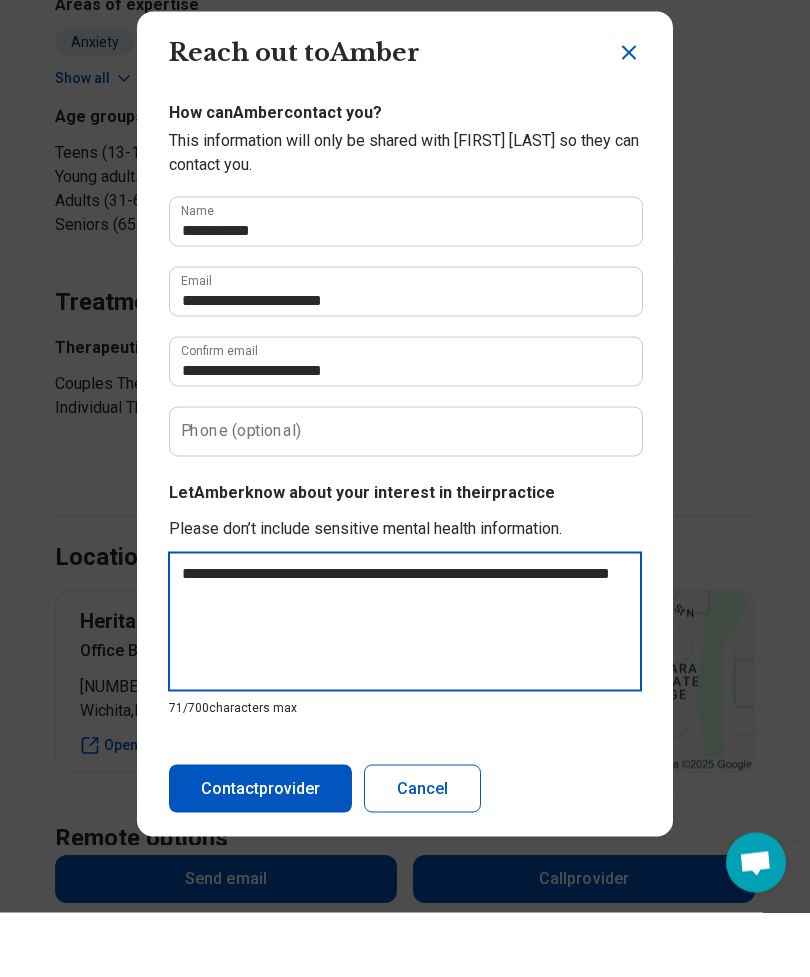 type on "**********" 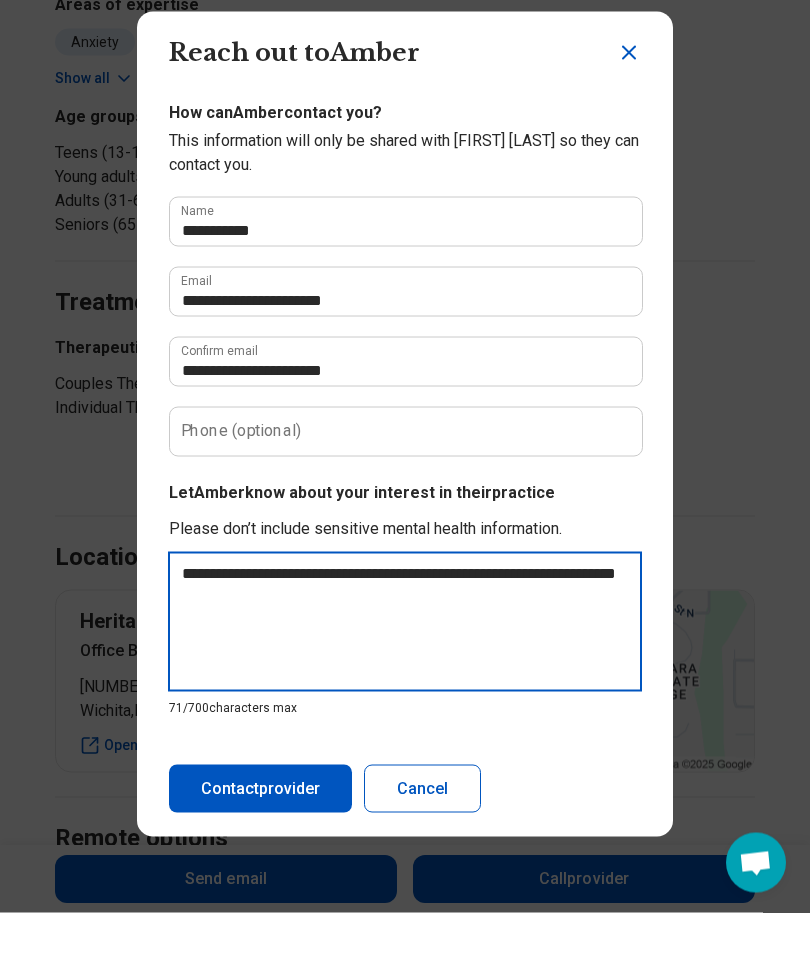 type on "*" 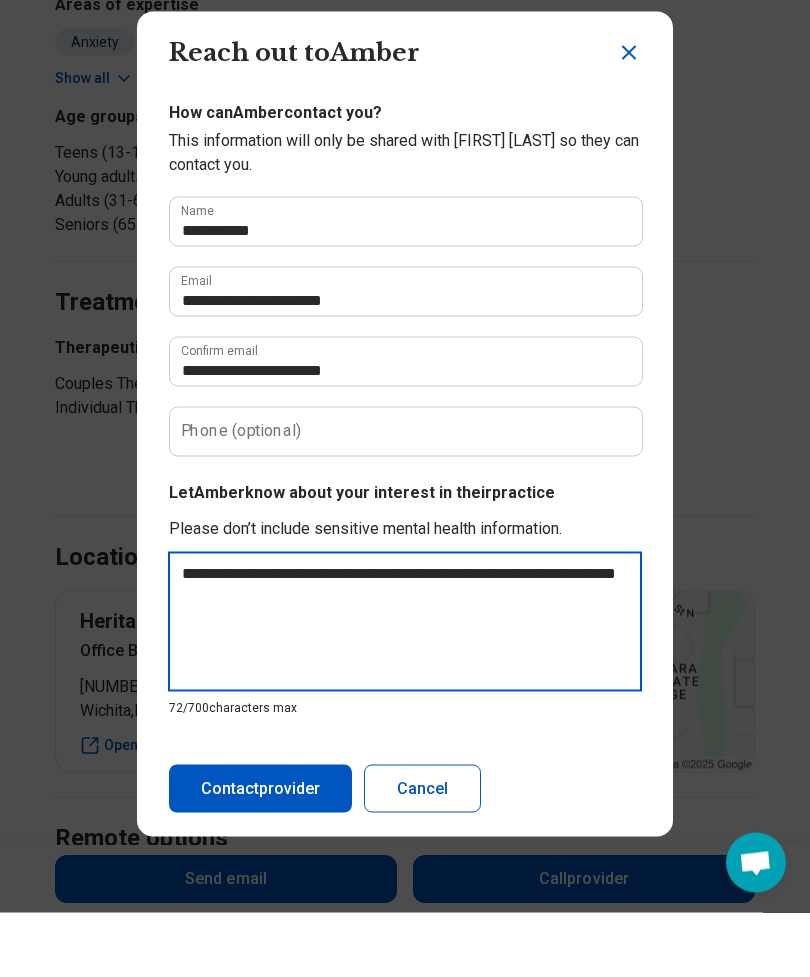 type on "**********" 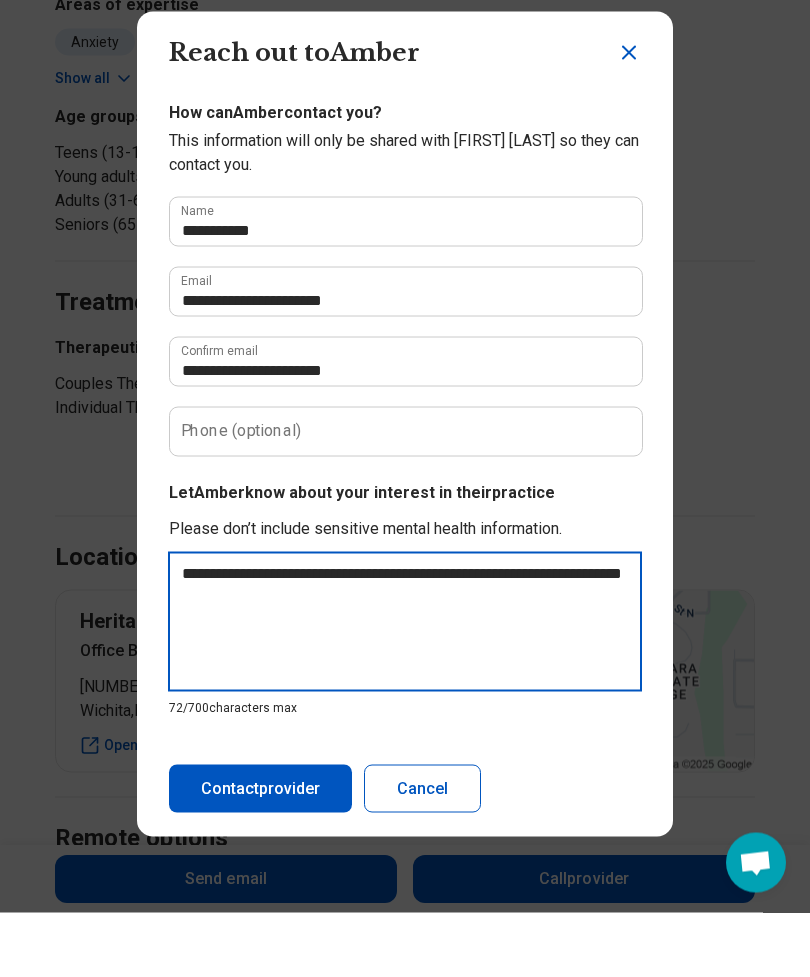 type on "*" 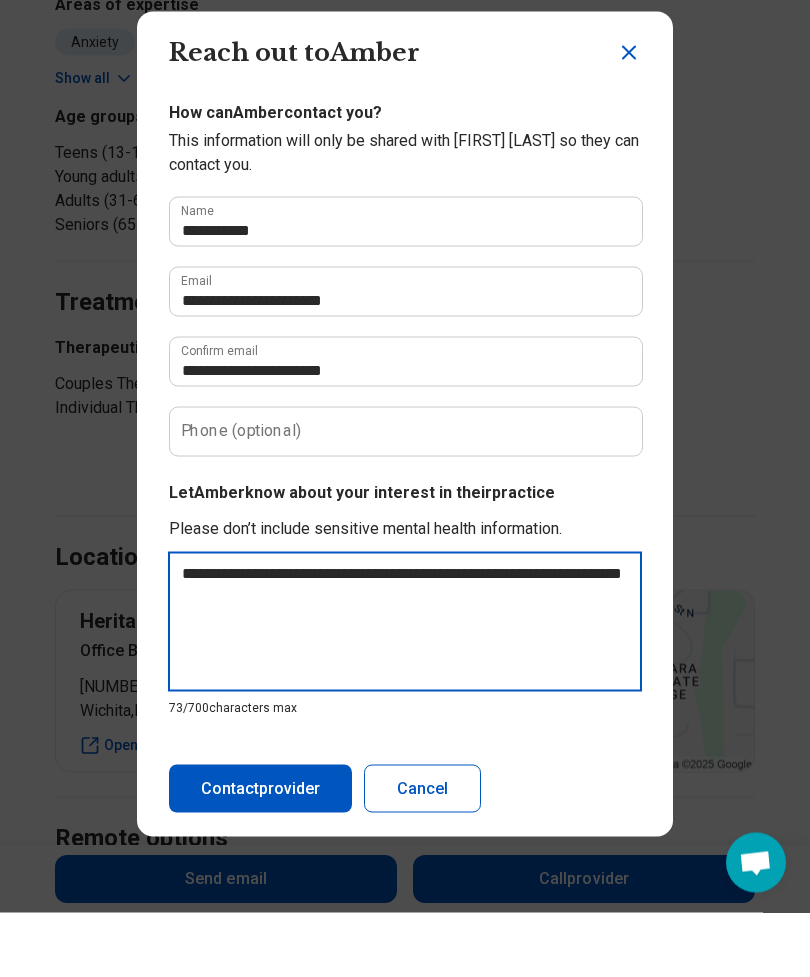 type on "**********" 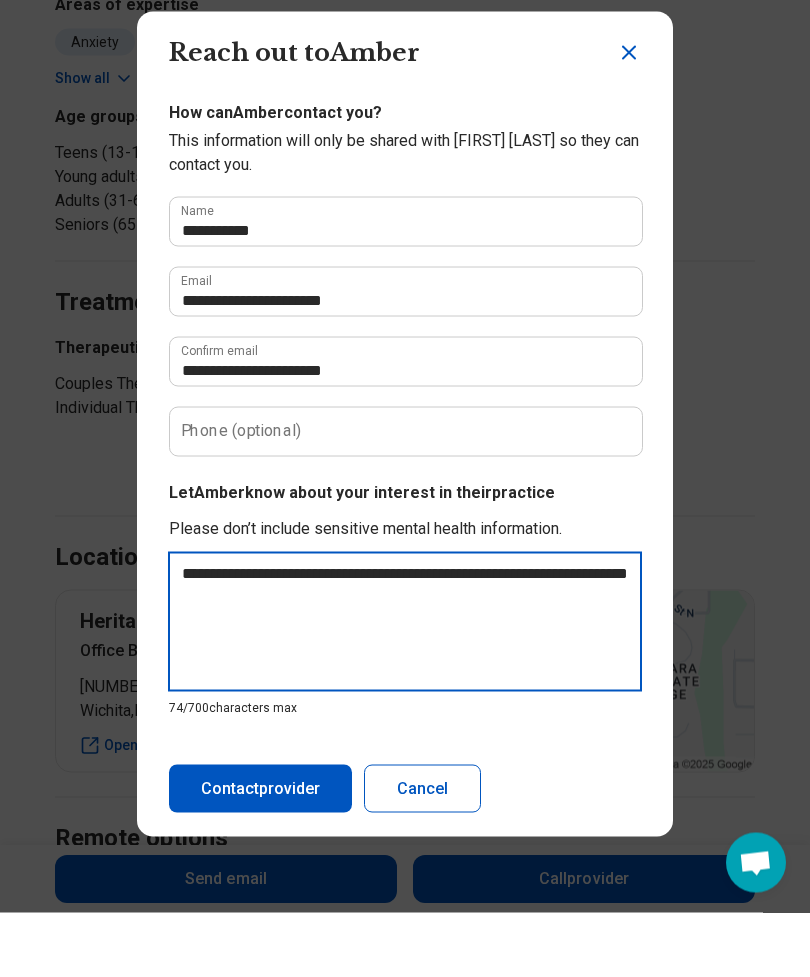 type on "**********" 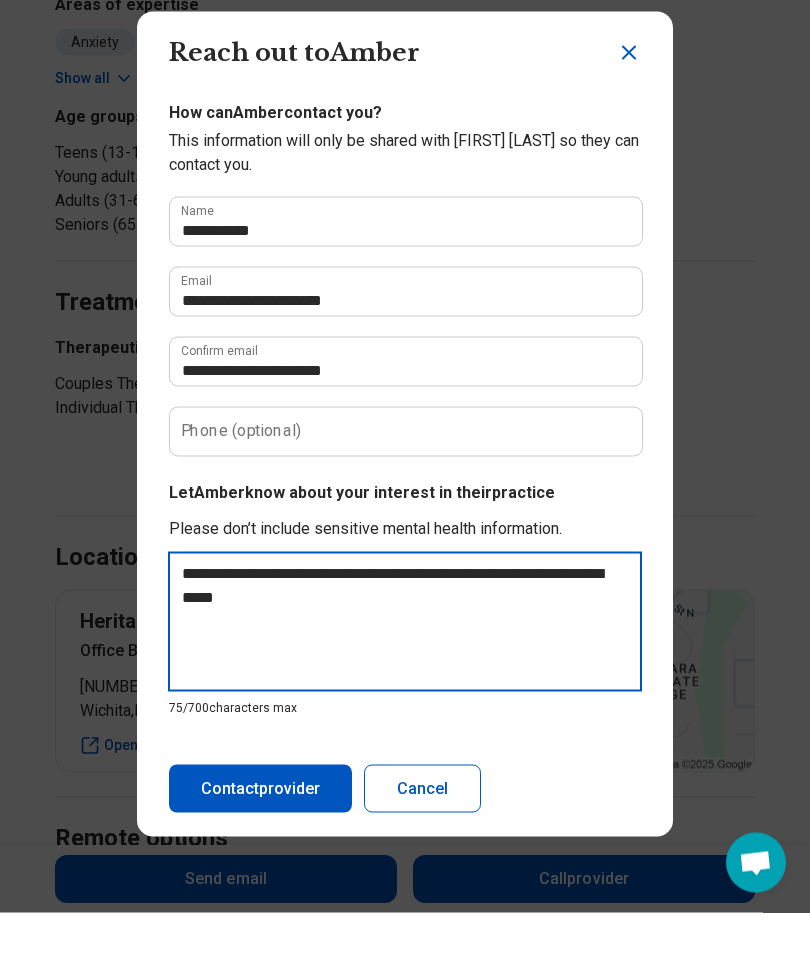 type on "**********" 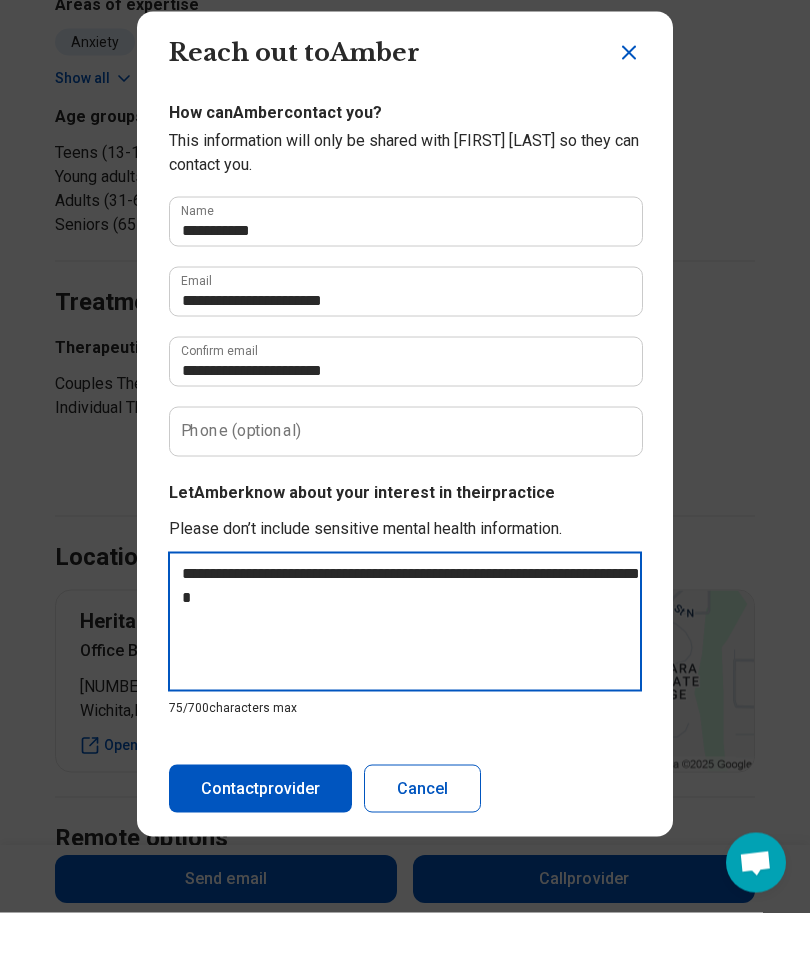type on "**********" 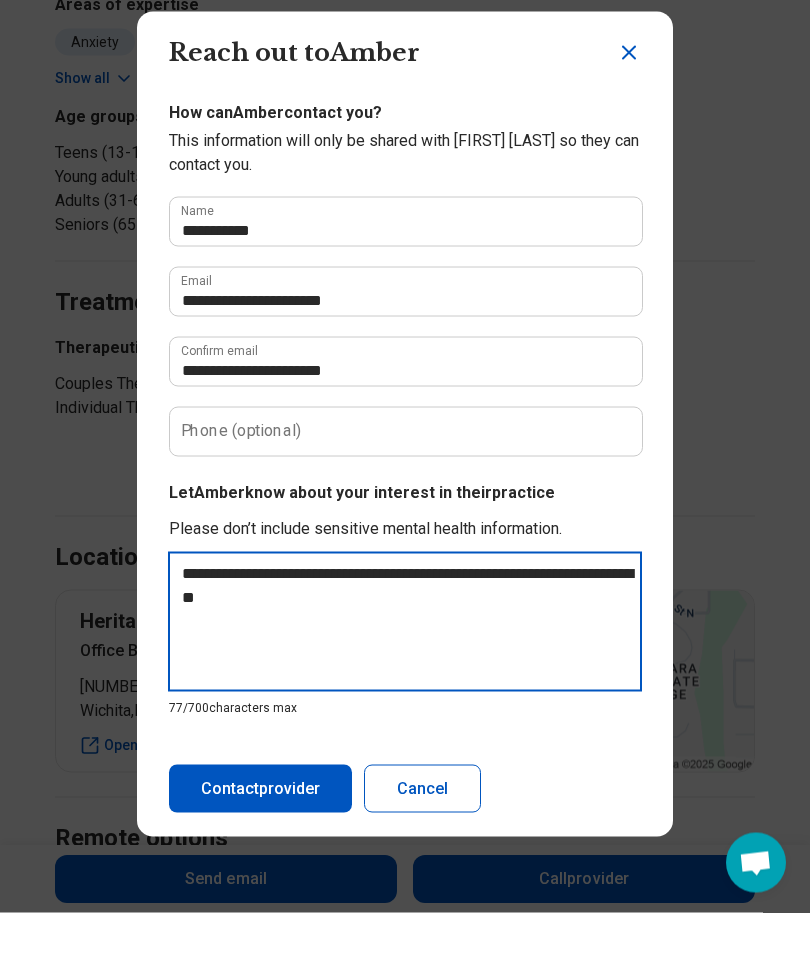 type on "**********" 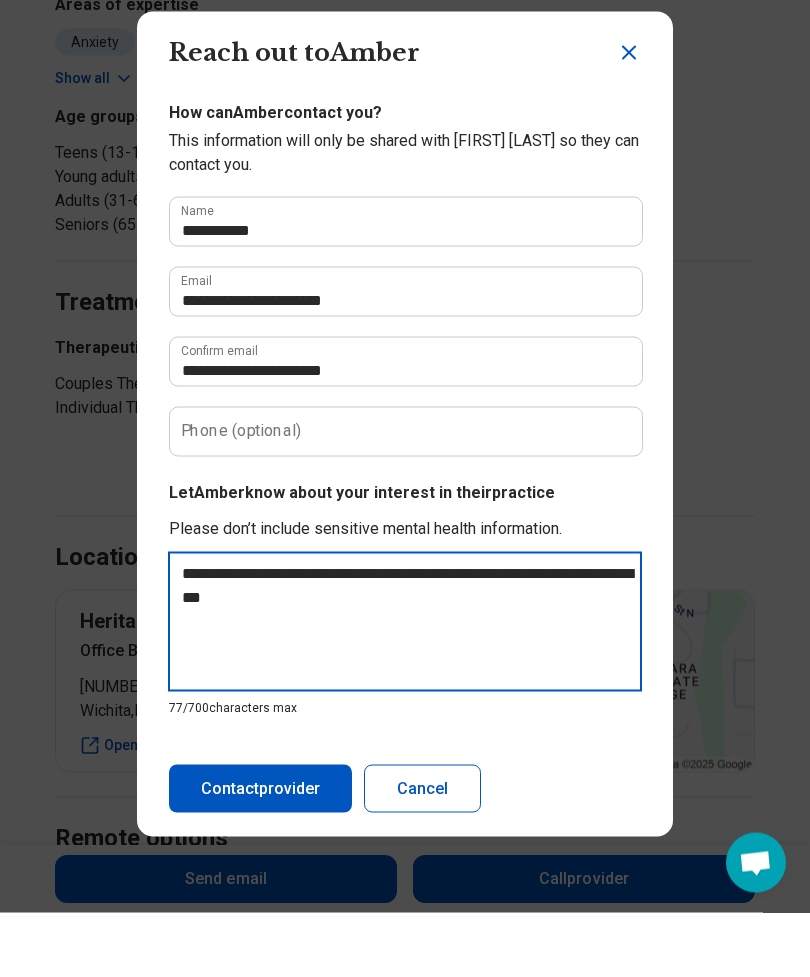 type on "*" 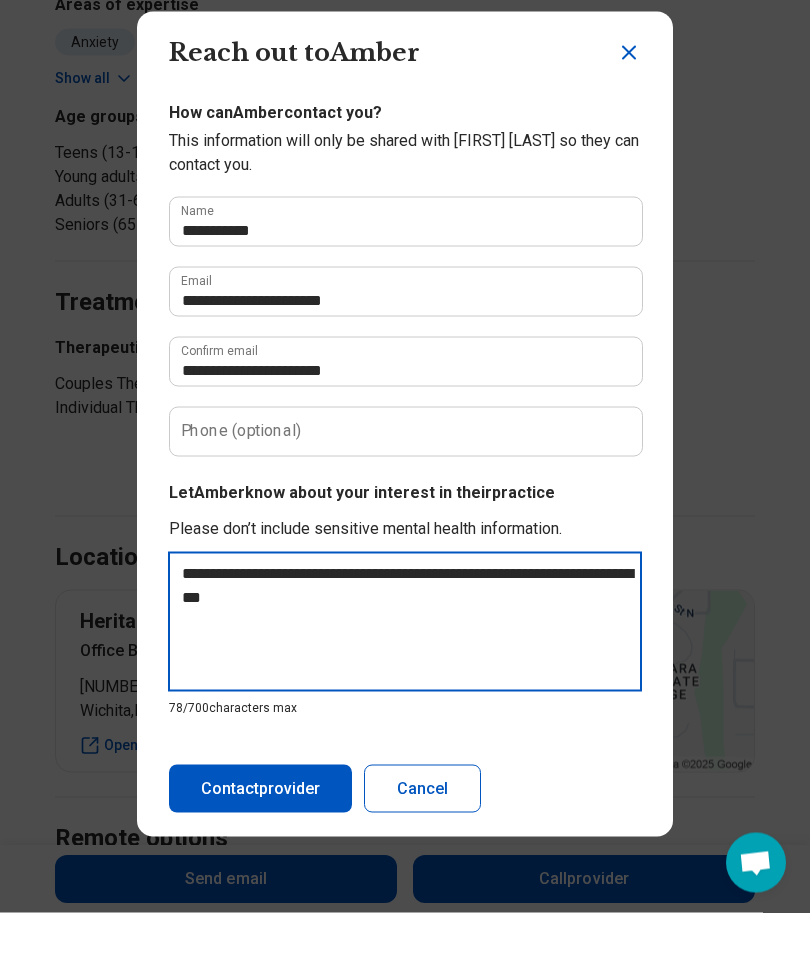 type on "**********" 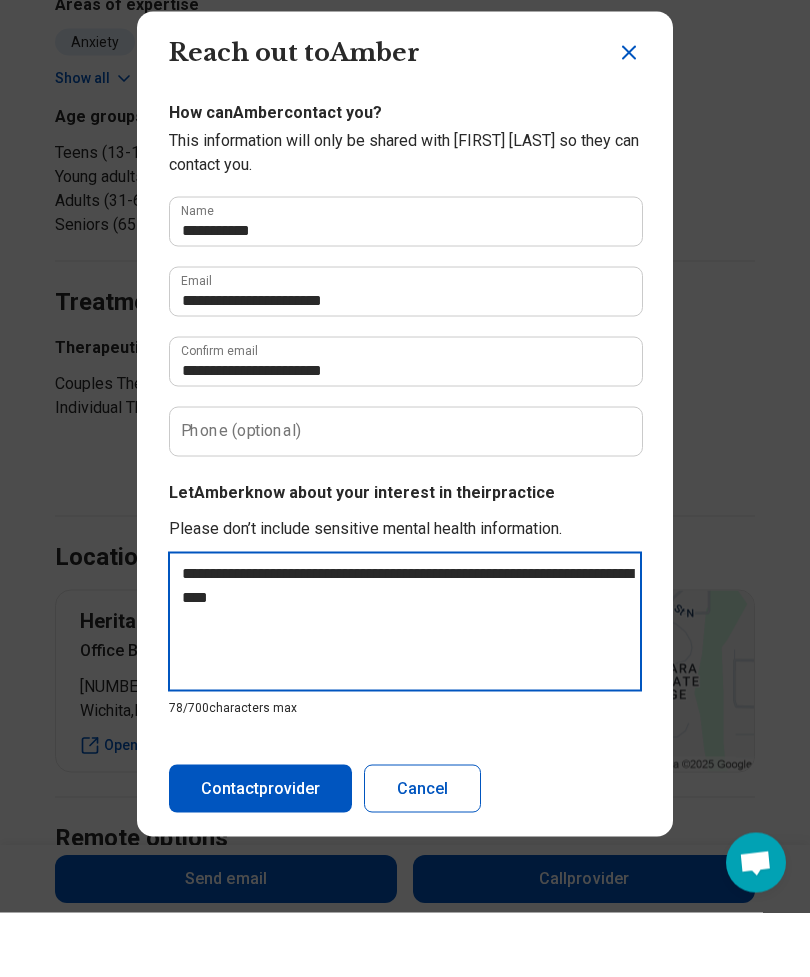 type on "*" 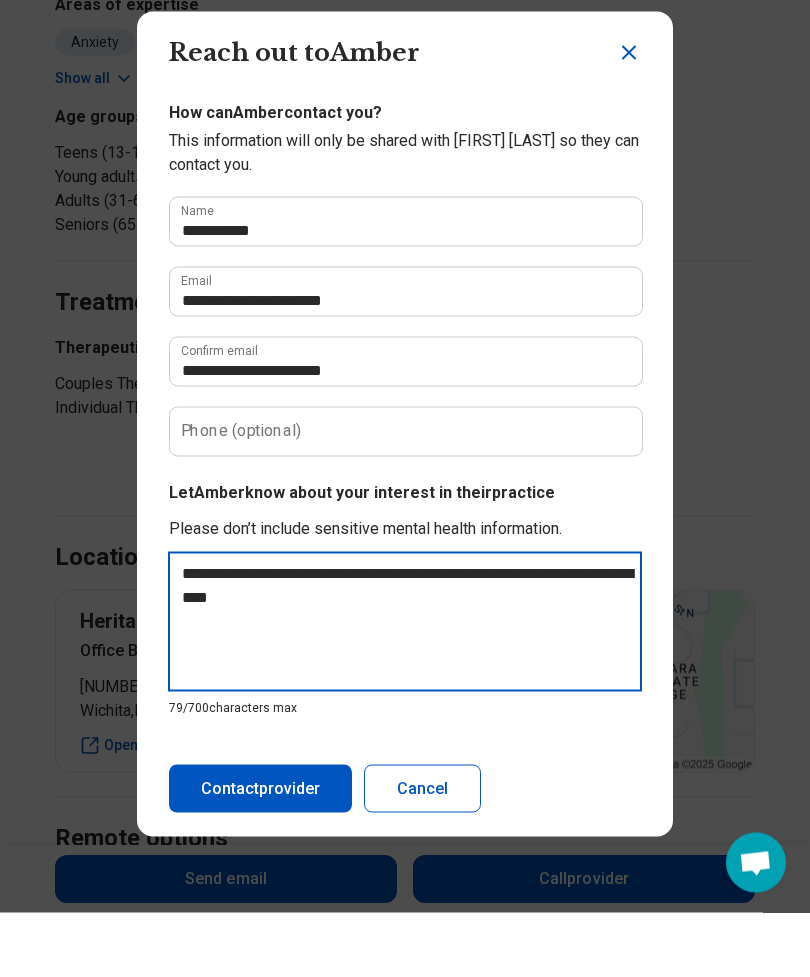type on "**********" 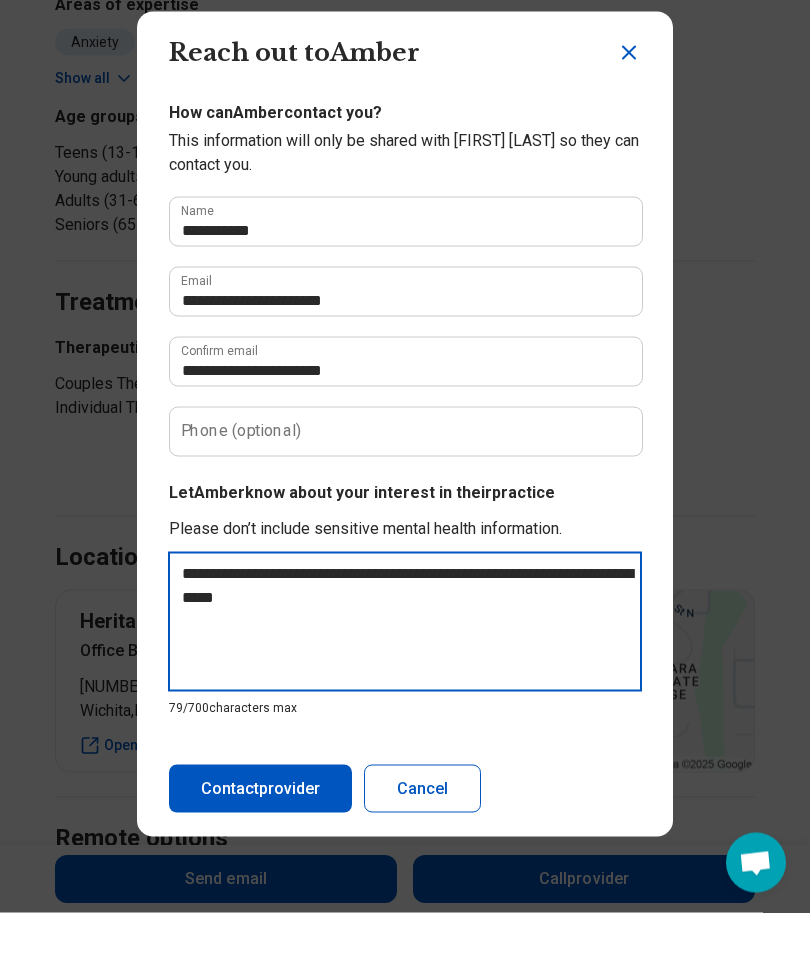 type on "*" 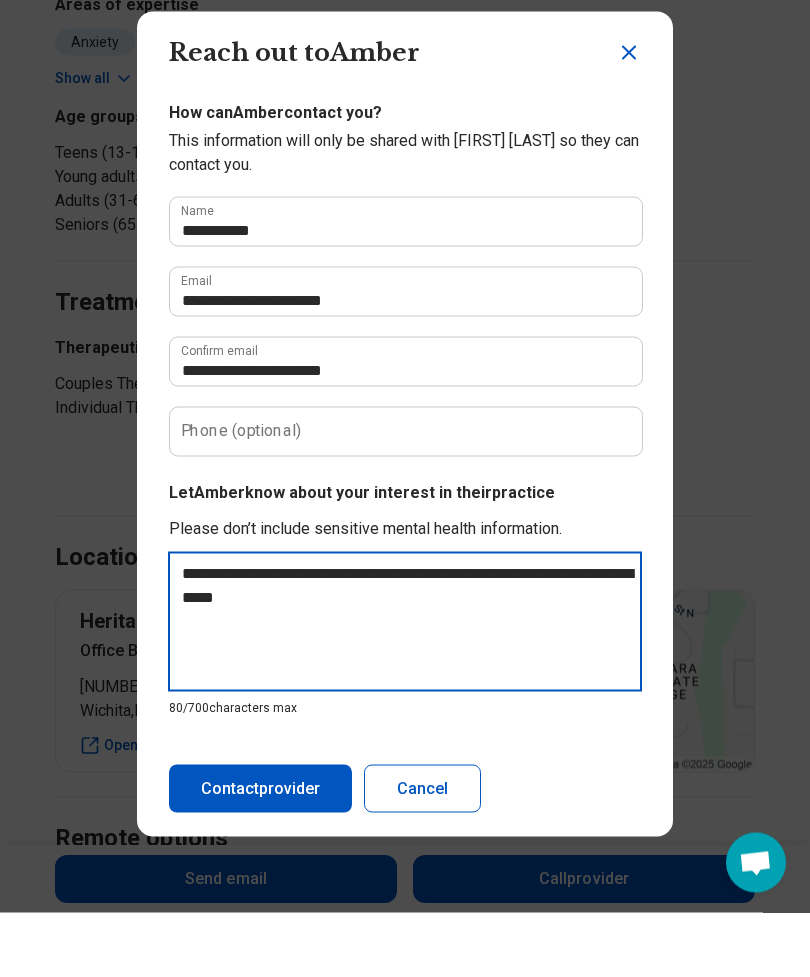 type on "**********" 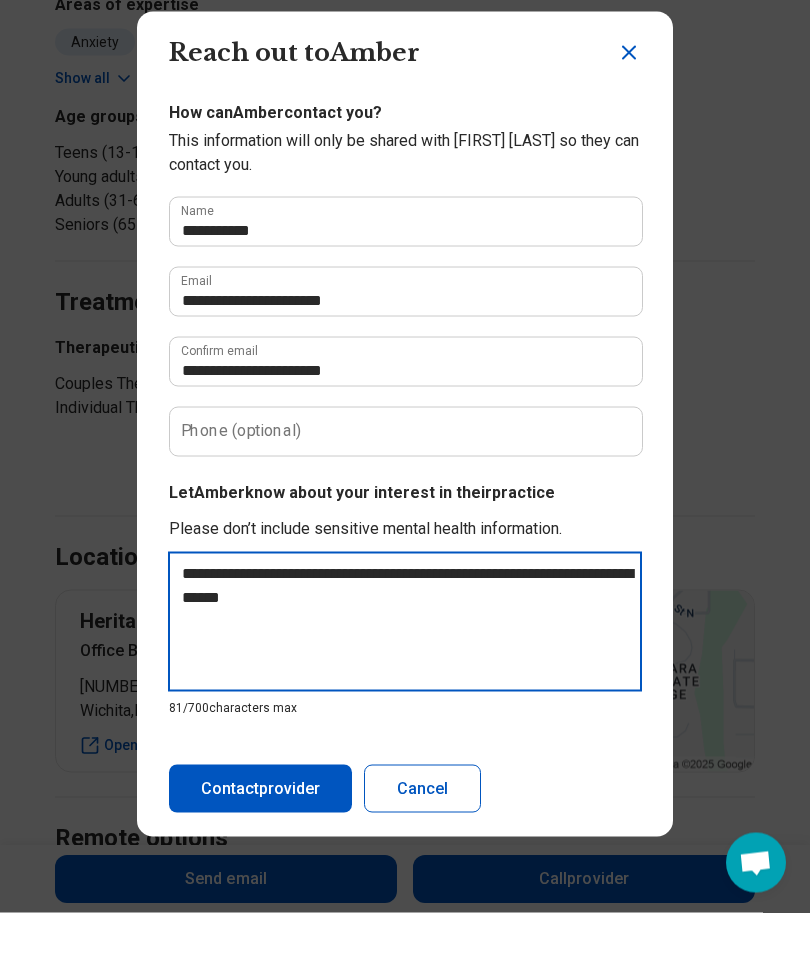 type on "**********" 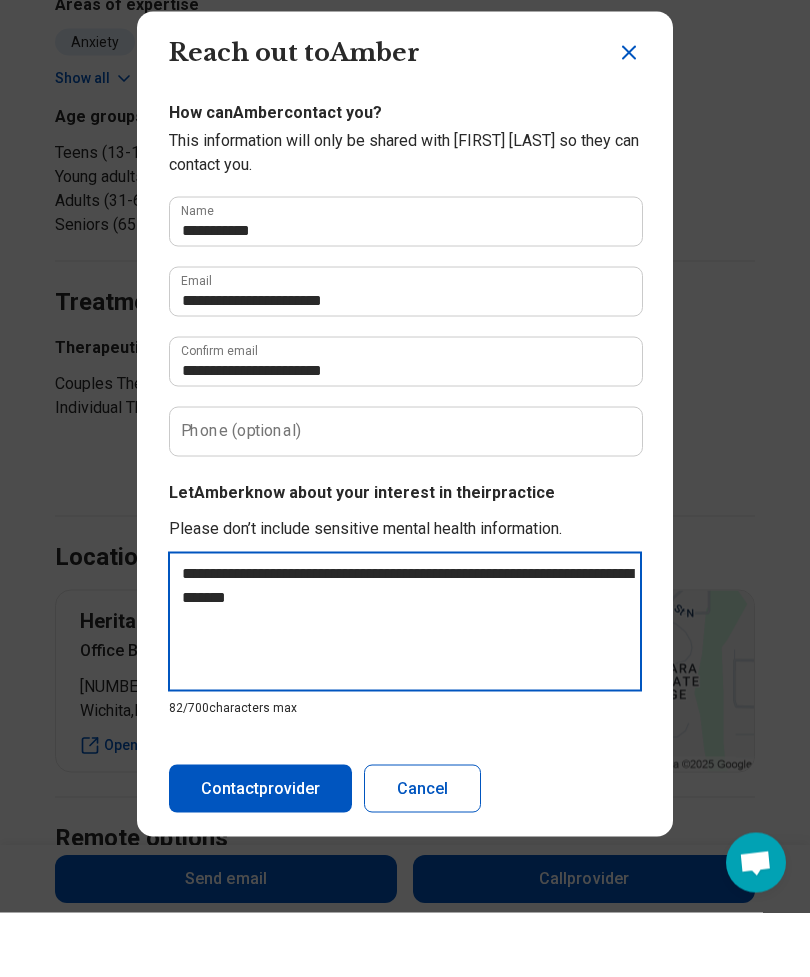 type on "**********" 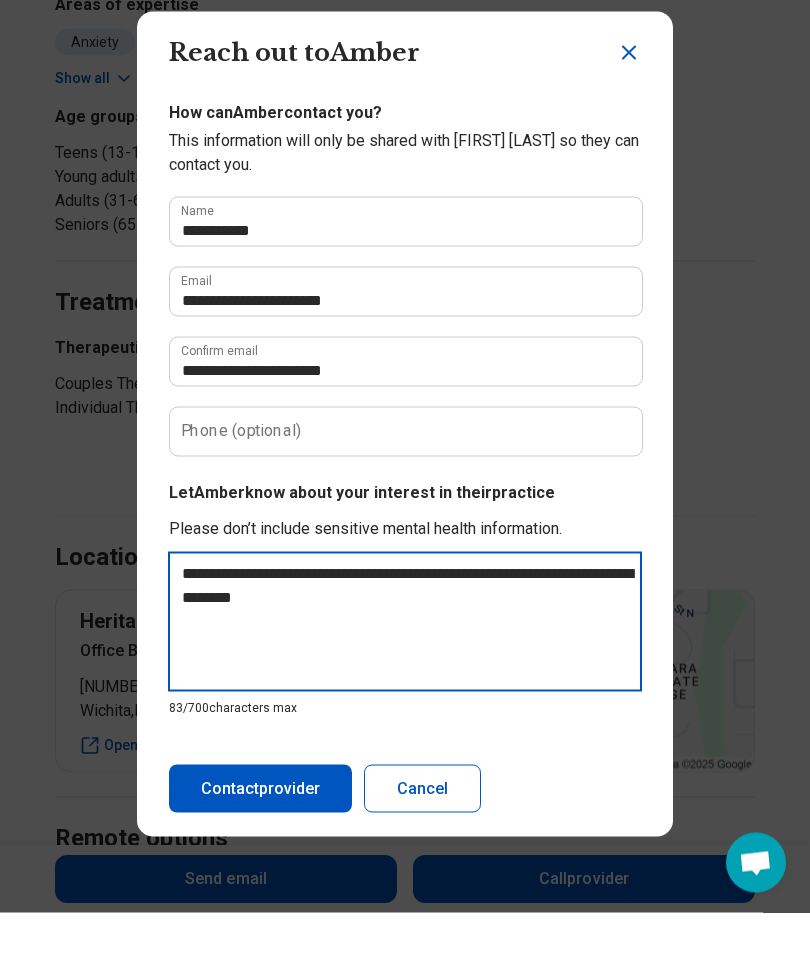 type on "**********" 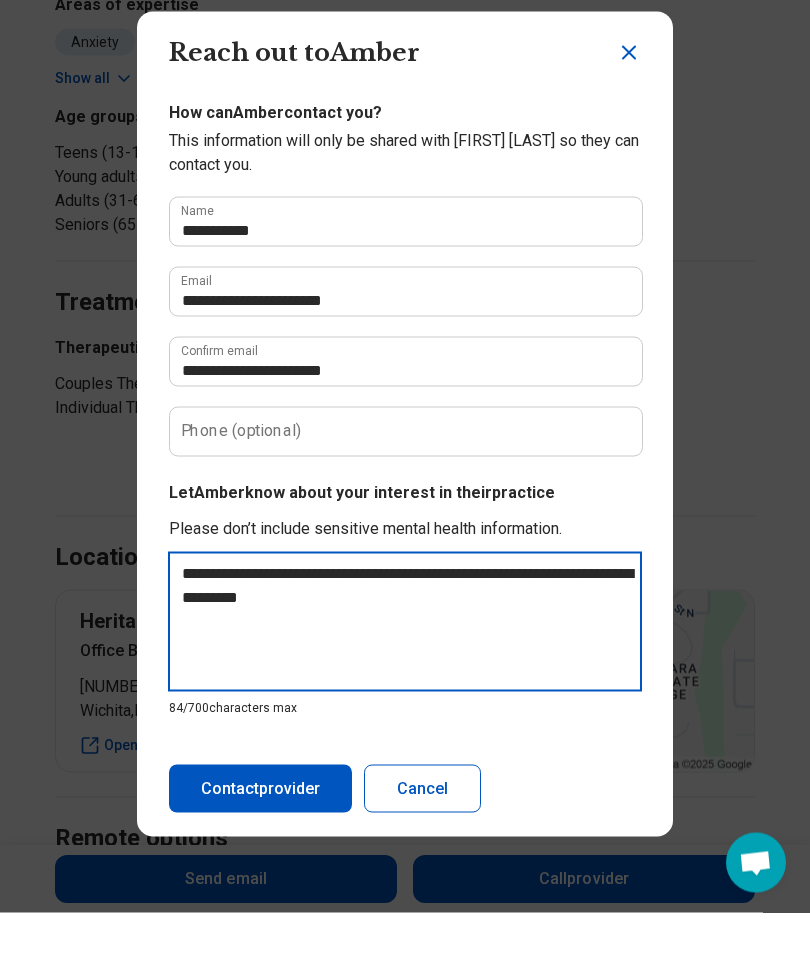 type on "**********" 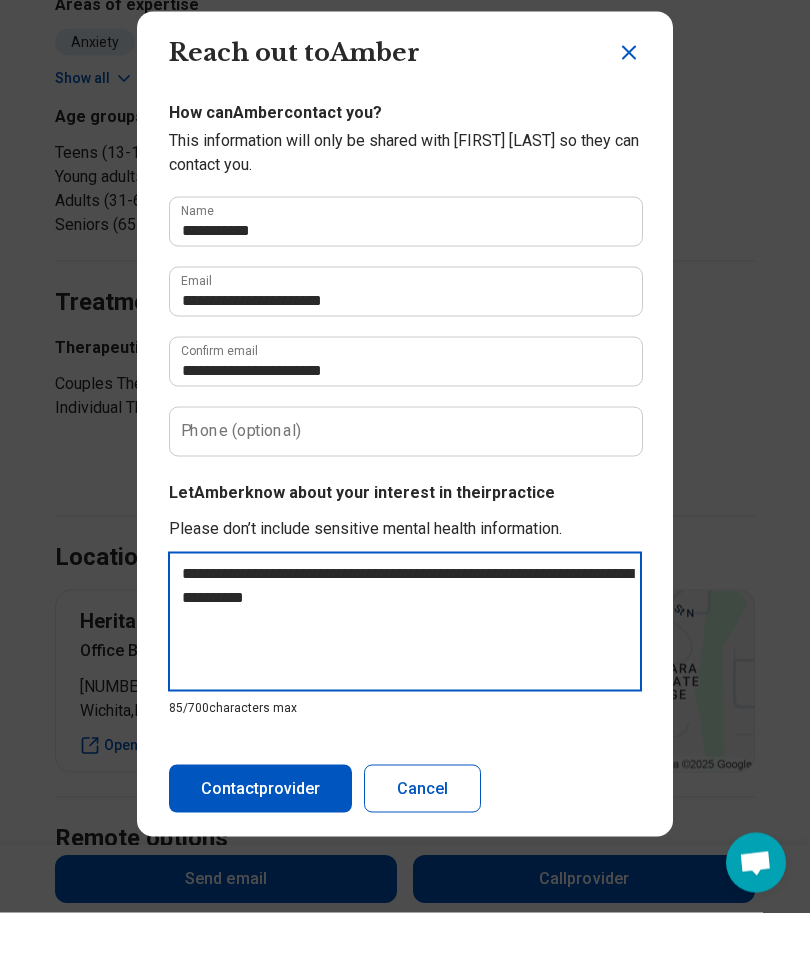 type on "**********" 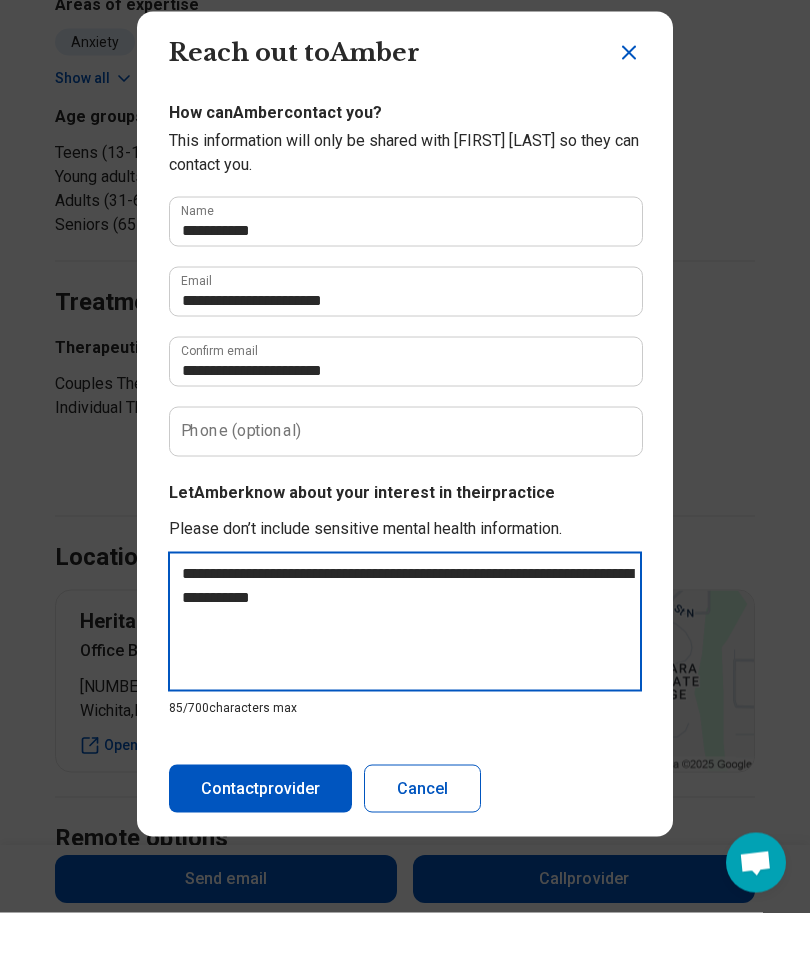 type on "*" 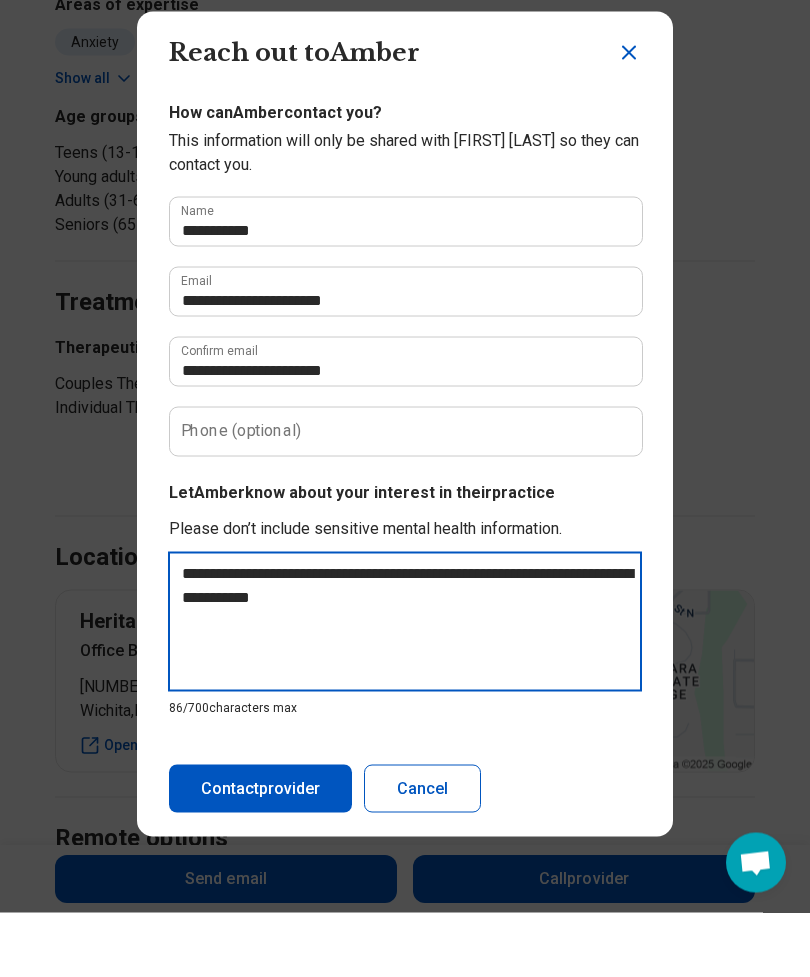 type on "**********" 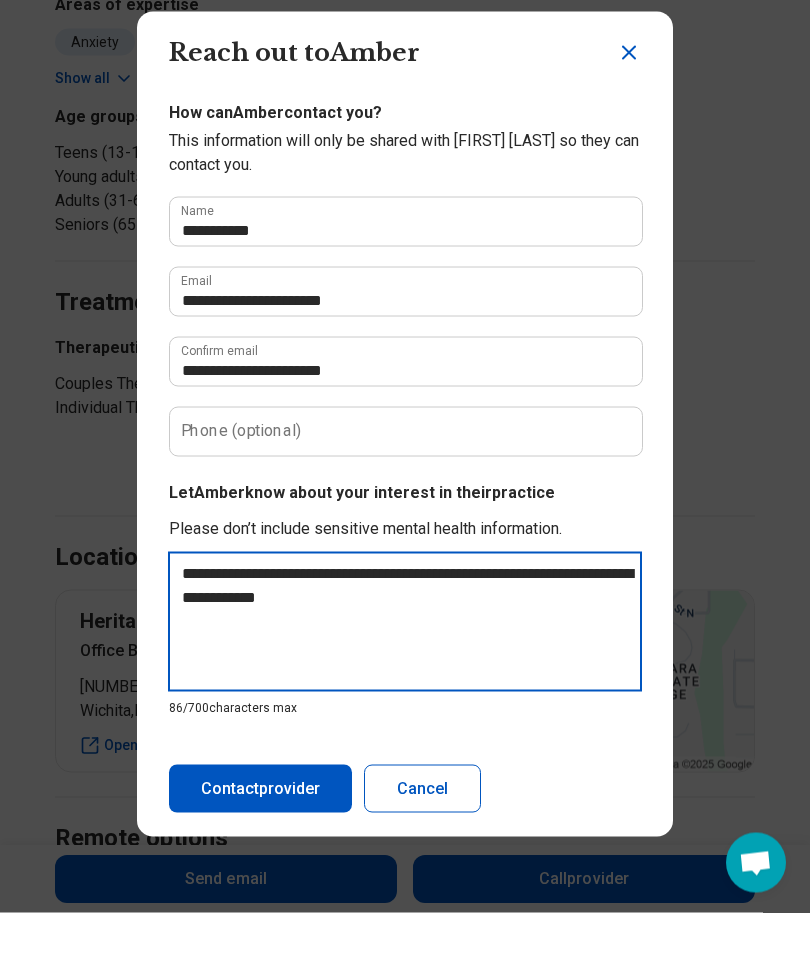 type on "*" 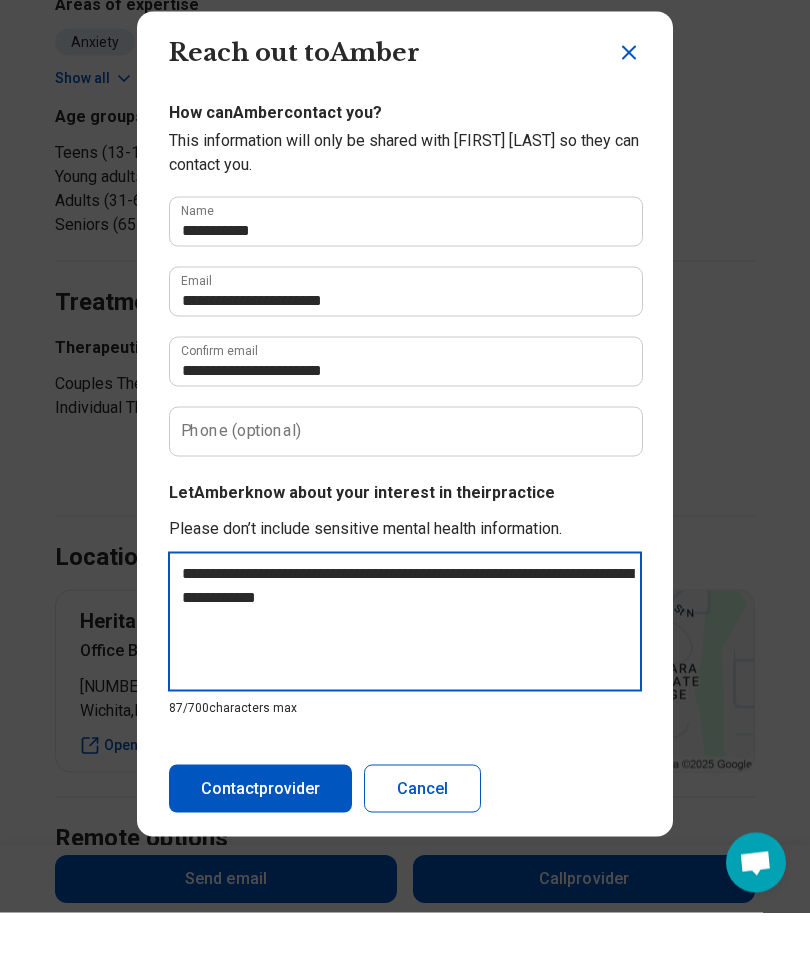 type on "**********" 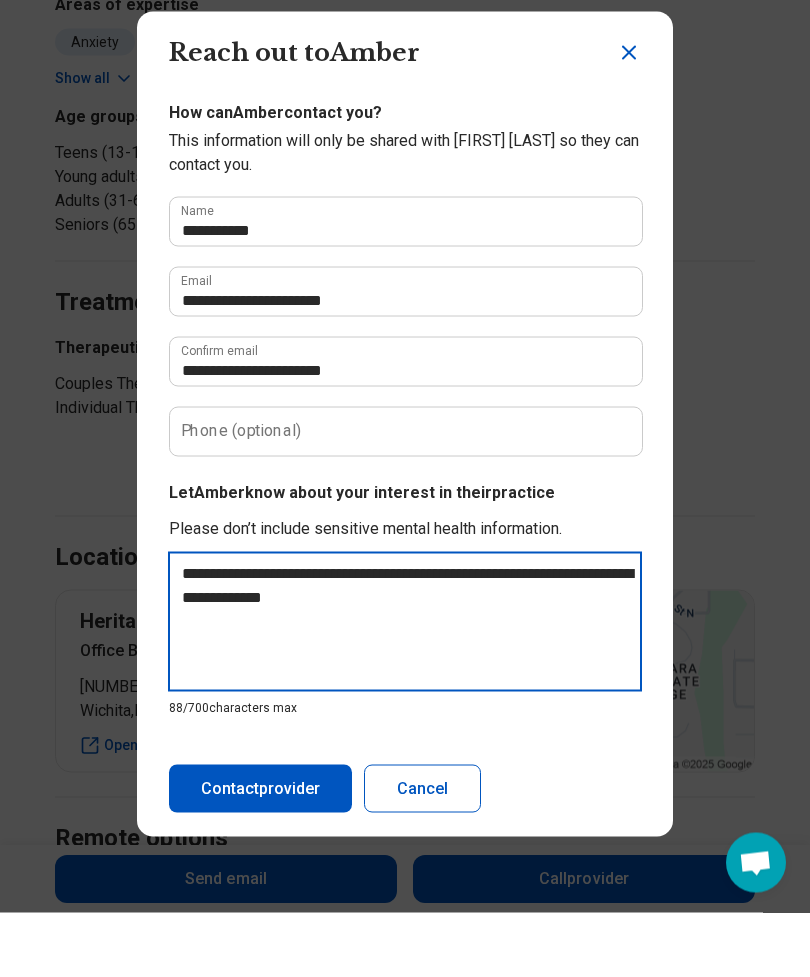 type on "**********" 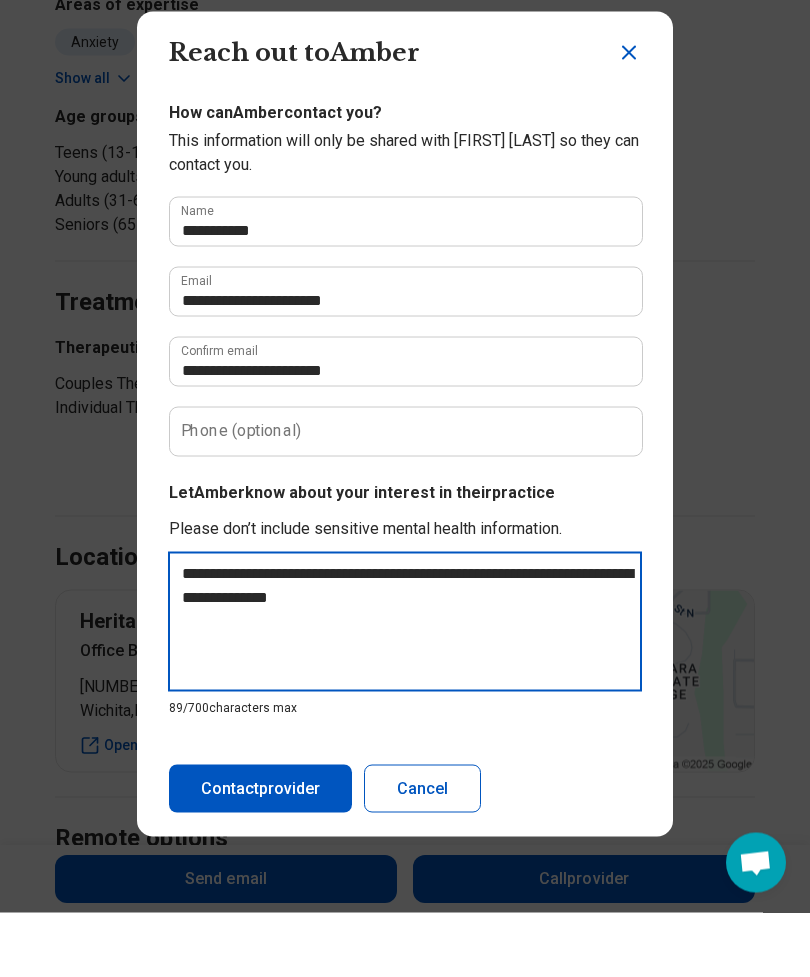 type on "**********" 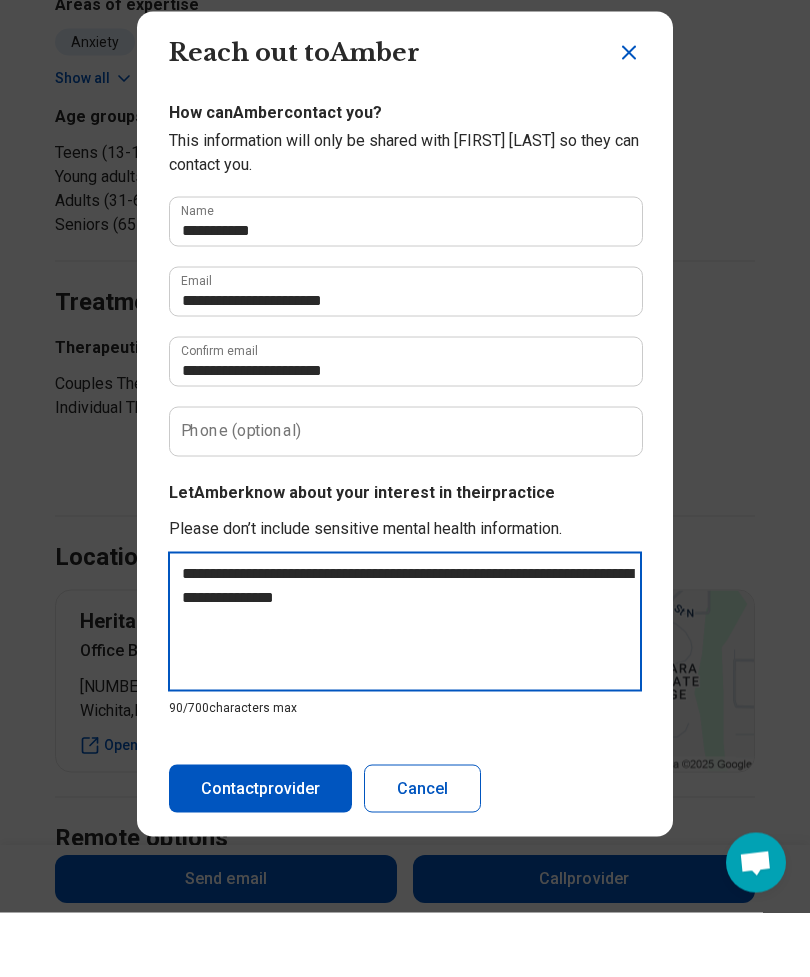 type on "**********" 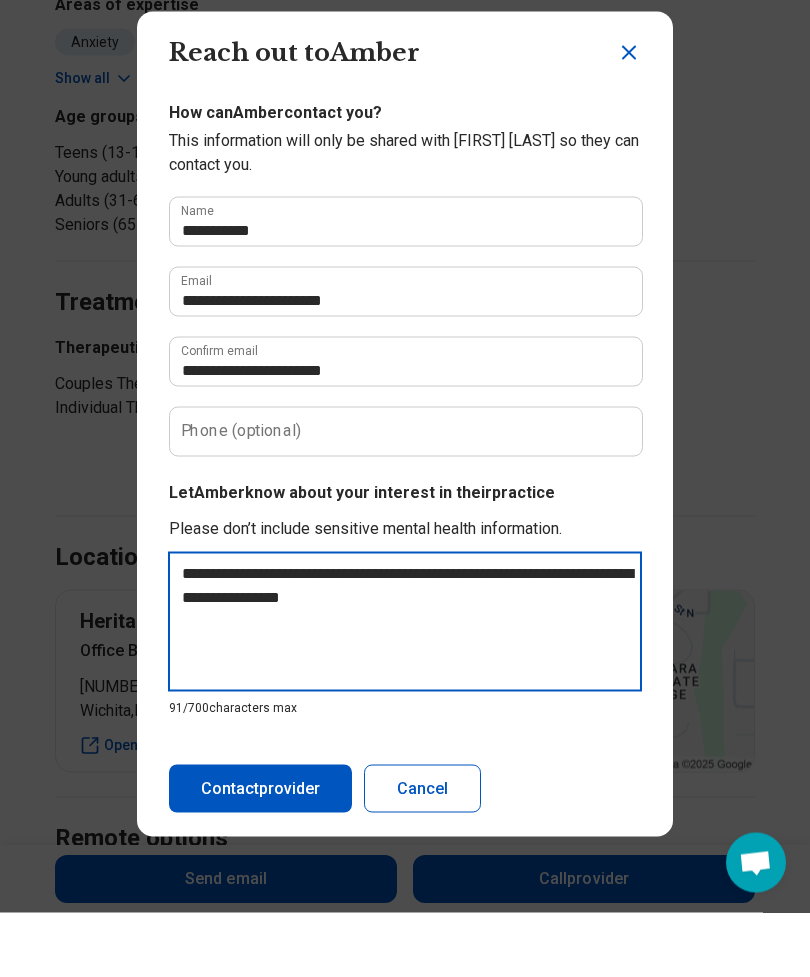 type on "**********" 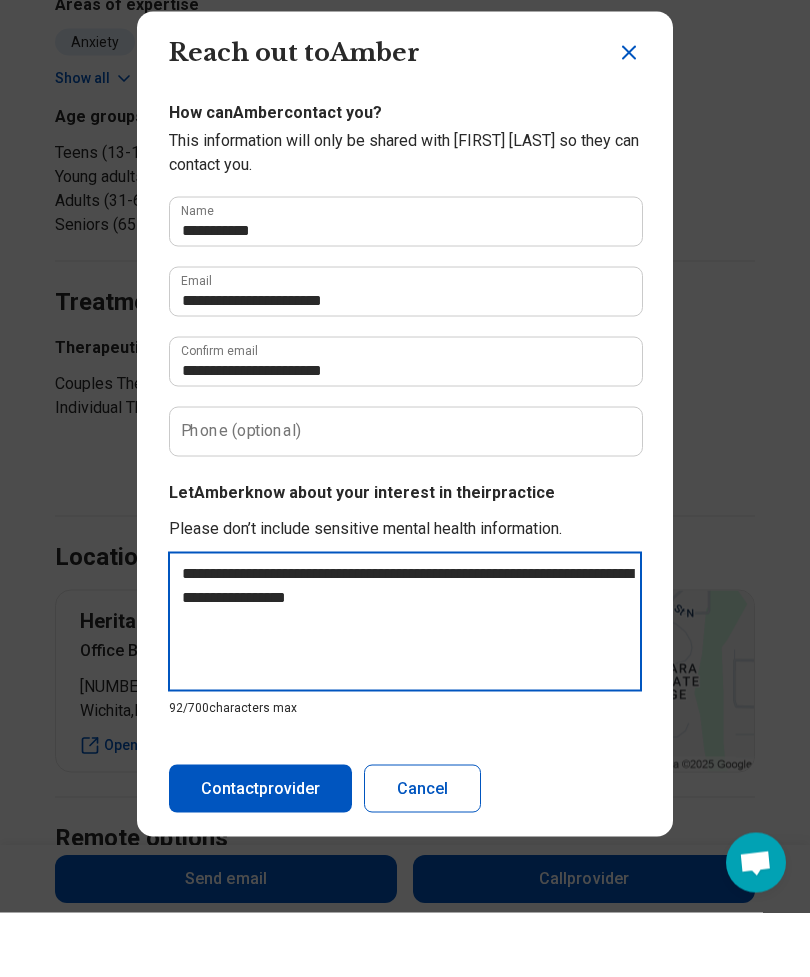 type on "**********" 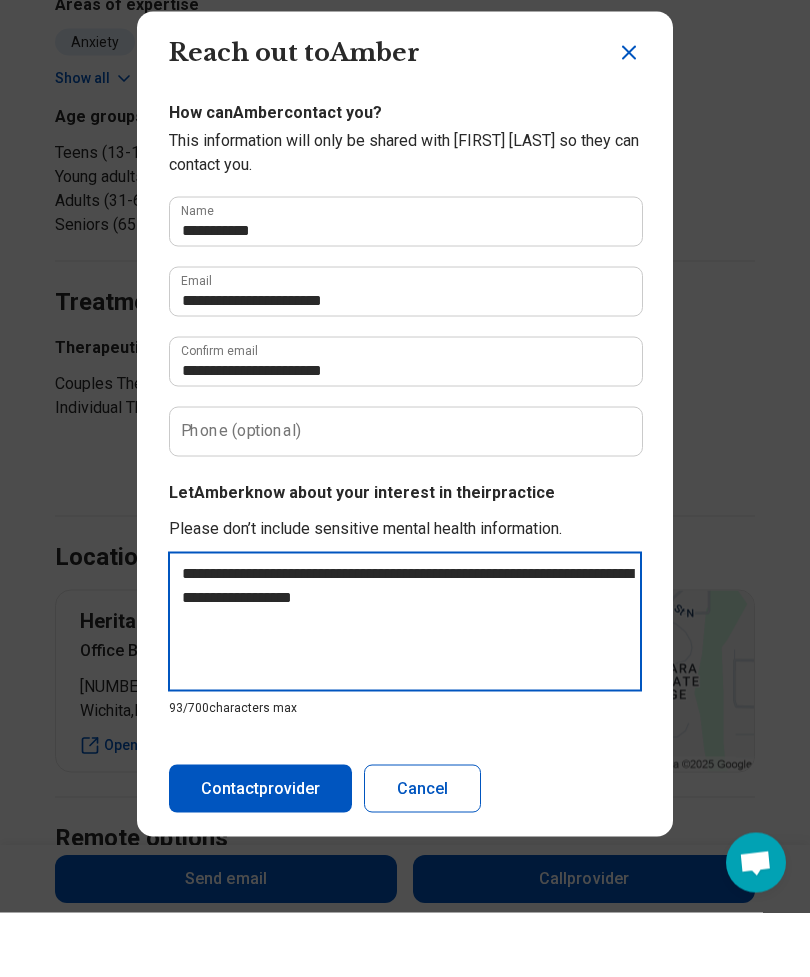 type on "**********" 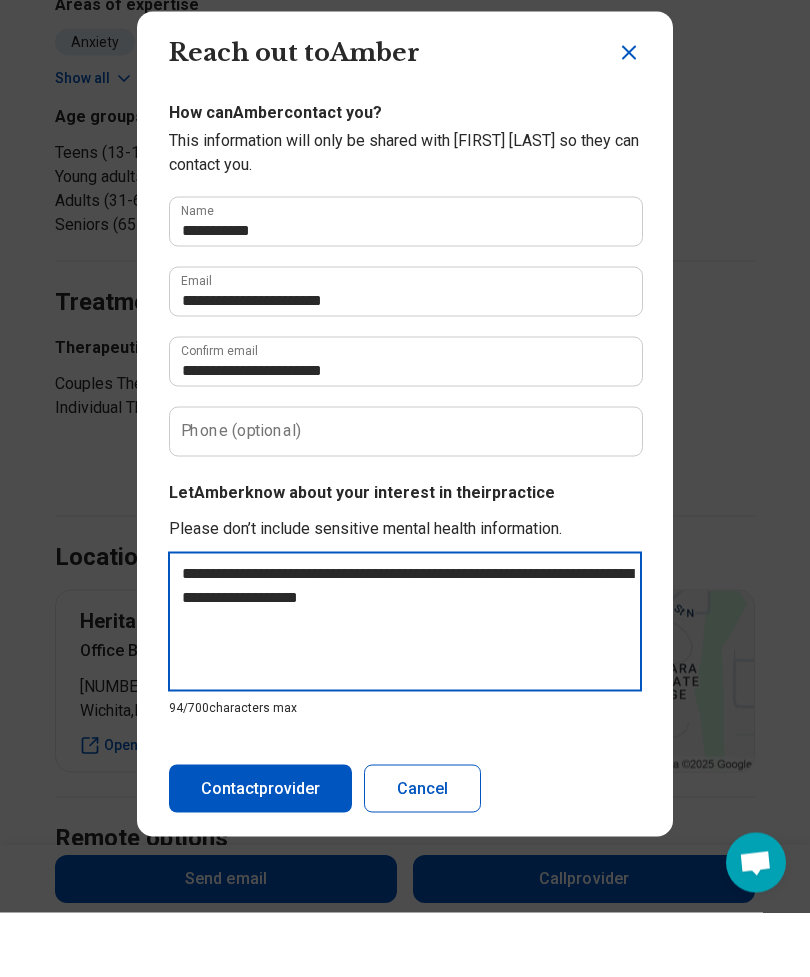 type on "**********" 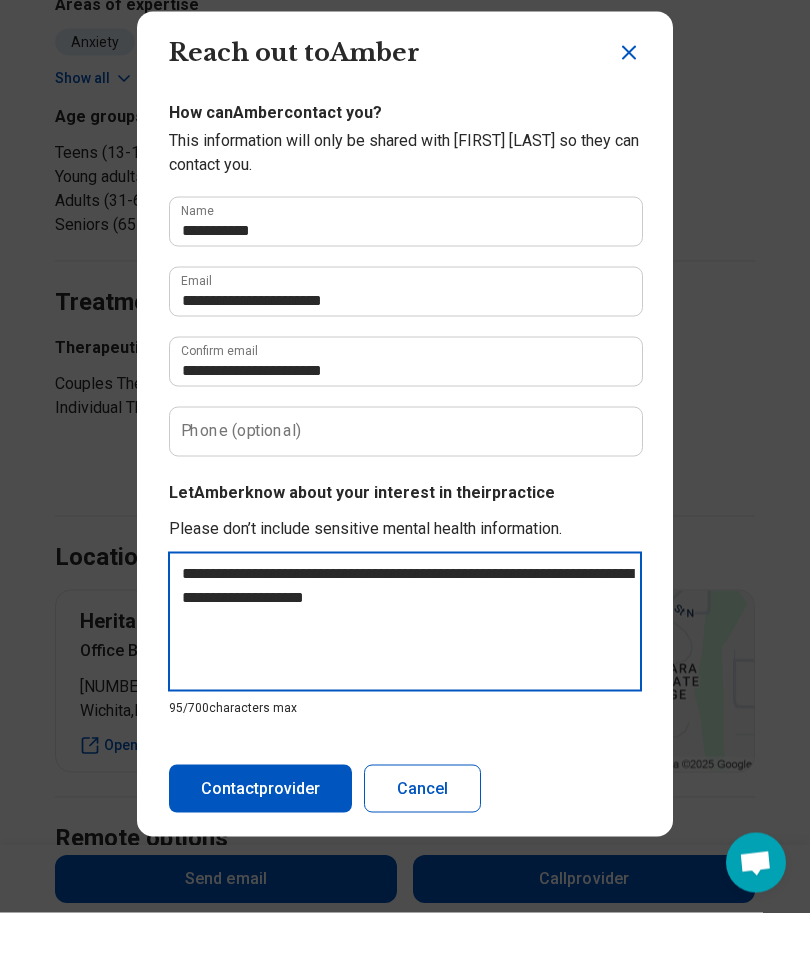 type on "**********" 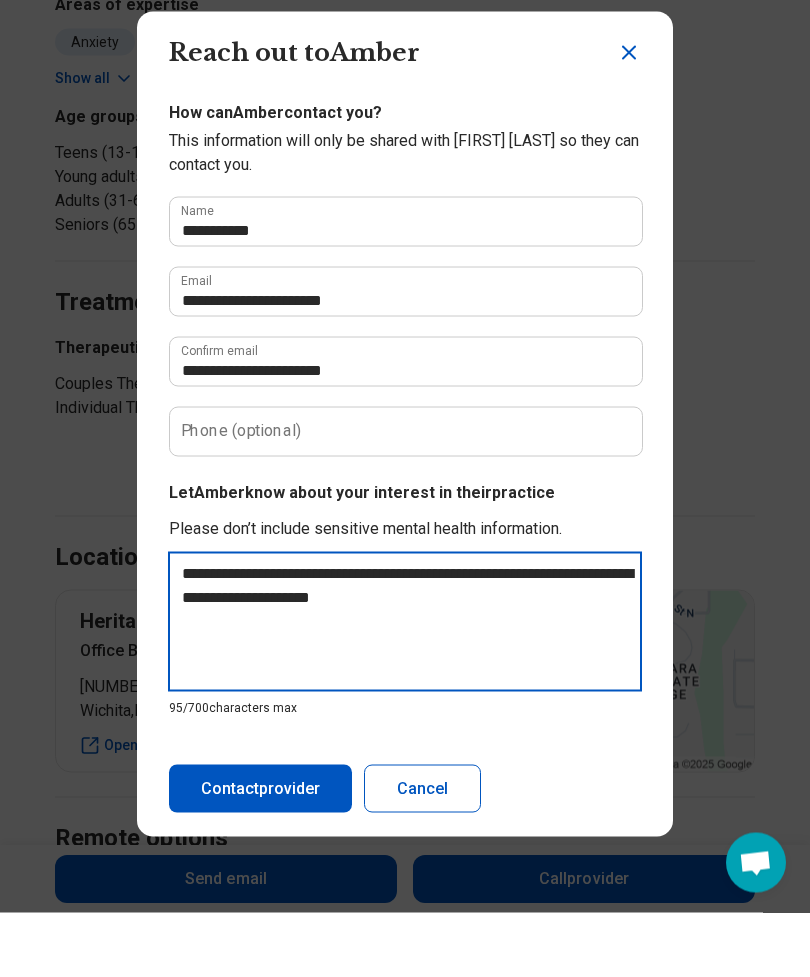 type on "*" 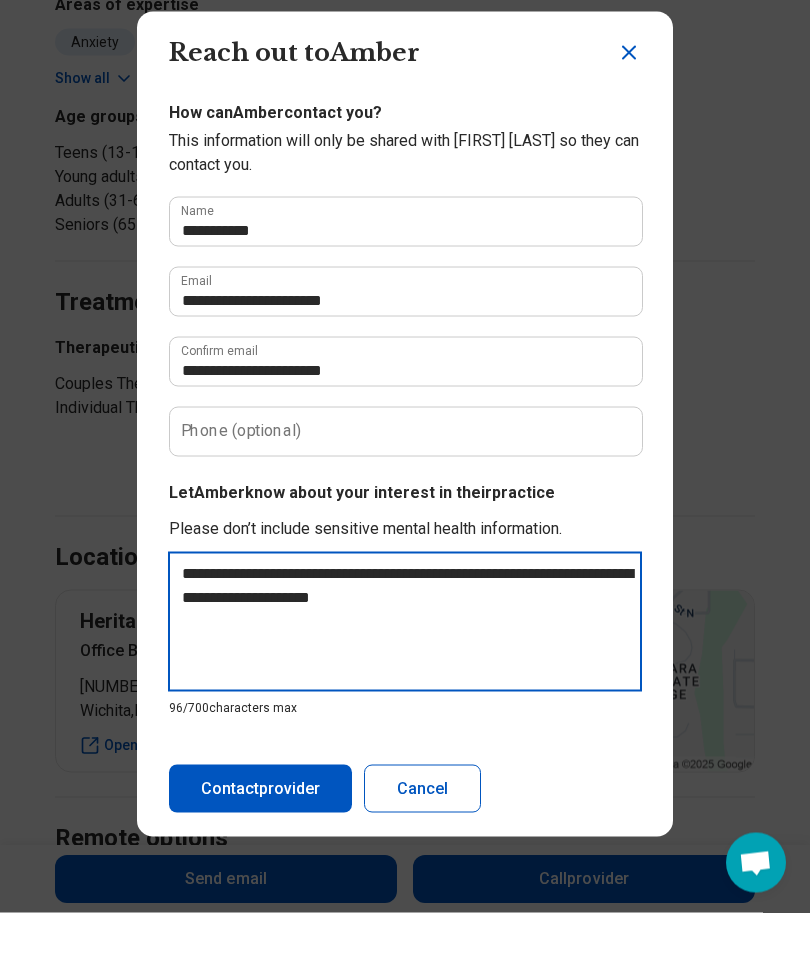 type on "**********" 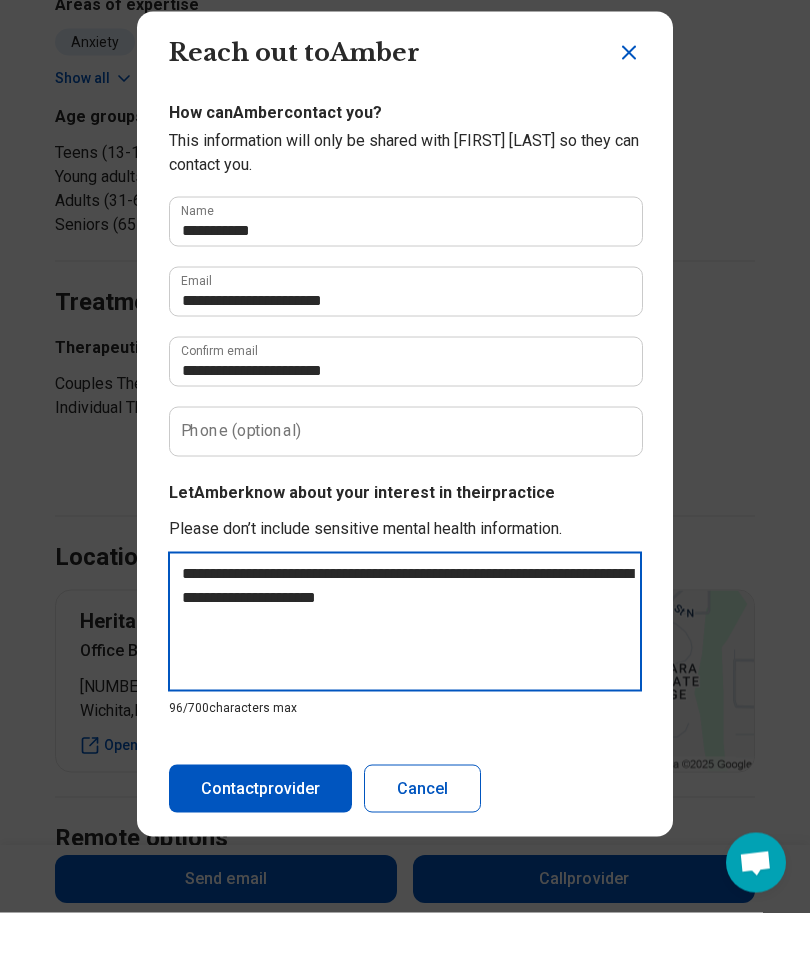 type on "*" 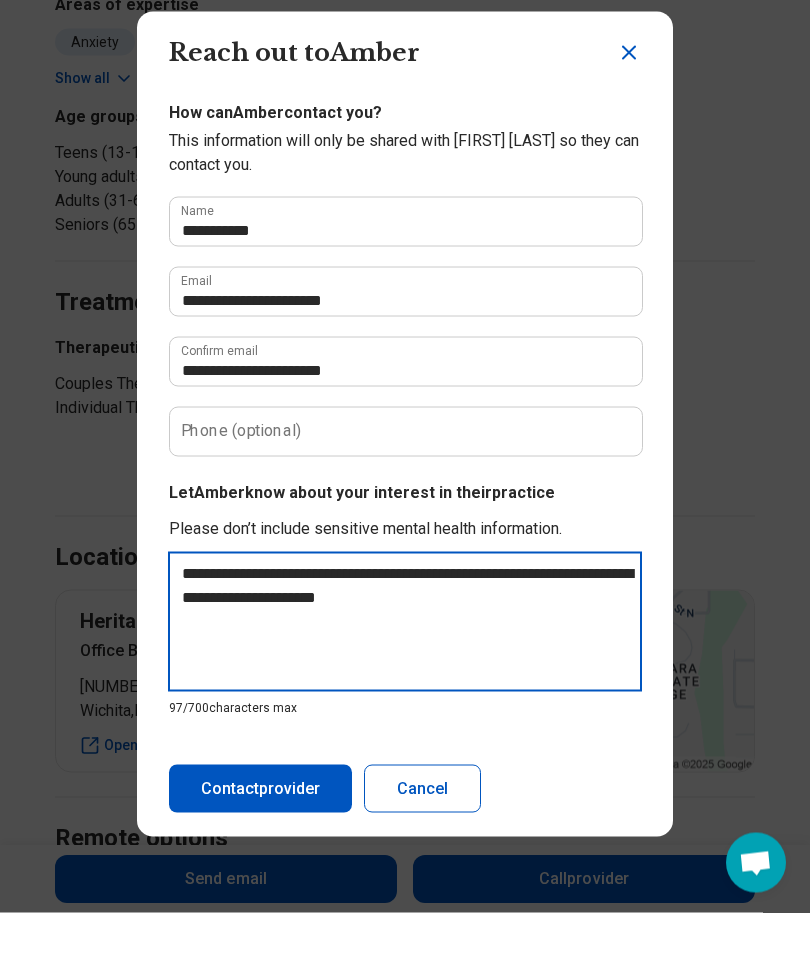 type on "**********" 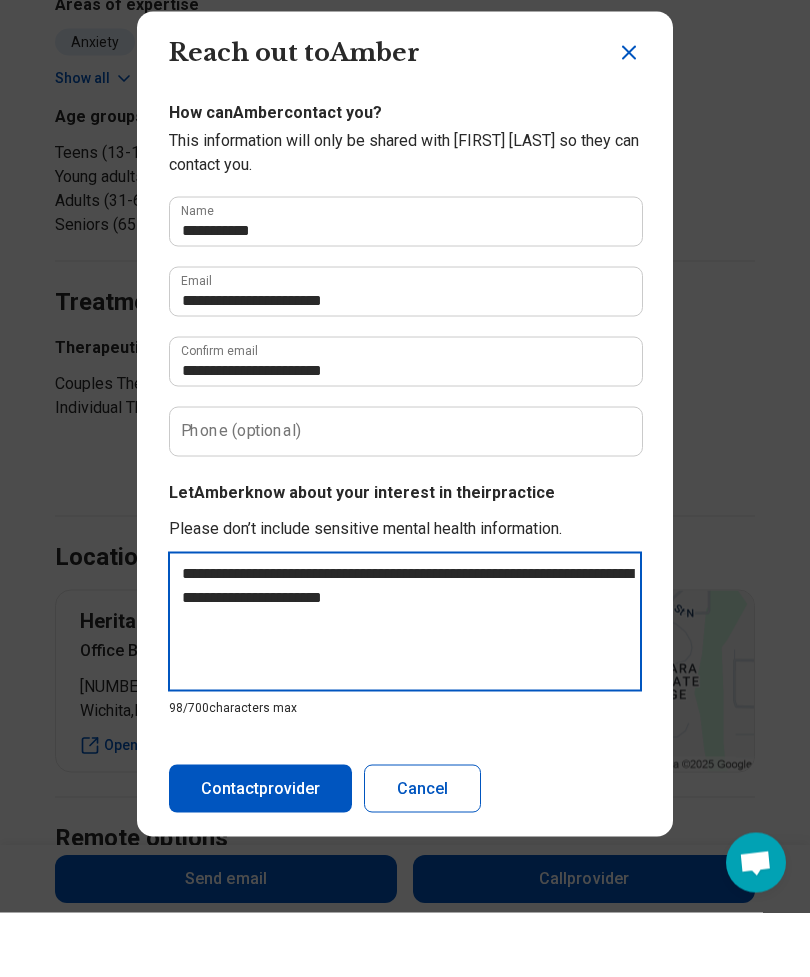 type on "**********" 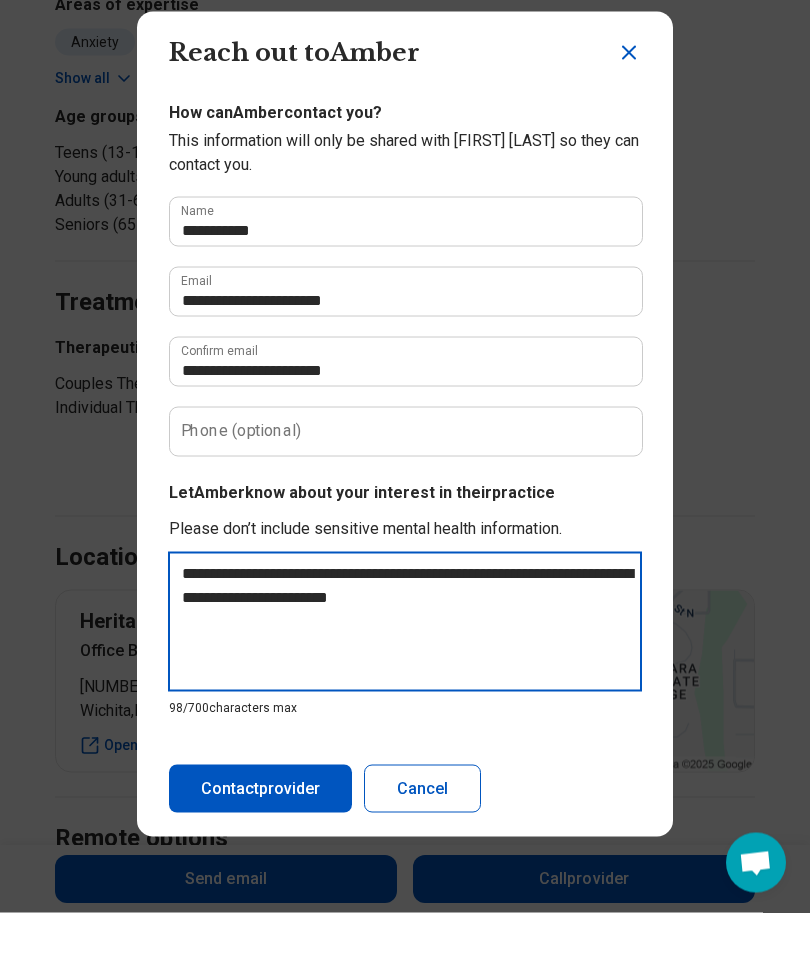 type on "*" 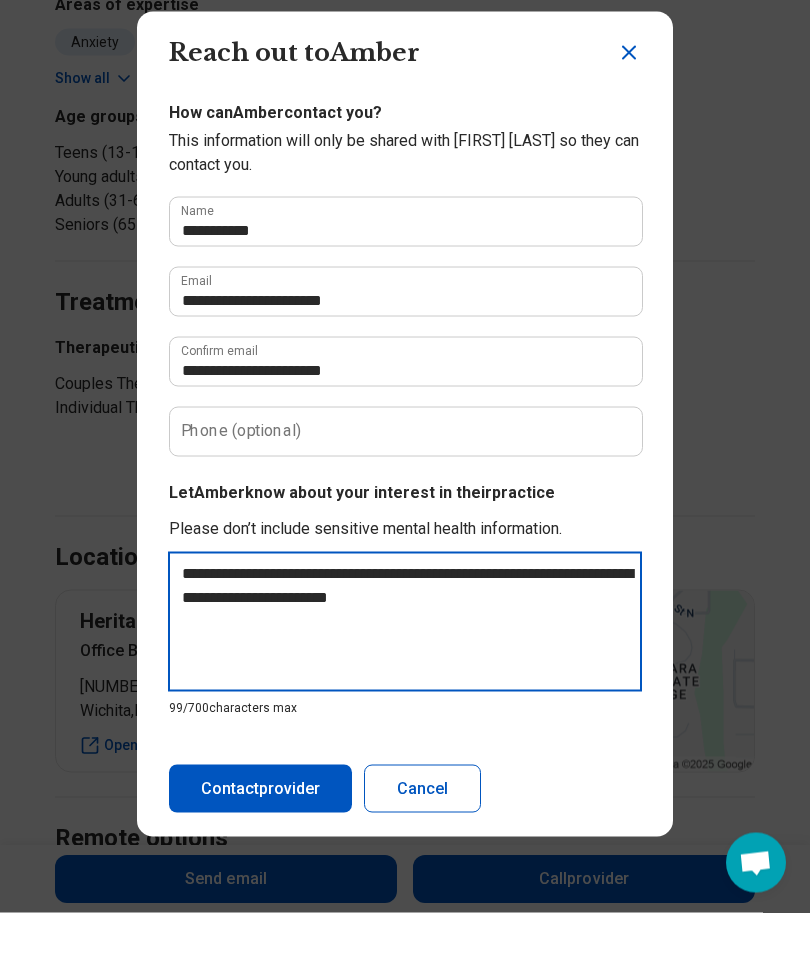 type on "**********" 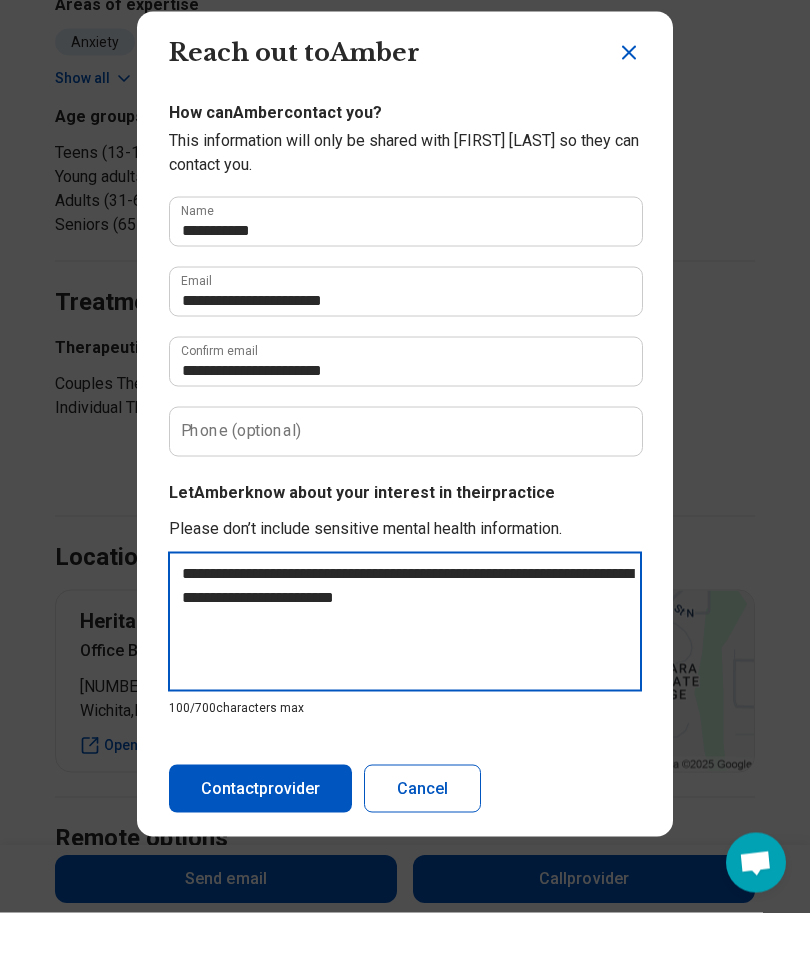 type on "**********" 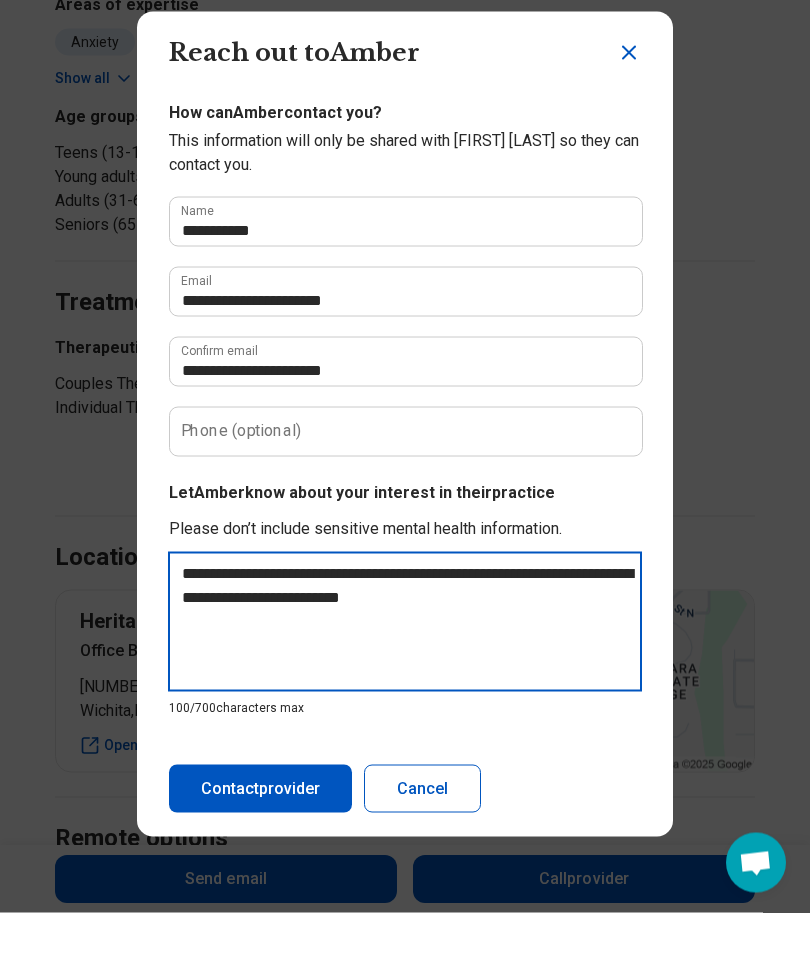 type on "**********" 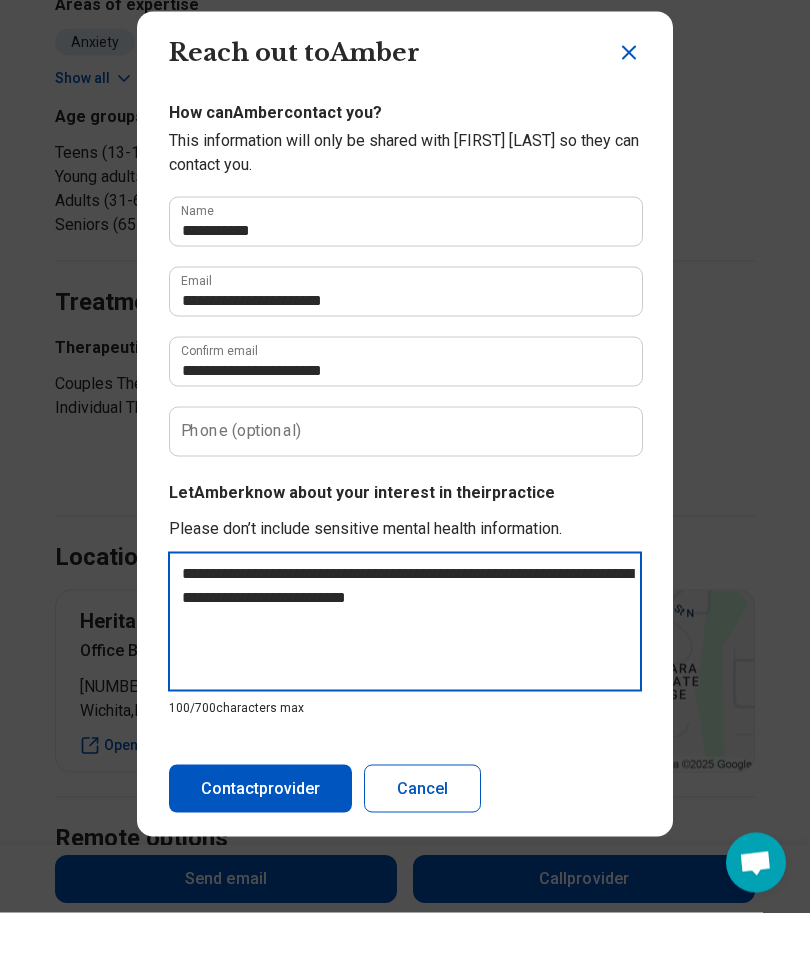 type on "*" 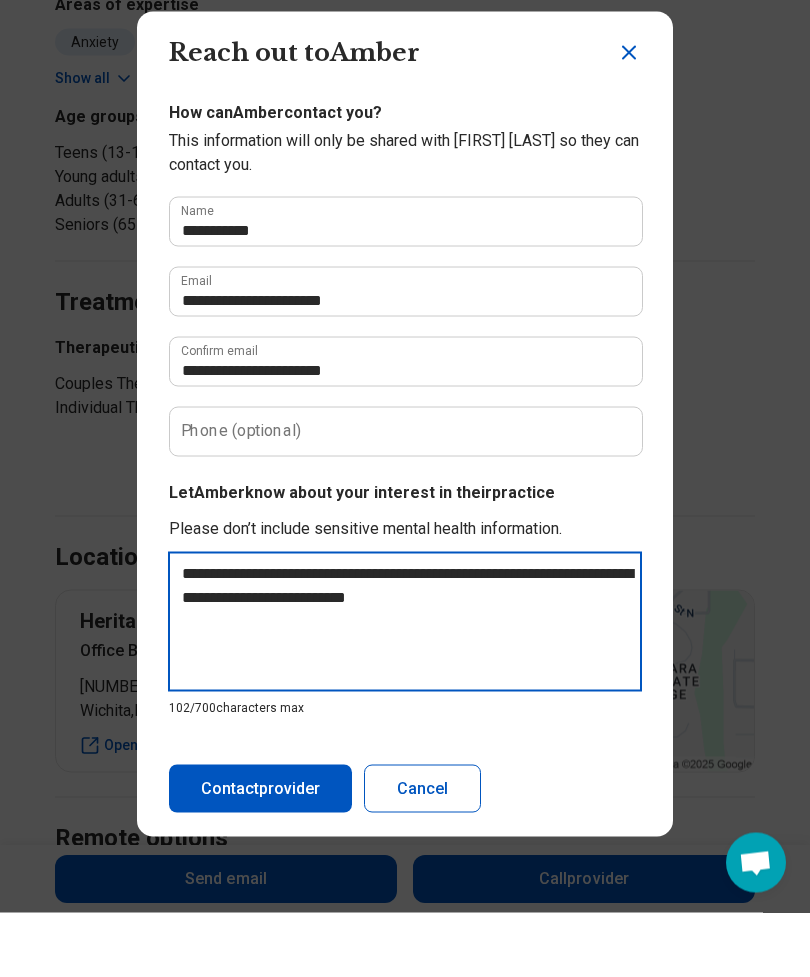 type on "**********" 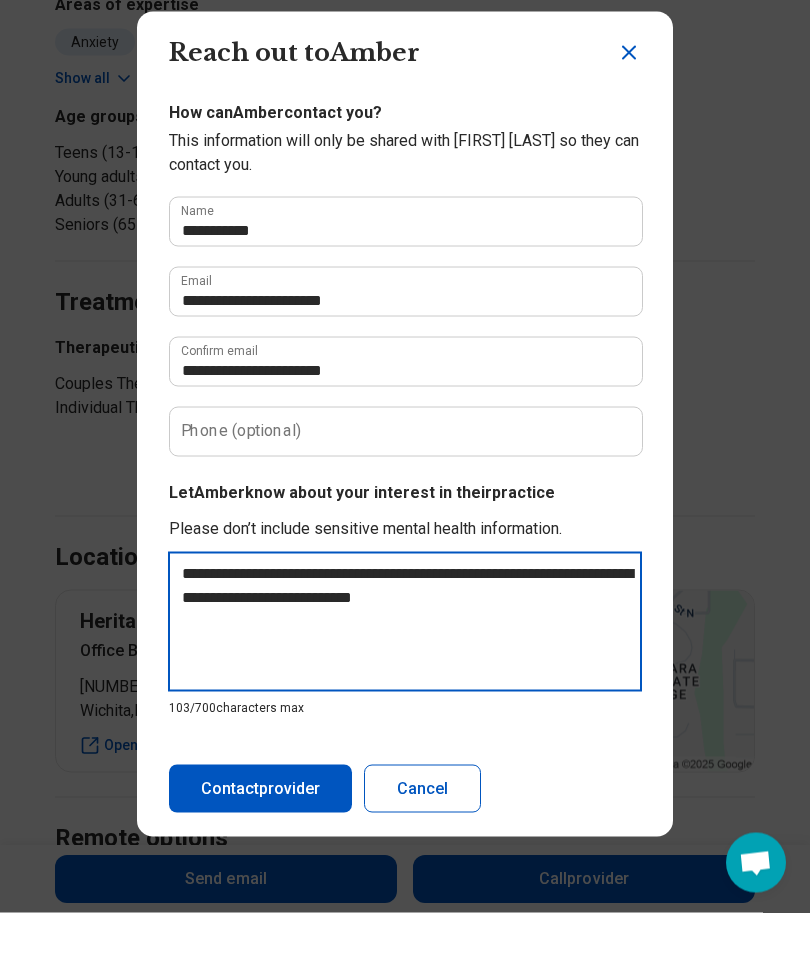 type on "**********" 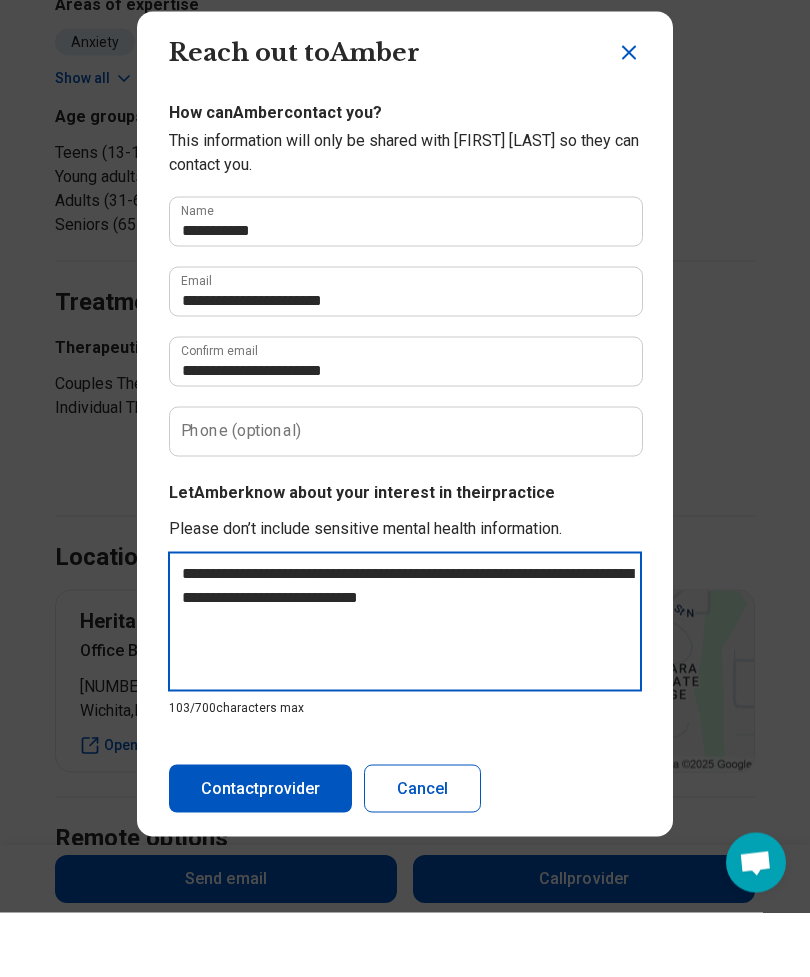 type on "*" 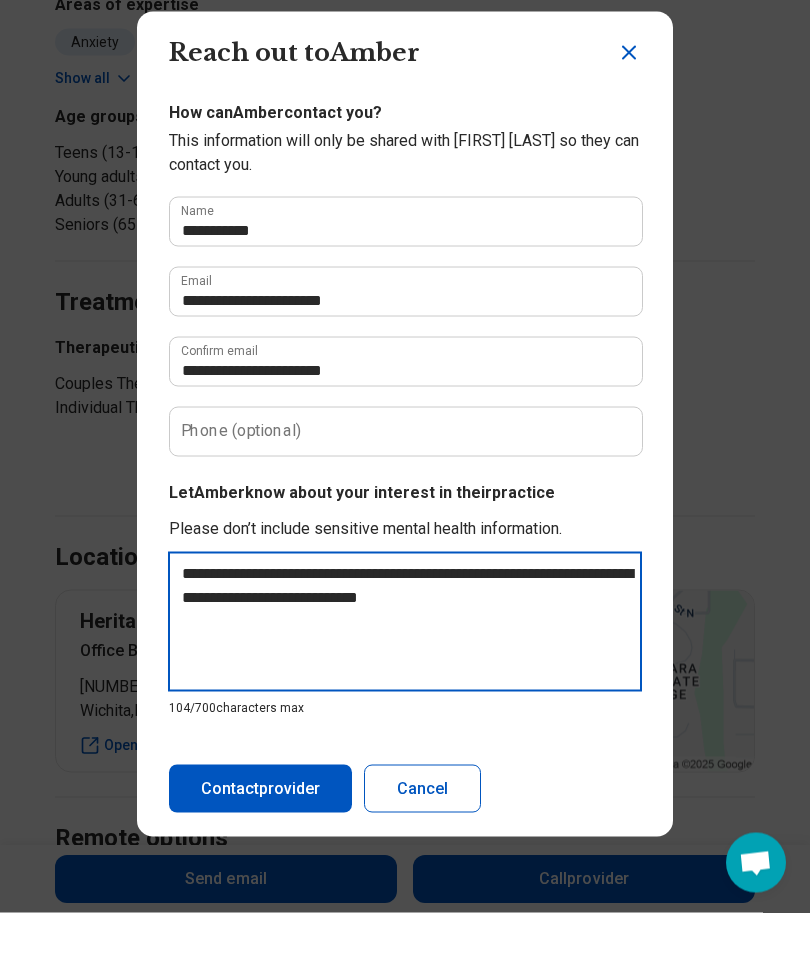 type on "**********" 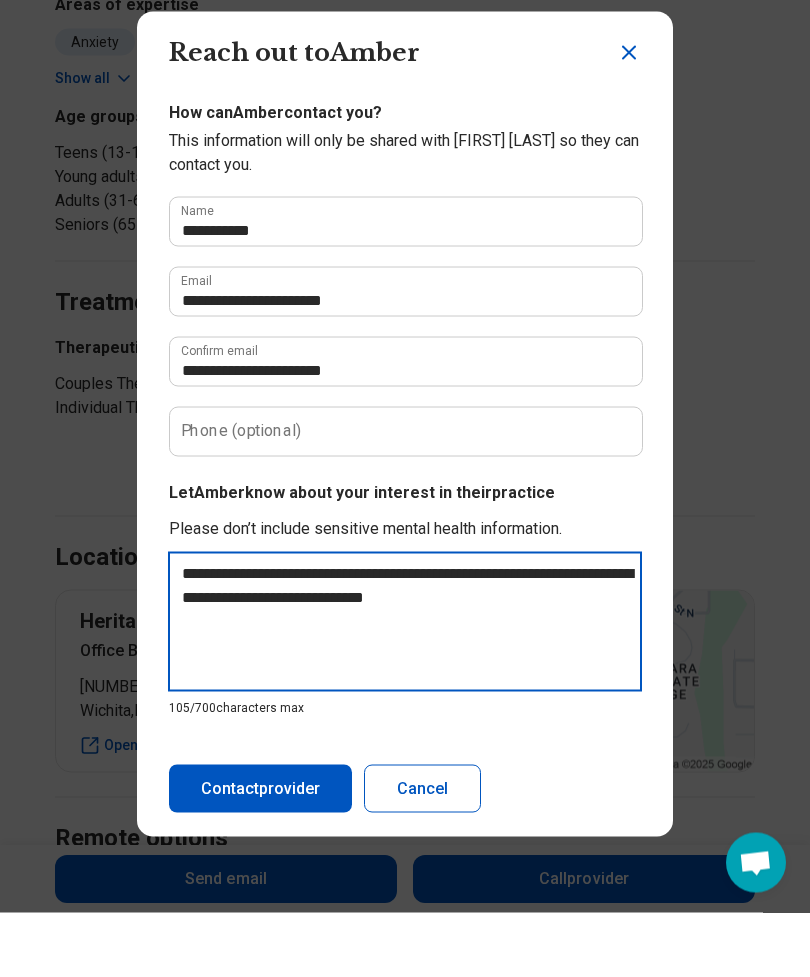 type on "**********" 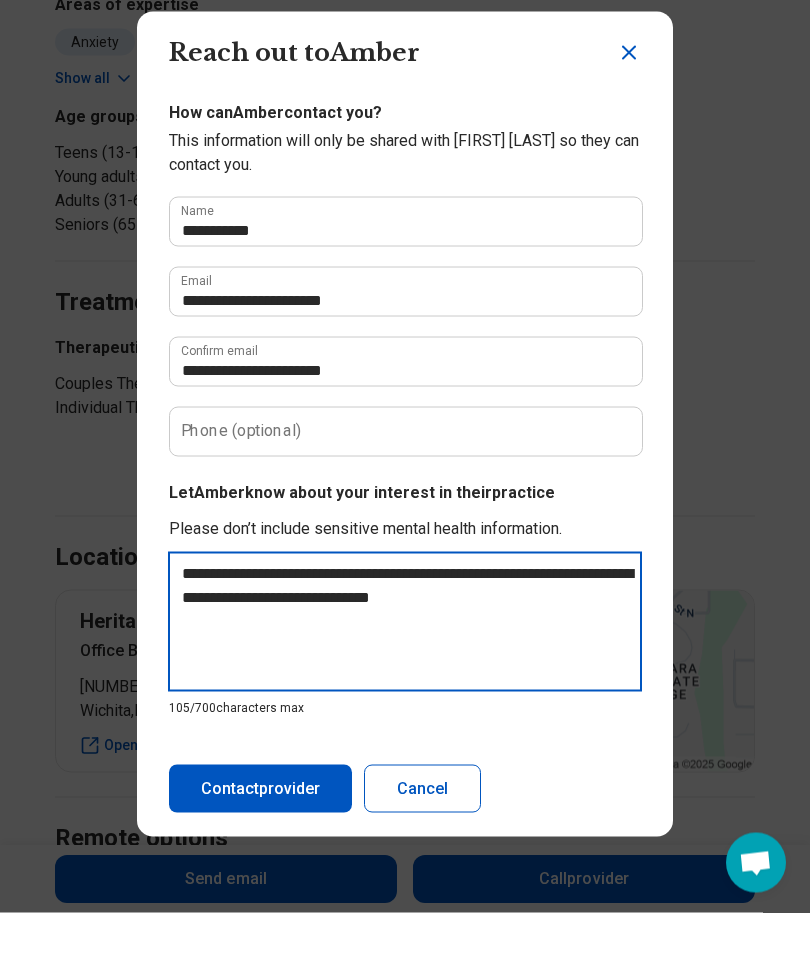 type on "*" 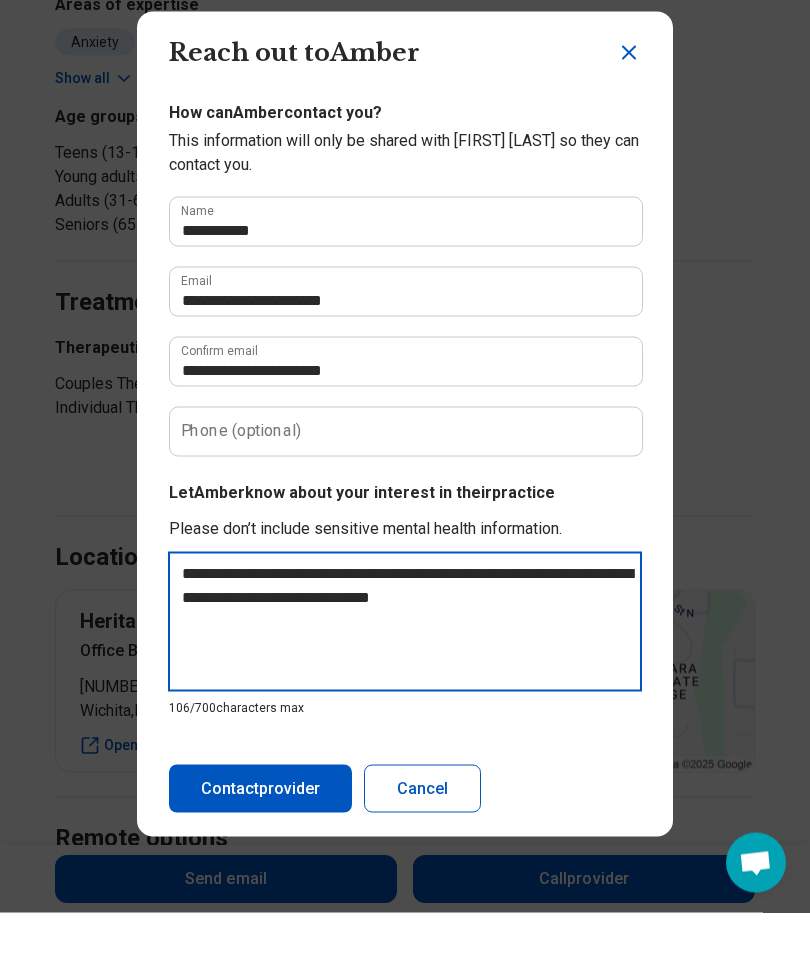 type on "**********" 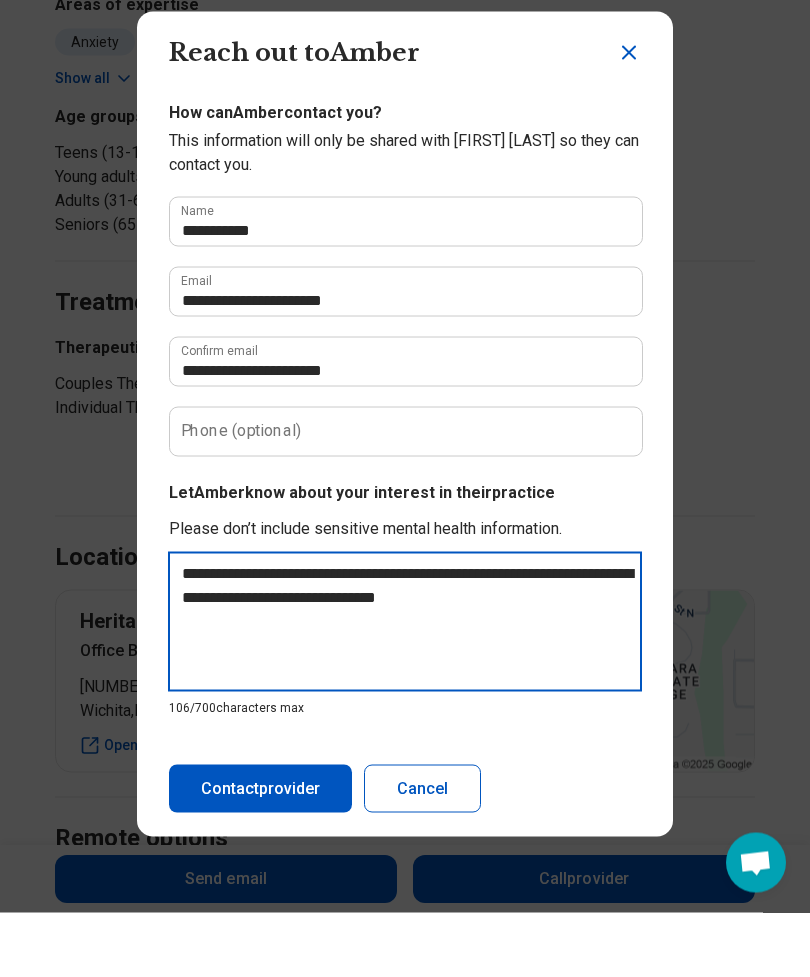 type on "*" 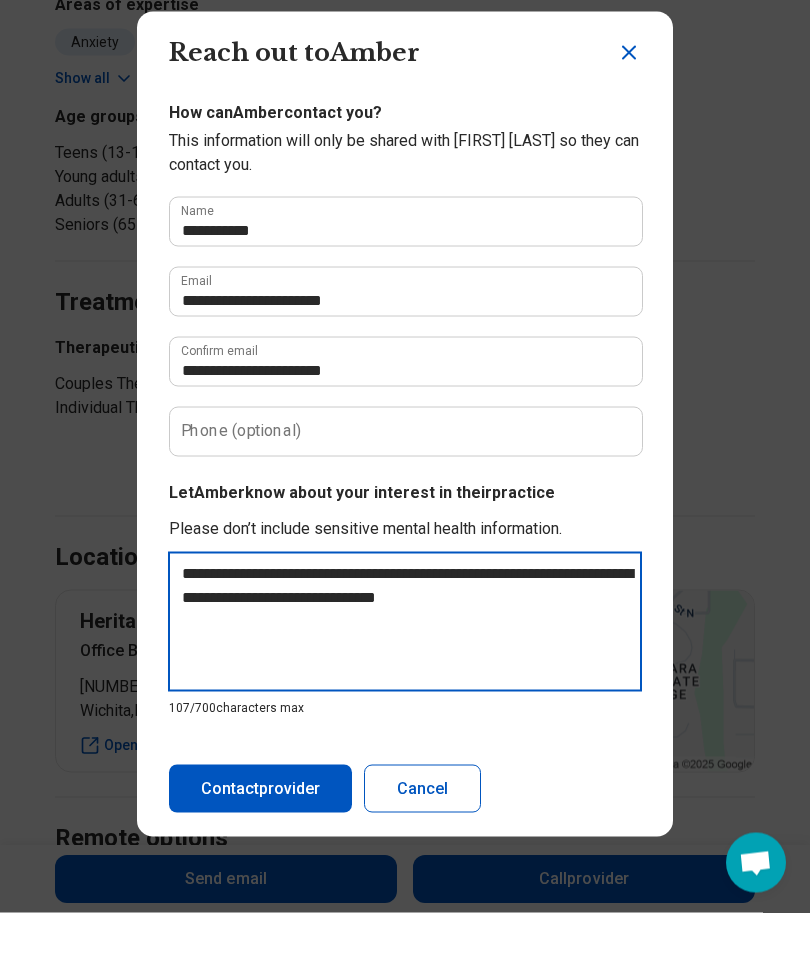 type on "**********" 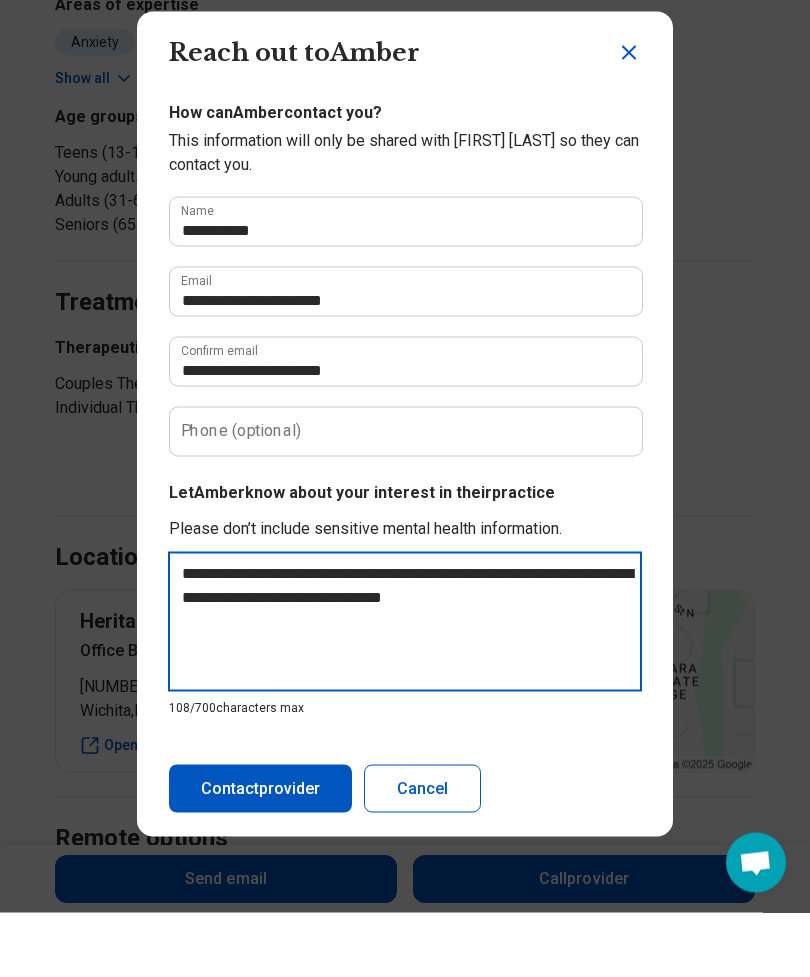 type on "**********" 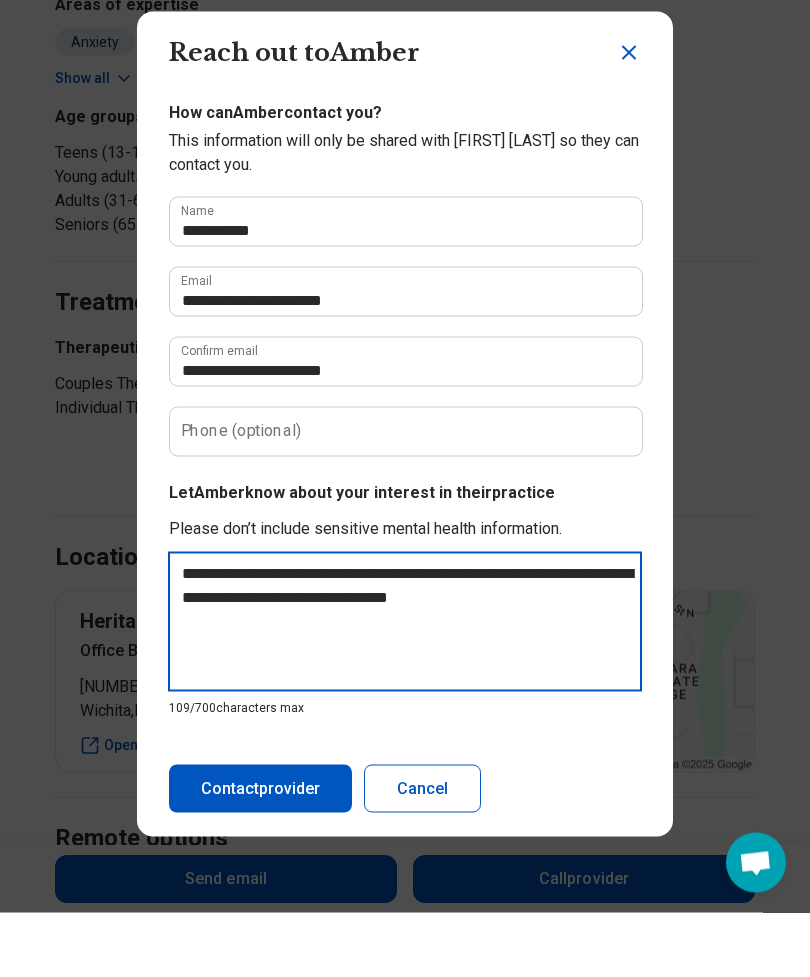 type on "**********" 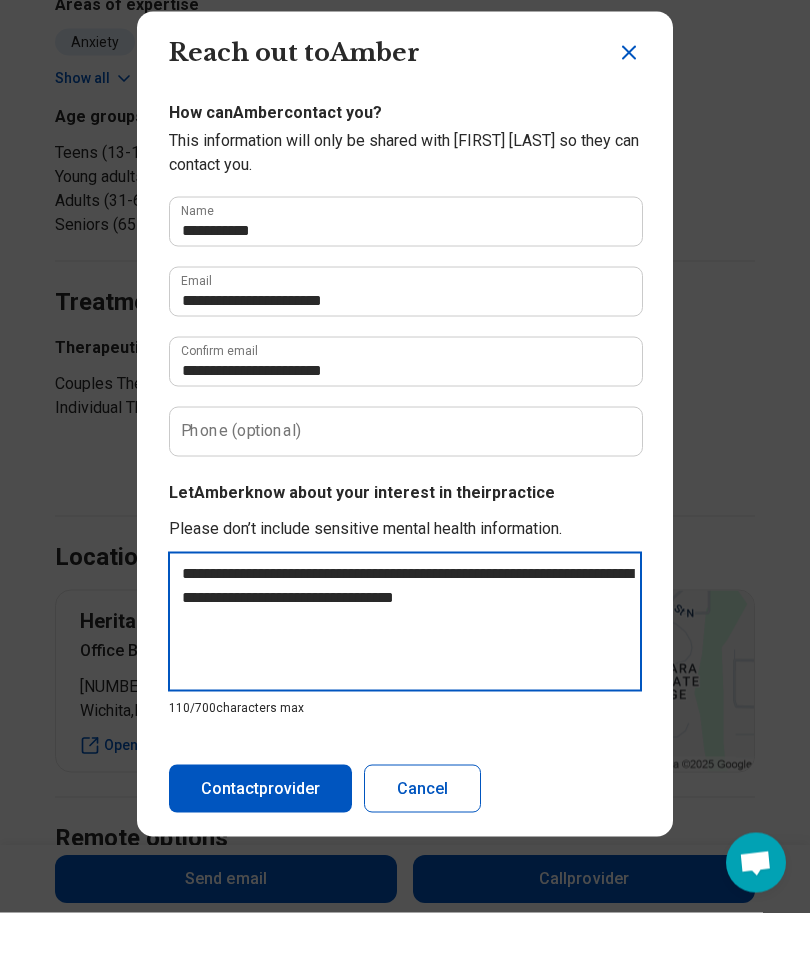 type on "**********" 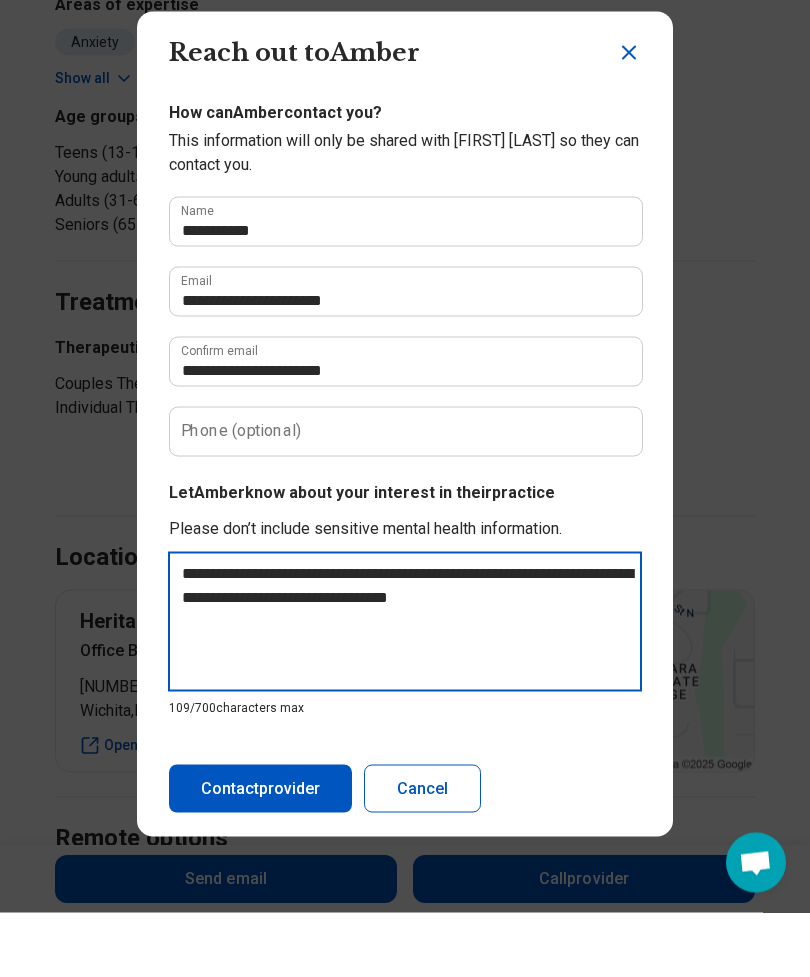 type on "**********" 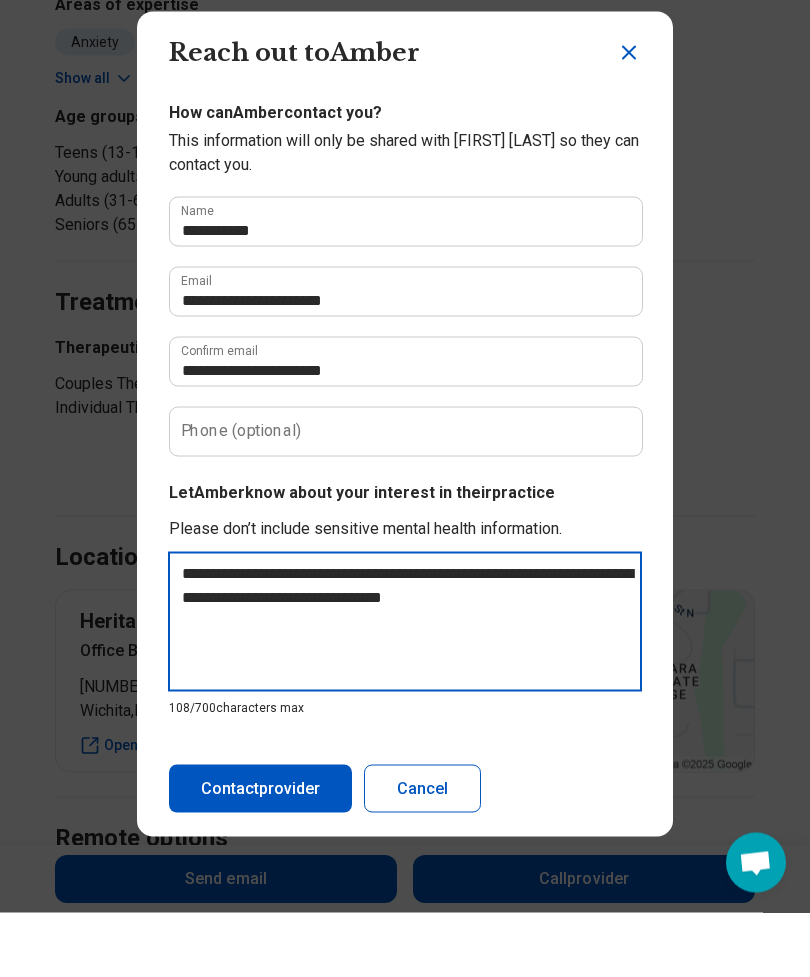 type 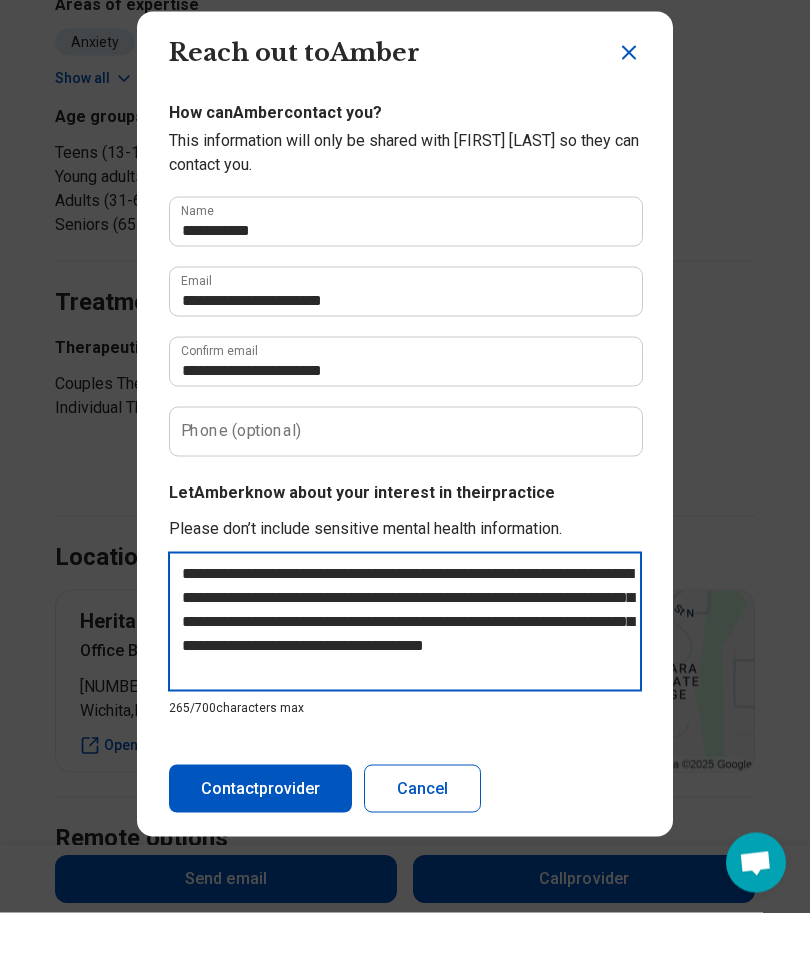 click on "**********" at bounding box center [405, 686] 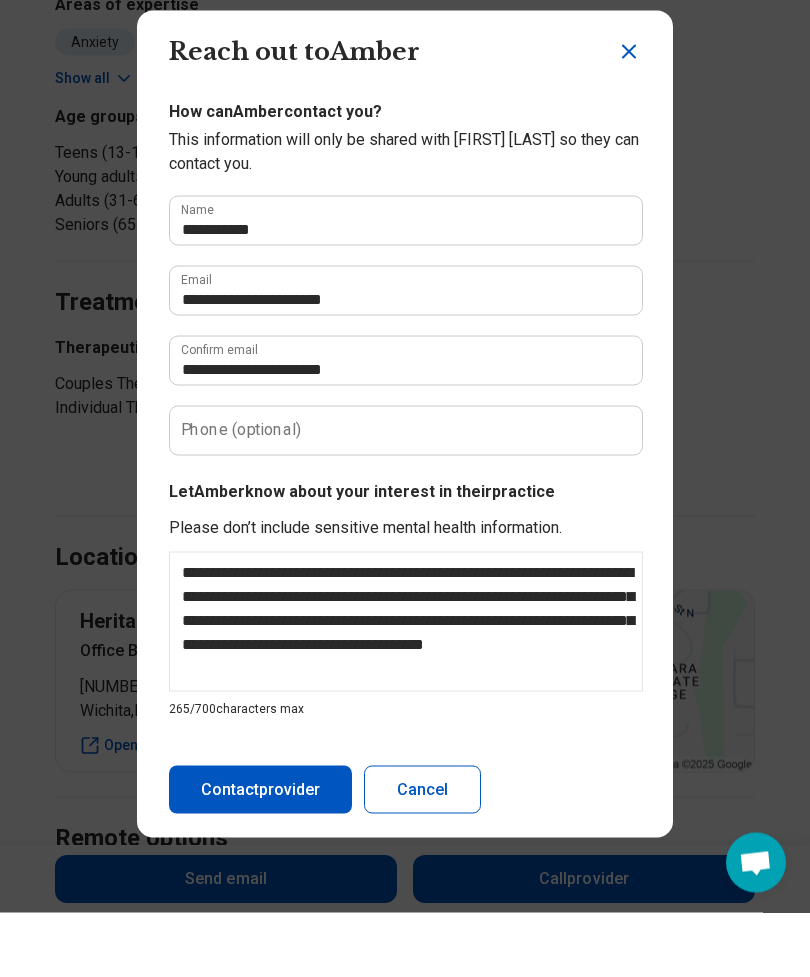 click on "Let  Amber  know about your interest in their  practice" at bounding box center (405, 556) 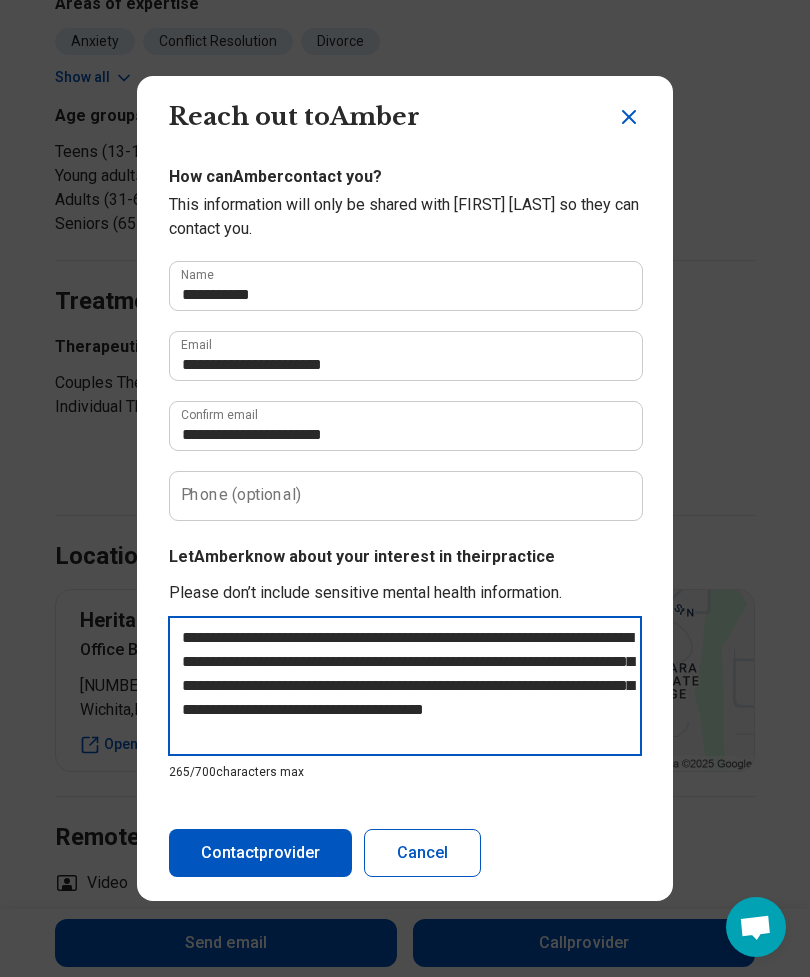 click on "**********" at bounding box center (405, 699) 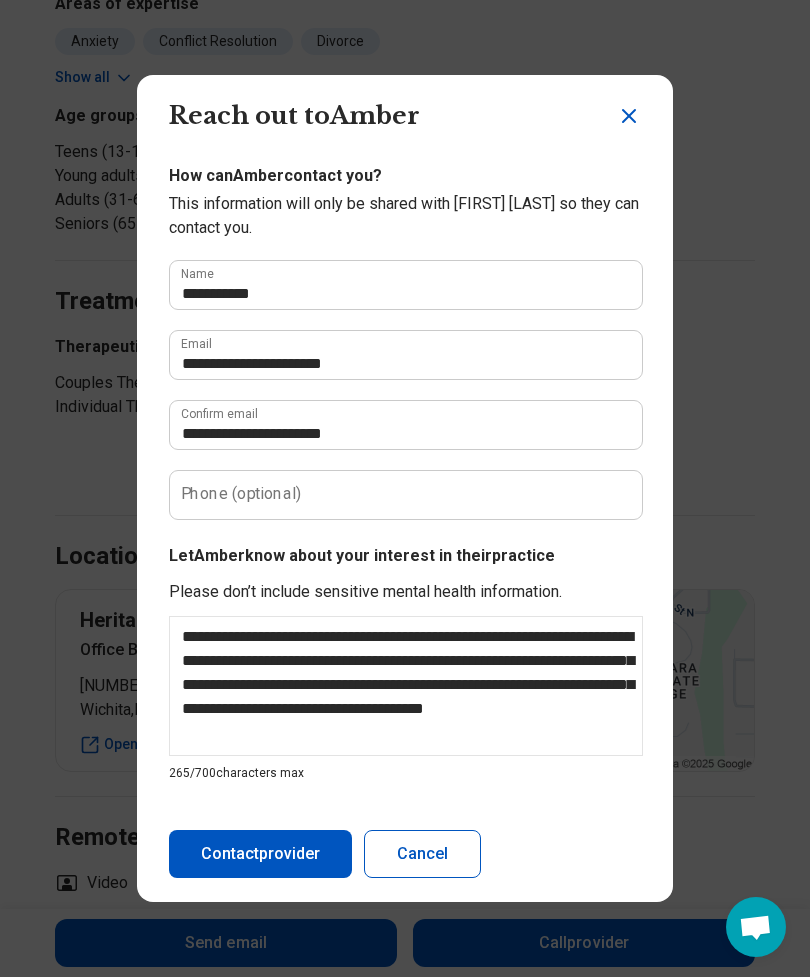 click on "Let  Amber  know about your interest in their  practice" at bounding box center [405, 556] 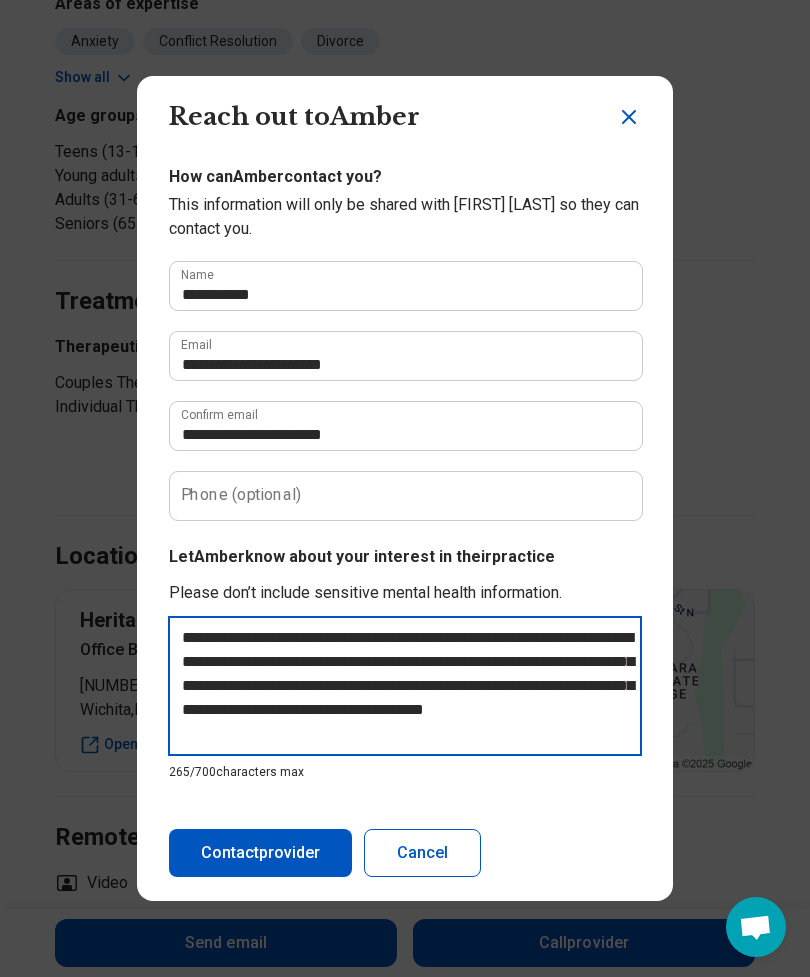 click on "**********" at bounding box center (405, 699) 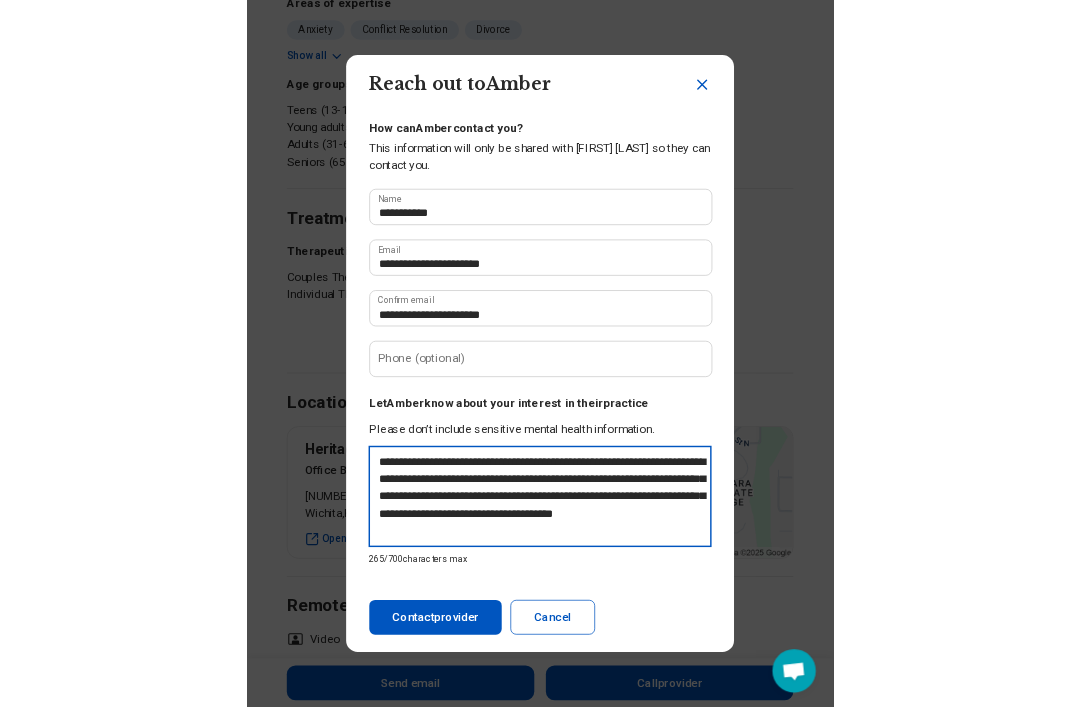 scroll, scrollTop: 0, scrollLeft: 0, axis: both 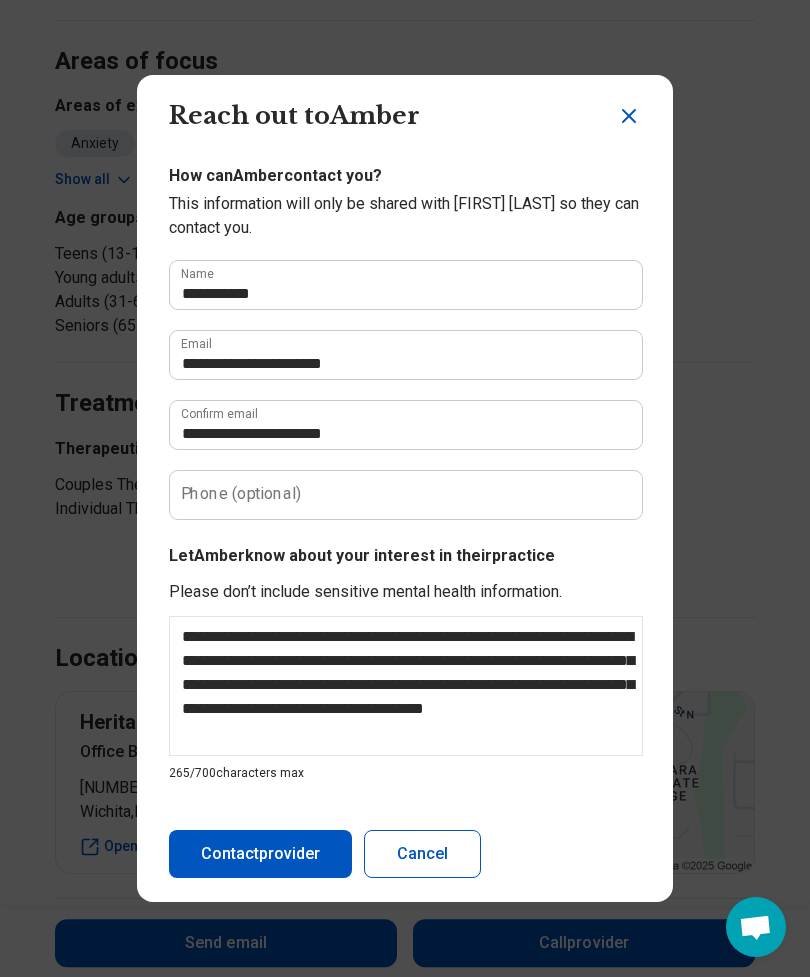 click on "**********" at bounding box center [405, 663] 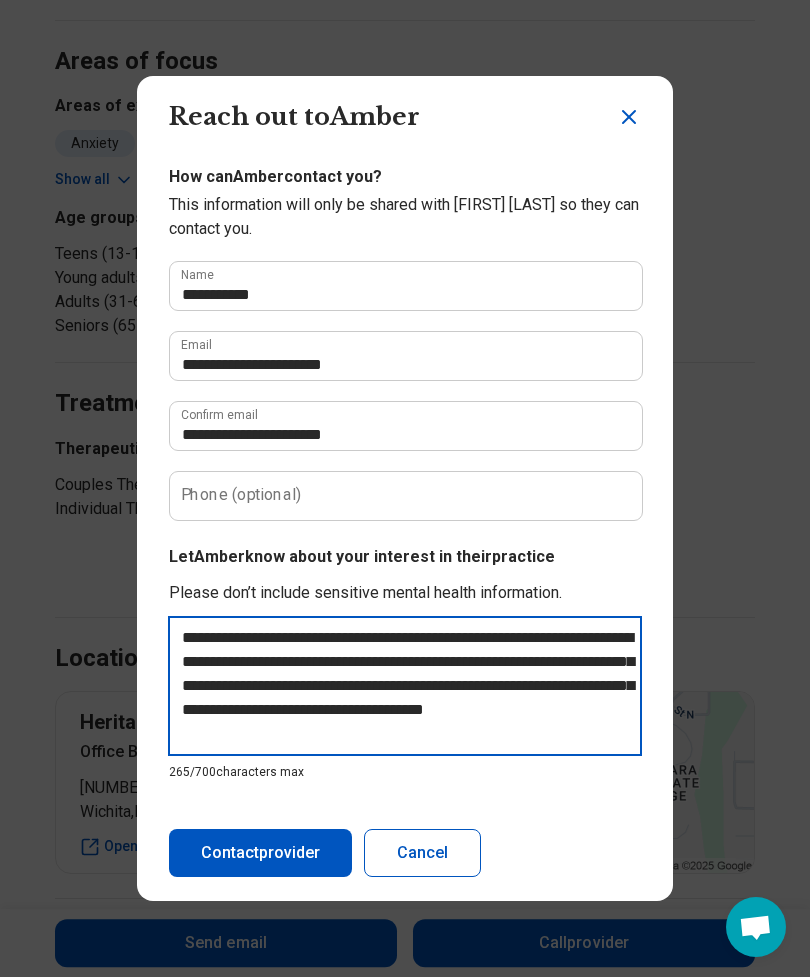 click on "**********" at bounding box center (405, 699) 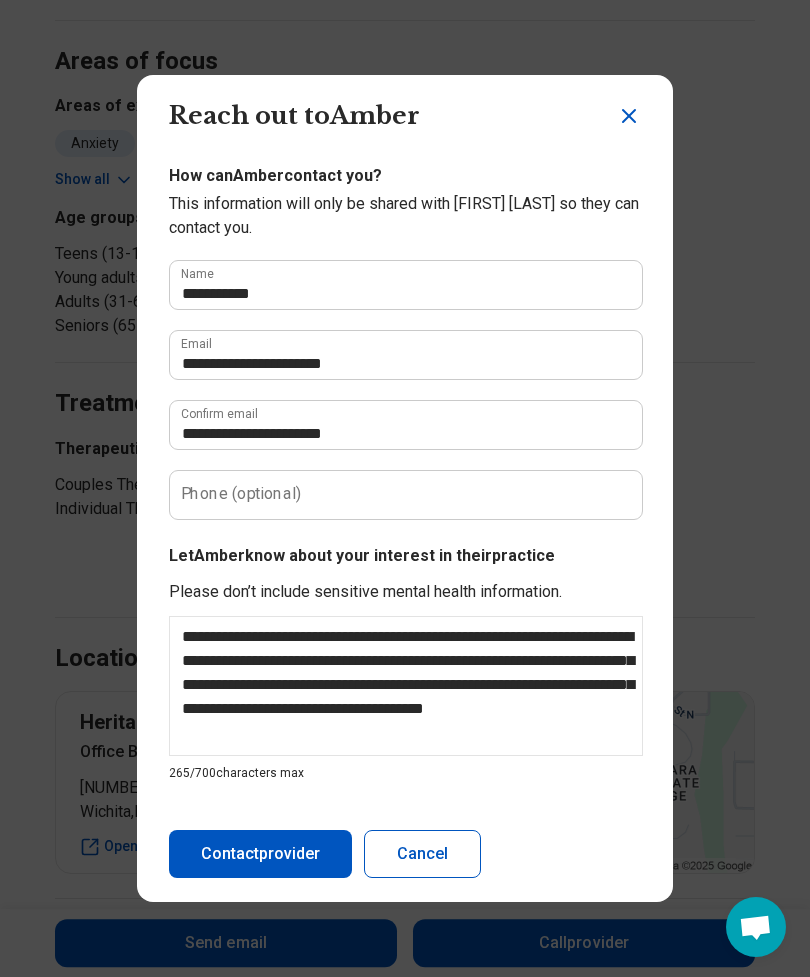 click on "**********" at bounding box center [405, 663] 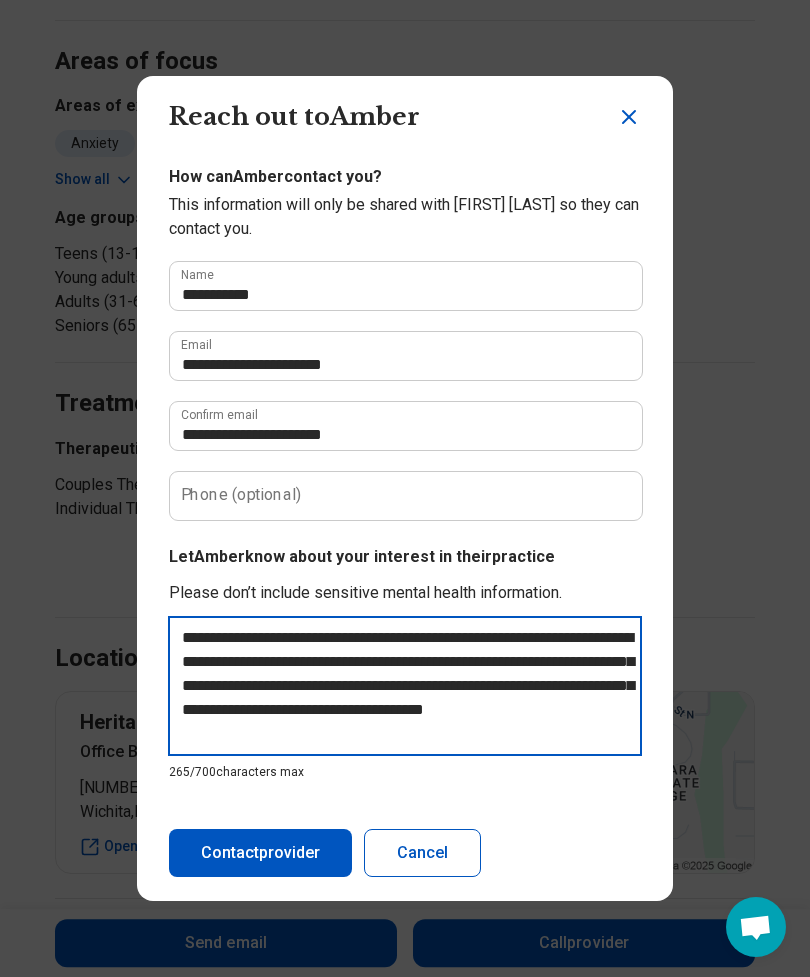 click on "**********" at bounding box center (405, 699) 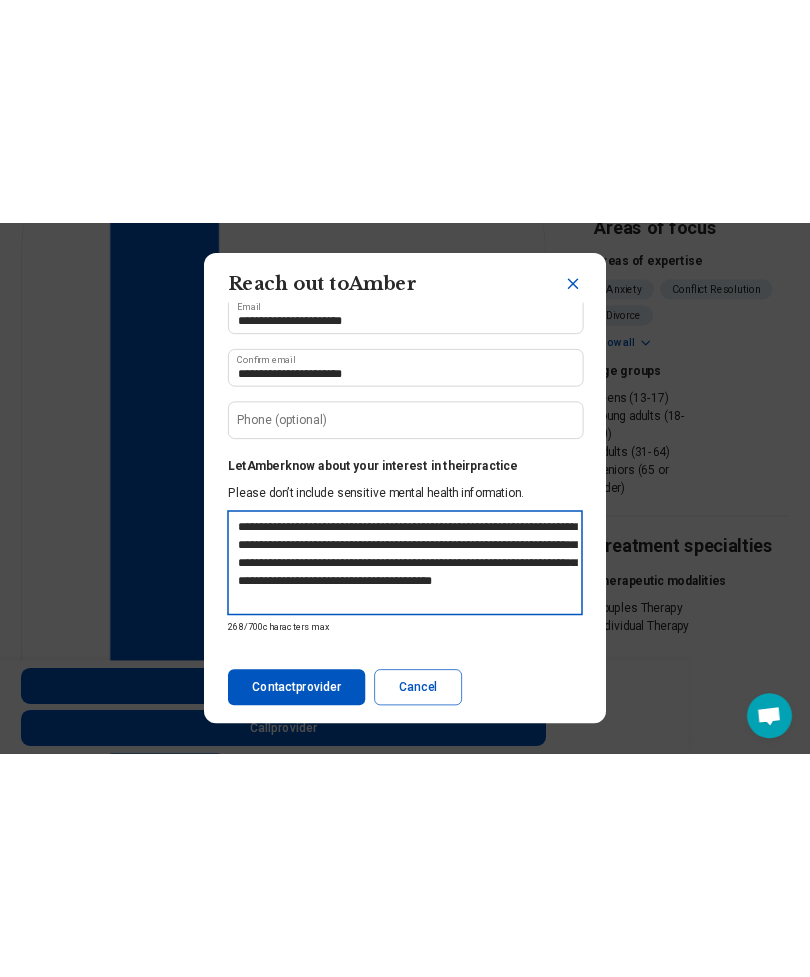 scroll, scrollTop: 0, scrollLeft: 0, axis: both 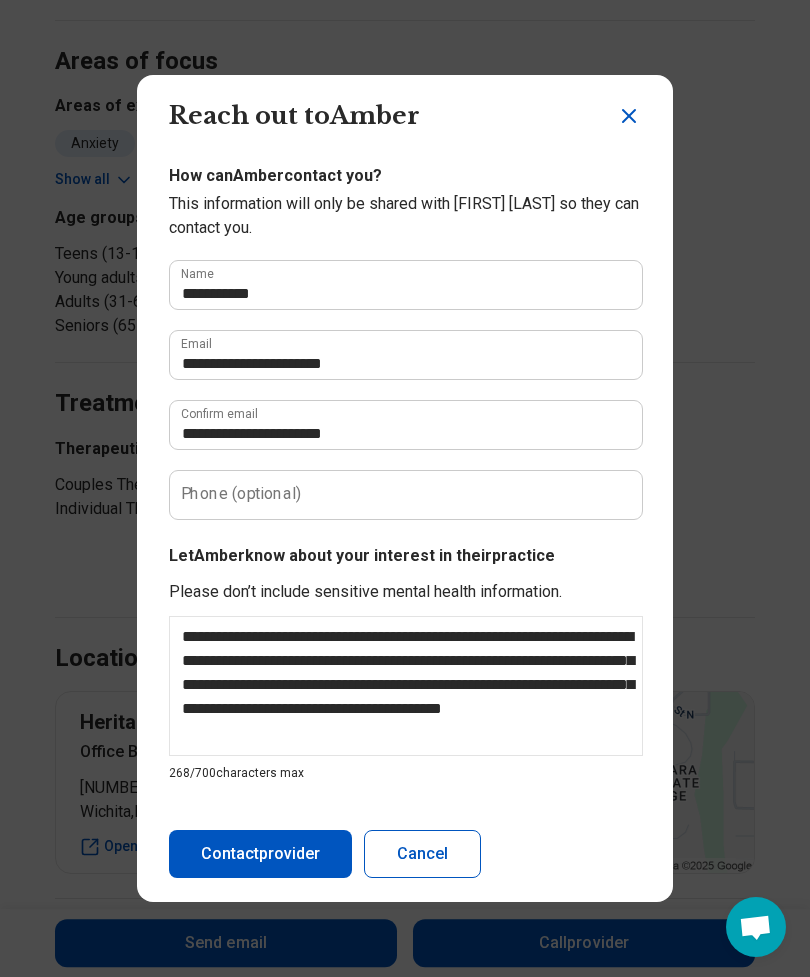 click on "**********" at bounding box center (405, 663) 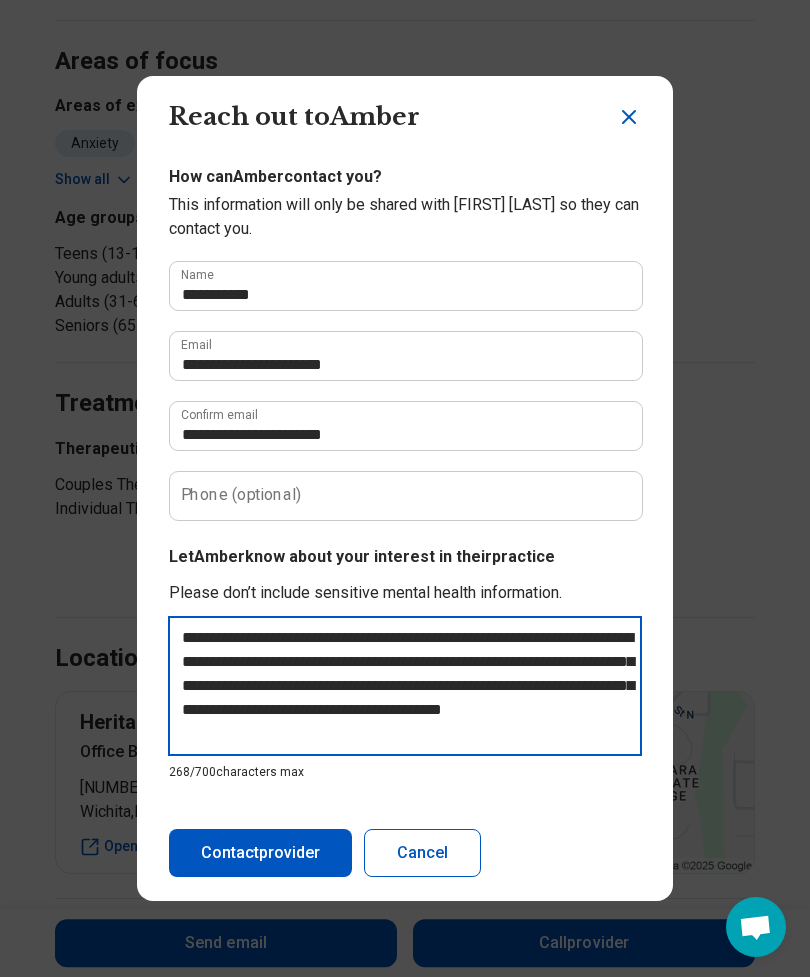 click on "**********" at bounding box center [405, 699] 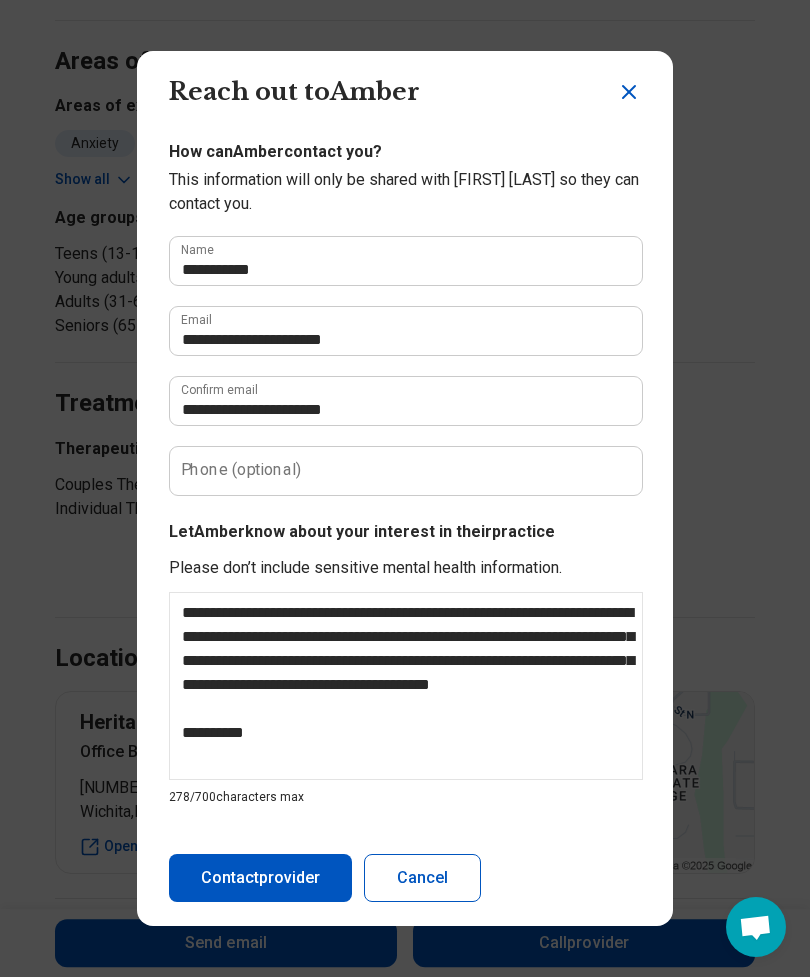 click on "**********" at bounding box center [405, 488] 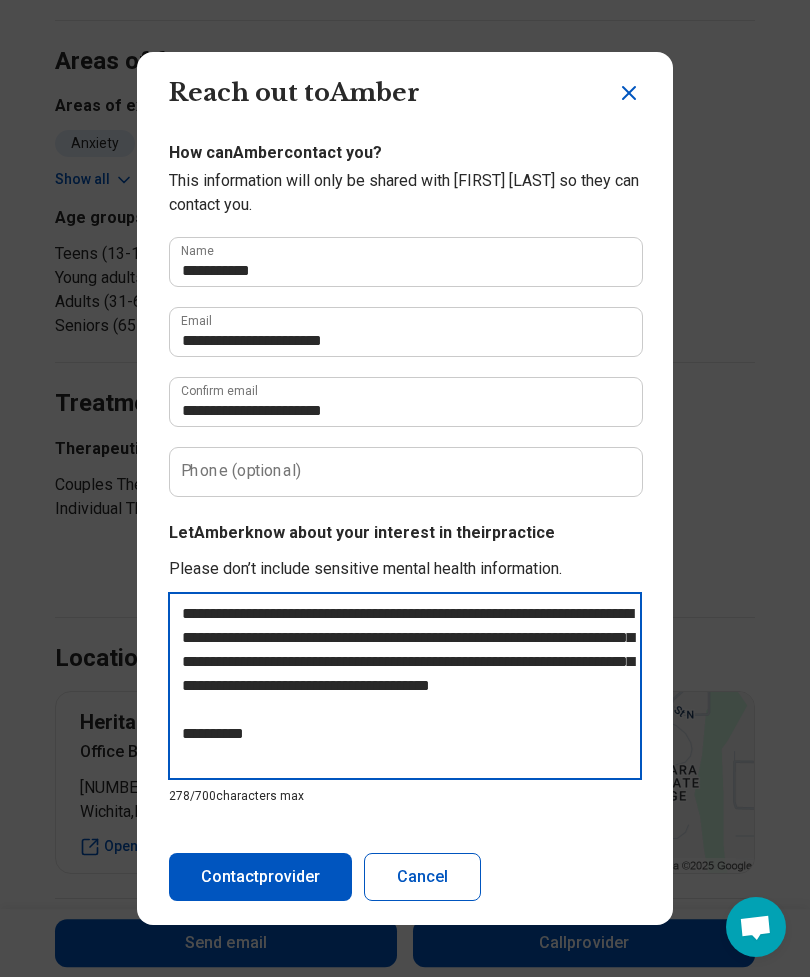 click on "**********" at bounding box center (405, 686) 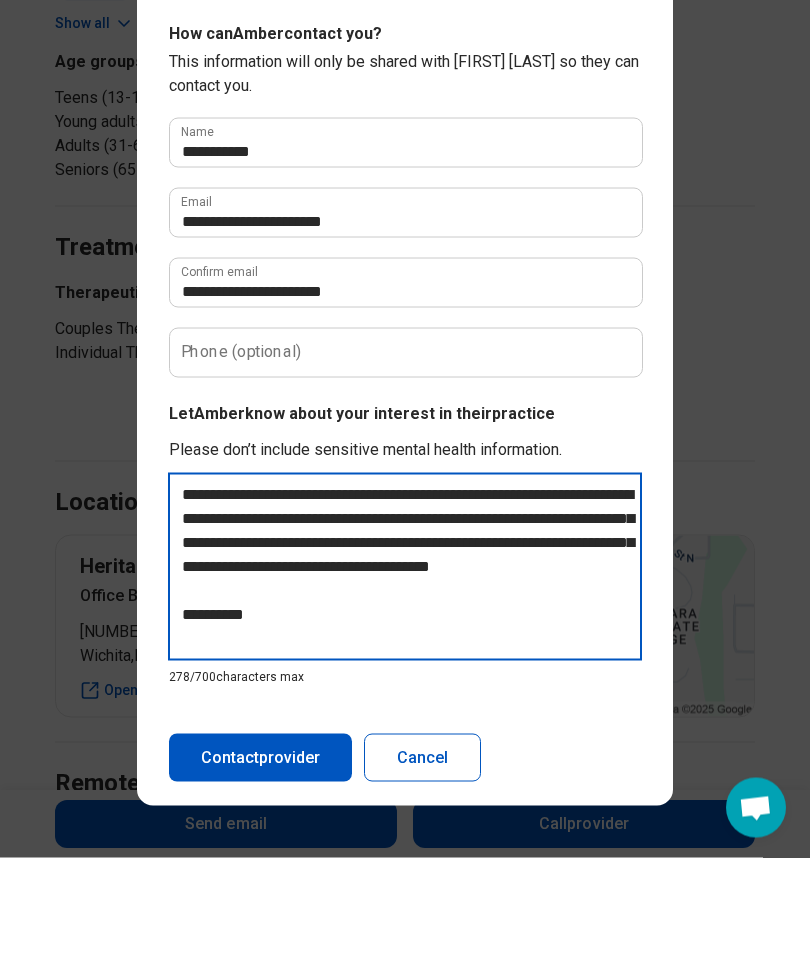 click on "**********" at bounding box center [405, 686] 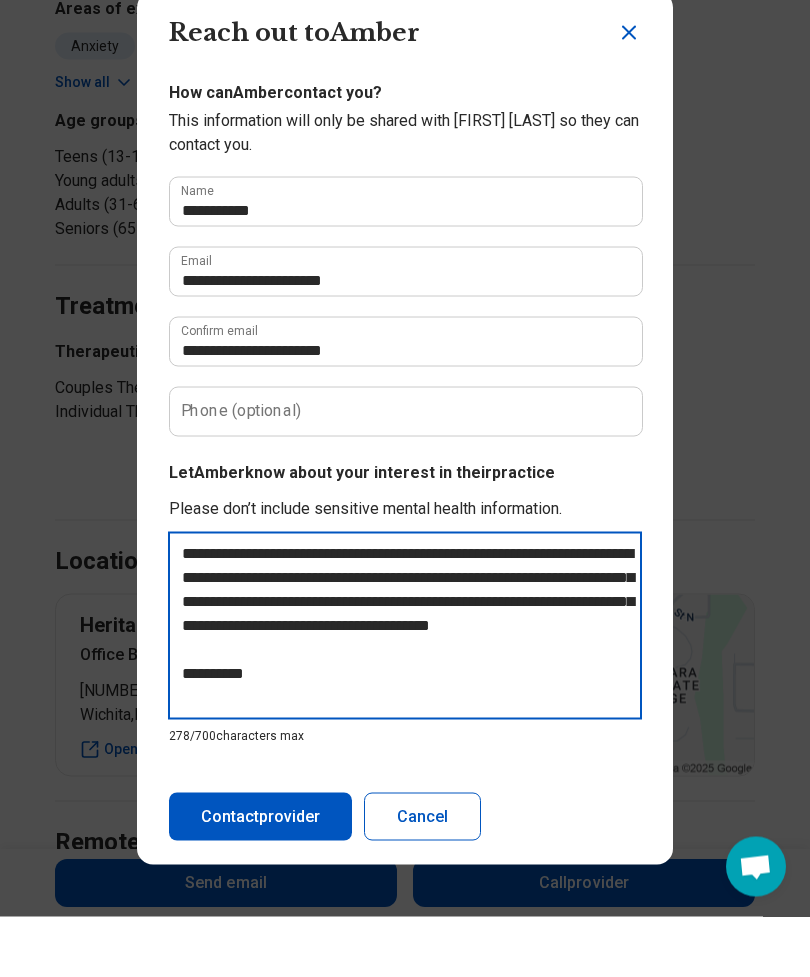 click on "**********" at bounding box center [405, 686] 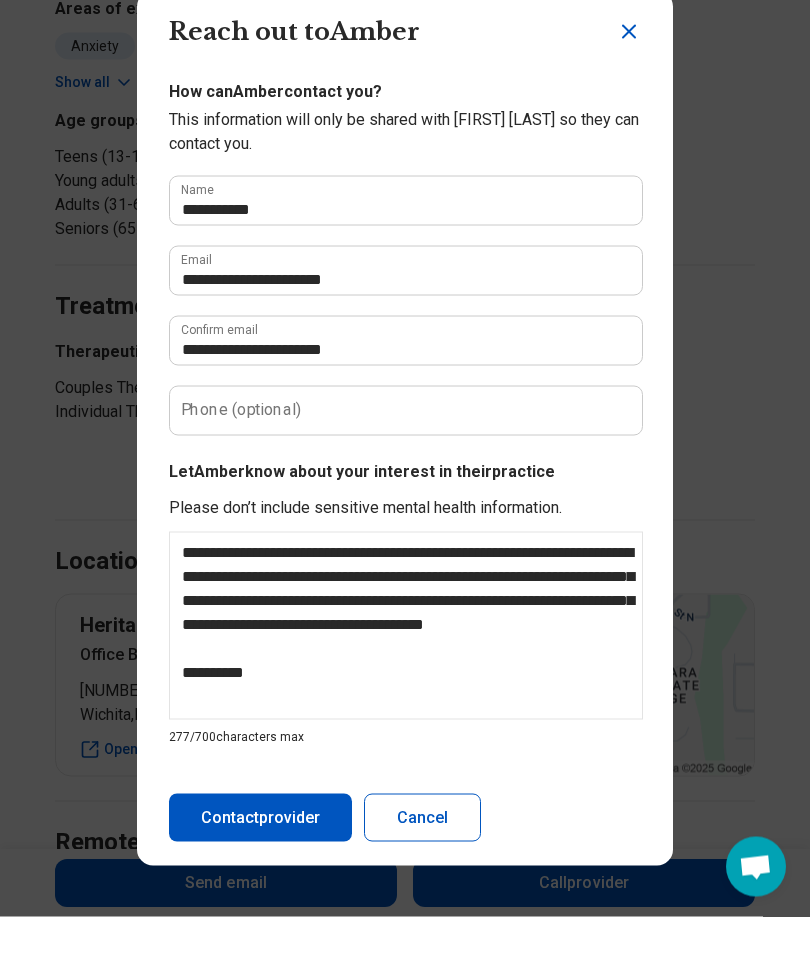 click on "**********" at bounding box center [405, 473] 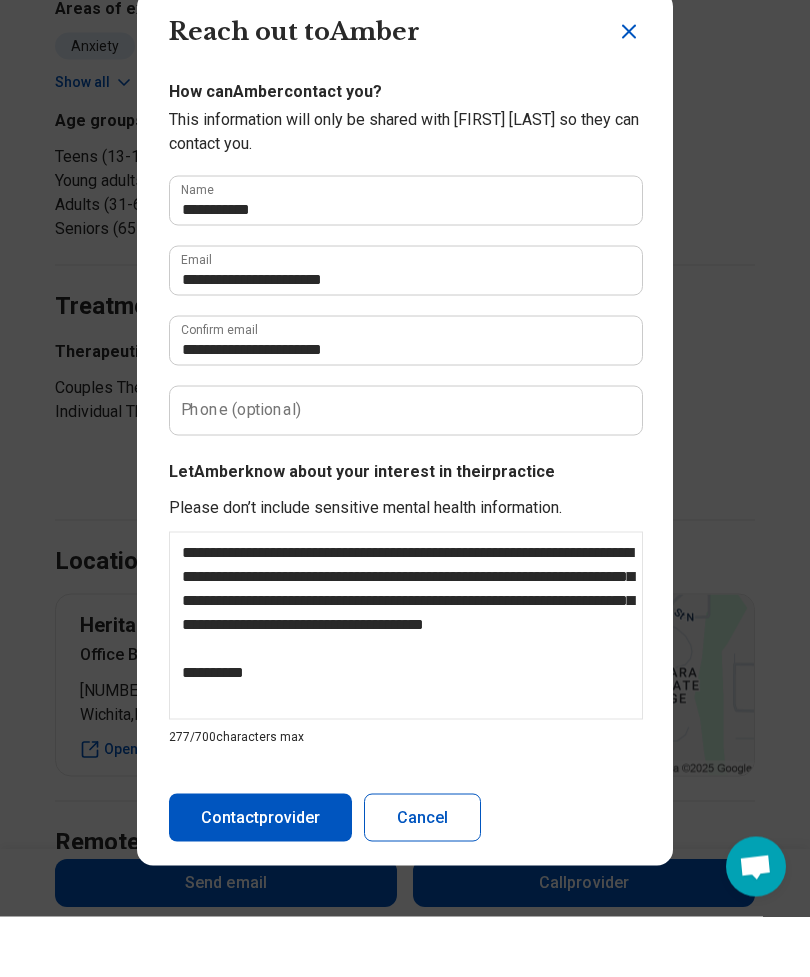 scroll, scrollTop: 98, scrollLeft: 0, axis: vertical 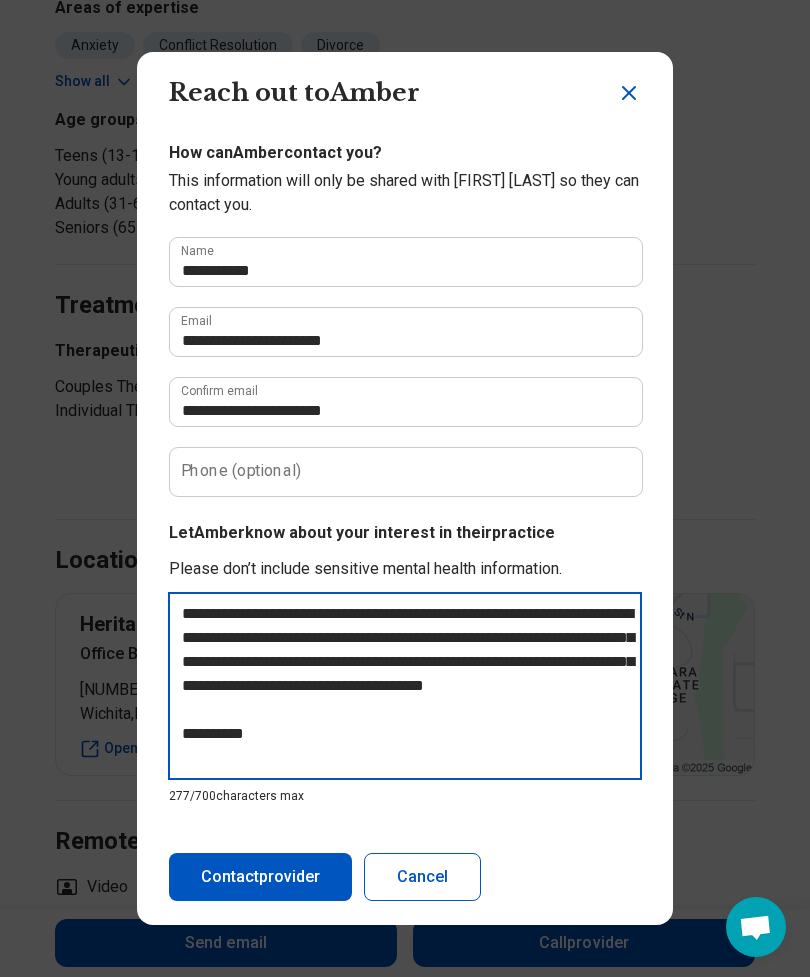 click on "**********" at bounding box center [405, 699] 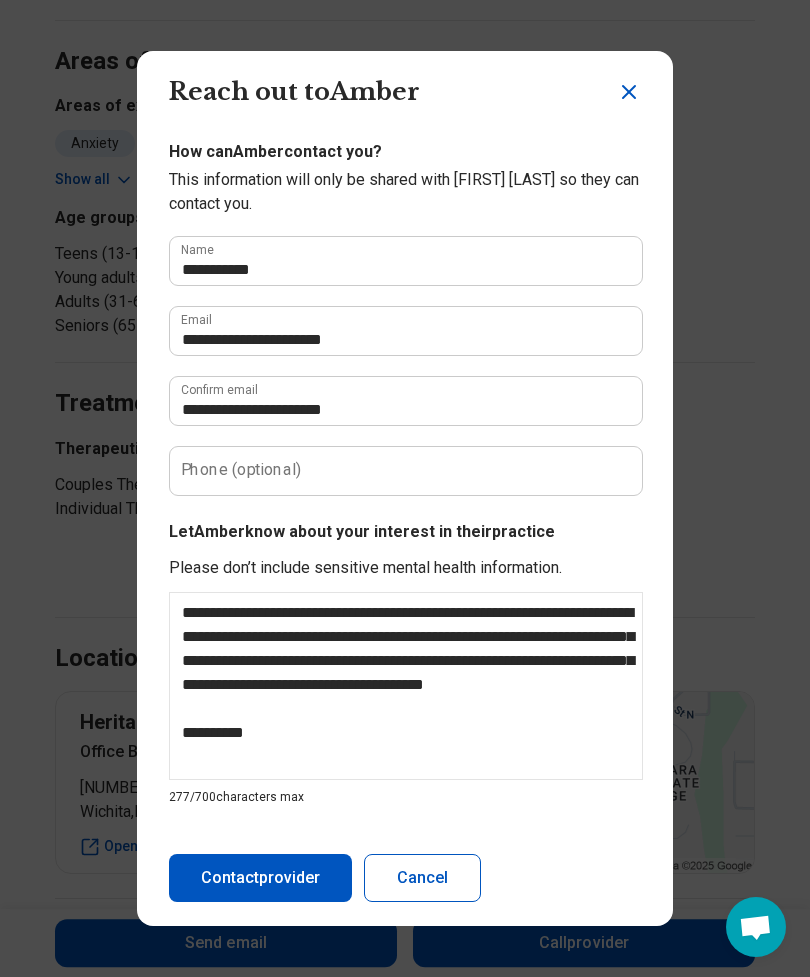 click on "**********" at bounding box center (405, 488) 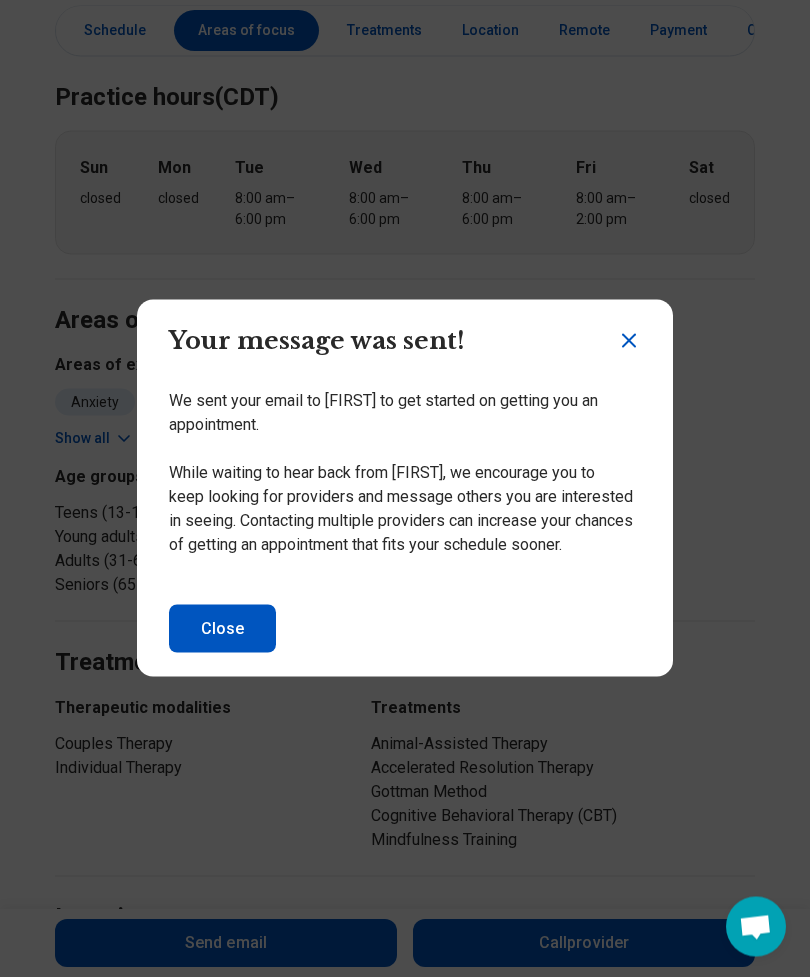 scroll, scrollTop: 966, scrollLeft: 0, axis: vertical 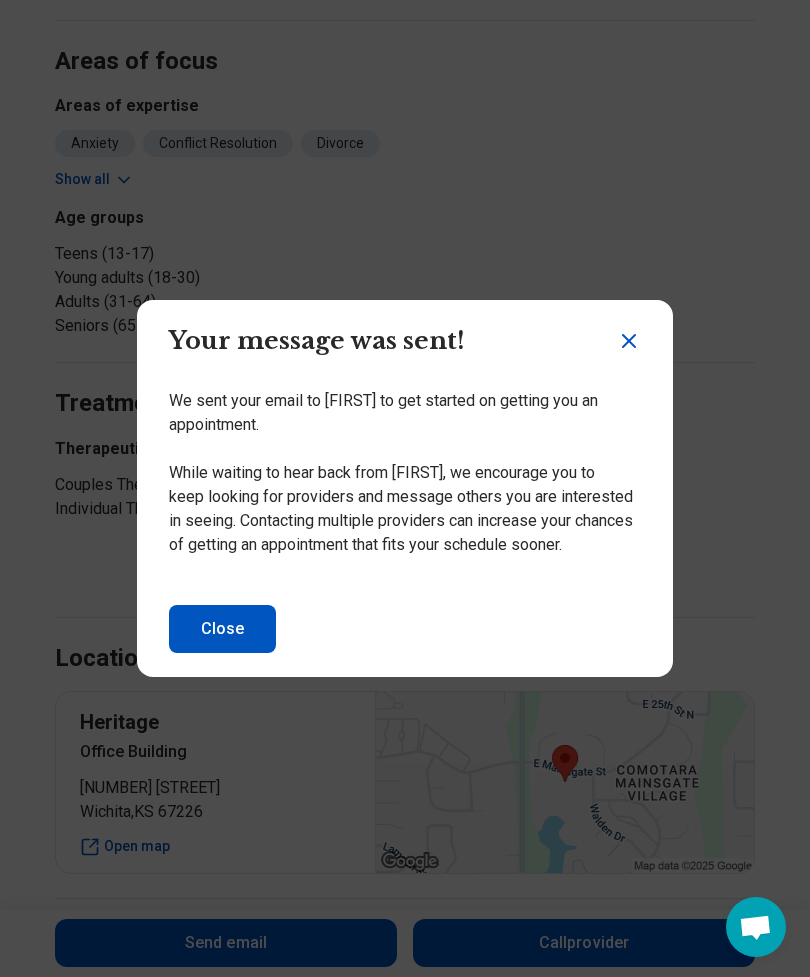 click 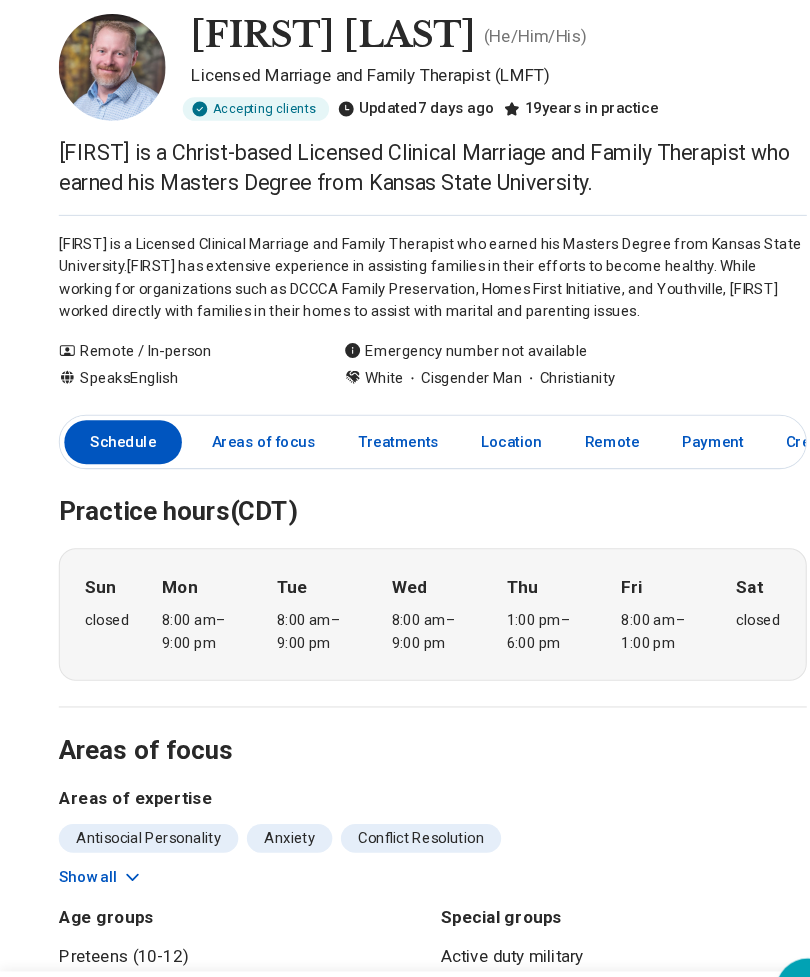 scroll, scrollTop: 0, scrollLeft: 0, axis: both 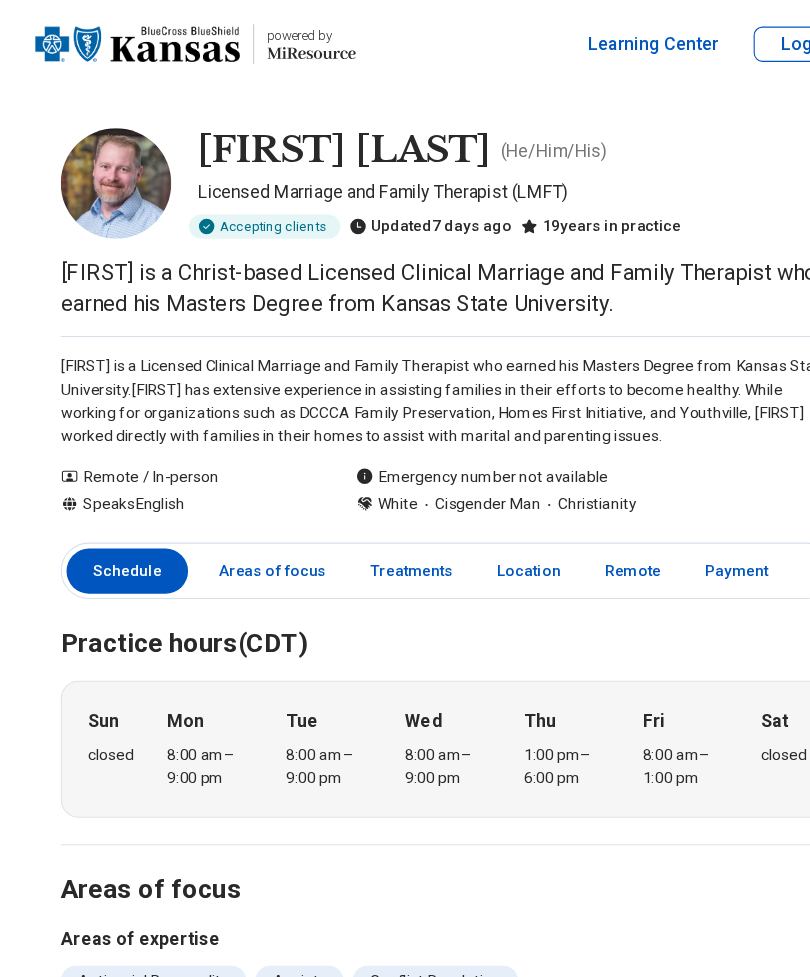 click on "Remote" at bounding box center [572, 516] 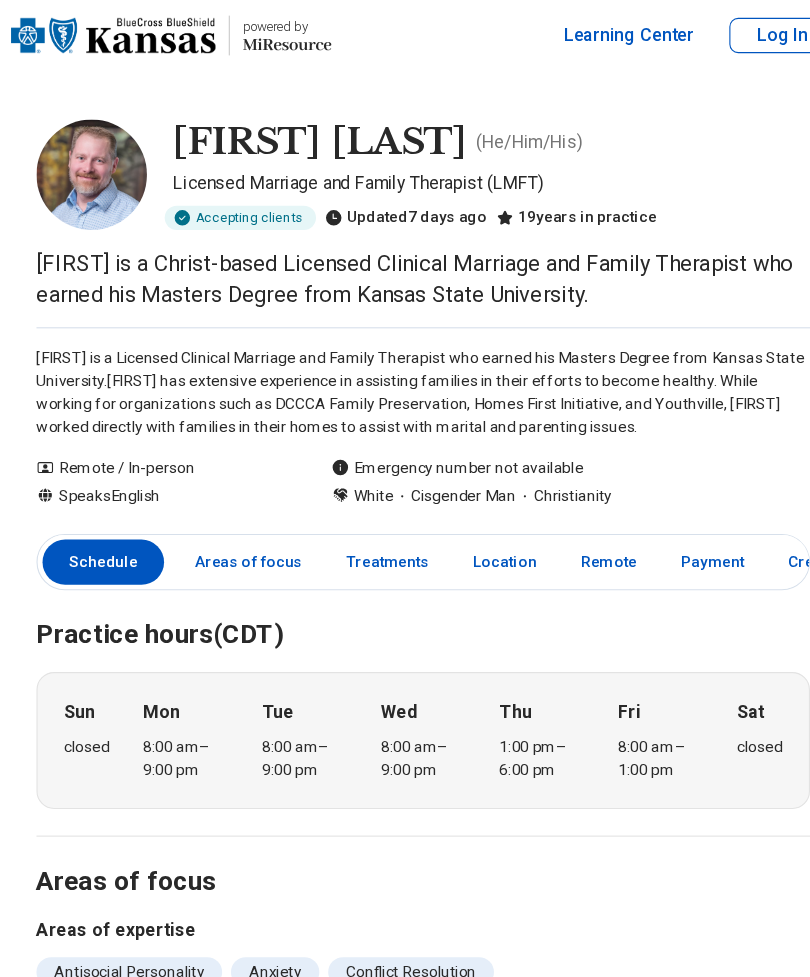 scroll, scrollTop: 0, scrollLeft: 0, axis: both 